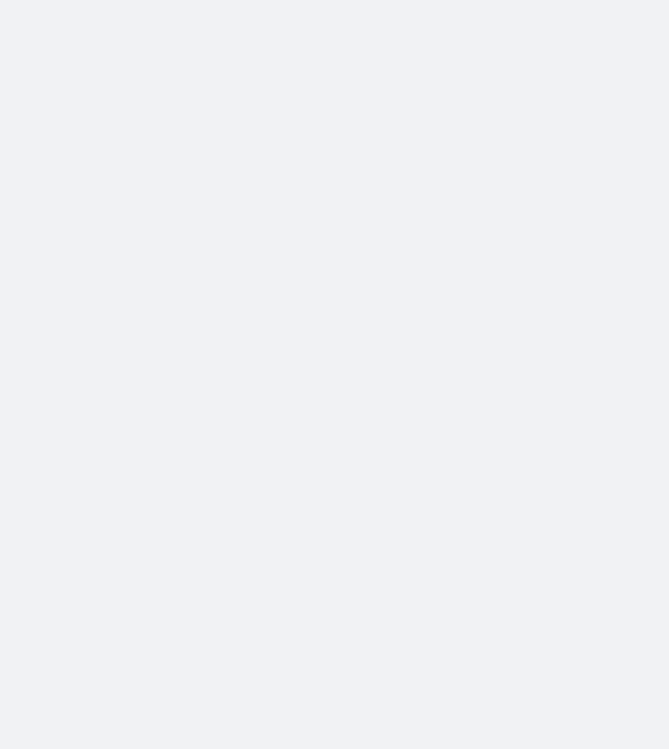 scroll, scrollTop: 0, scrollLeft: 0, axis: both 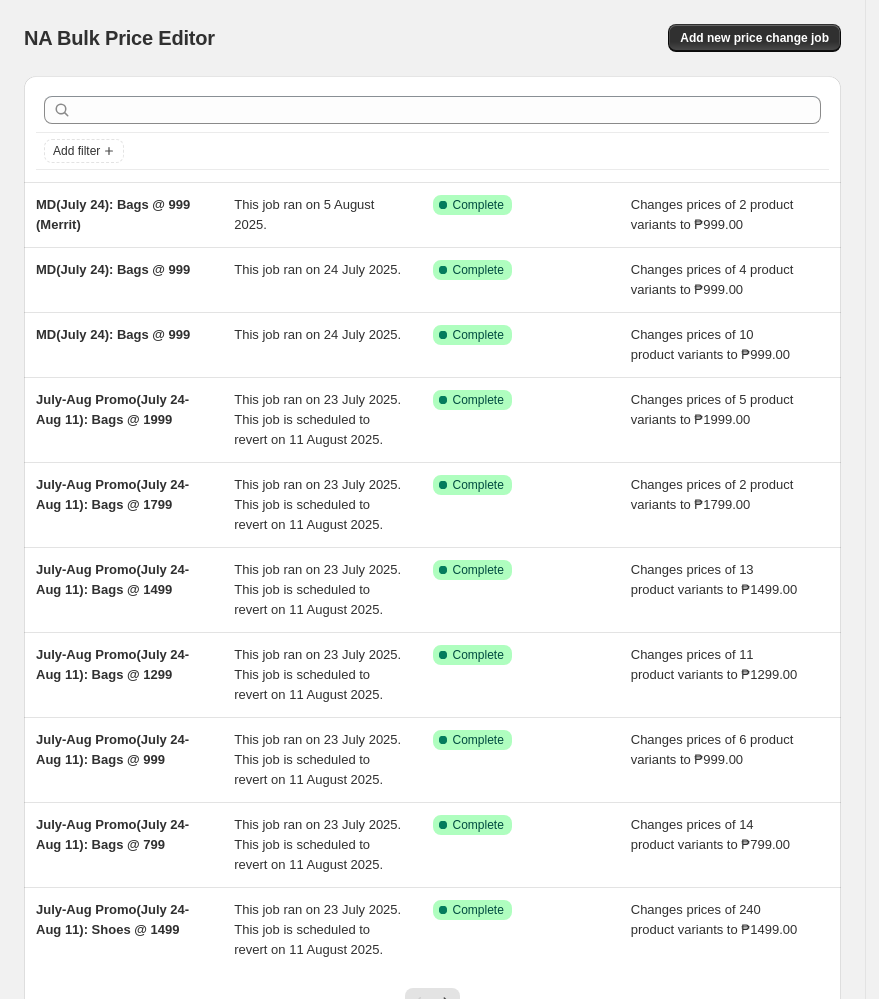 click on "Add new price change job" at bounding box center (645, 38) 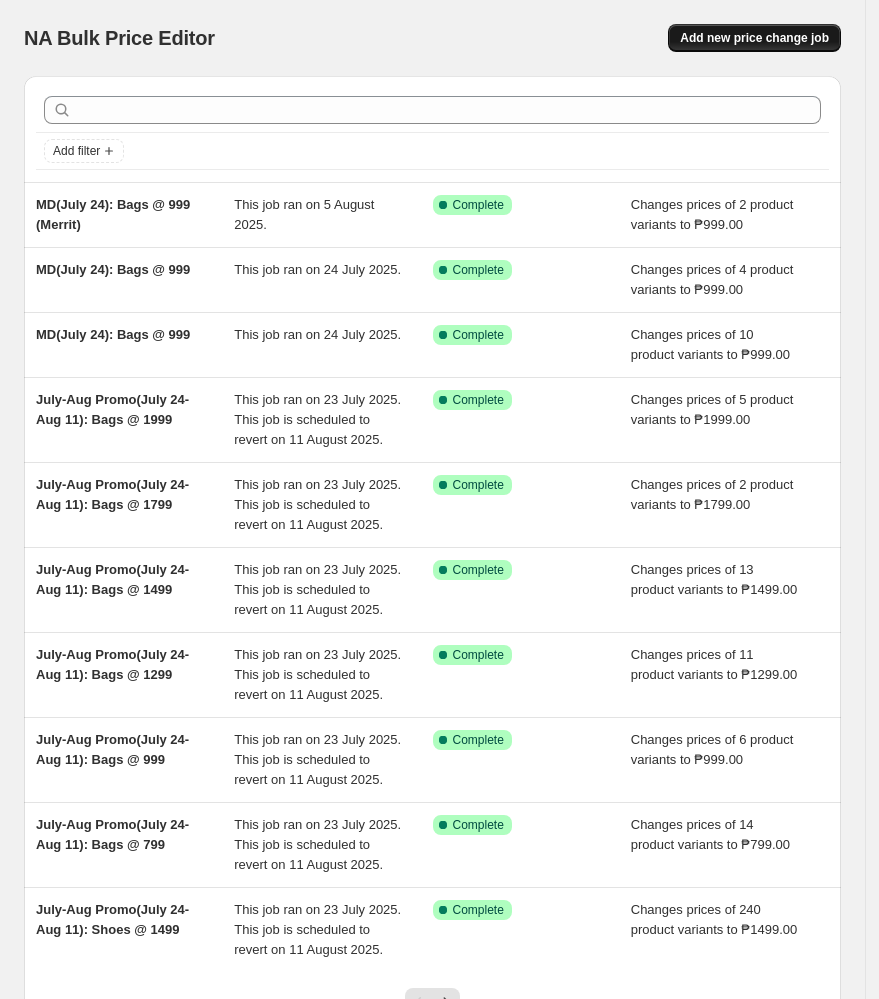 click on "Add new price change job" at bounding box center (754, 38) 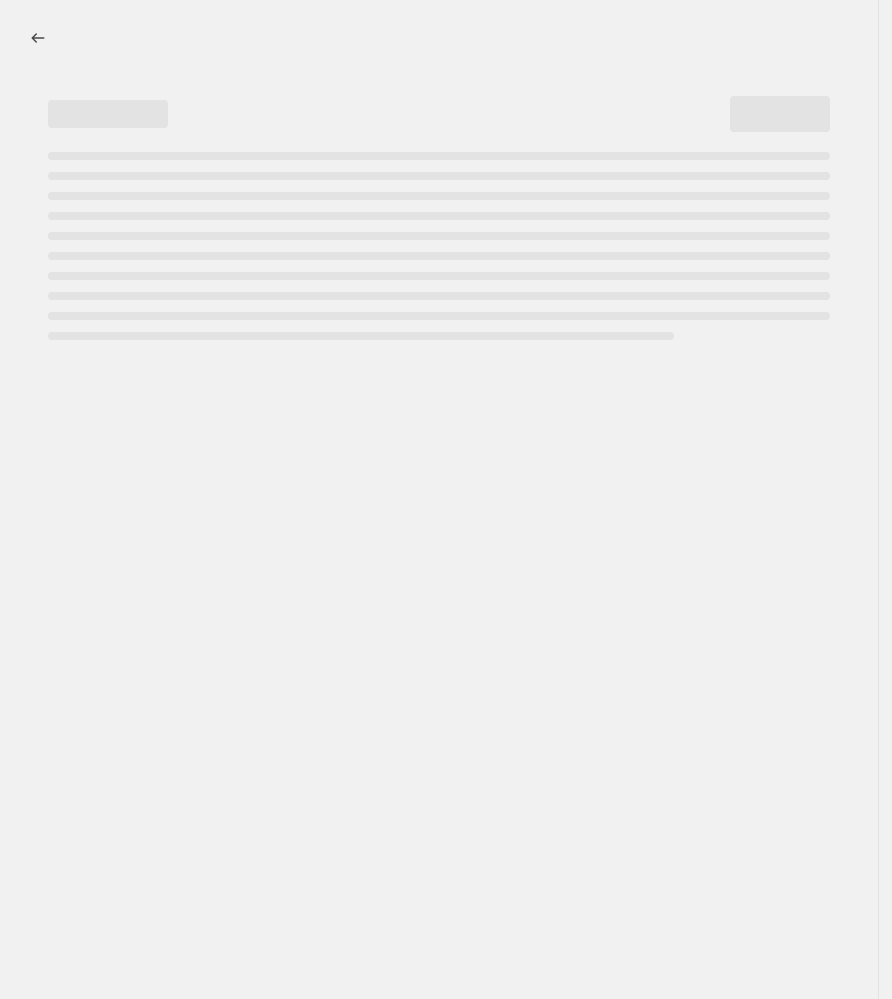 select on "percentage" 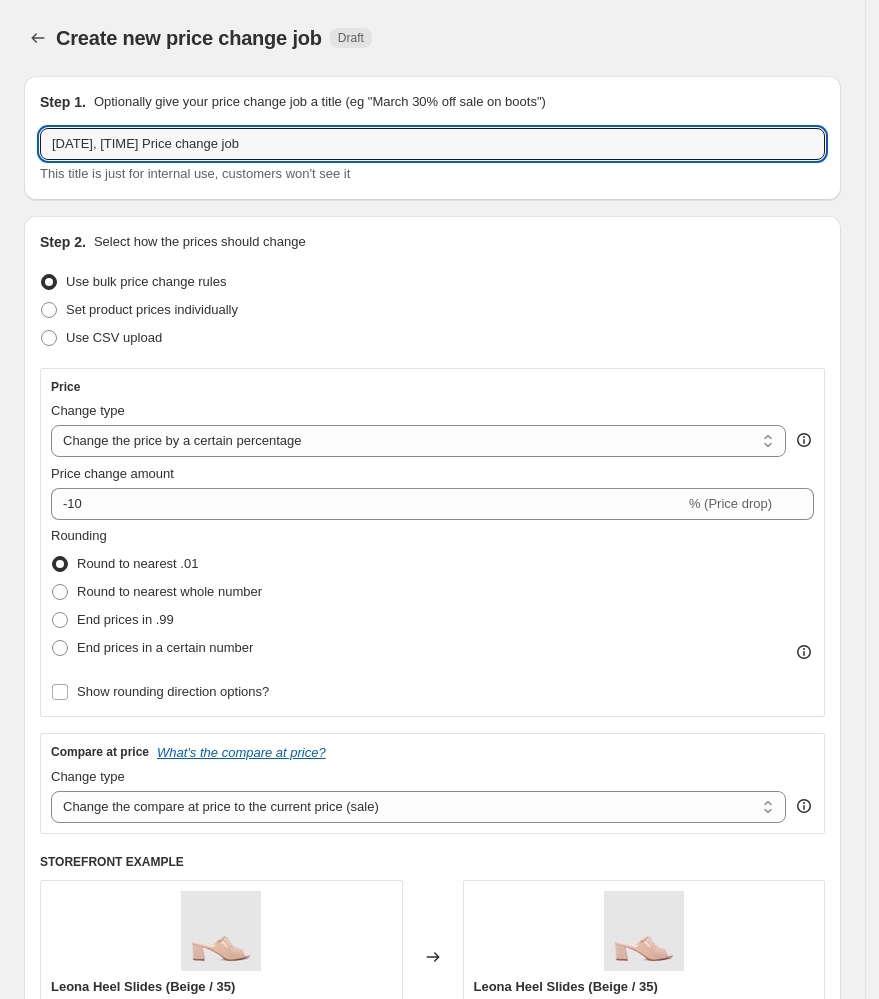 drag, startPoint x: 301, startPoint y: 139, endPoint x: -457, endPoint y: 143, distance: 758.01056 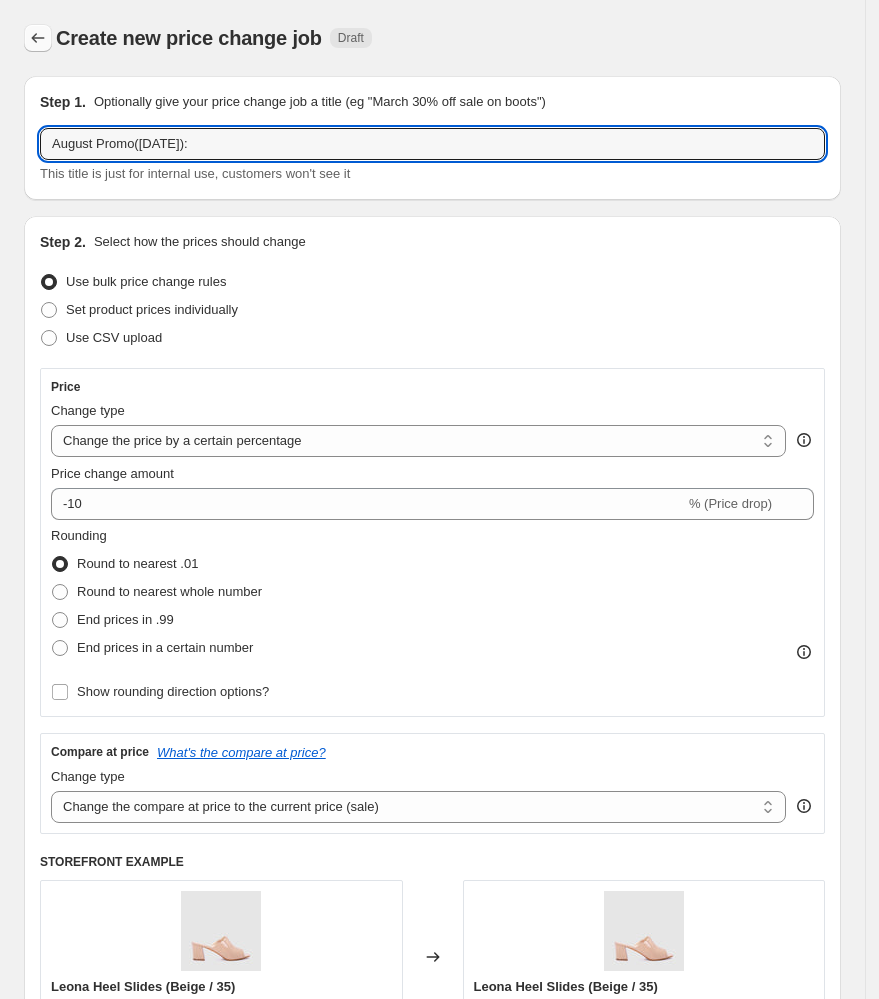type on "August Promo([DATE]):" 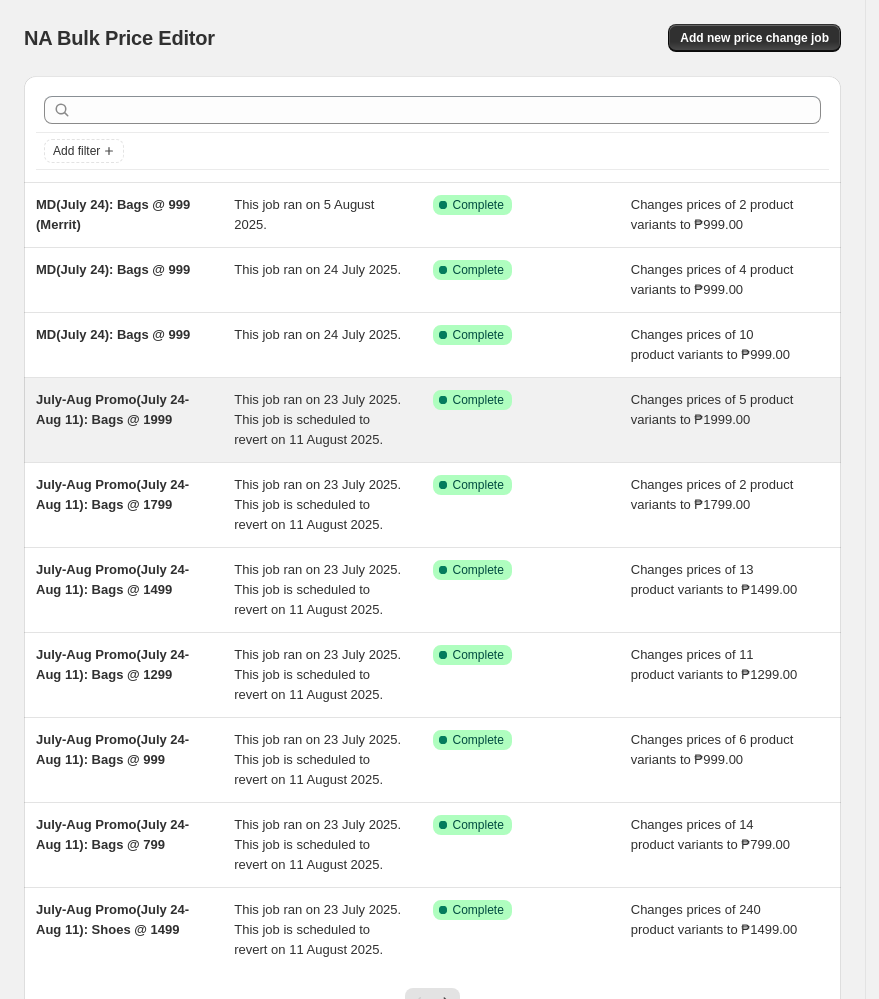 click on "July-Aug Promo(July 24-Aug 11): Bags @ 1999" at bounding box center [135, 420] 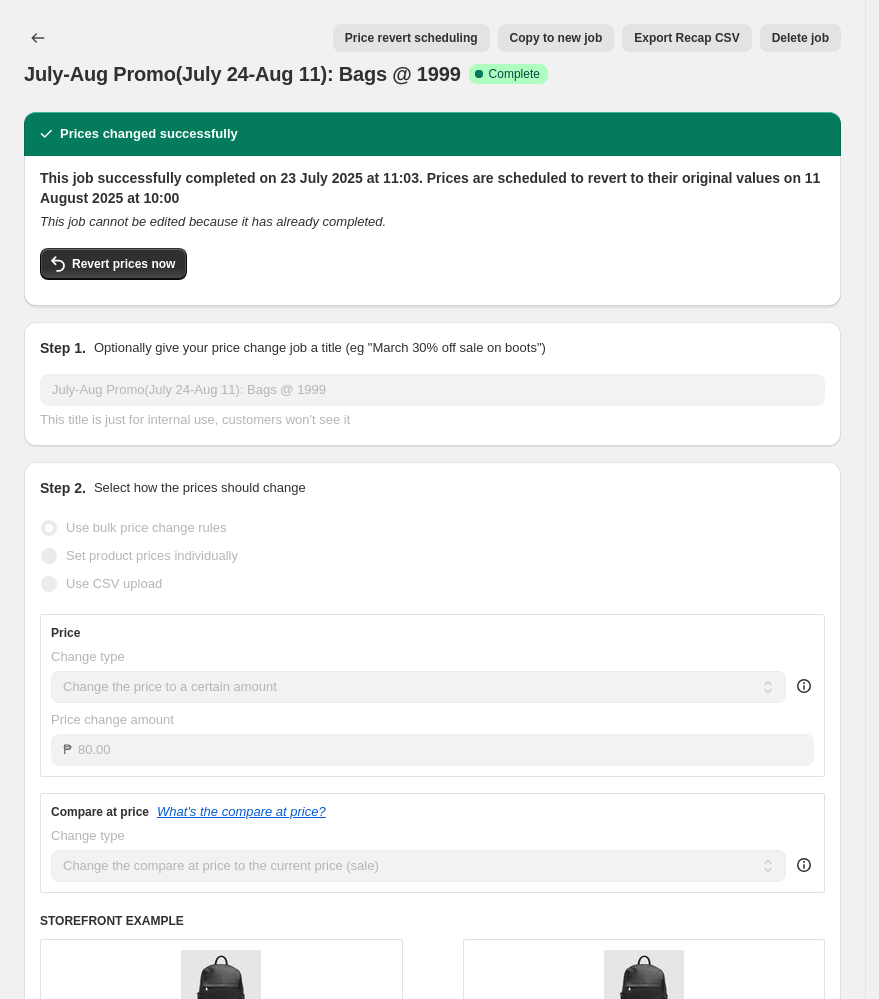 drag, startPoint x: 30, startPoint y: 76, endPoint x: 411, endPoint y: 100, distance: 381.75516 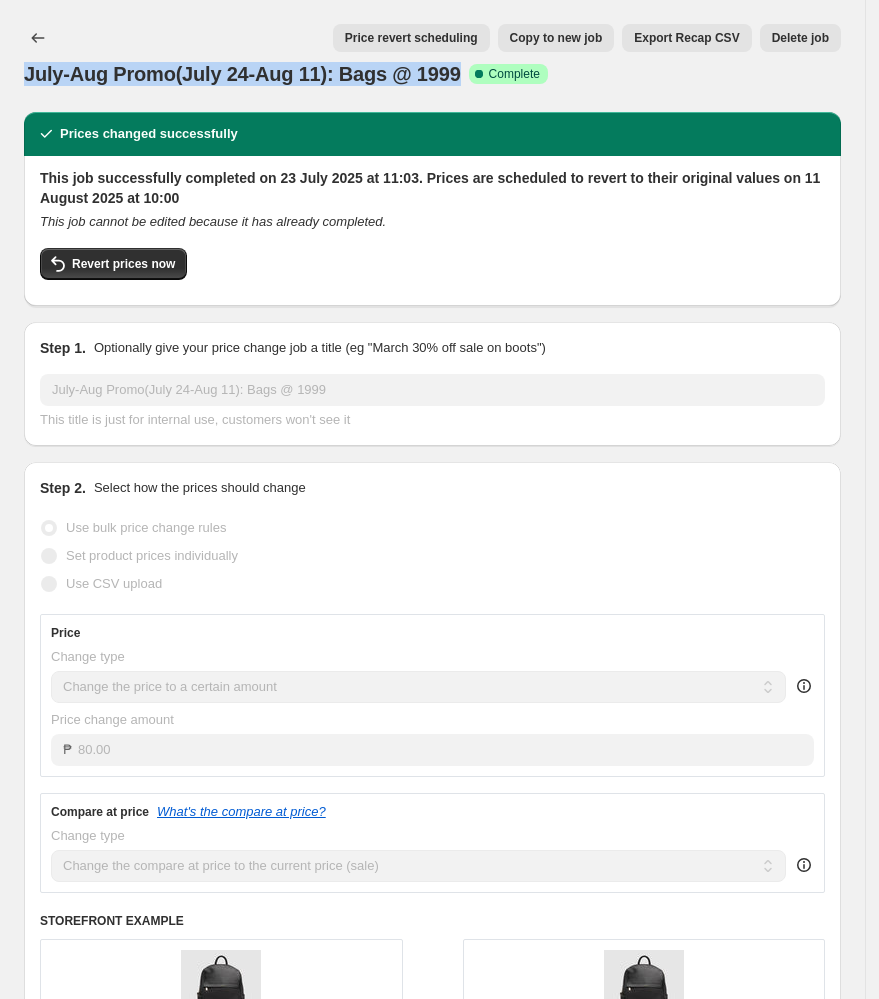 drag, startPoint x: 473, startPoint y: 78, endPoint x: 10, endPoint y: 76, distance: 463.00433 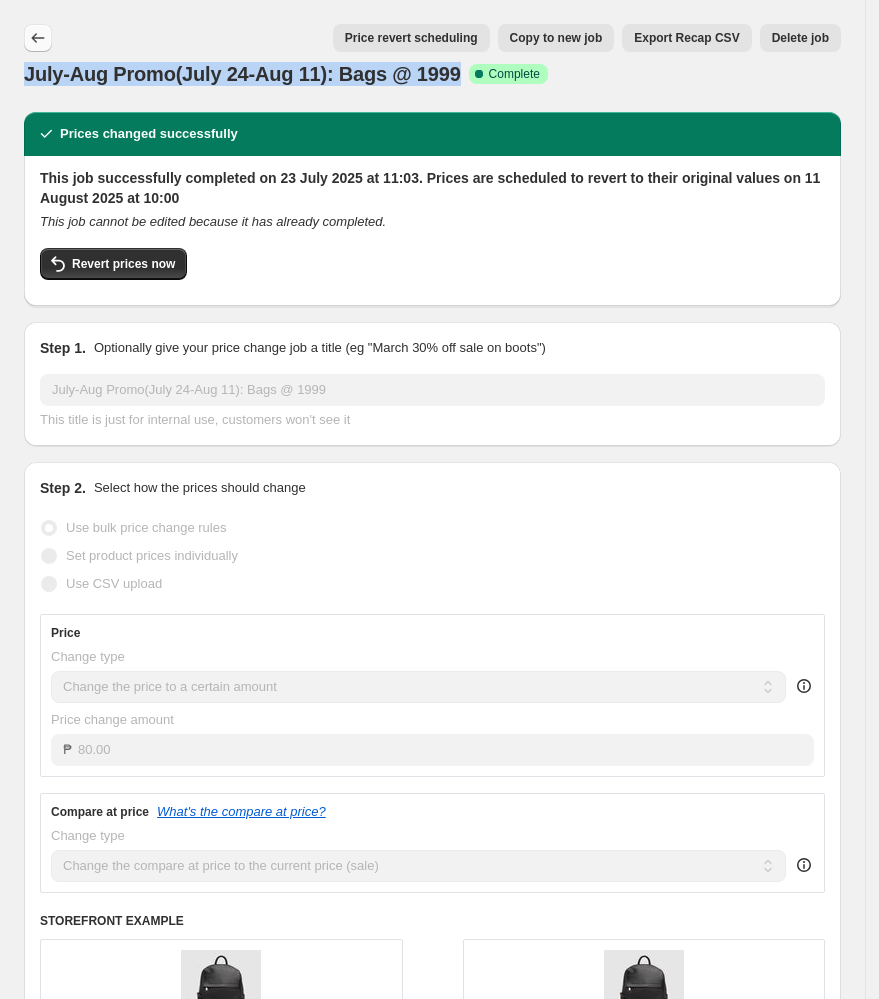 click 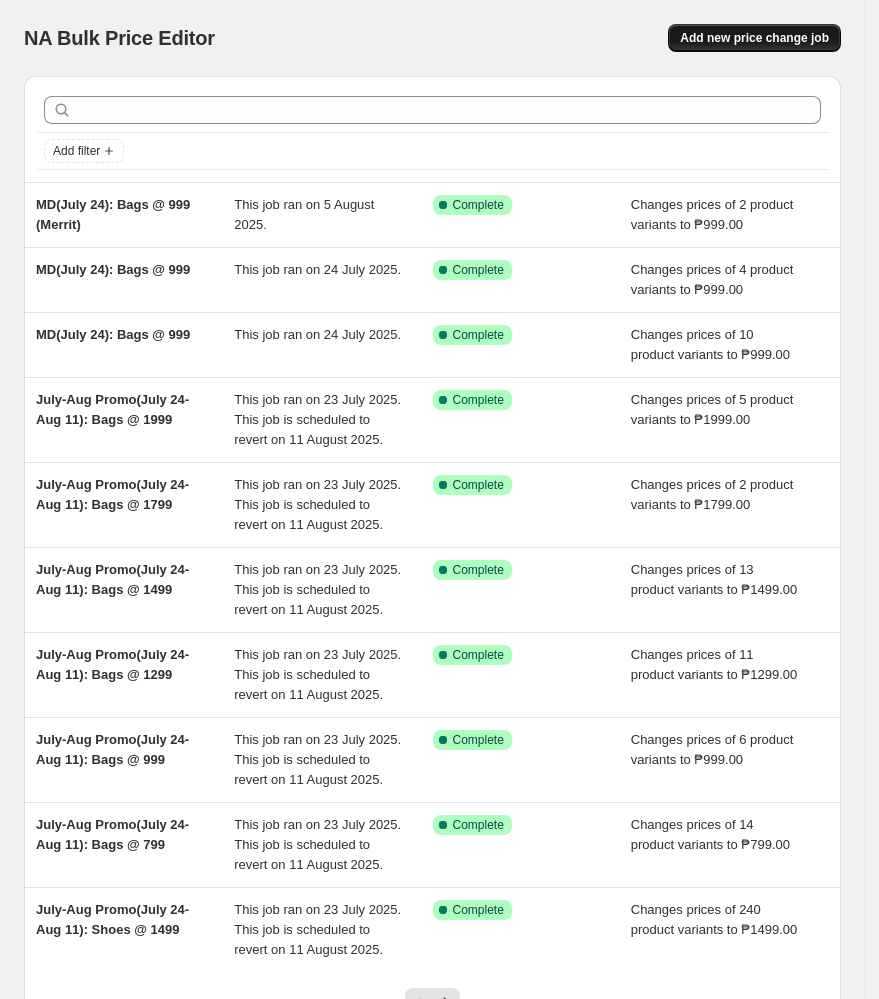 click on "Add new price change job" at bounding box center (754, 38) 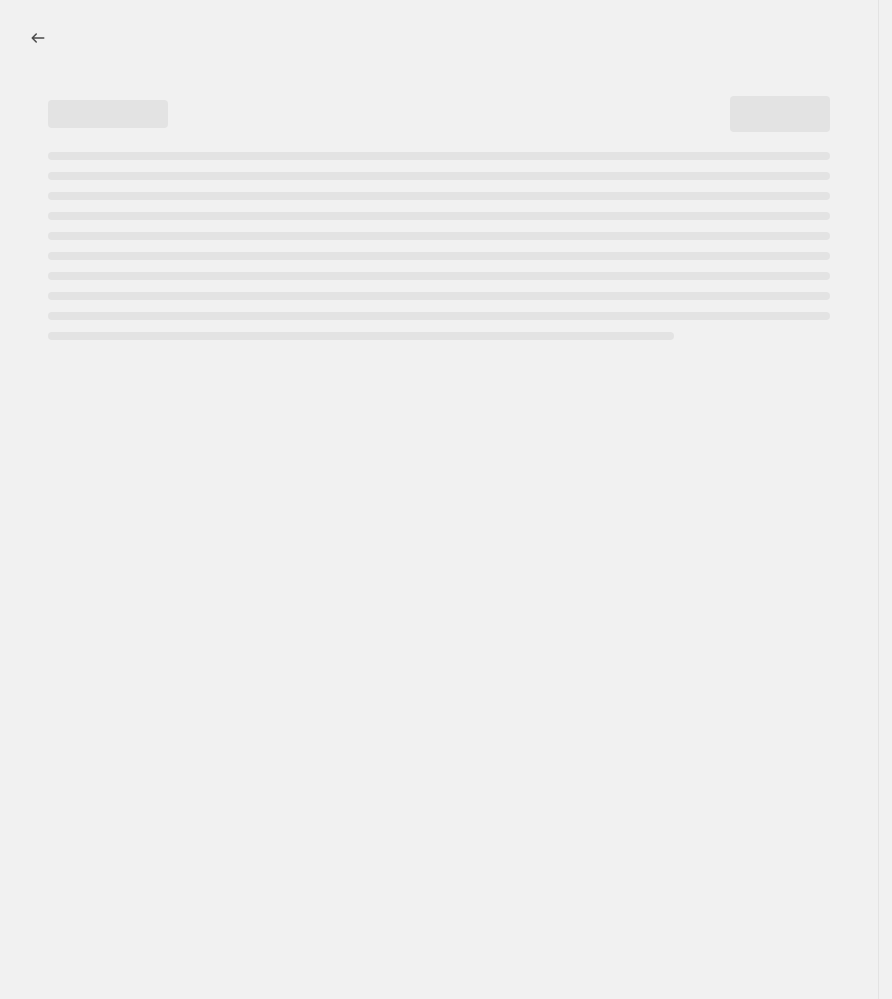 select on "percentage" 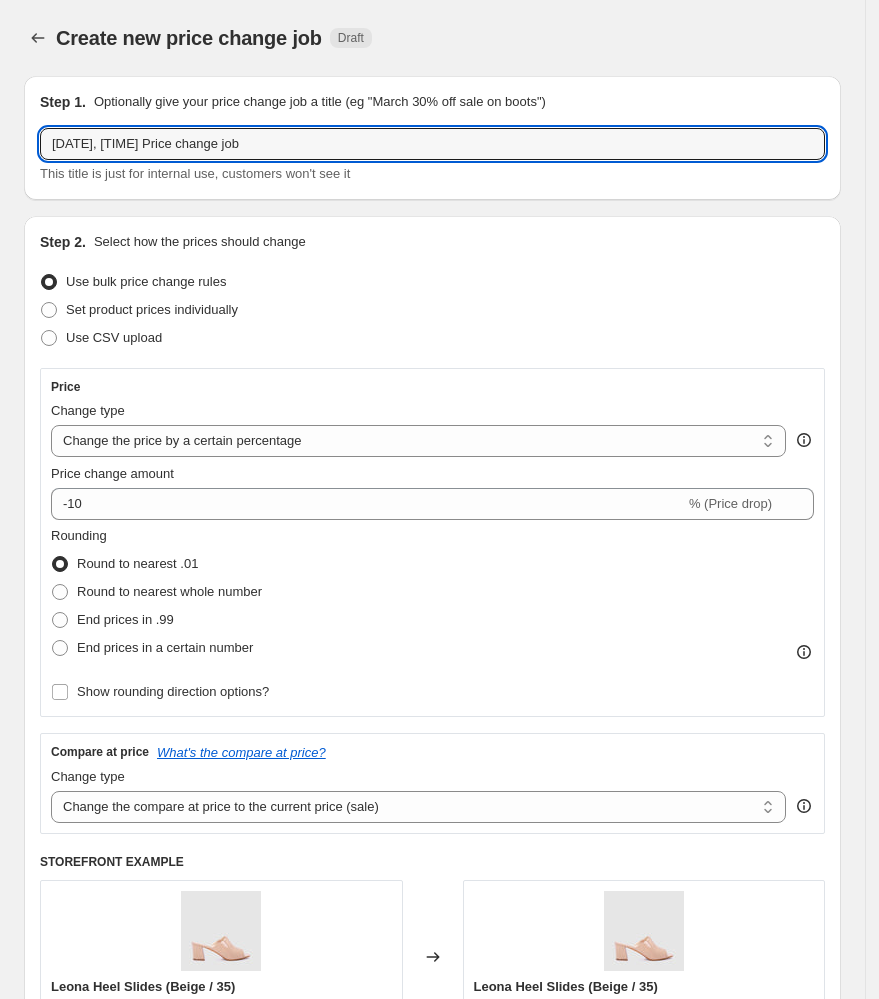 drag, startPoint x: 313, startPoint y: 137, endPoint x: -248, endPoint y: 130, distance: 561.04364 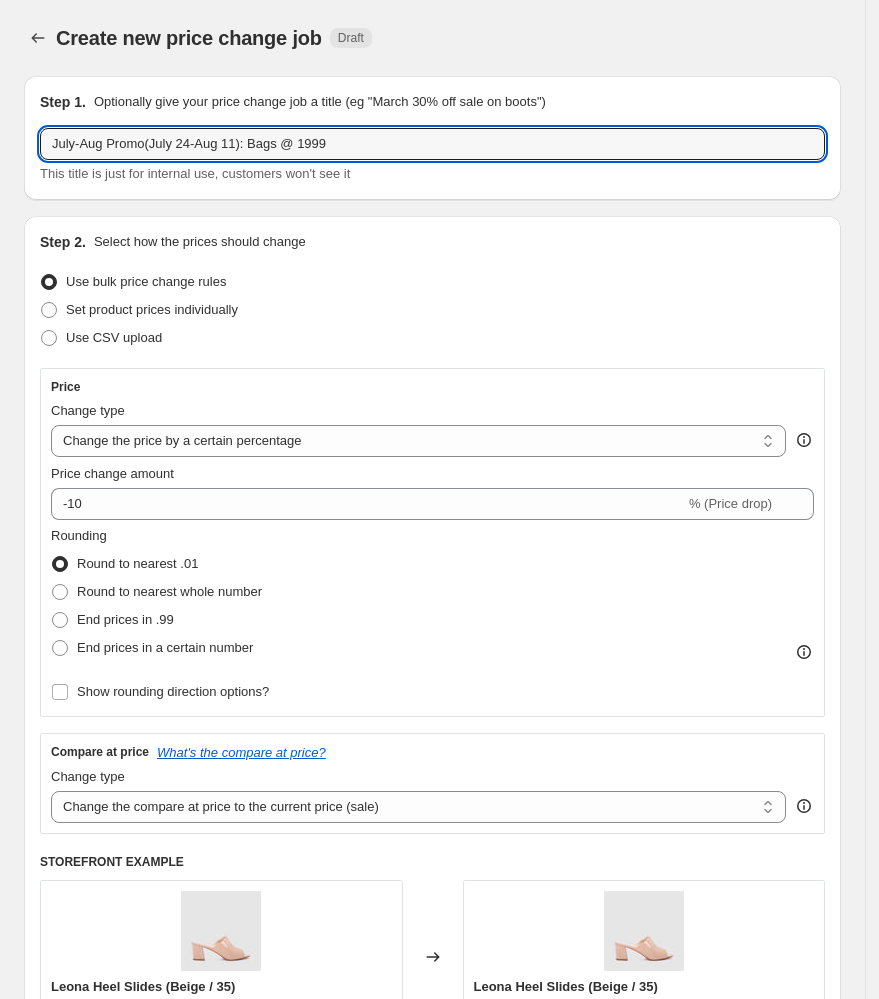 drag, startPoint x: 82, startPoint y: 144, endPoint x: -37, endPoint y: 163, distance: 120.50726 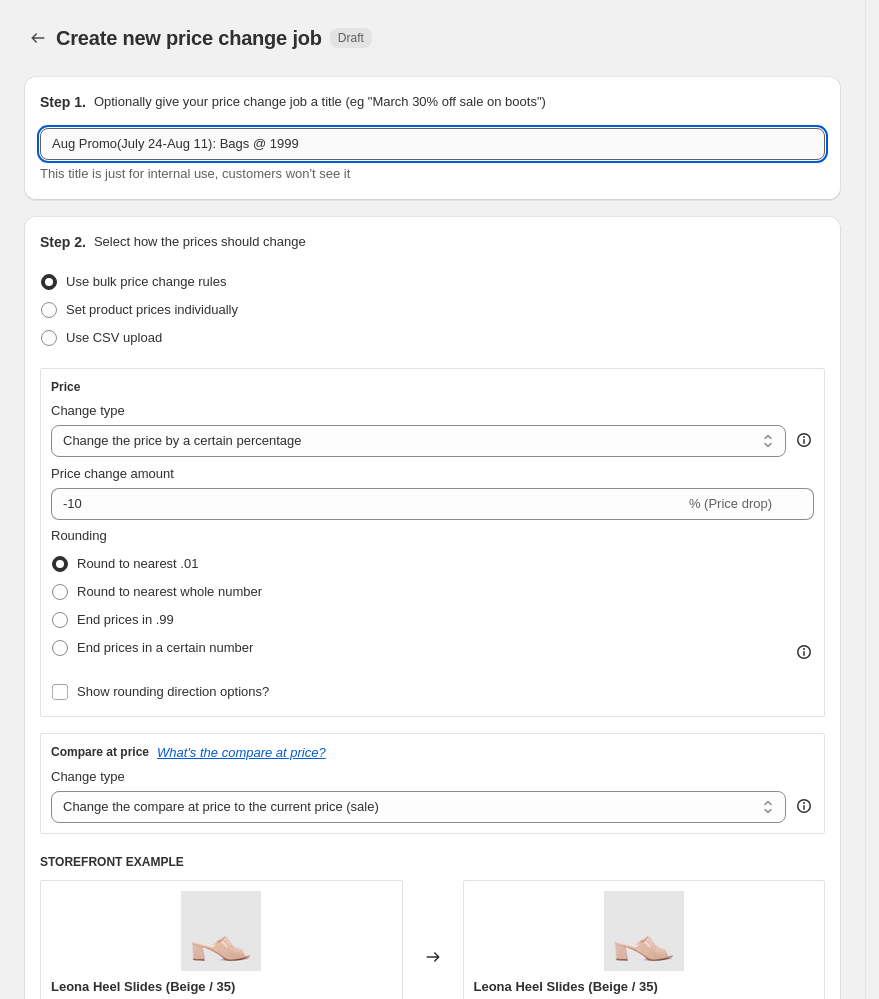 drag, startPoint x: 176, startPoint y: 147, endPoint x: 125, endPoint y: 154, distance: 51.47815 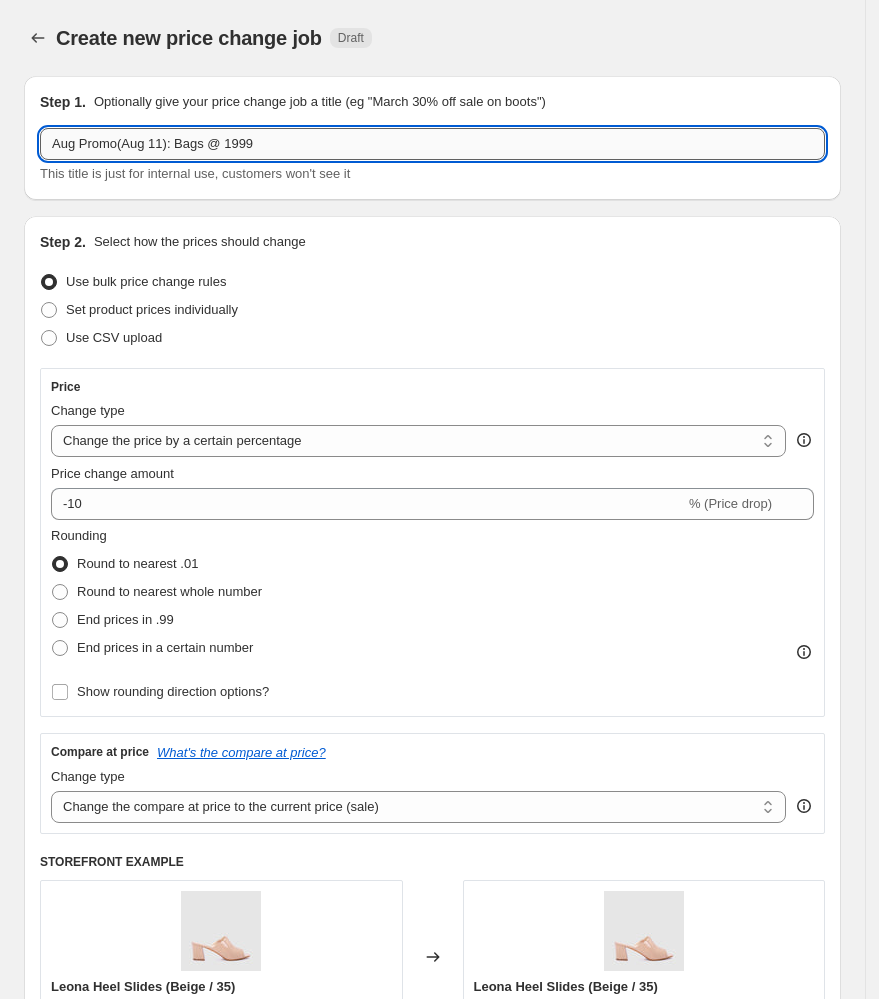 drag, startPoint x: 206, startPoint y: 146, endPoint x: 179, endPoint y: 150, distance: 27.294687 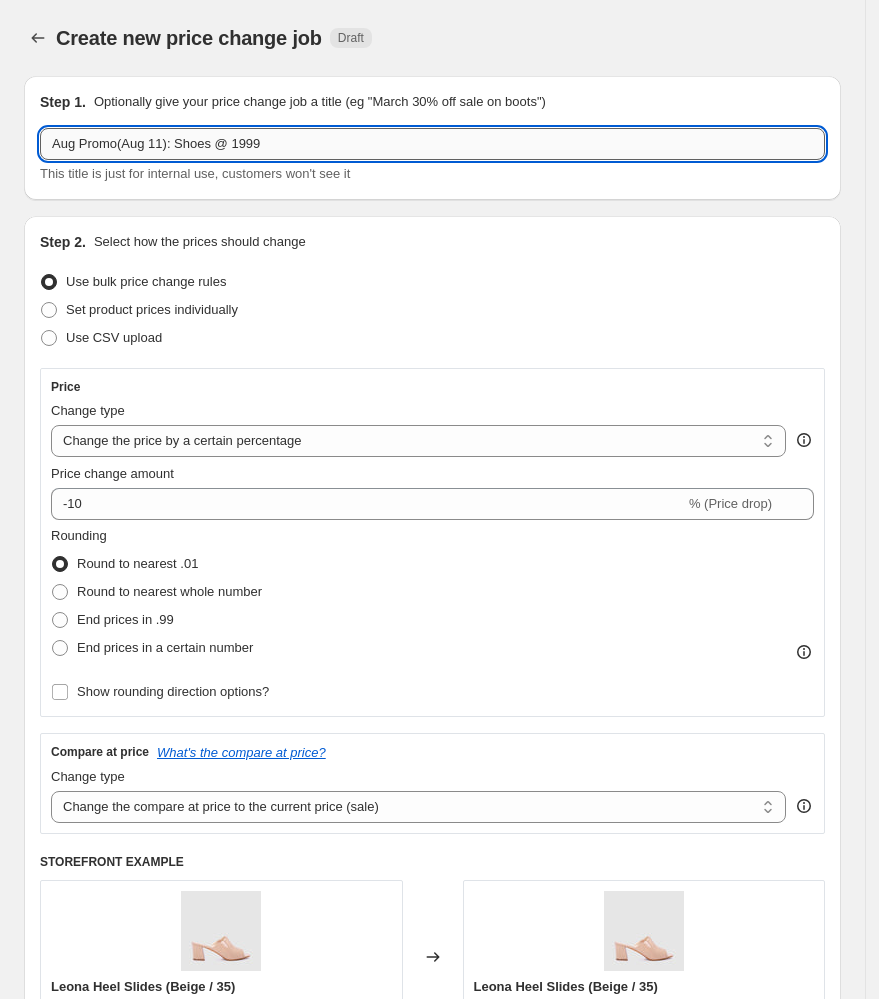 drag, startPoint x: 275, startPoint y: 148, endPoint x: 237, endPoint y: 142, distance: 38.470768 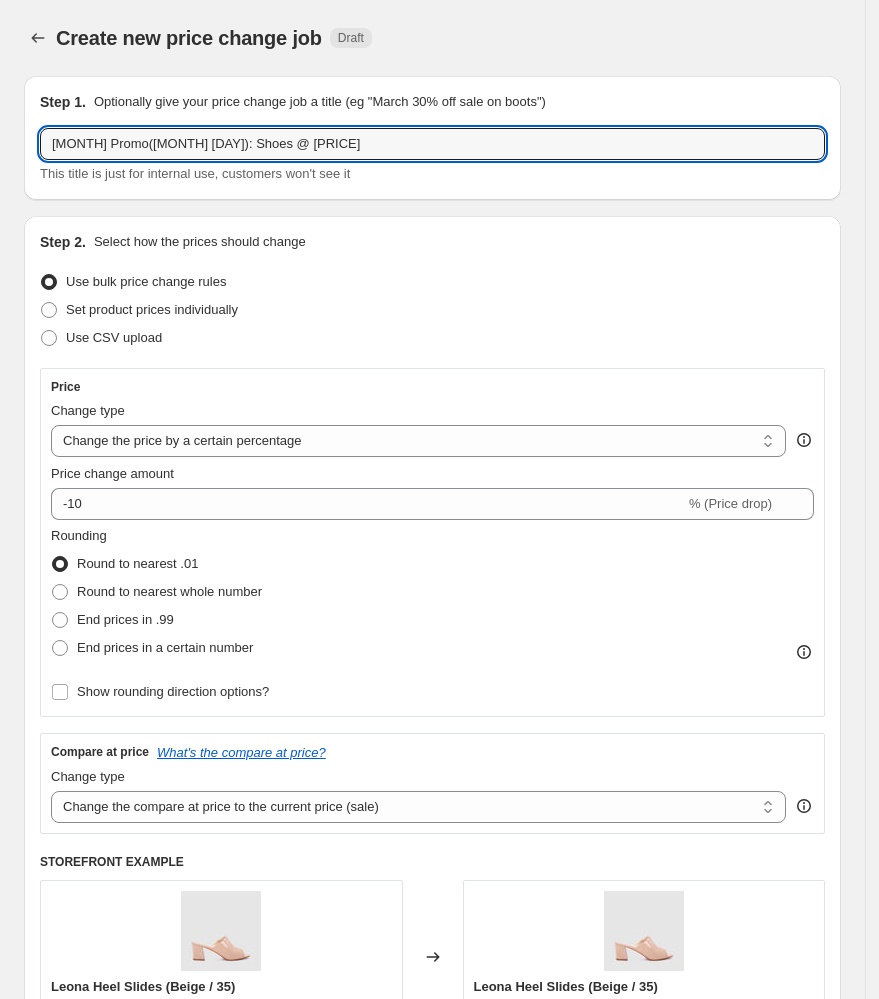 type on "[MONTH] Promo([MONTH] [DAY]): Shoes @ [PRICE]" 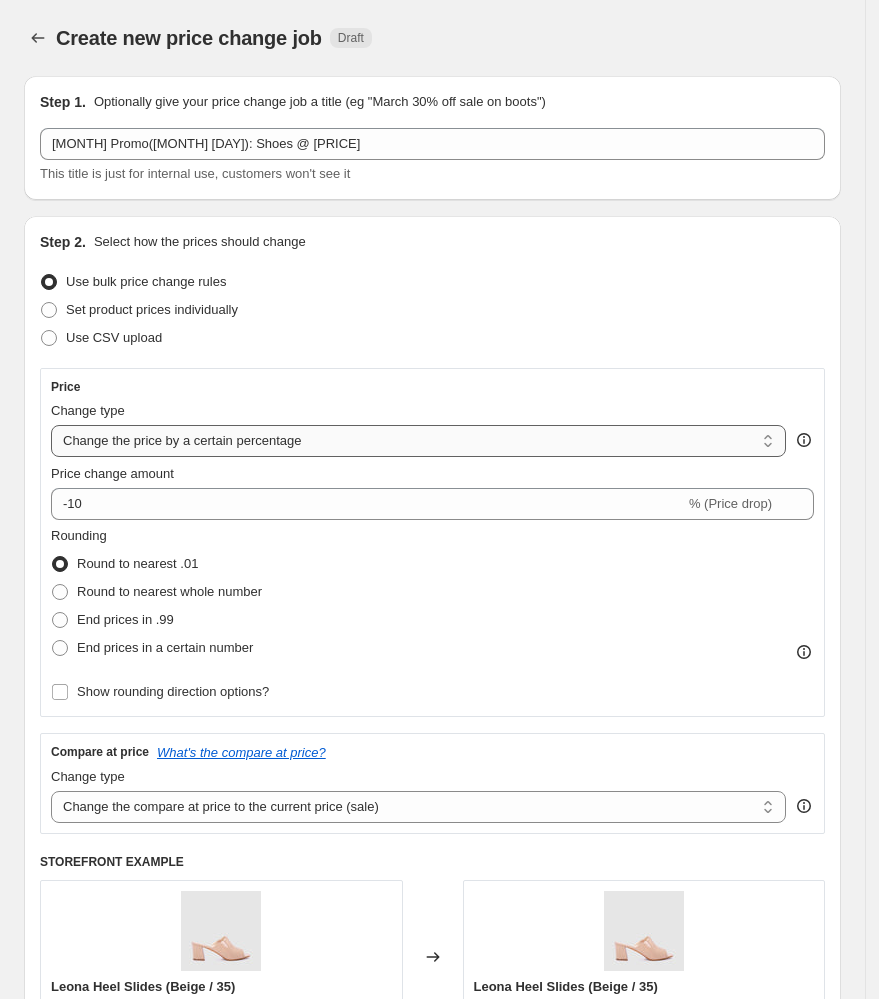 click on "Change the price to a certain amount Change the price by a certain amount Change the price by a certain percentage Change the price to the current compare at price (price before sale) Change the price by a certain amount relative to the compare at price Change the price by a certain percentage relative to the compare at price Don't change the price Change the price by a certain percentage relative to the cost per item Change price to certain cost margin" at bounding box center (418, 441) 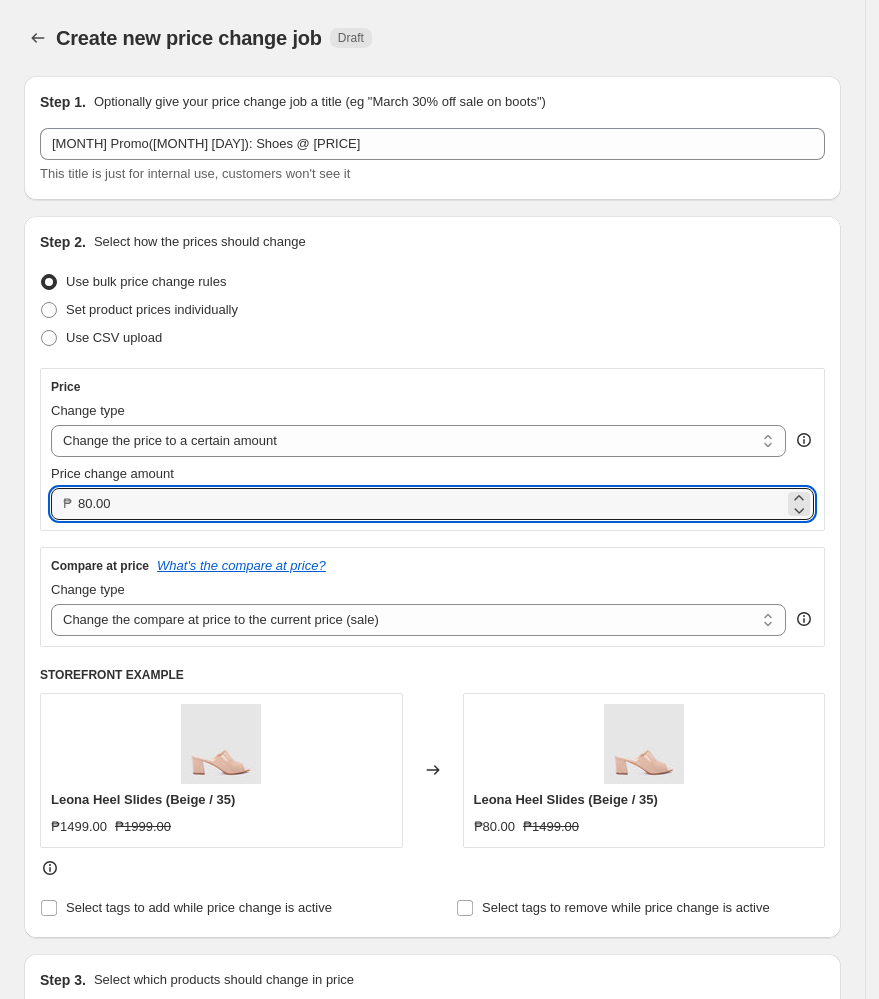 drag, startPoint x: 352, startPoint y: 494, endPoint x: -349, endPoint y: 516, distance: 701.34515 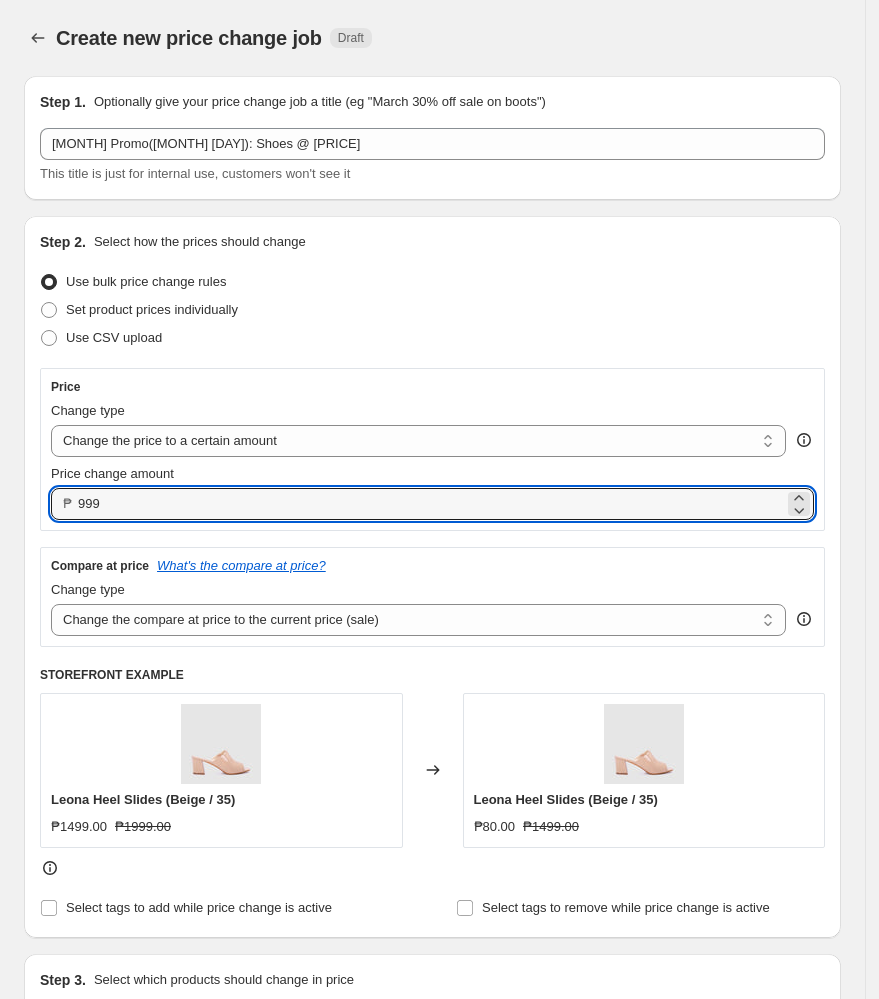 type on "999.00" 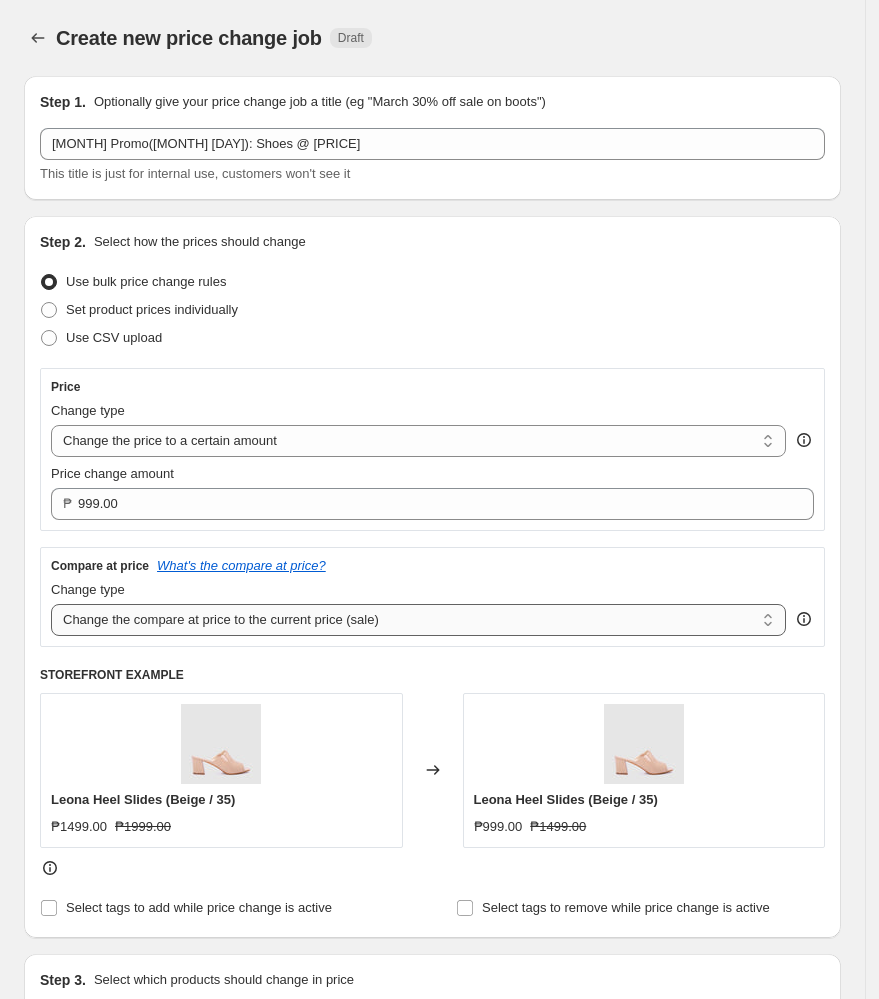 click on "Change the compare at price to the current price (sale) Change the compare at price to a certain amount Change the compare at price by a certain amount Change the compare at price by a certain percentage Change the compare at price by a certain amount relative to the actual price Change the compare at price by a certain percentage relative to the actual price Don't change the compare at price Remove the compare at price" at bounding box center (418, 620) 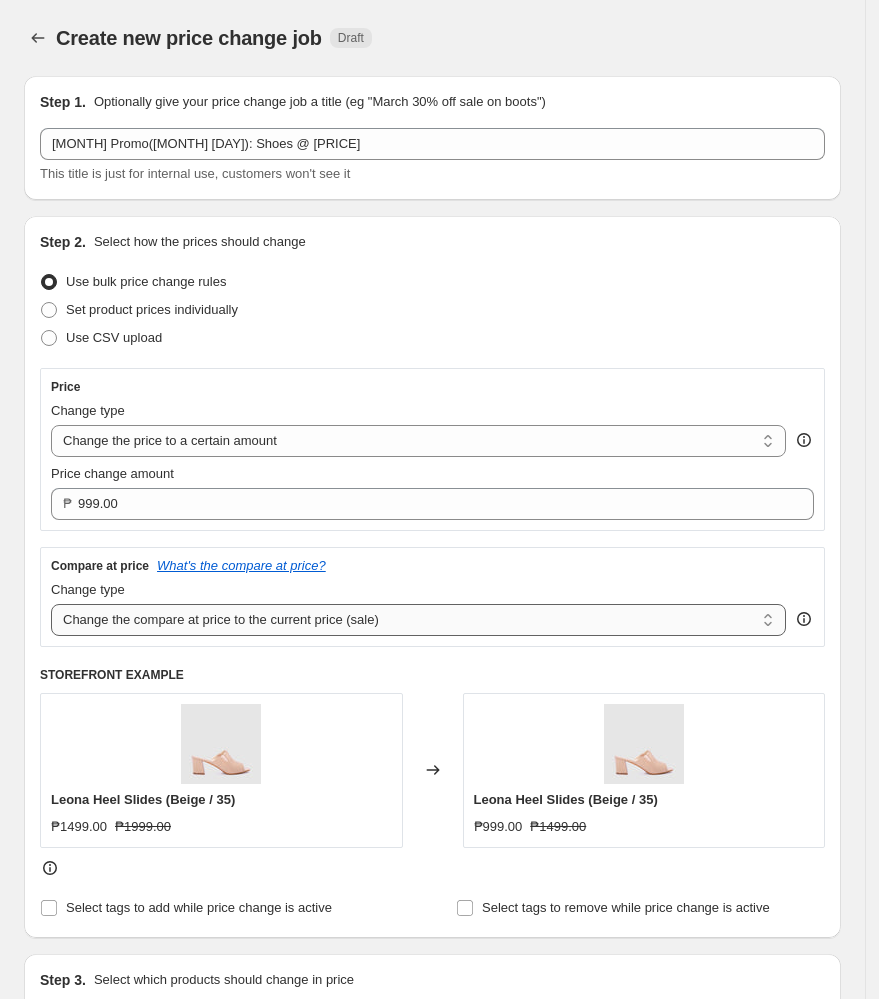click on "Change the compare at price to the current price (sale) Change the compare at price to a certain amount Change the compare at price by a certain amount Change the compare at price by a certain percentage Change the compare at price by a certain amount relative to the actual price Change the compare at price by a certain percentage relative to the actual price Don't change the compare at price Remove the compare at price" at bounding box center (418, 620) 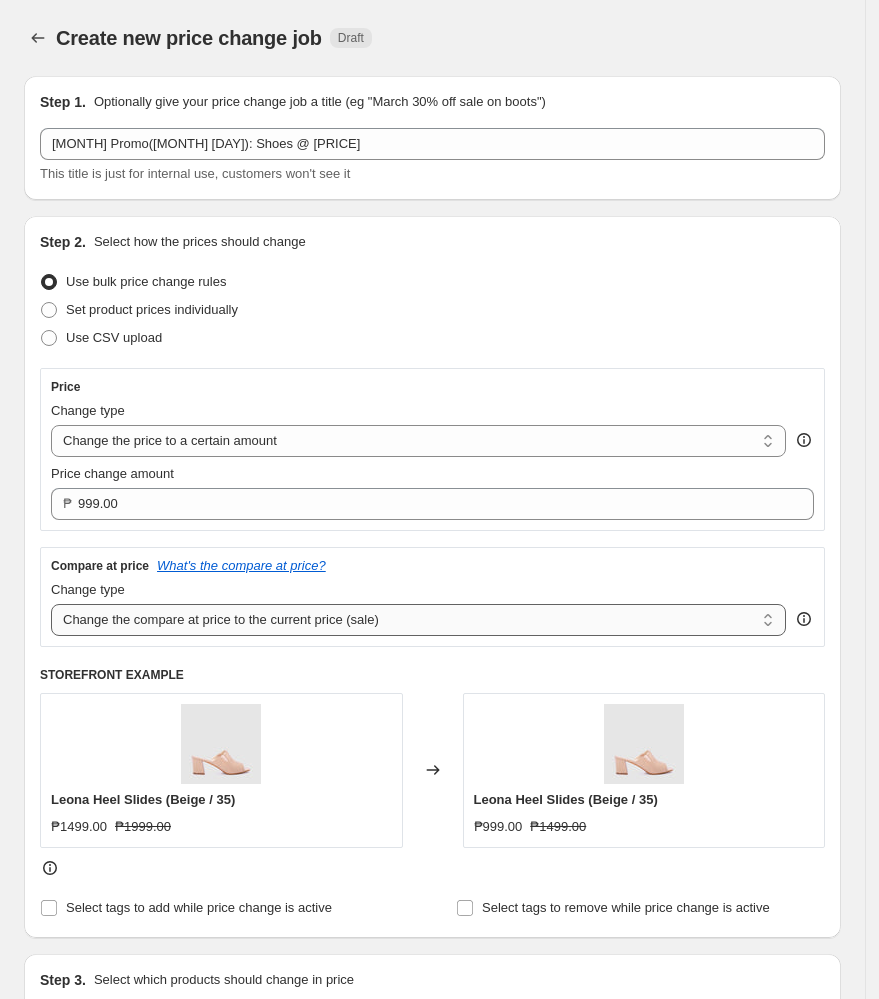 click on "Change the compare at price to the current price (sale) Change the compare at price to a certain amount Change the compare at price by a certain amount Change the compare at price by a certain percentage Change the compare at price by a certain amount relative to the actual price Change the compare at price by a certain percentage relative to the actual price Don't change the compare at price Remove the compare at price" at bounding box center [418, 620] 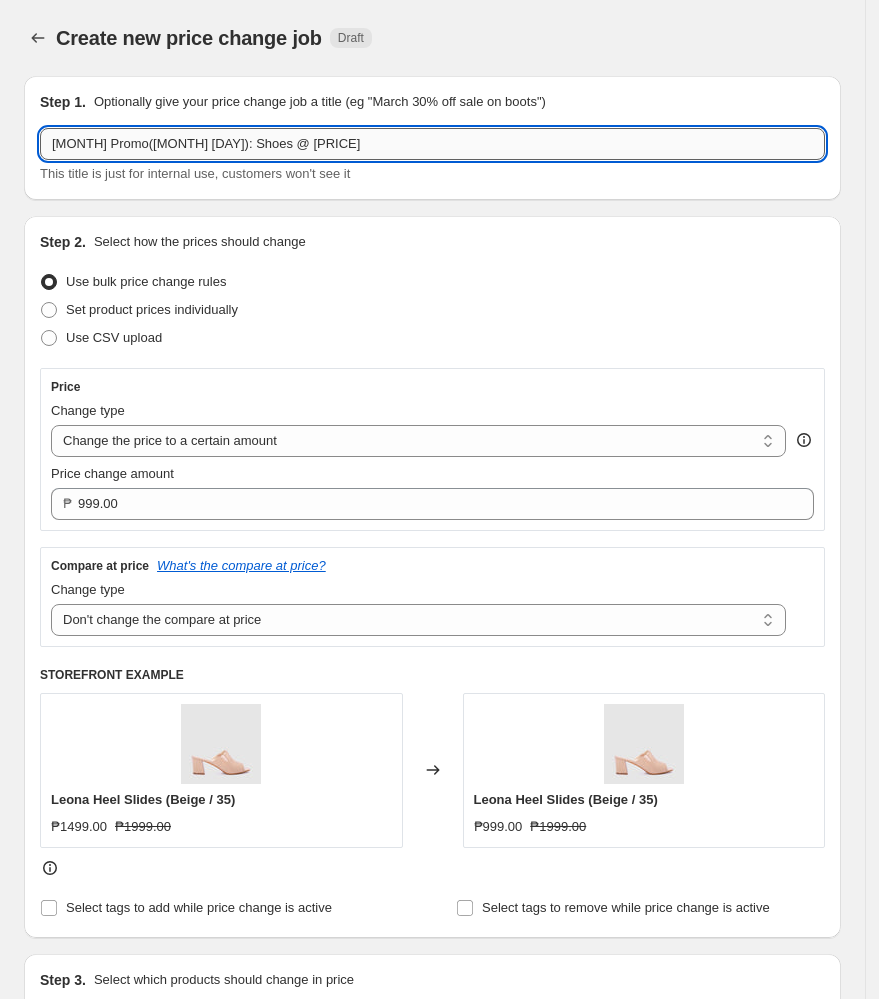 click on "[MONTH] Promo([MONTH] [DAY]): Shoes @ [PRICE]" at bounding box center [432, 144] 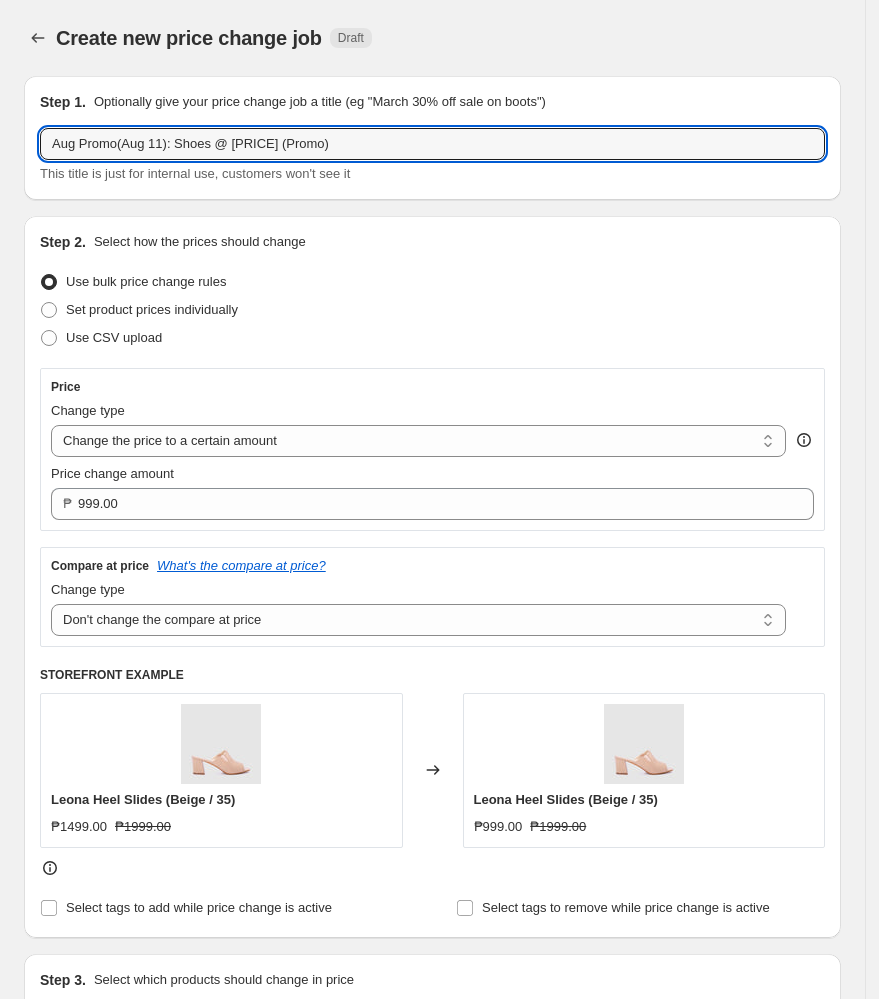 click on "Use bulk price change rules" at bounding box center (432, 282) 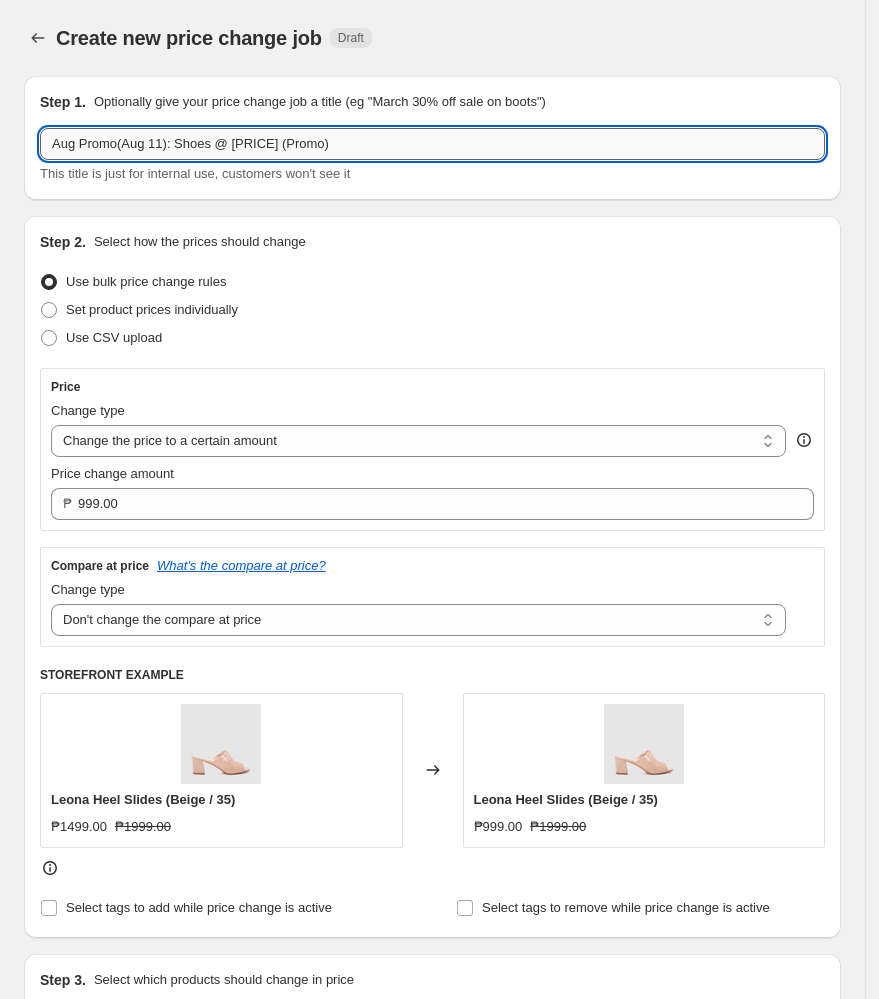 click on "Aug Promo(Aug 11): Shoes @ [PRICE] (Promo)" at bounding box center (432, 144) 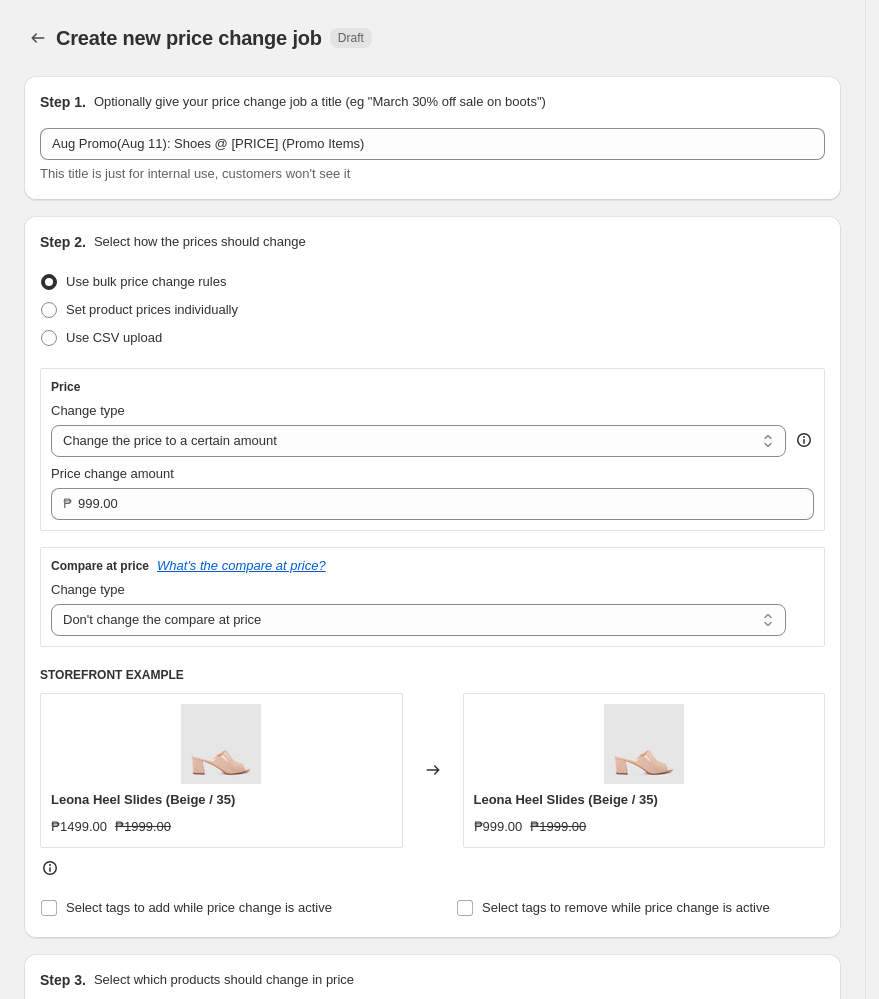 click on "Use bulk price change rules" at bounding box center [432, 282] 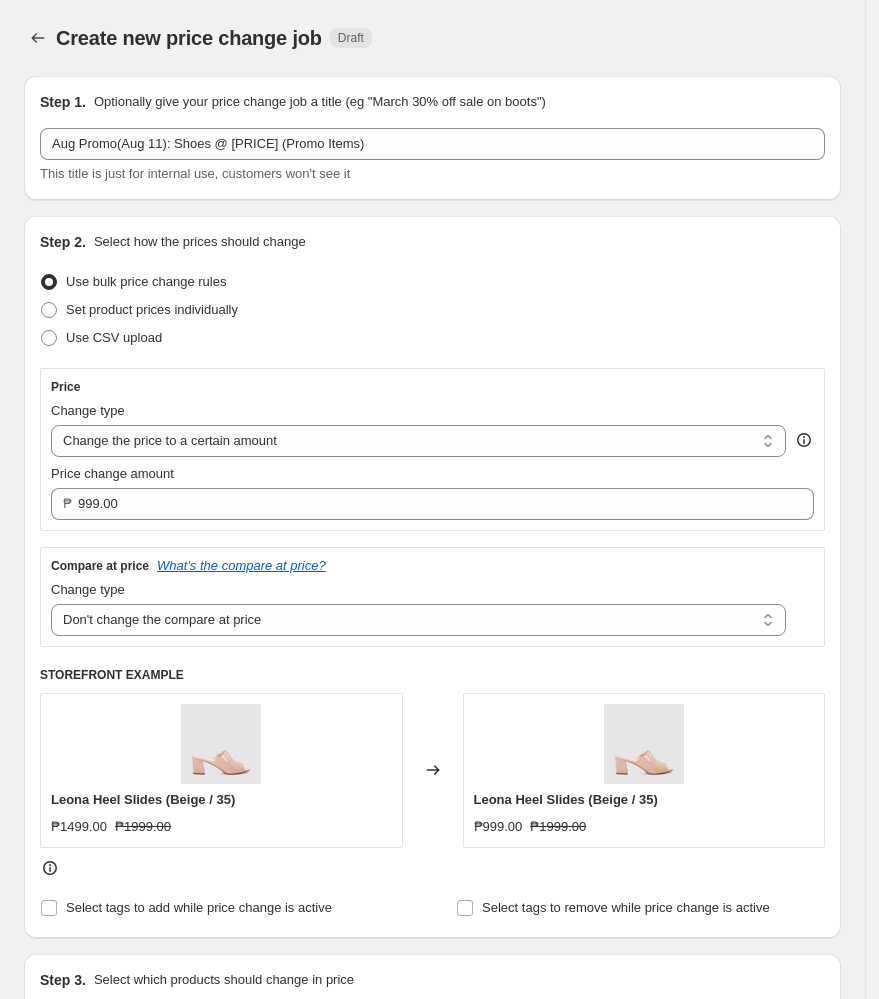 drag, startPoint x: 556, startPoint y: 188, endPoint x: 552, endPoint y: 206, distance: 18.439089 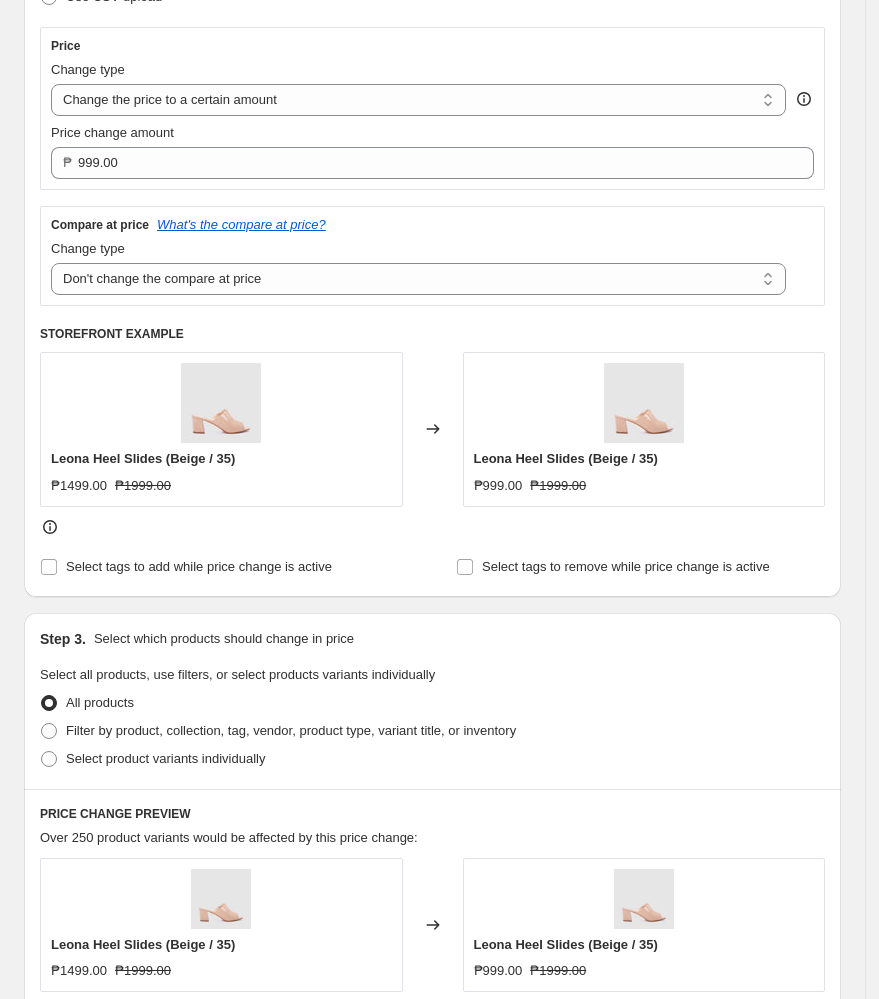 scroll, scrollTop: 400, scrollLeft: 0, axis: vertical 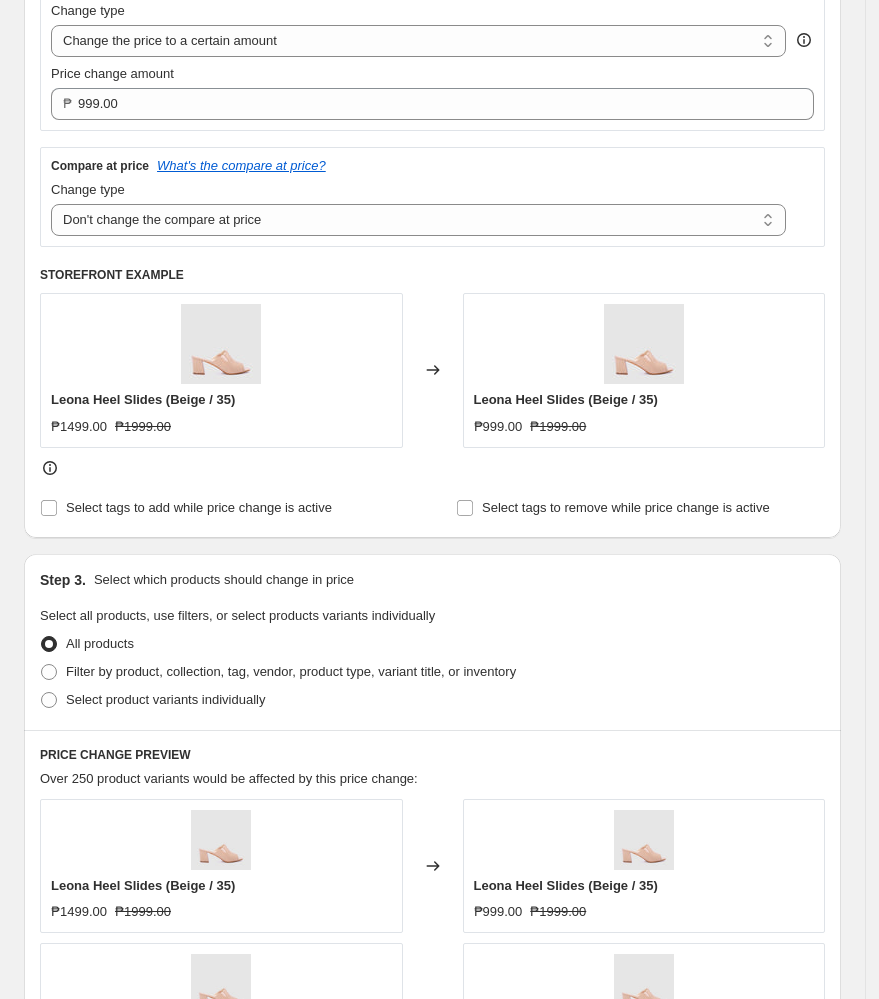 click on "Step 1. Optionally give your price change job a title (eg "March 30% off sale on boots") [MONTH] Promo([MONTH] 11): Shoes @ 999 (Promo Items) This title is just for internal use, customers won't see it Step 2. Select how the prices should change Use bulk price change rules Set product prices individually Use CSV upload Price Change type Change the price to a certain amount Change the price by a certain amount Change the price by a certain percentage Change the price to the current compare at price (price before sale) Change the price by a certain amount relative to the compare at price Change the price by a certain percentage relative to the compare at price Don't change the price Change the price by a certain percentage relative to the cost per item Change price to certain cost margin Change the price to a certain amount Price change amount ₱ 999.00 Compare at price What's the compare at price? Change type Change the compare at price to the current price (sale) Change the compare at price to a certain amount" at bounding box center [424, 729] 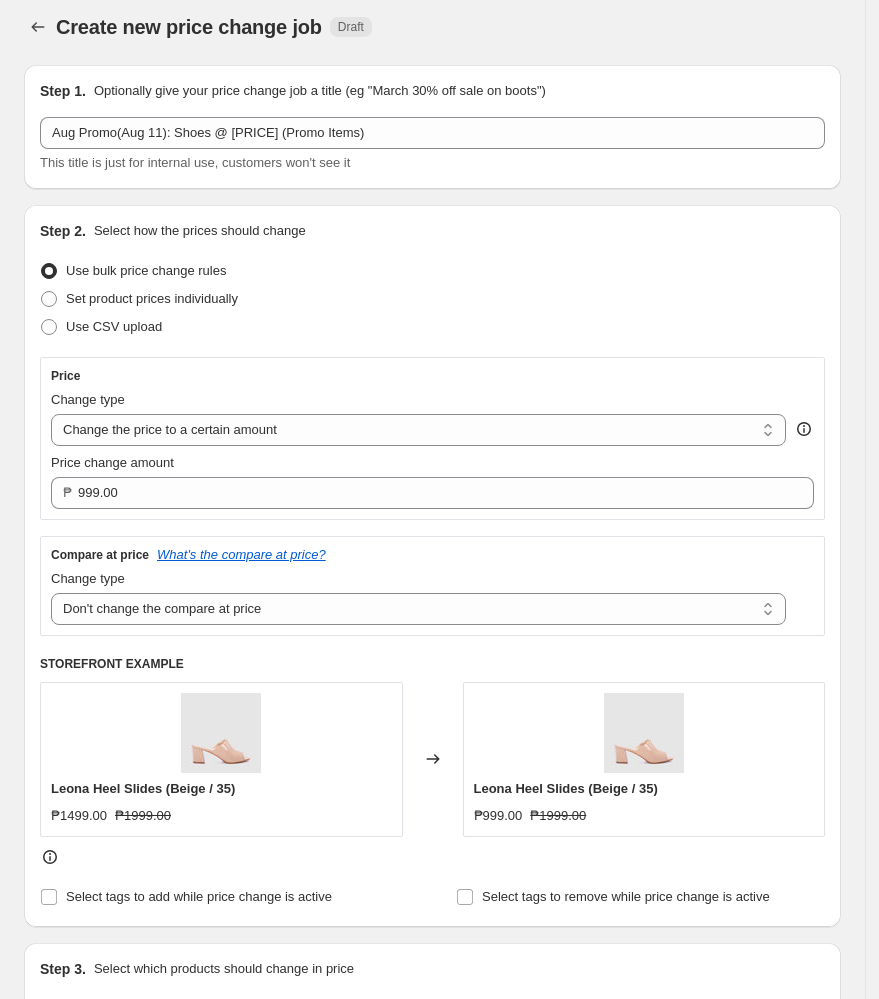 scroll, scrollTop: 0, scrollLeft: 0, axis: both 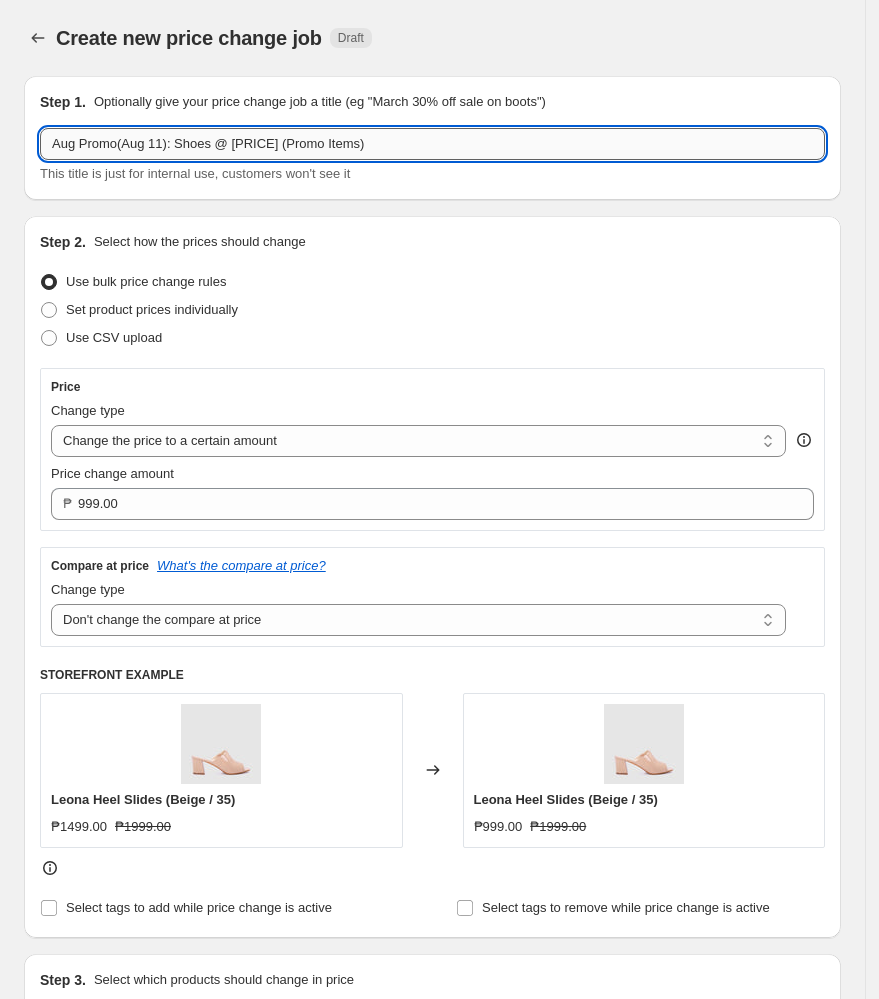 click on "Aug Promo(Aug 11): Shoes @ [PRICE] (Promo Items)" at bounding box center (432, 144) 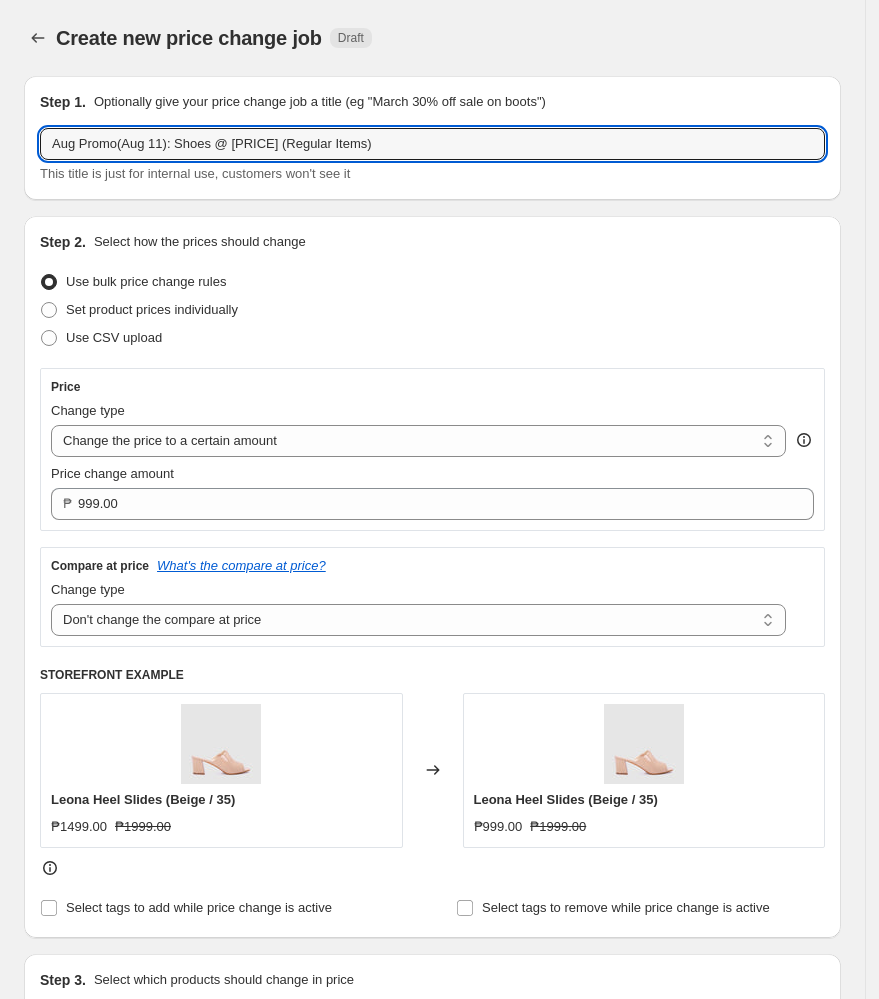 type on "Aug Promo(Aug 11): Shoes @ [PRICE] (Regular Items)" 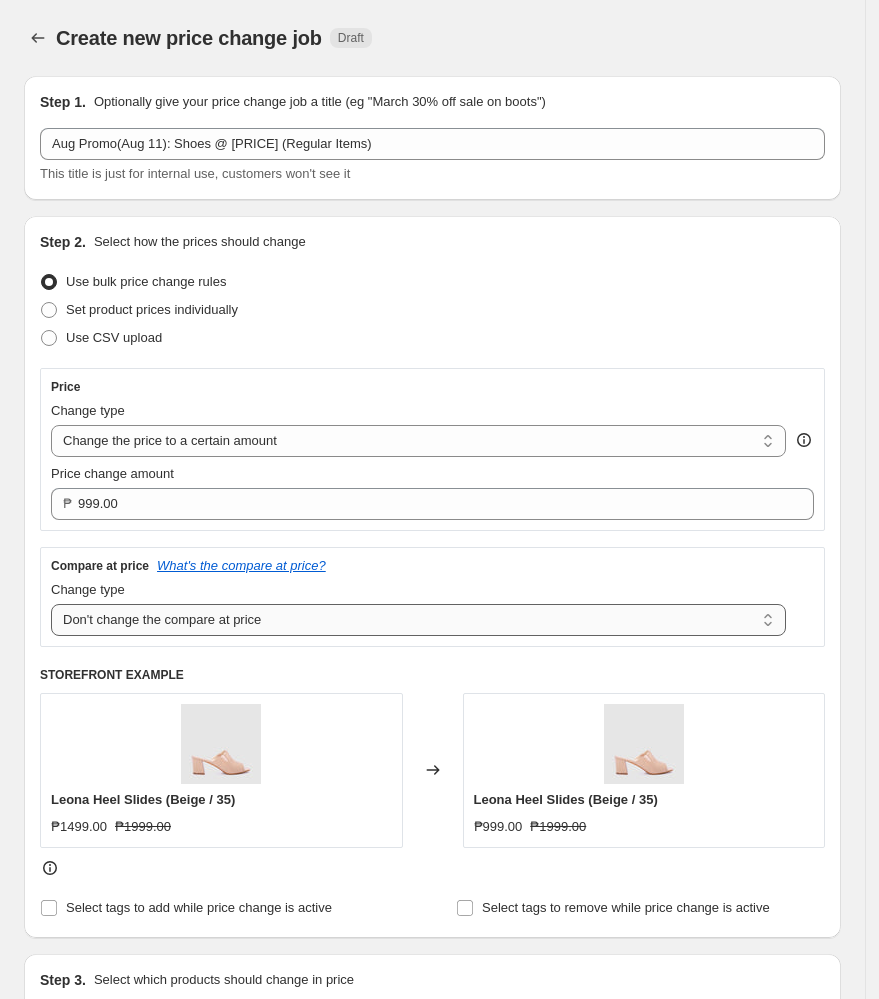 click on "Change the compare at price to the current price (sale) Change the compare at price to a certain amount Change the compare at price by a certain amount Change the compare at price by a certain percentage Change the compare at price by a certain amount relative to the actual price Change the compare at price by a certain percentage relative to the actual price Don't change the compare at price Remove the compare at price" at bounding box center [418, 620] 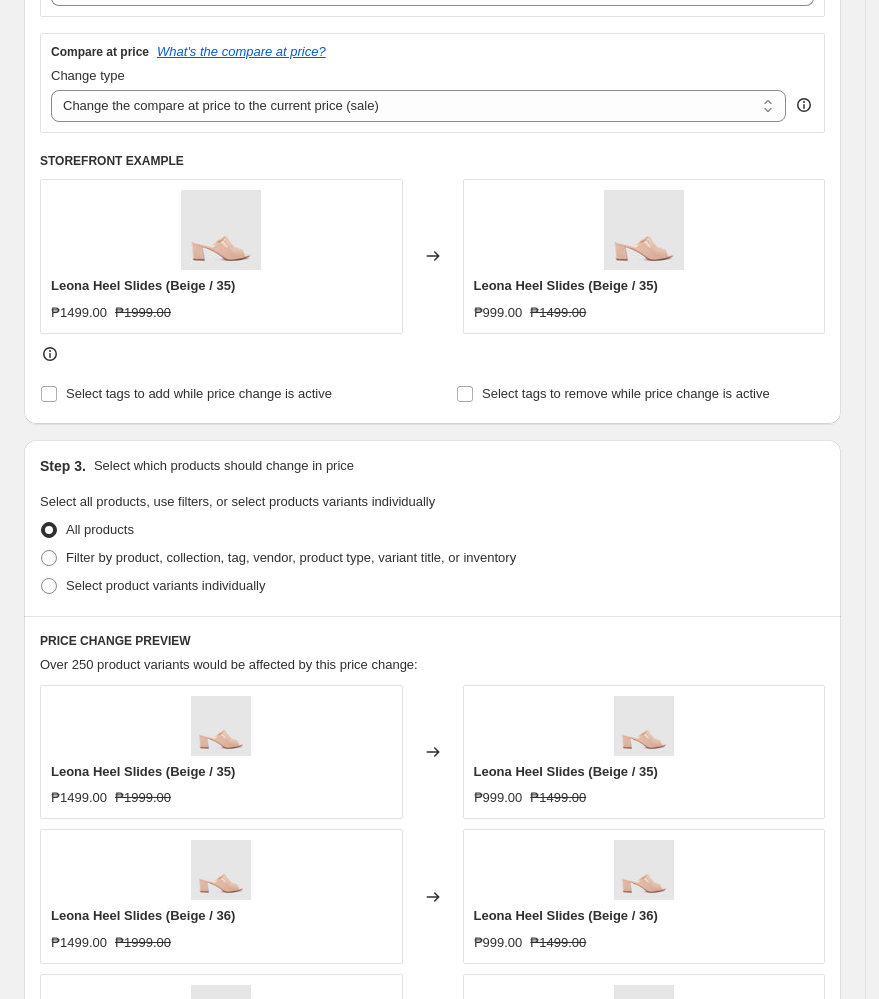 scroll, scrollTop: 533, scrollLeft: 0, axis: vertical 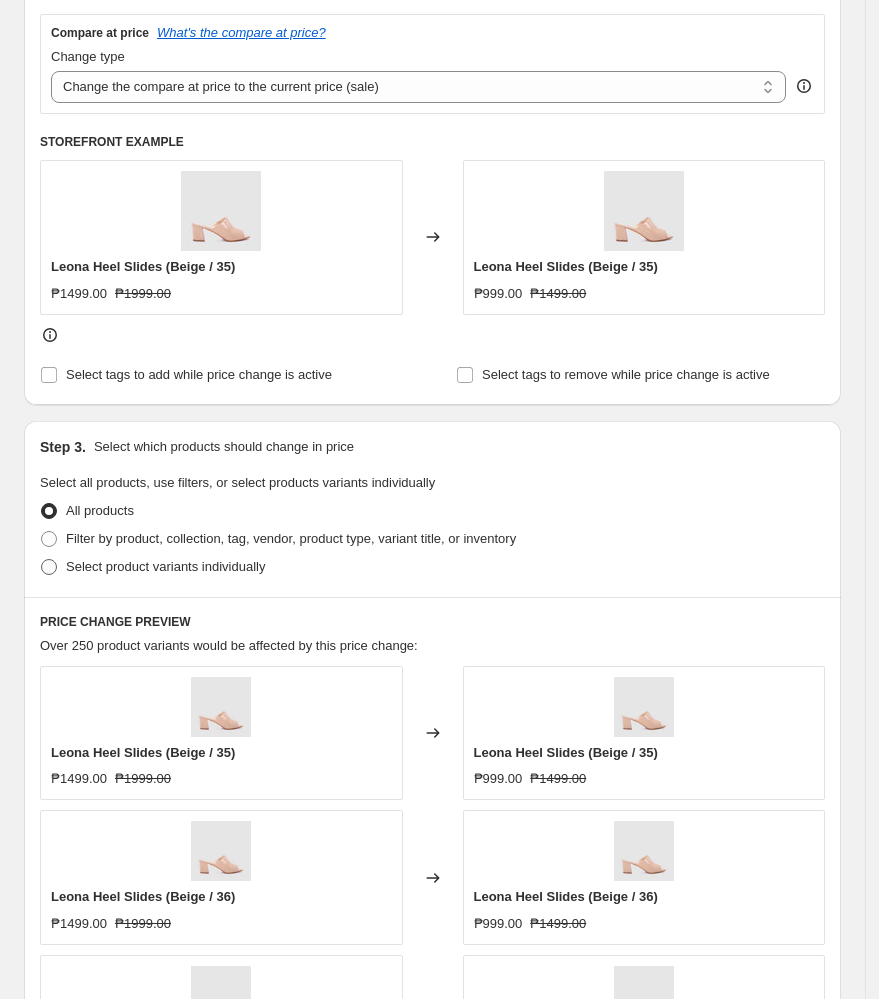 click at bounding box center (49, 567) 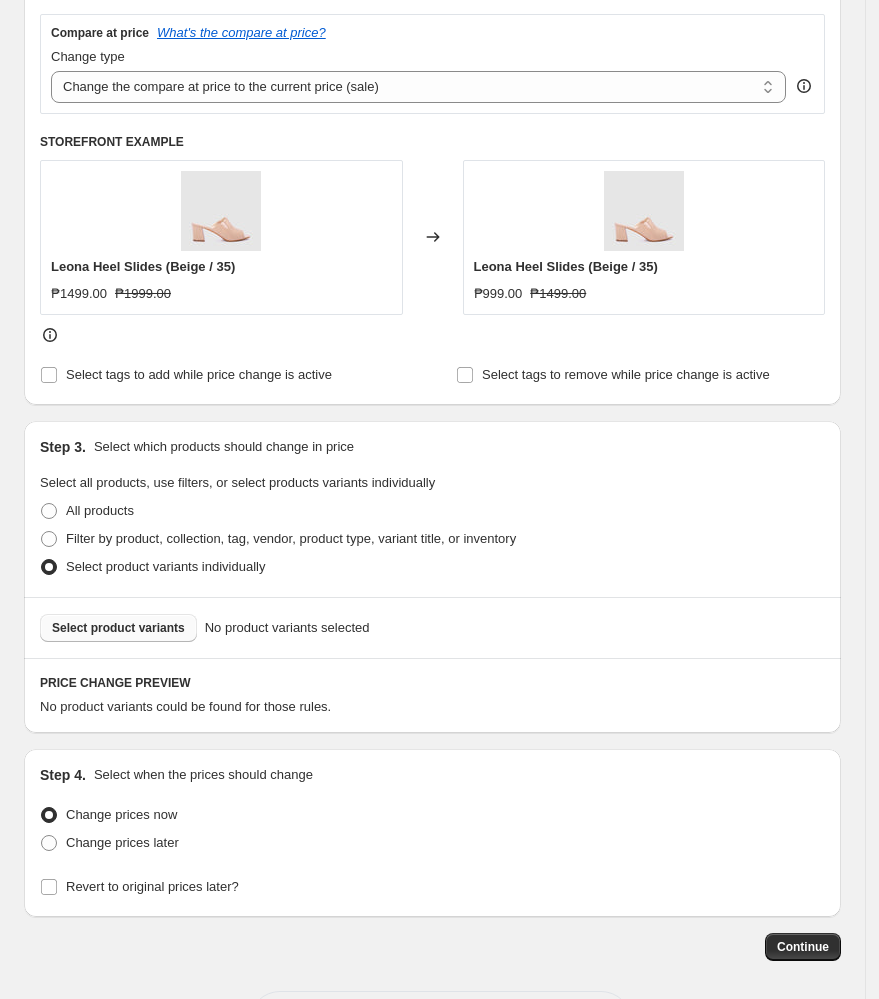 click on "Select product variants" at bounding box center [118, 628] 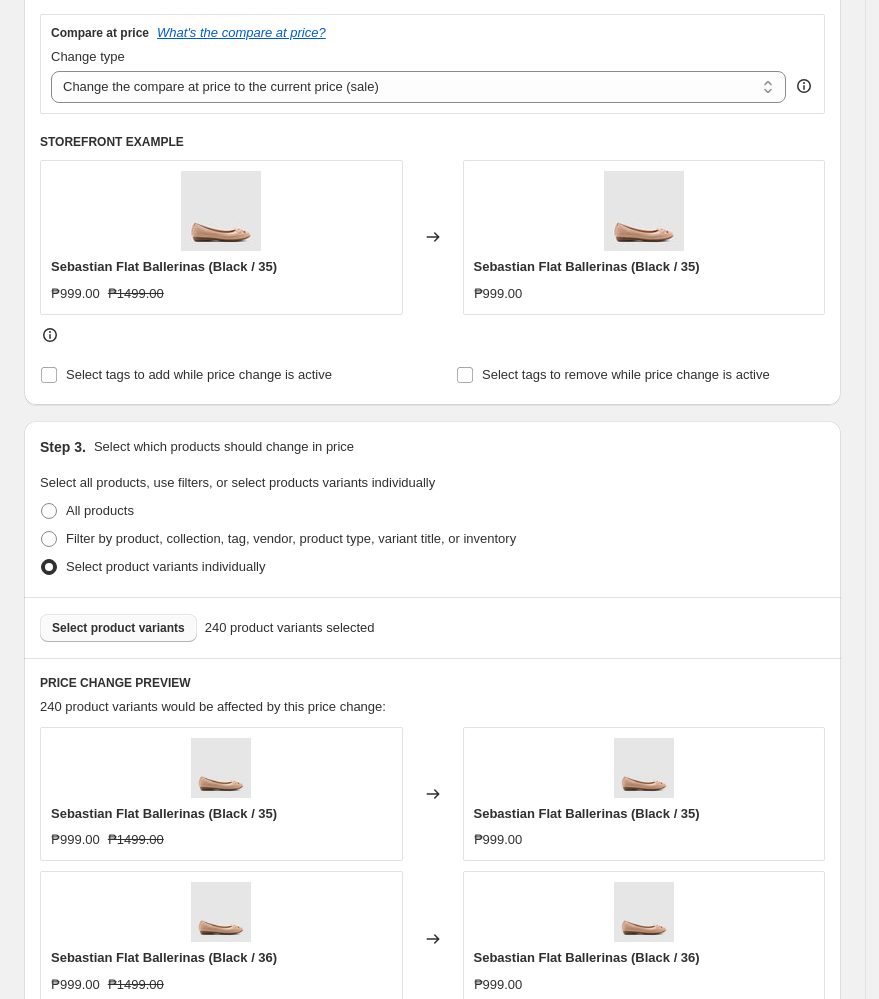click on "Select product variants" at bounding box center (118, 628) 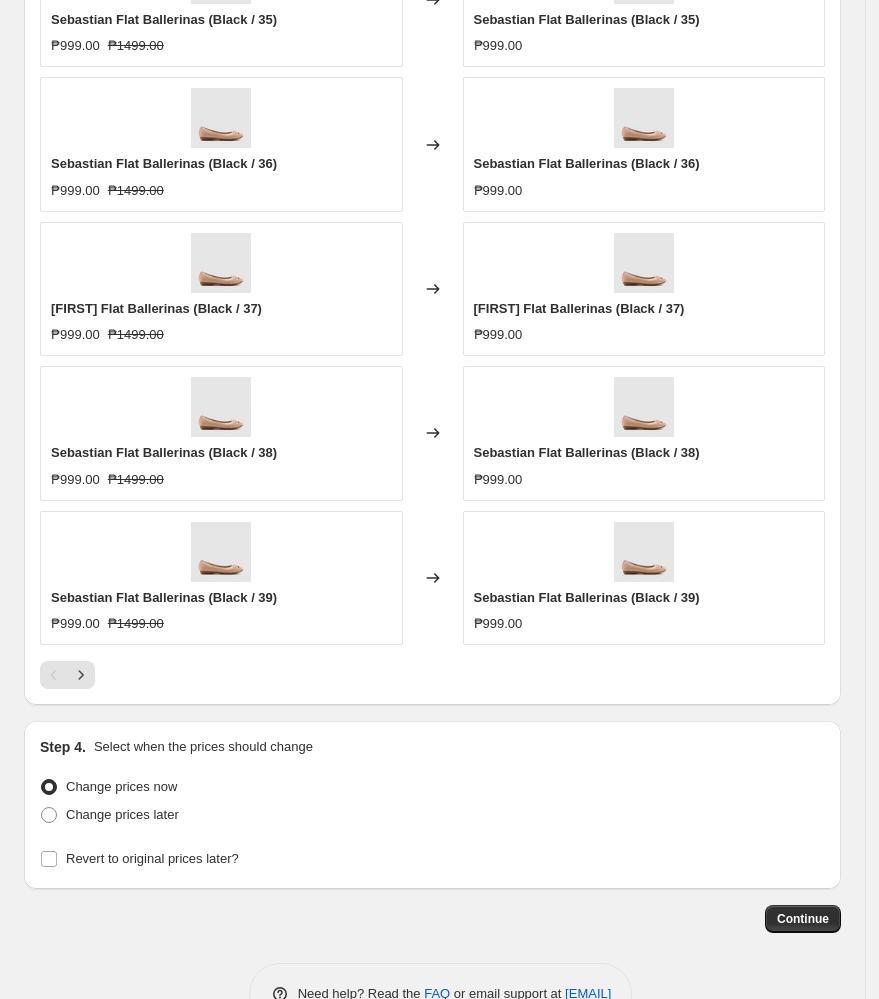 scroll, scrollTop: 1333, scrollLeft: 0, axis: vertical 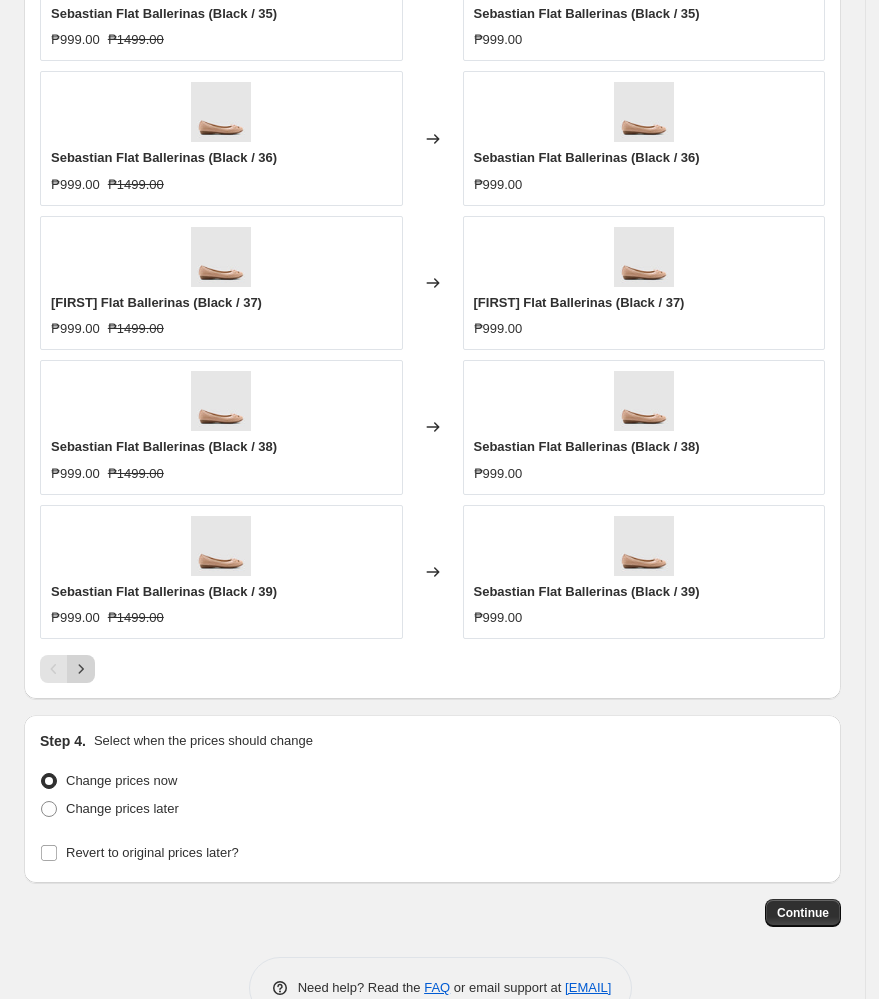 click 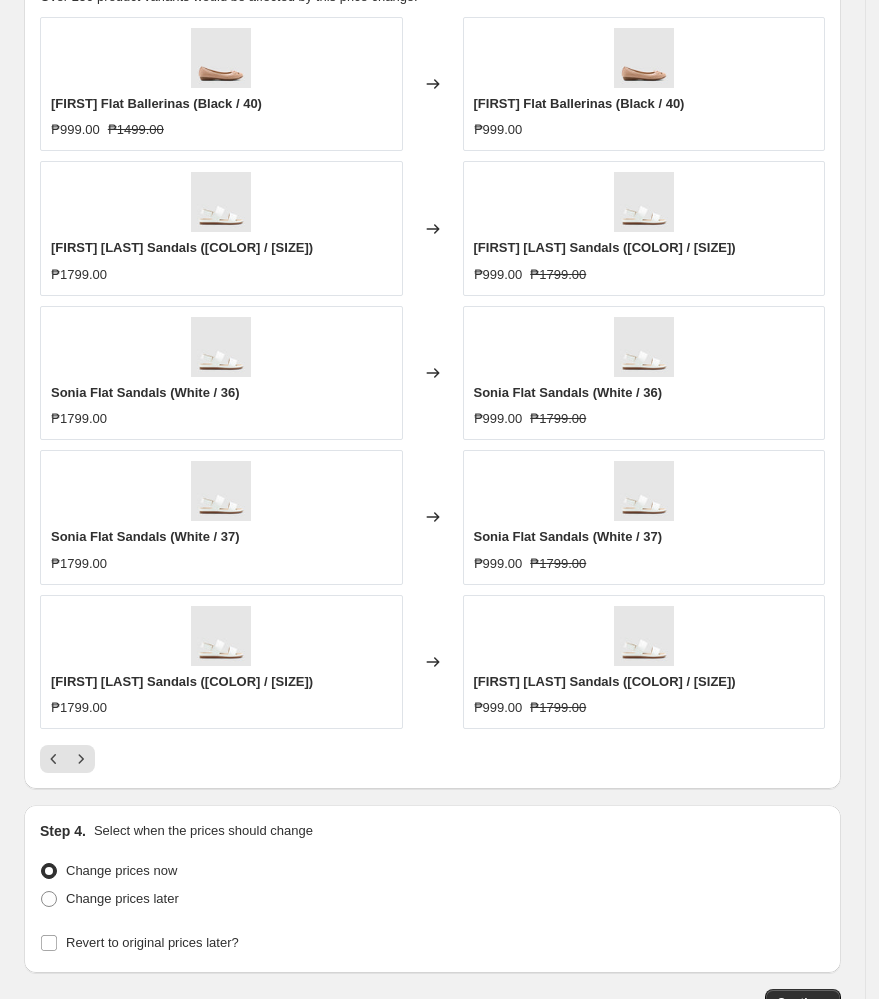 scroll, scrollTop: 1200, scrollLeft: 0, axis: vertical 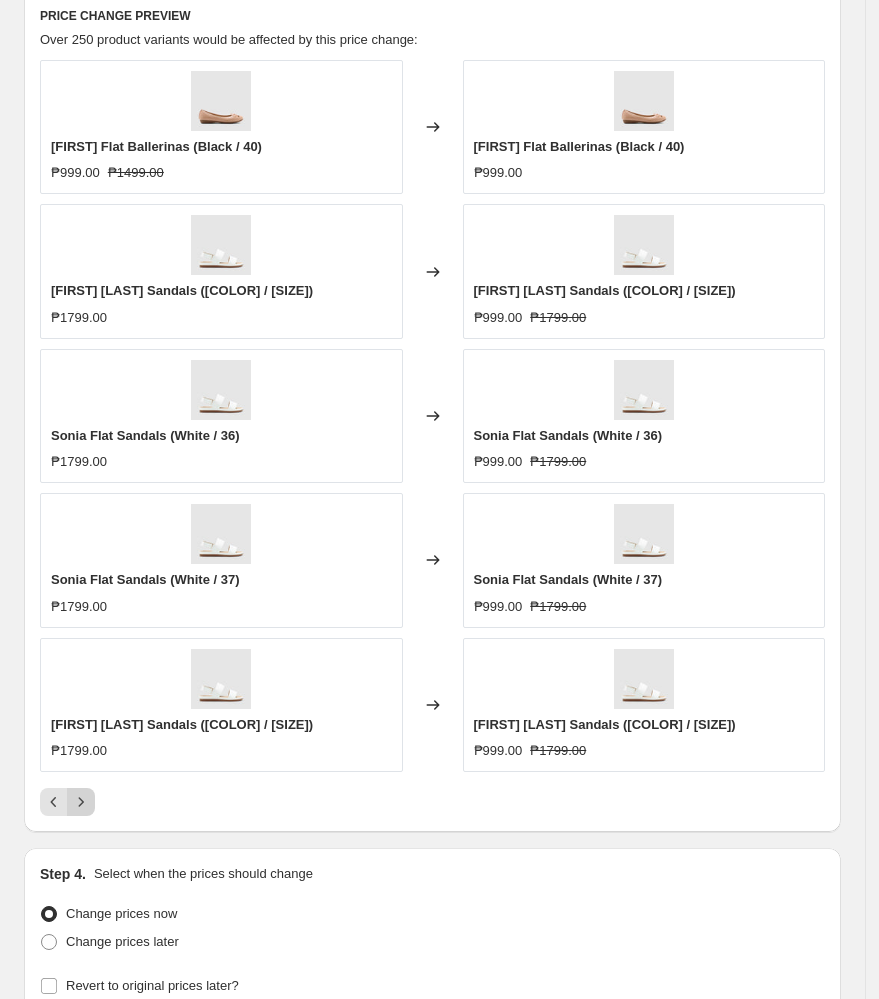 click 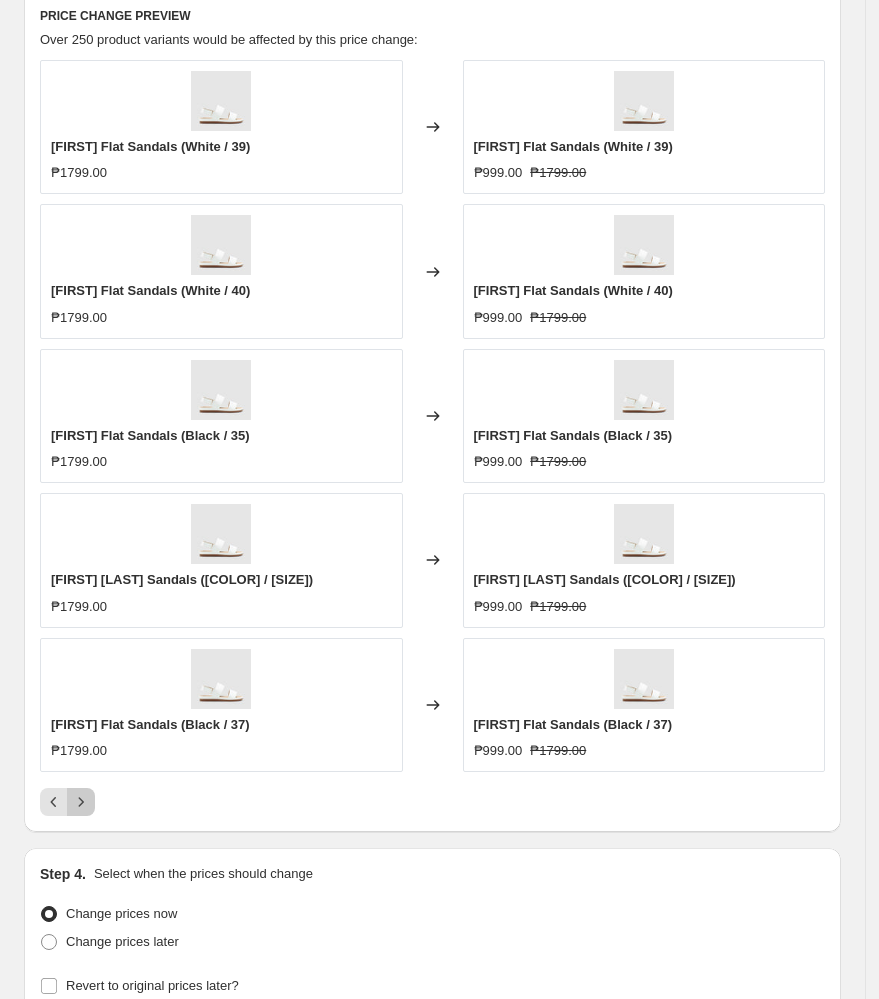 click 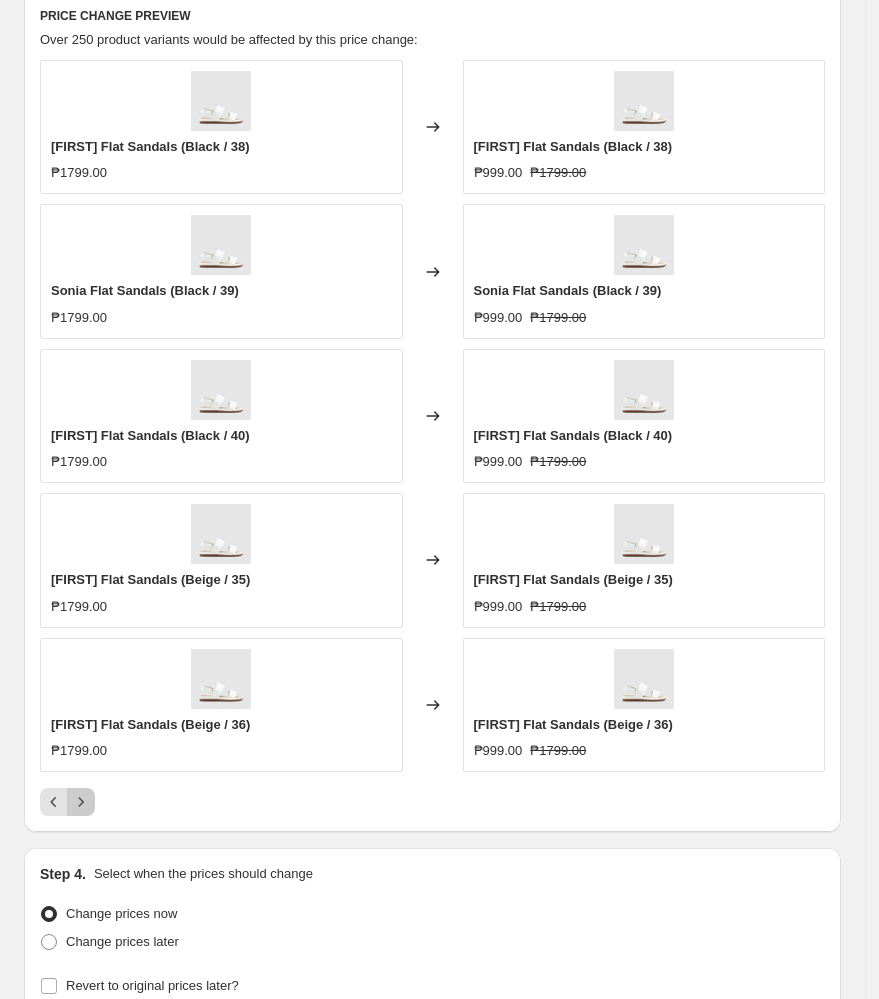 click 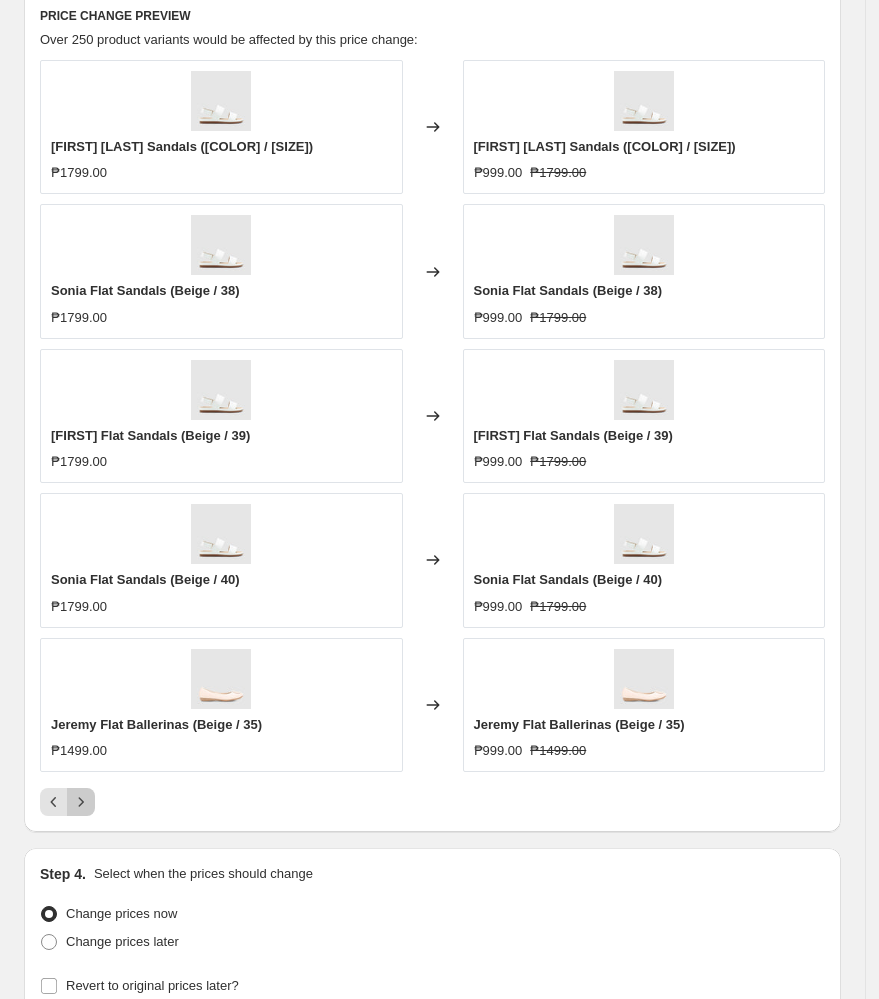 click 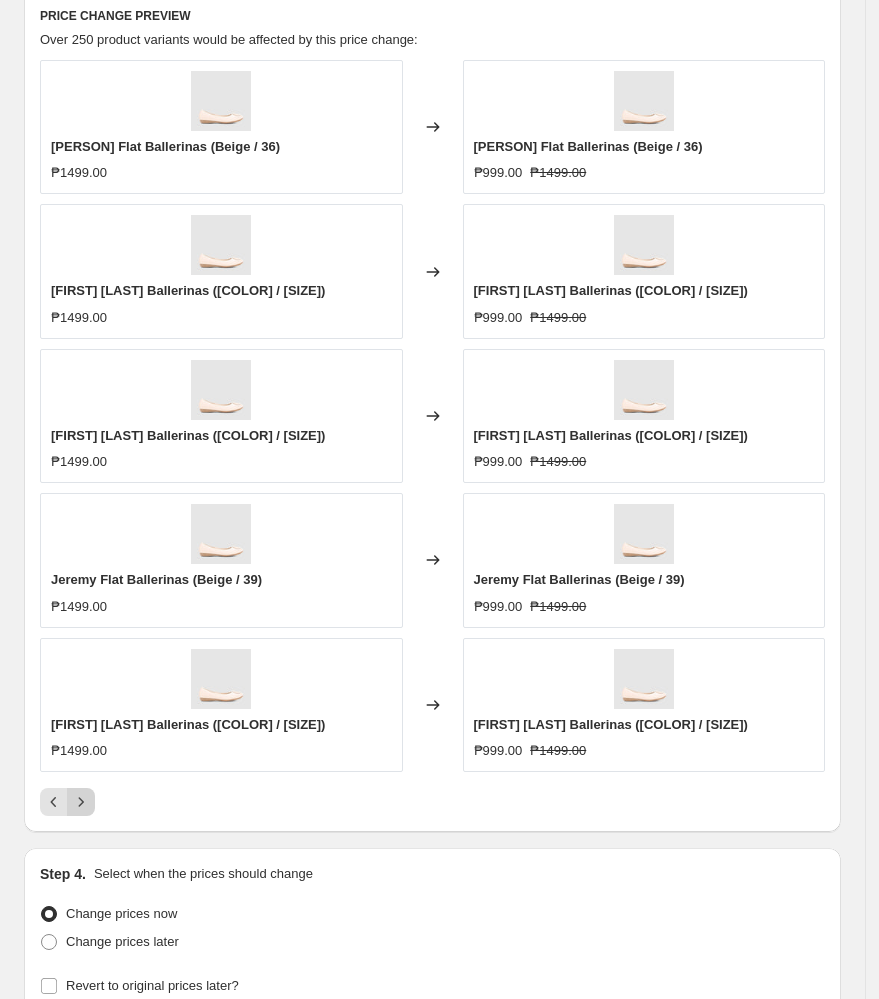 click 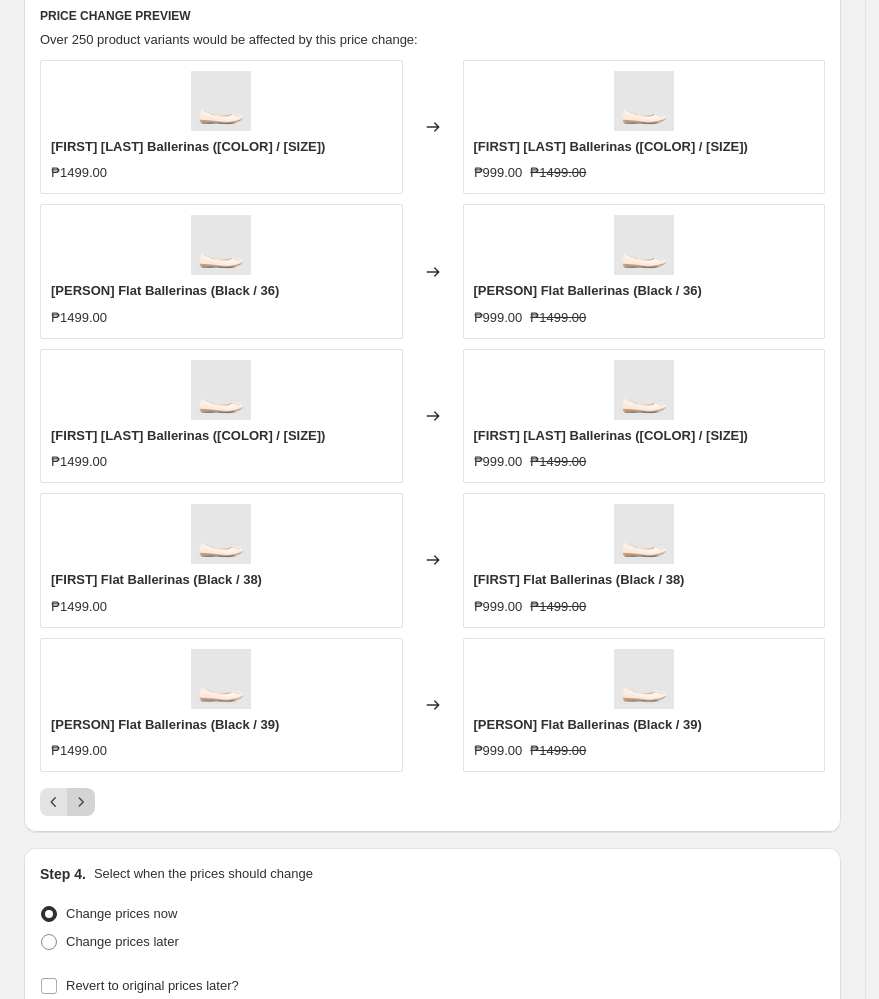 click 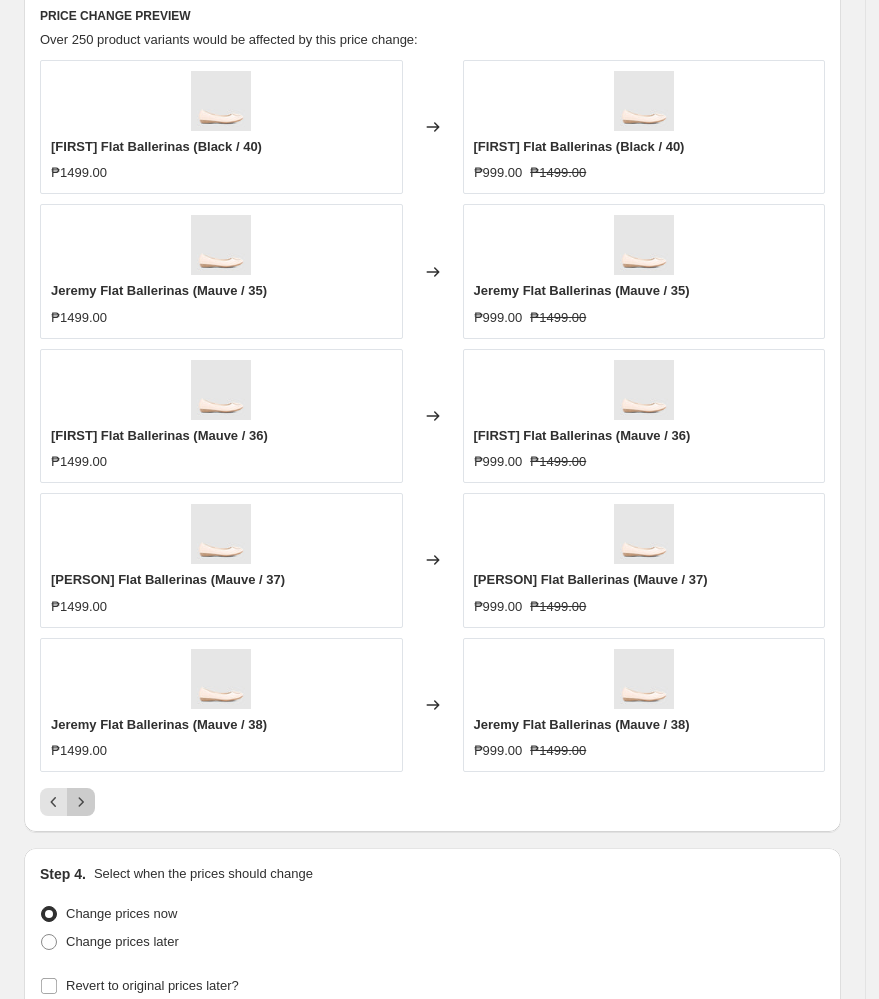 click 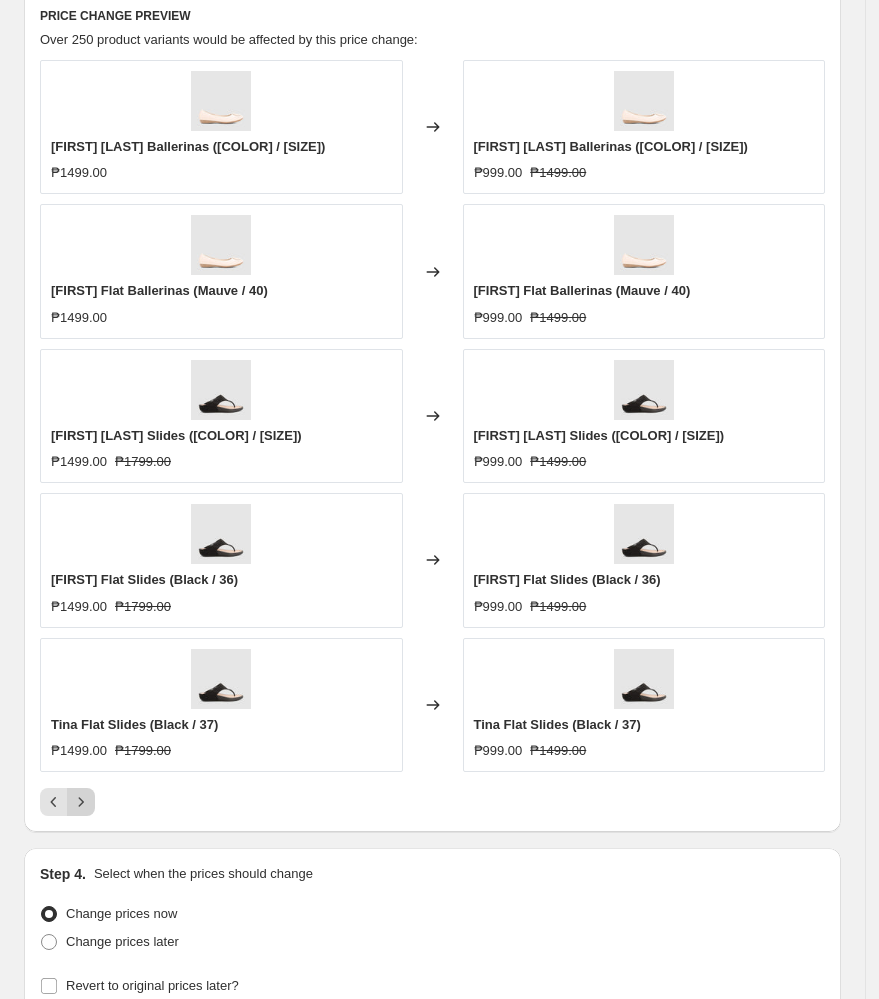 click 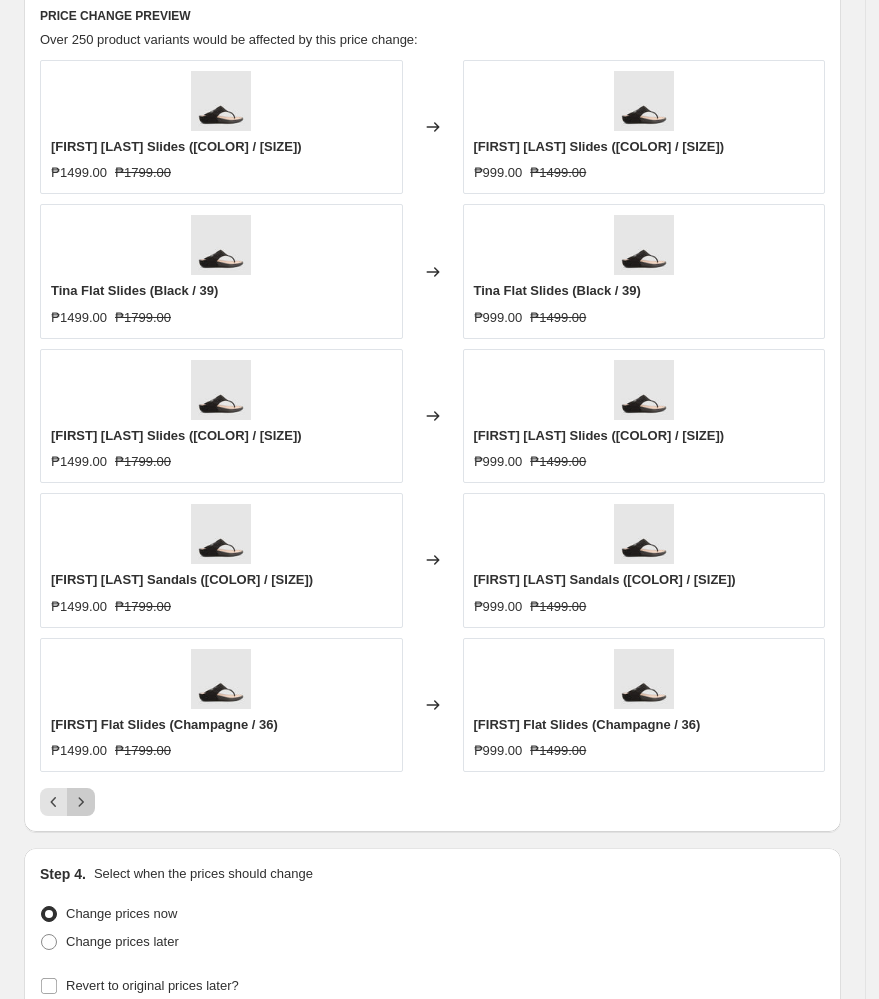 click 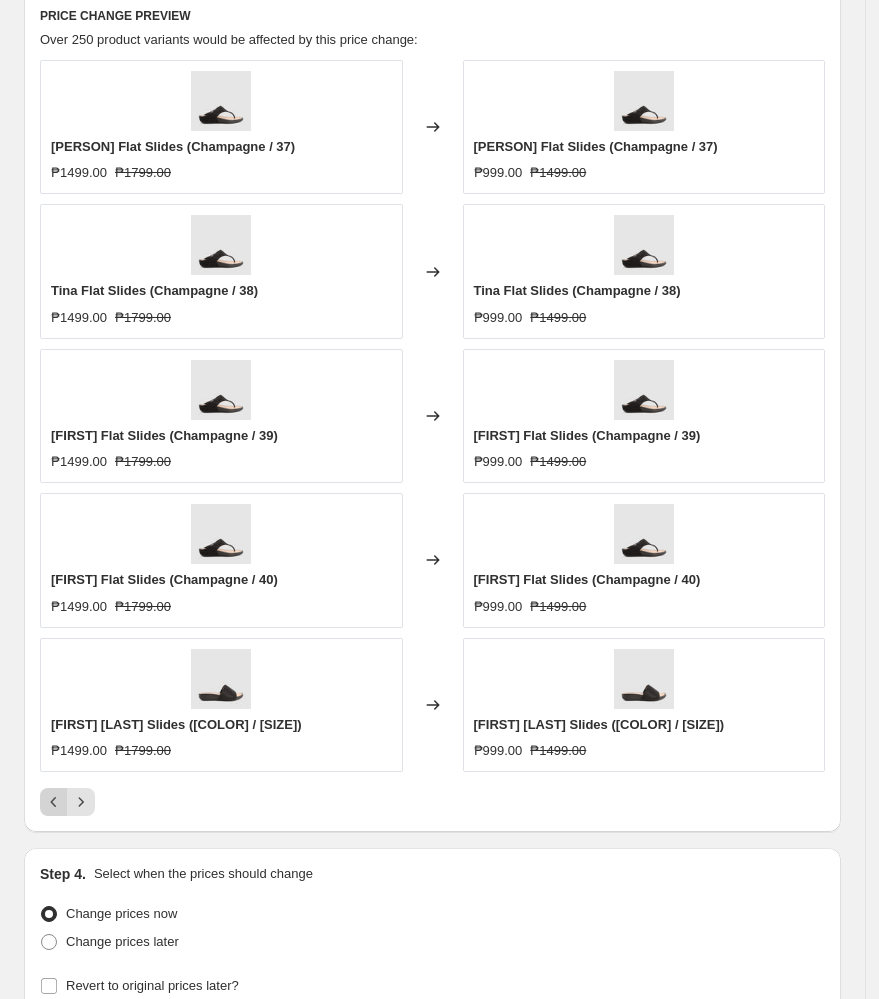 click 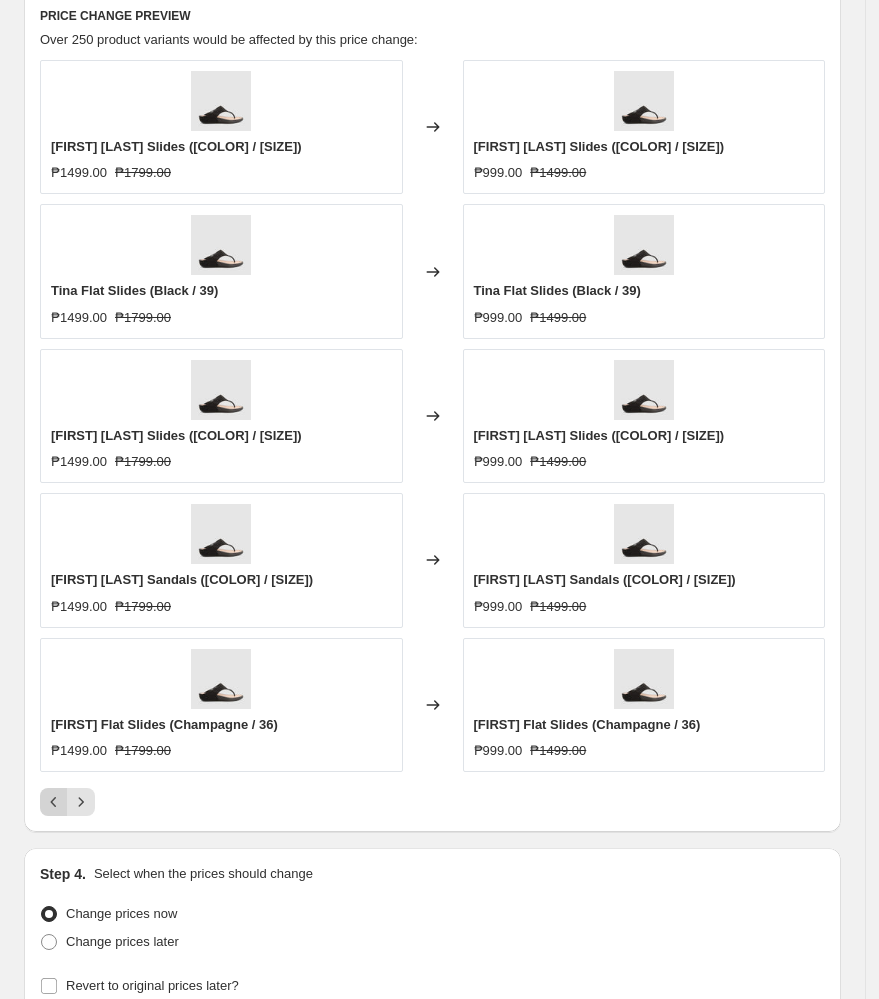 click 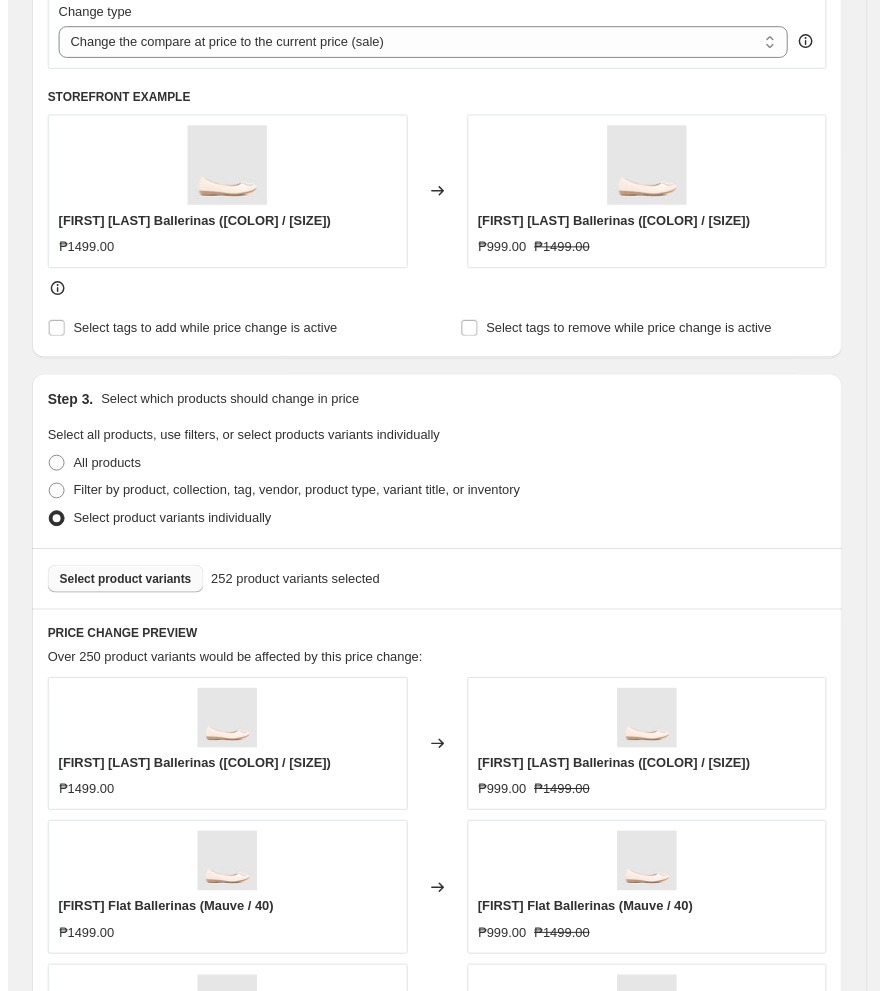 scroll, scrollTop: 533, scrollLeft: 0, axis: vertical 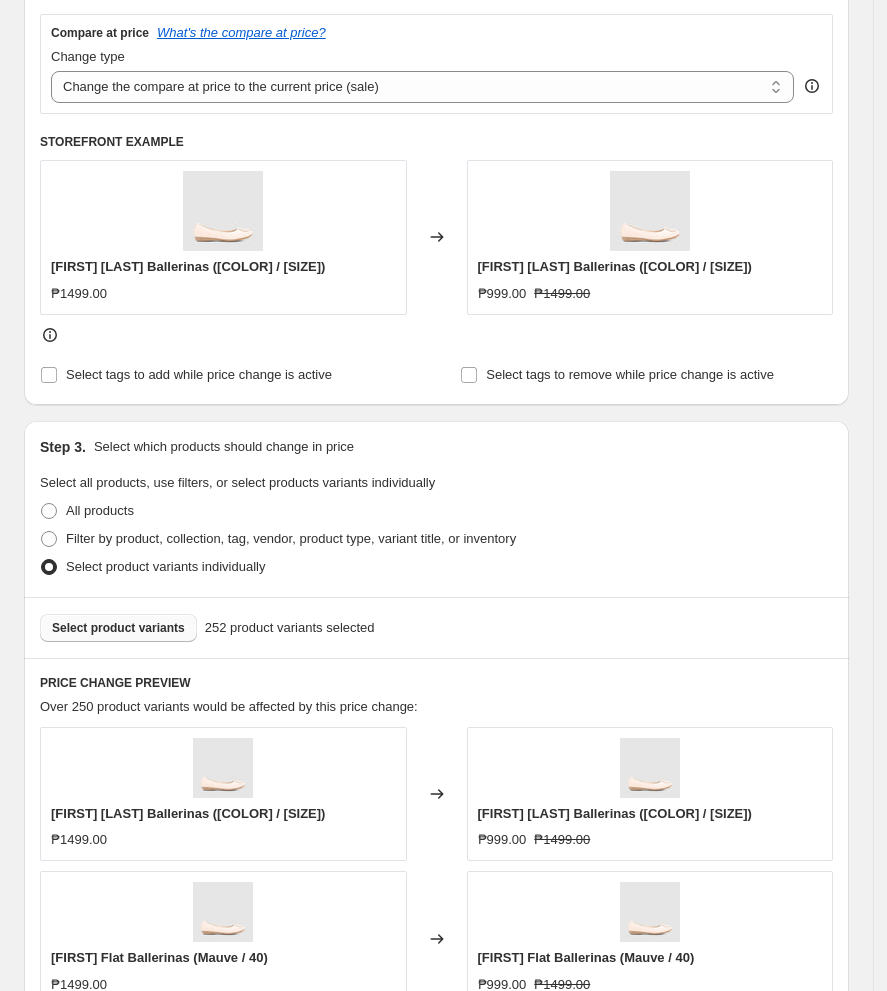 click on "Create new price change job. This page is ready Create new price change job Draft Step 1. Optionally give your price change job a title (eg "March 30% off sale on boots") Aug Promo(Aug 11): Shoes @ 999 (Regular Items) This title is just for internal use, customers won't see it Step 2. Select how the prices should change Use bulk price change rules Set product prices individually Use CSV upload Price Change type Change the price to a certain amount Change the price by a certain amount Change the price by a certain percentage Change the price to the current compare at price (price before sale) Change the price by a certain amount relative to the compare at price Change the price by a certain percentage relative to the compare at price Don't change the price Change the price by a certain percentage relative to the cost per item Change price to certain cost margin Change the price to a certain amount Price change amount ₱ 999.00 Compare at price What's the compare at price? Change type STOREFRONT EXAMPLE 252" at bounding box center [436, 658] 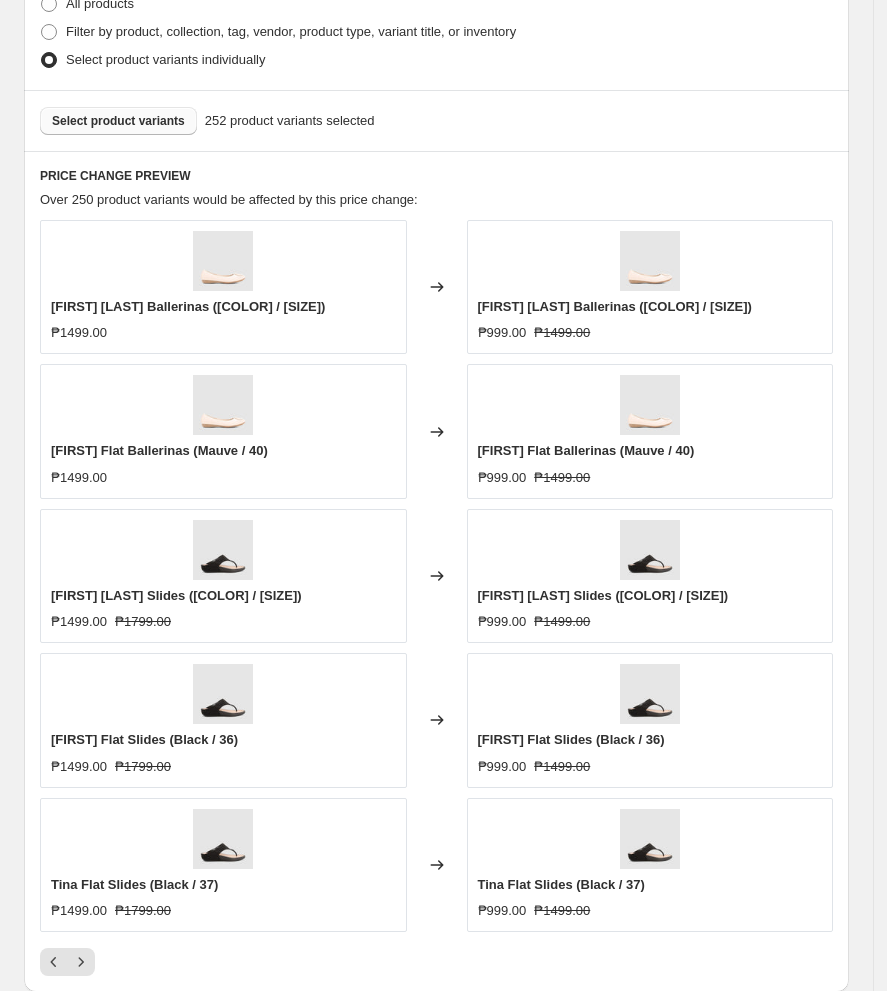 scroll, scrollTop: 1200, scrollLeft: 0, axis: vertical 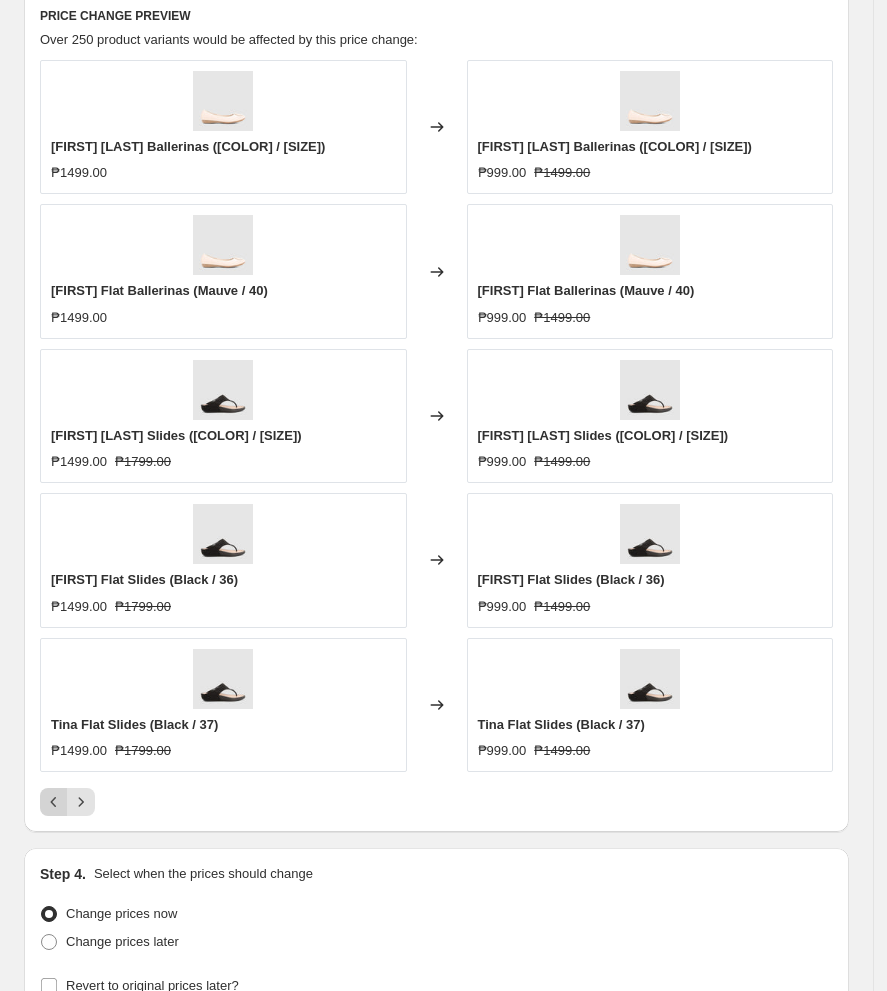 click 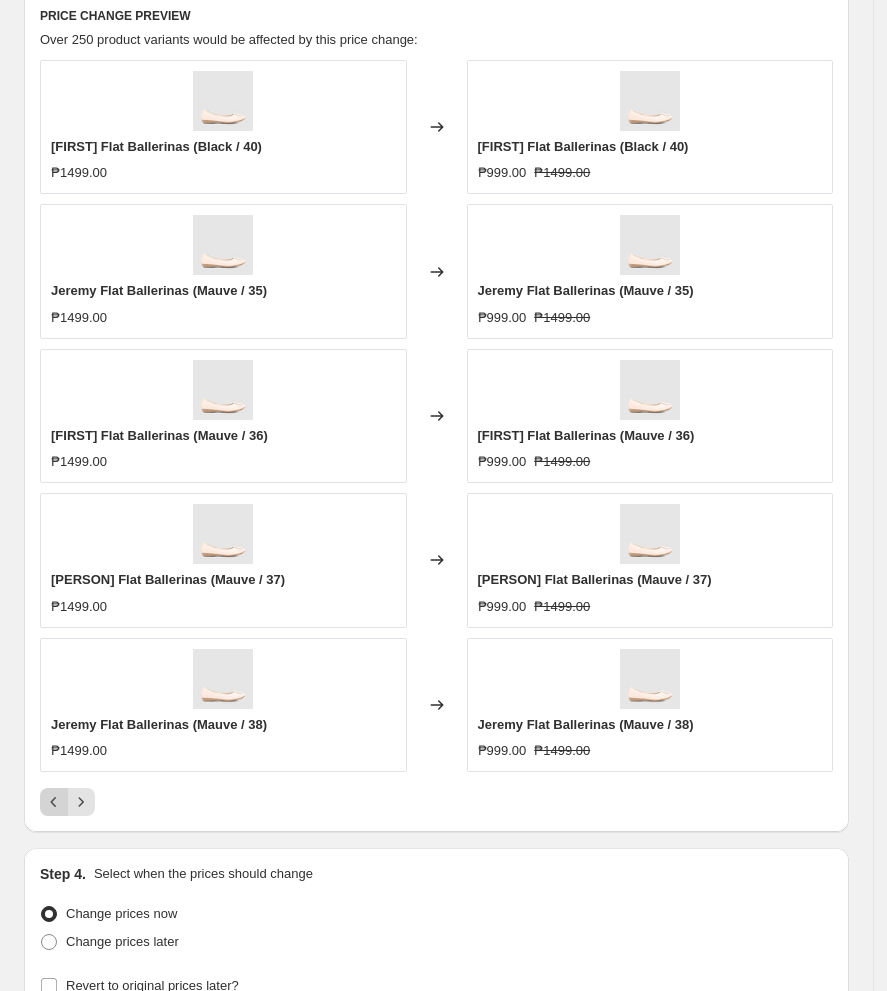 click 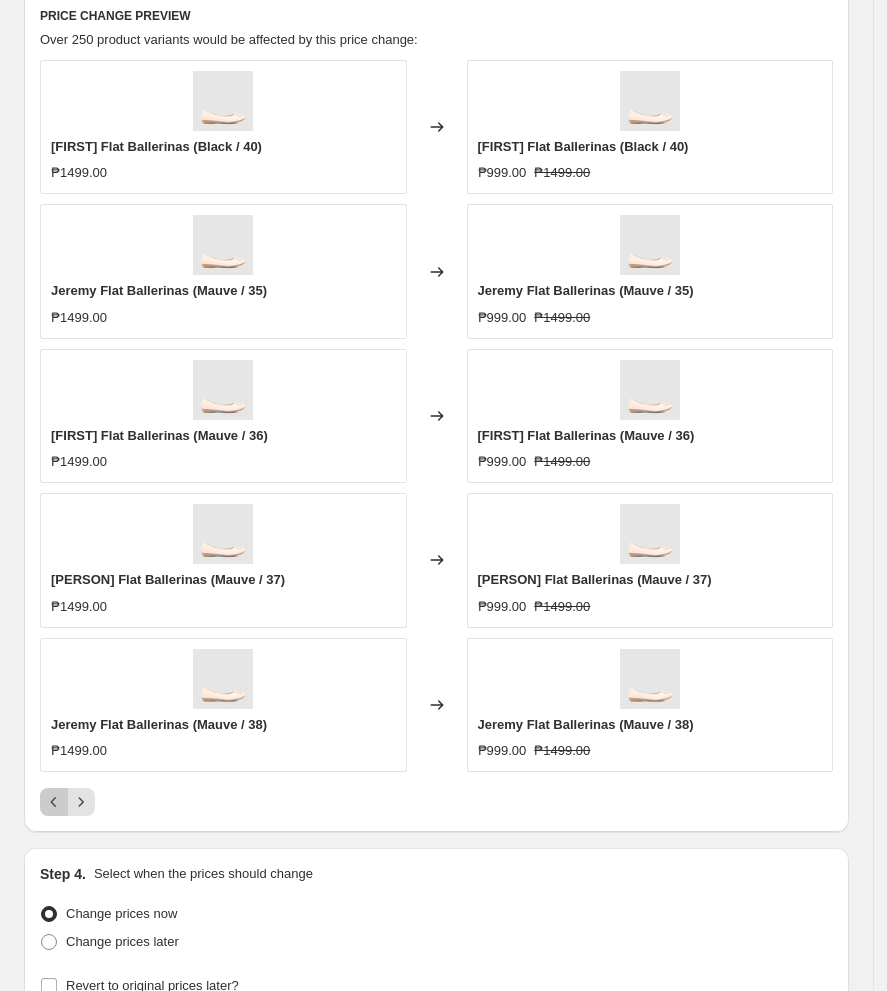 click 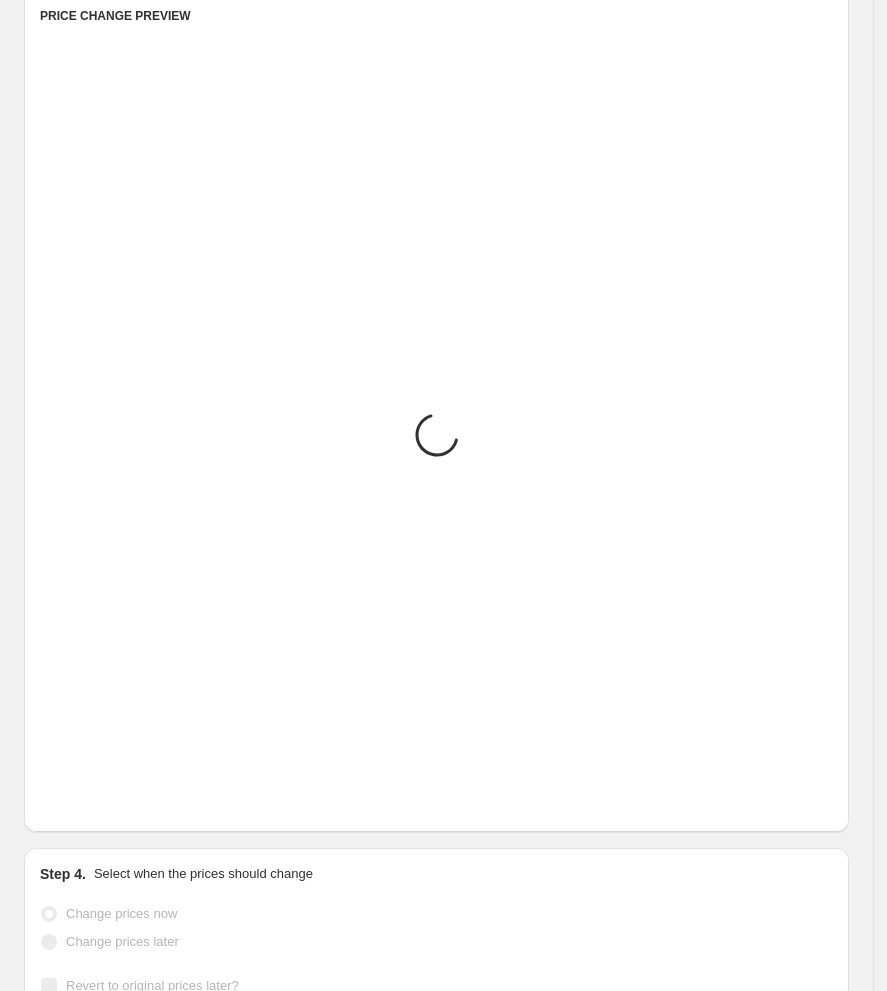 click 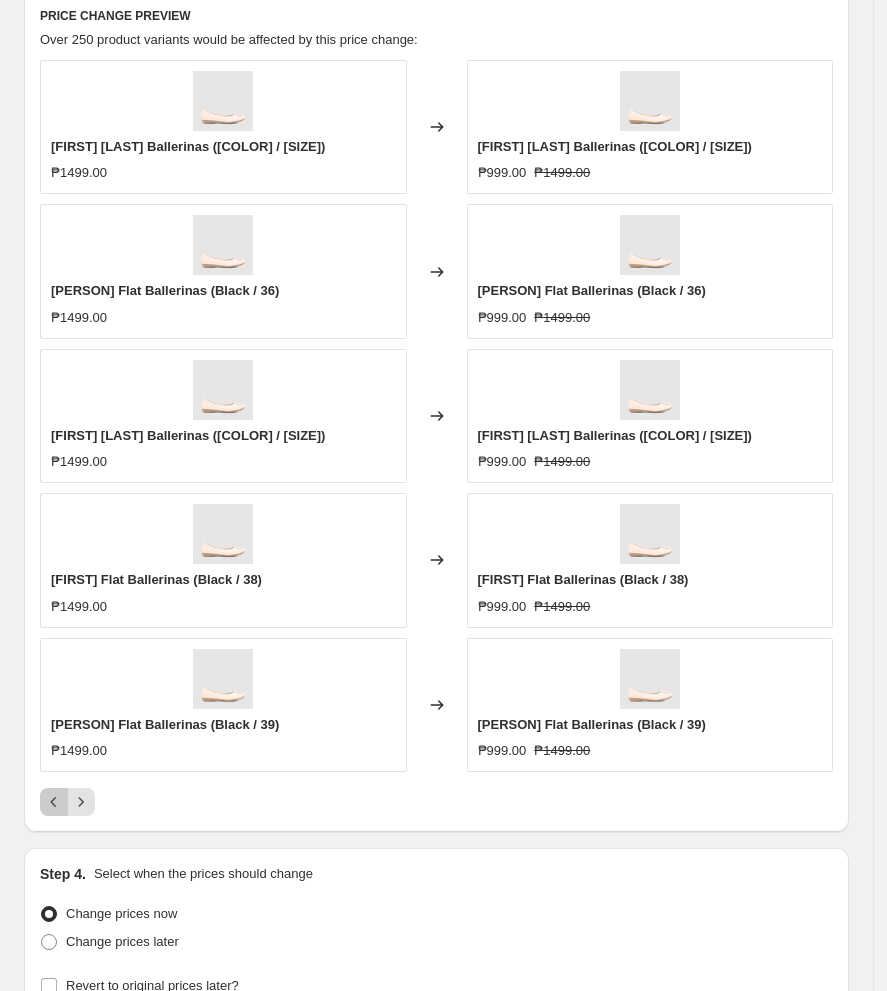 click 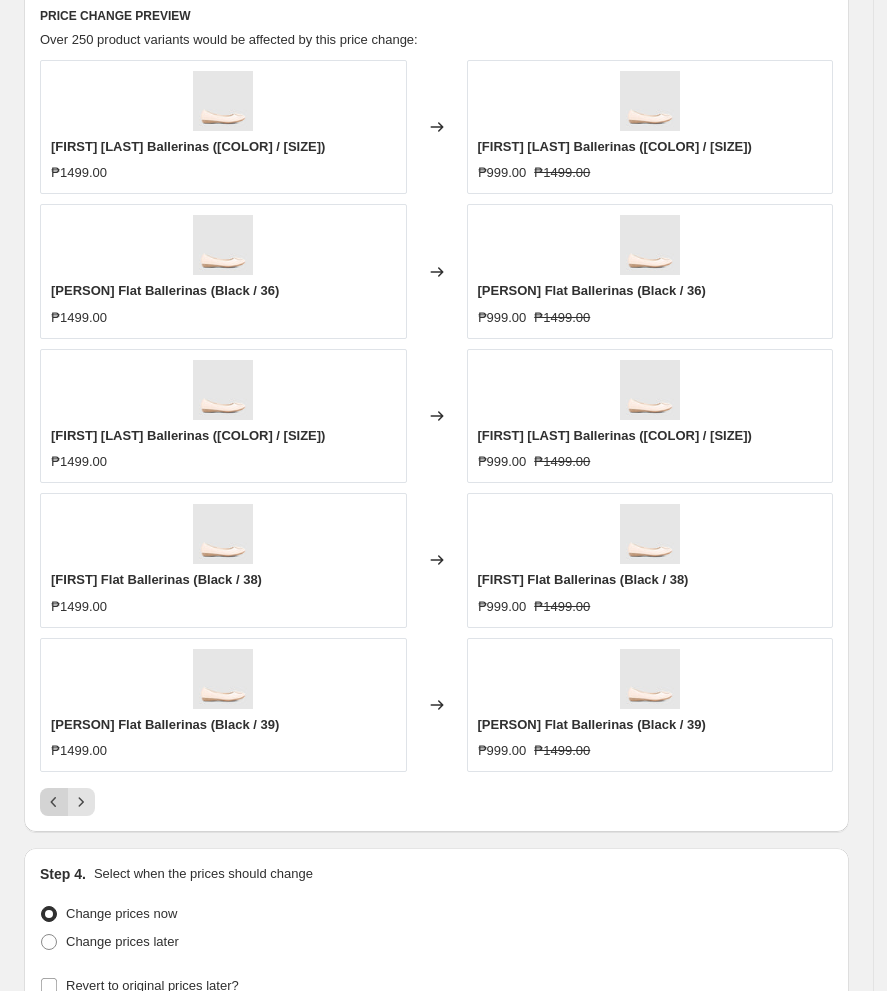click 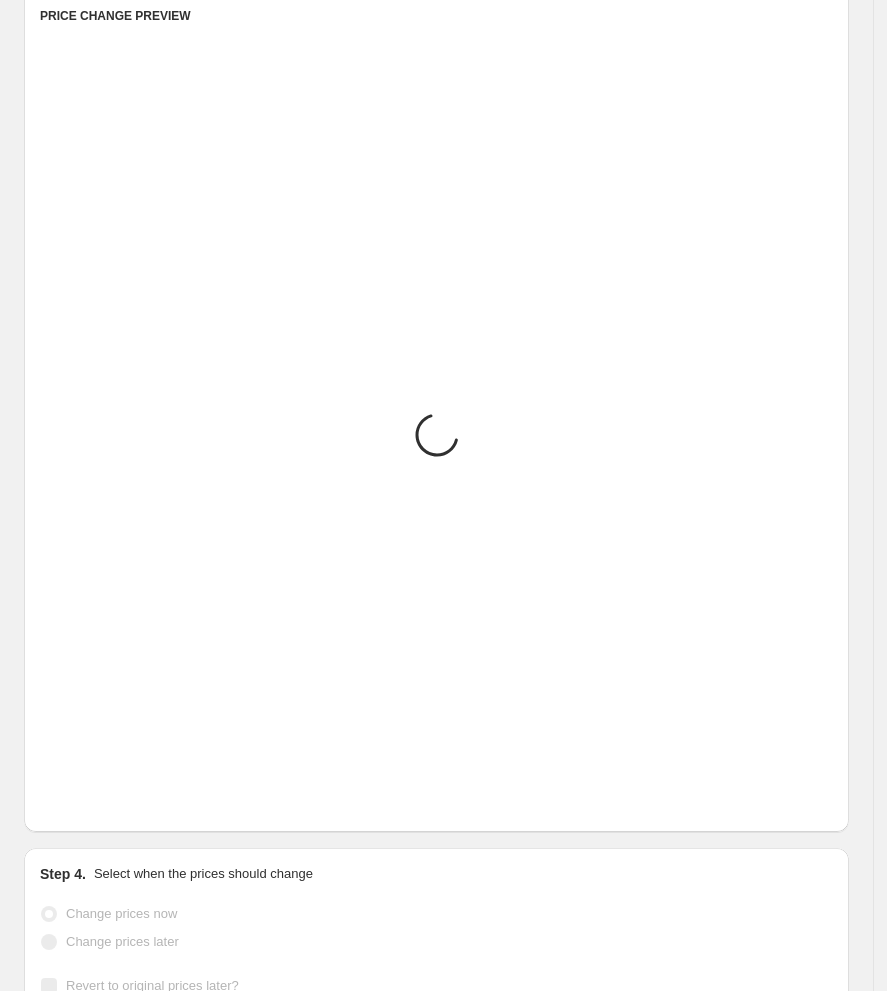 click 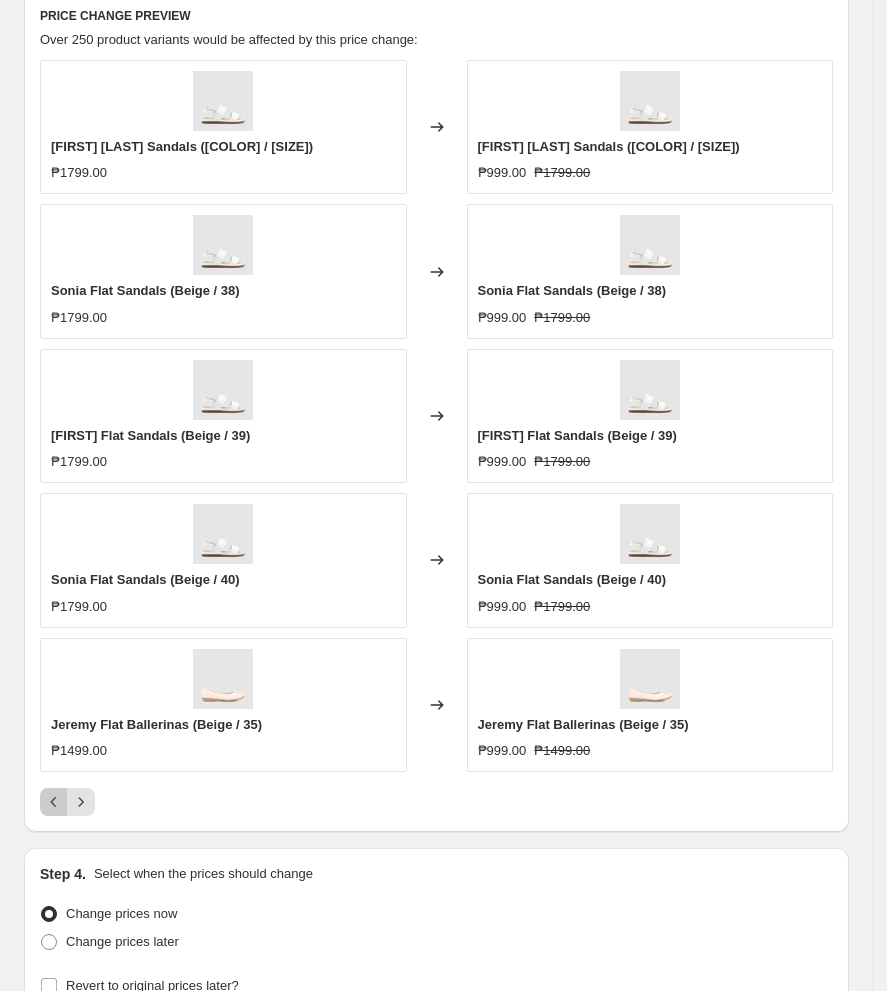 click 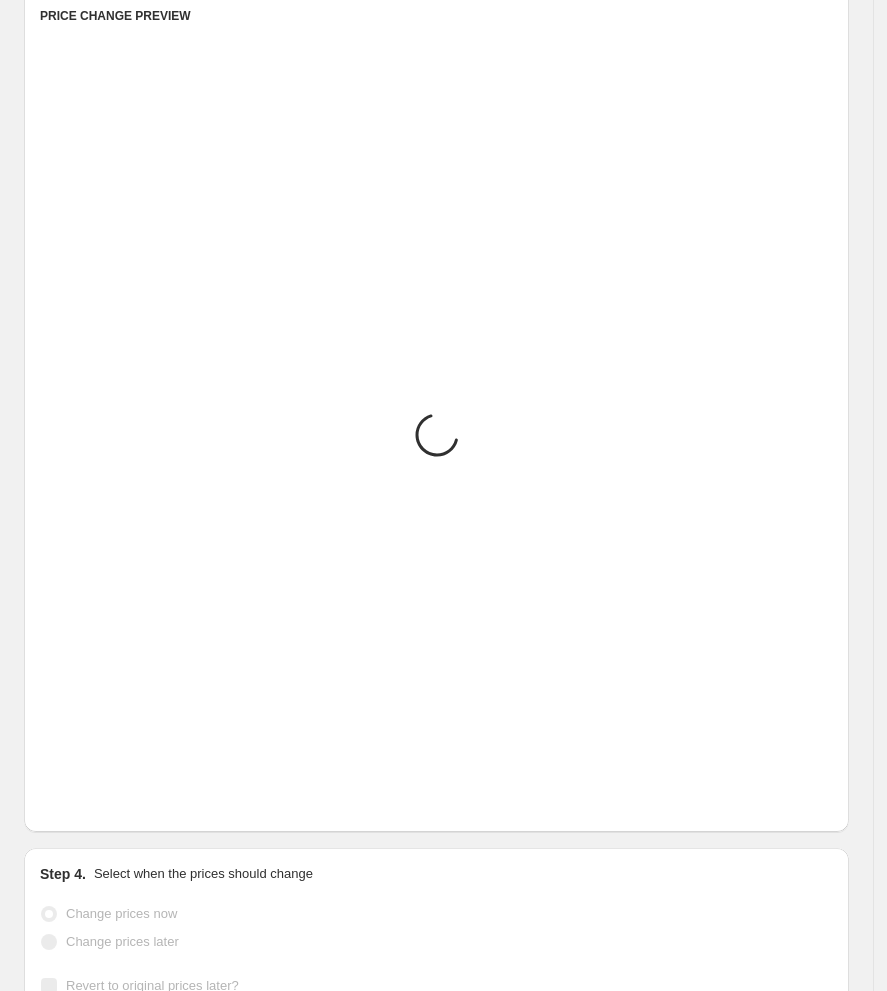 click 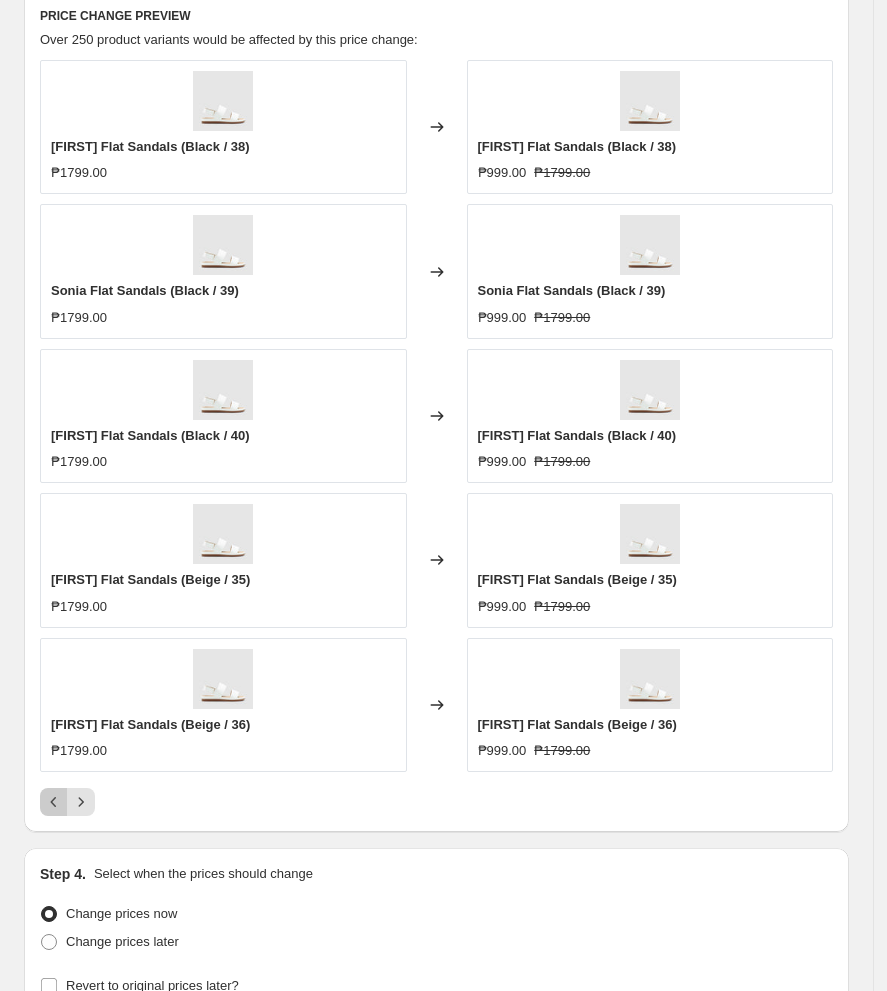click 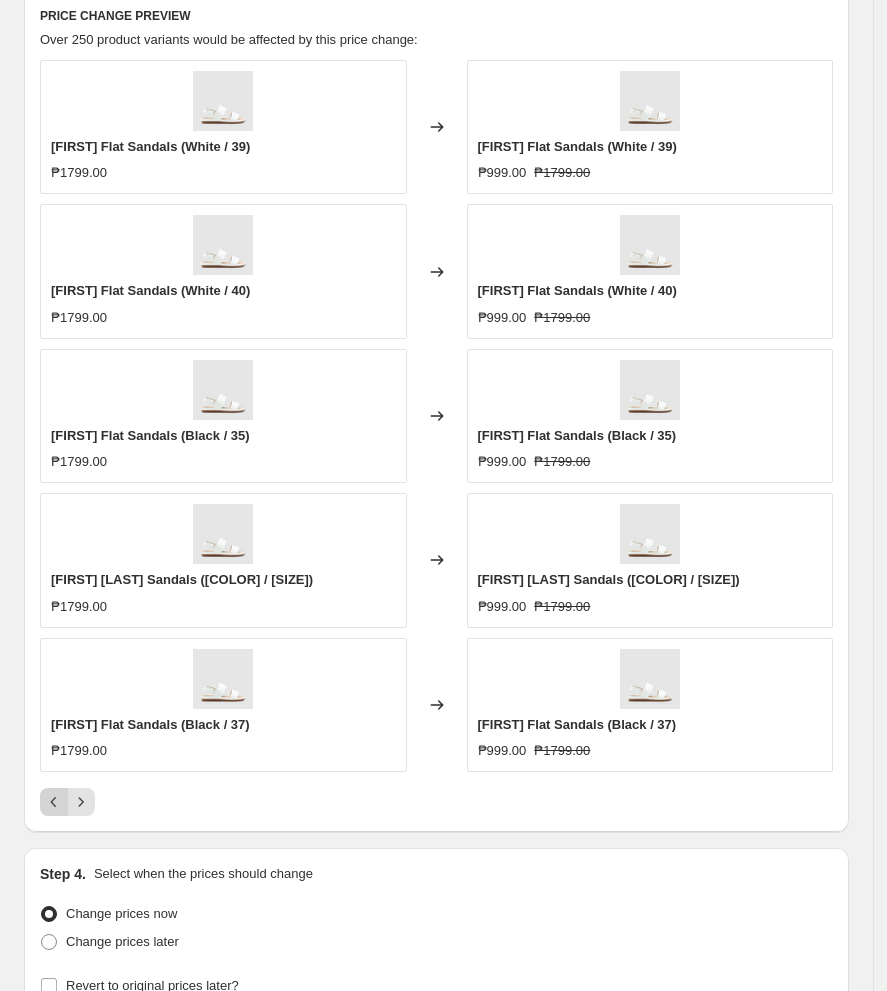click 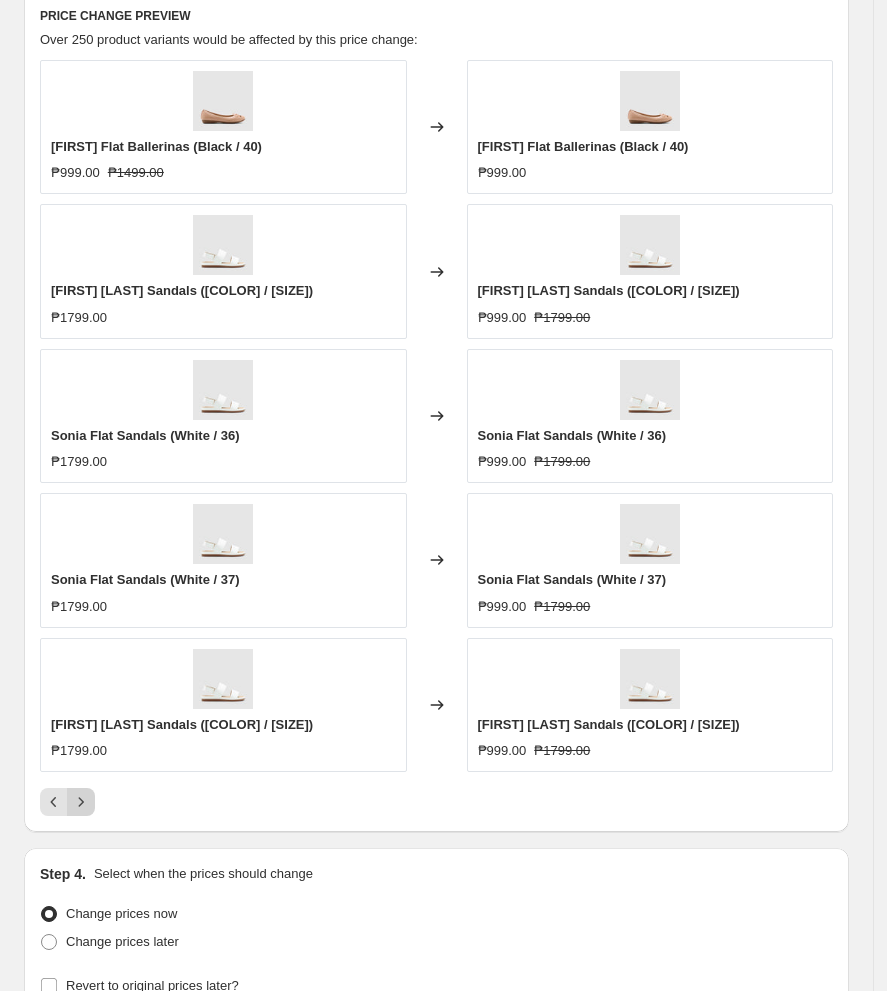 click 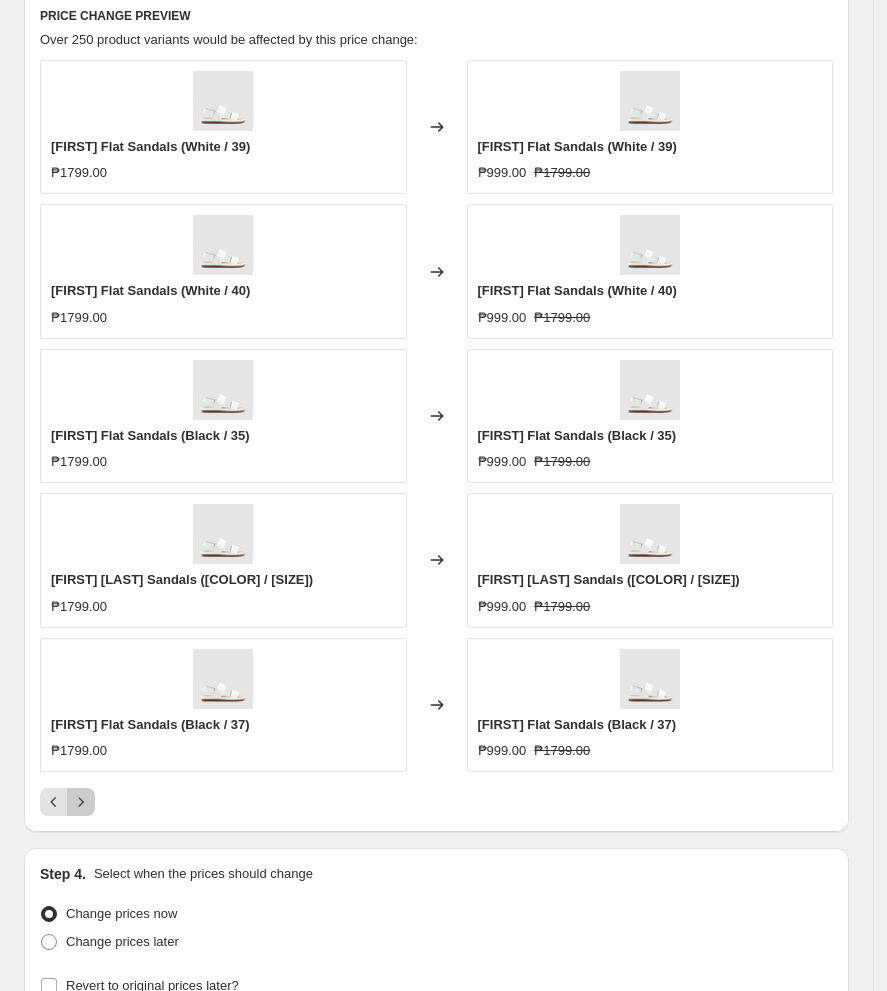 click 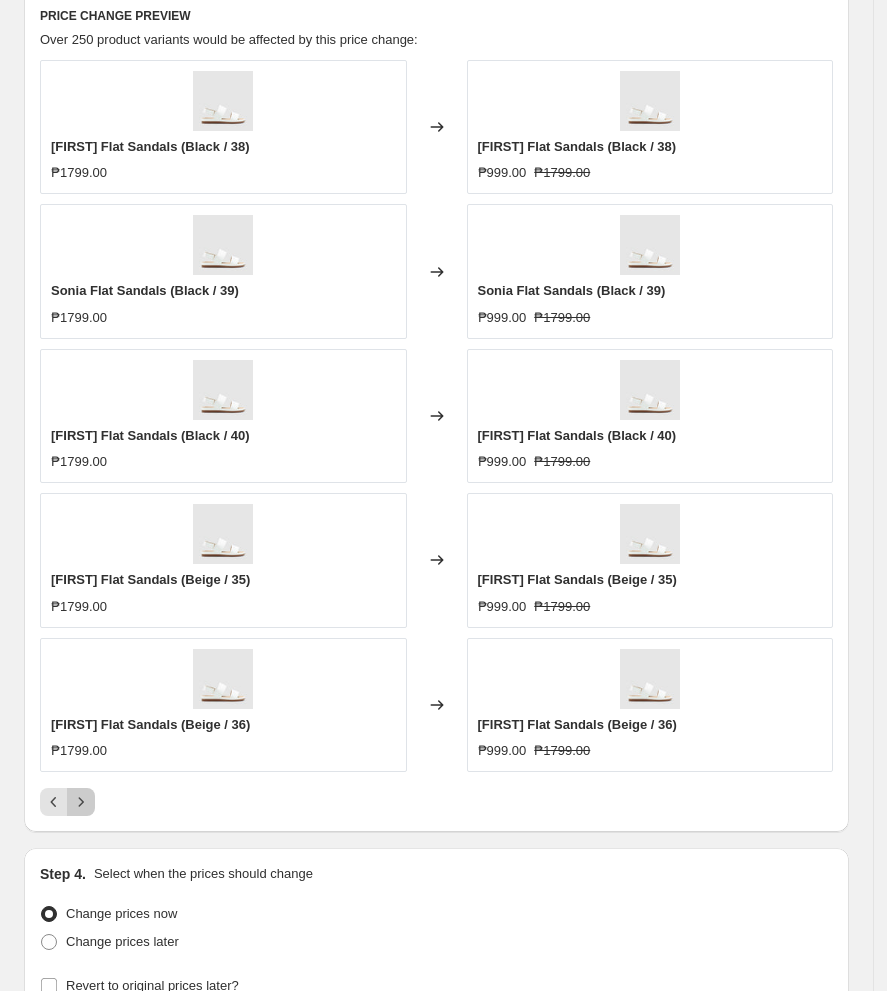 click 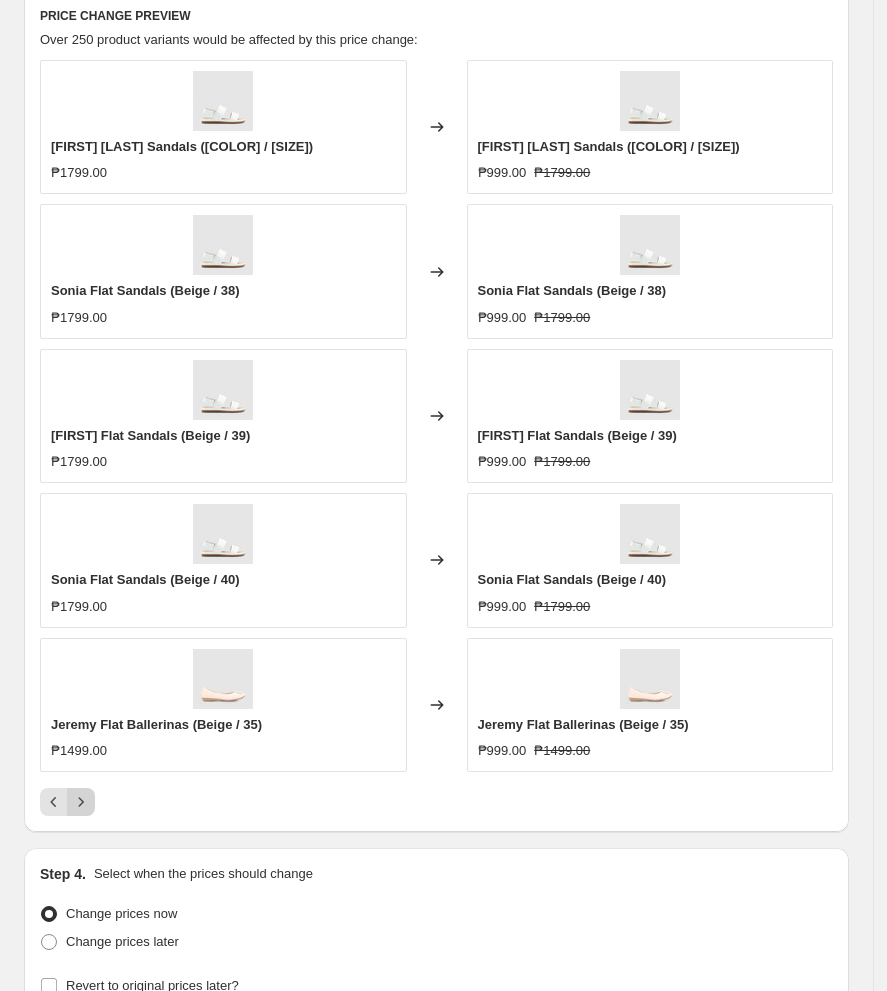 click 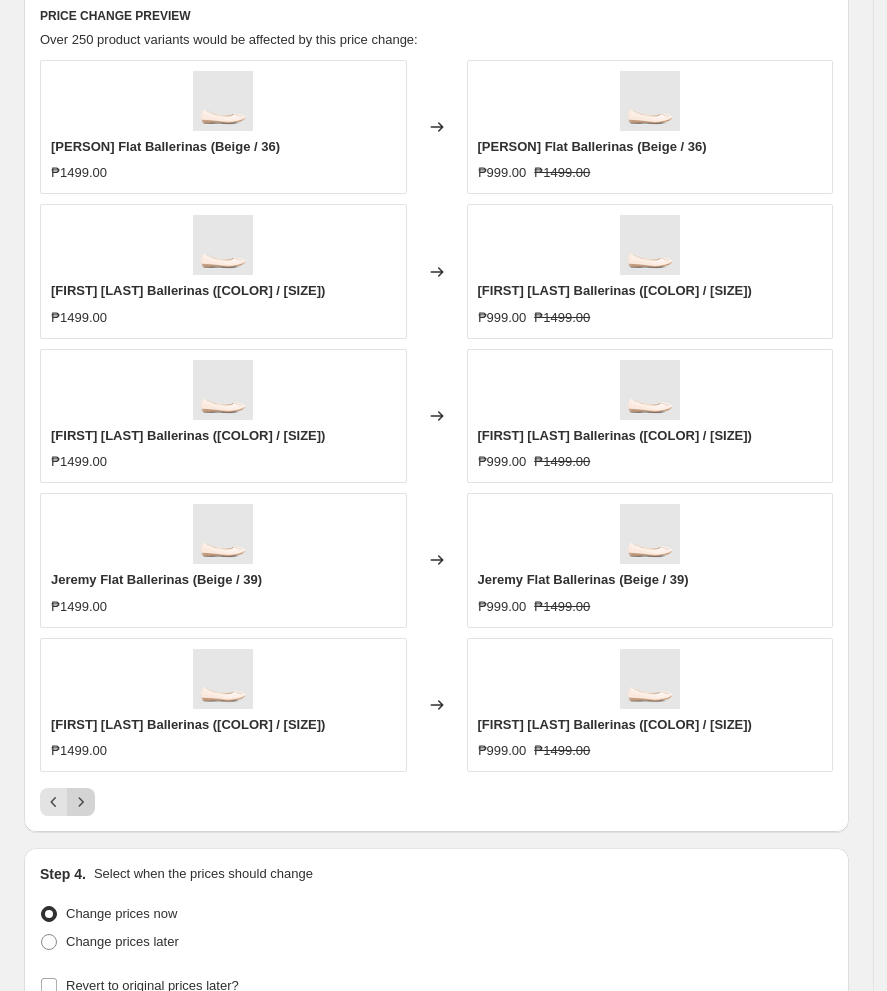 click 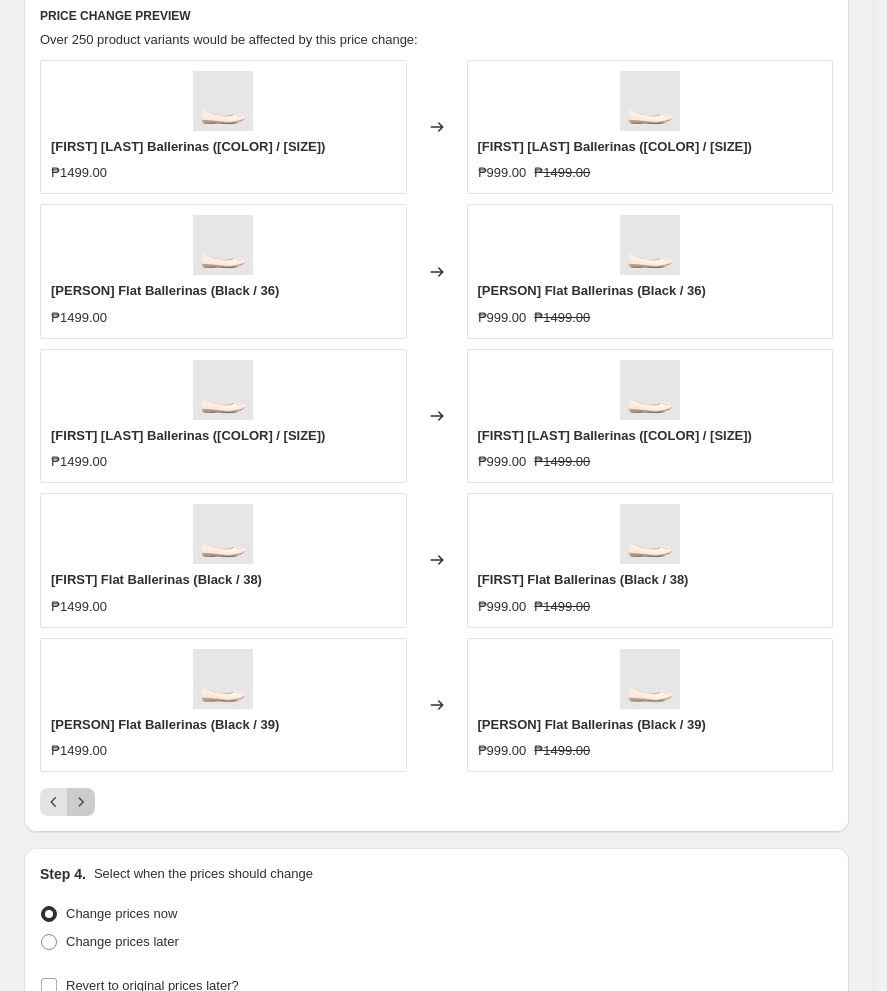 click 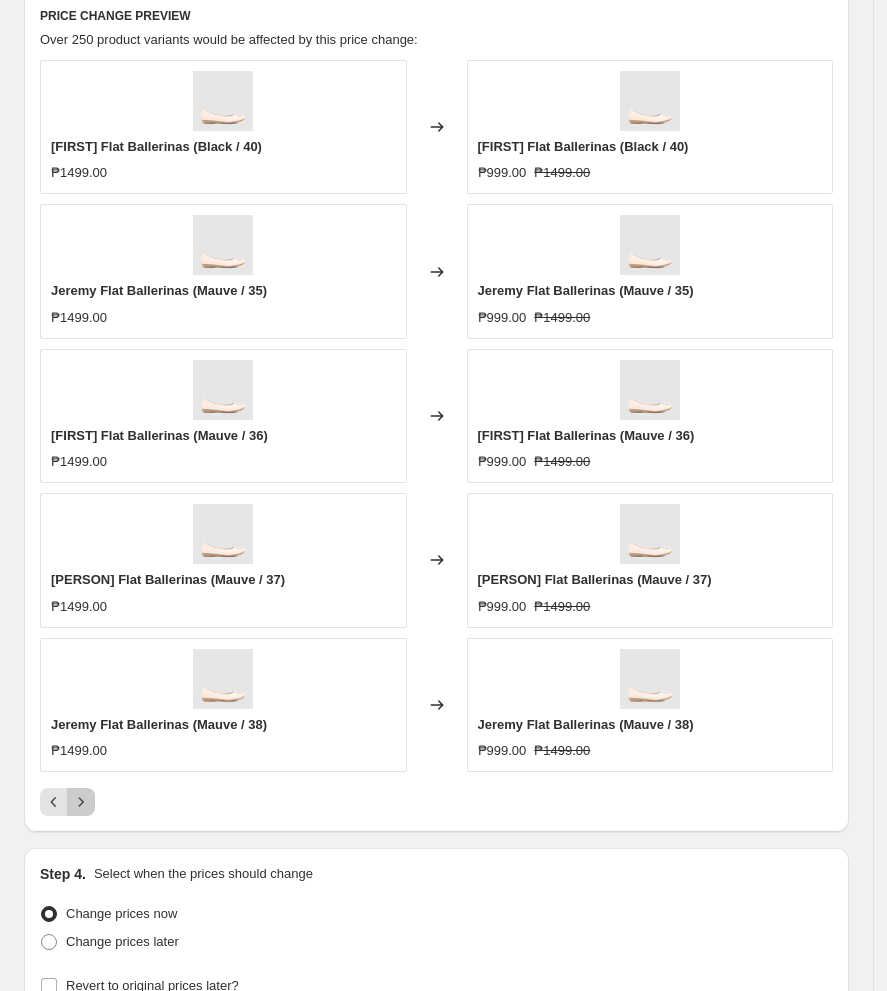 click 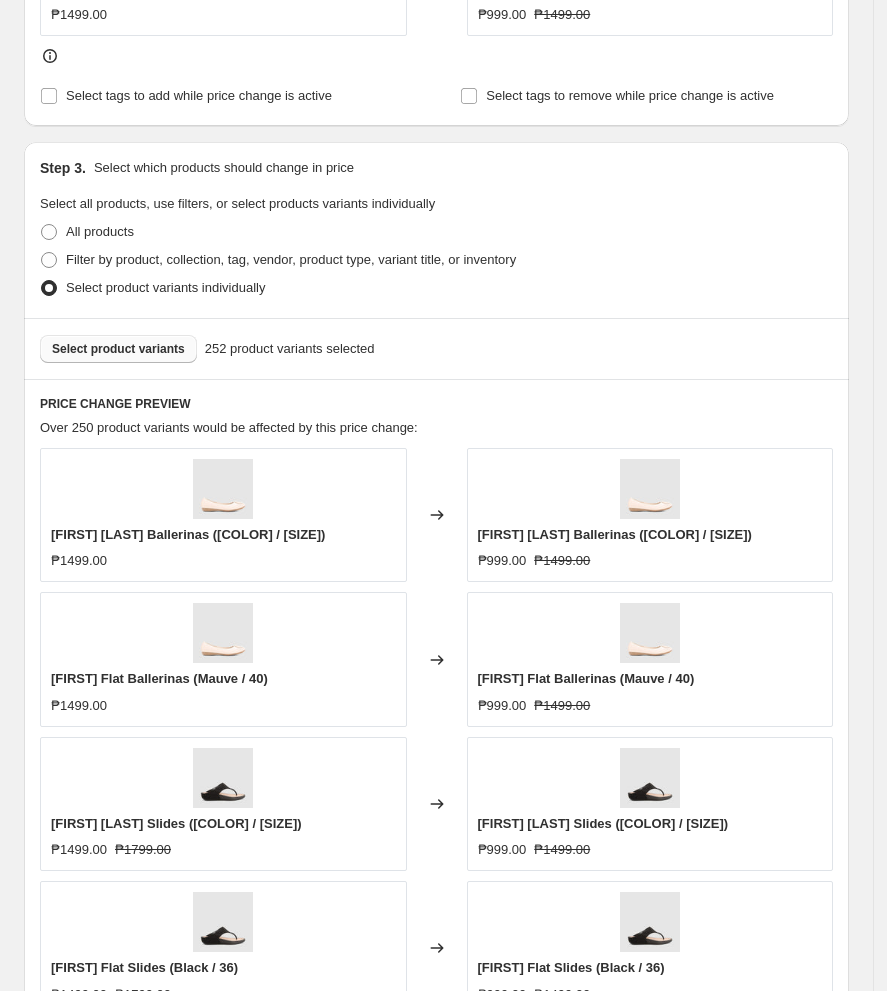 scroll, scrollTop: 800, scrollLeft: 0, axis: vertical 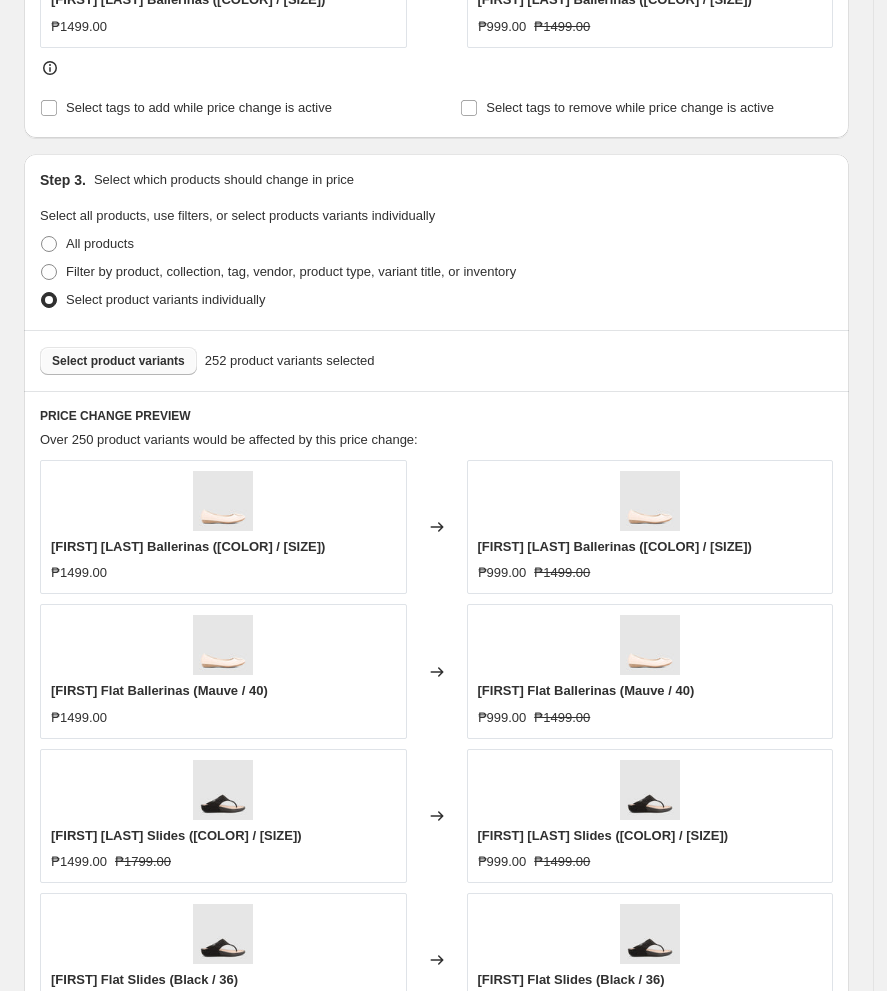 click on "Select product variants" at bounding box center (118, 361) 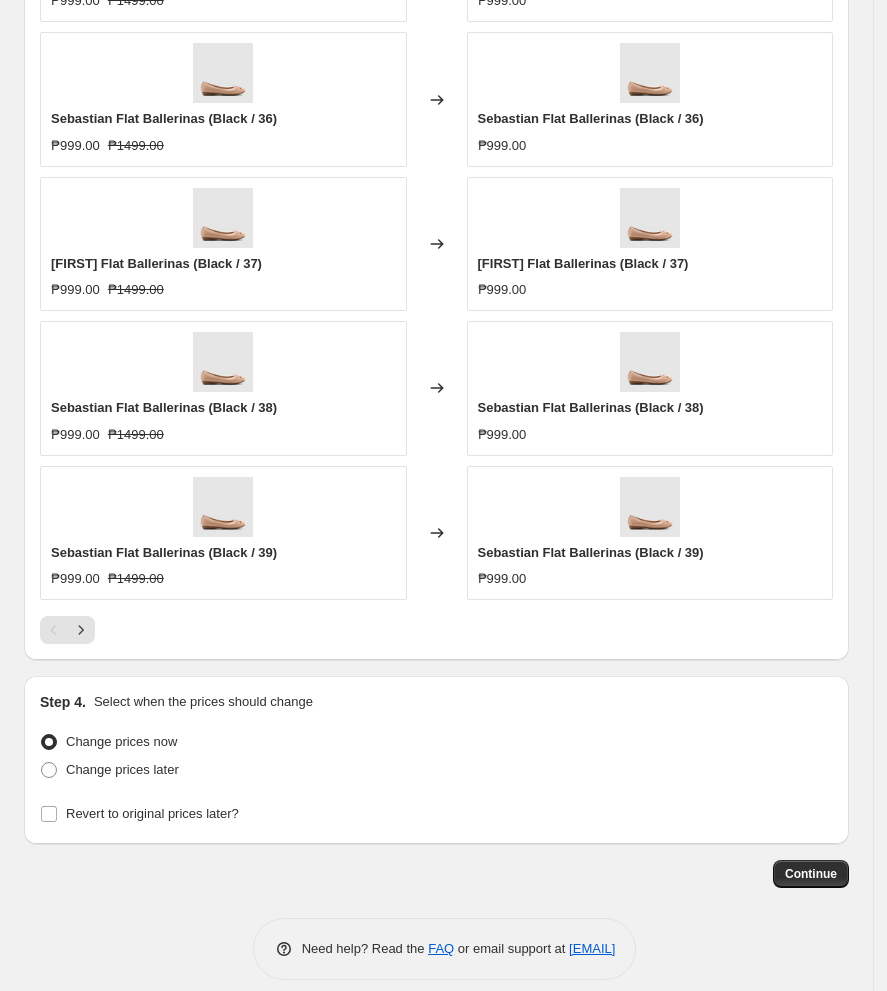 scroll, scrollTop: 1393, scrollLeft: 0, axis: vertical 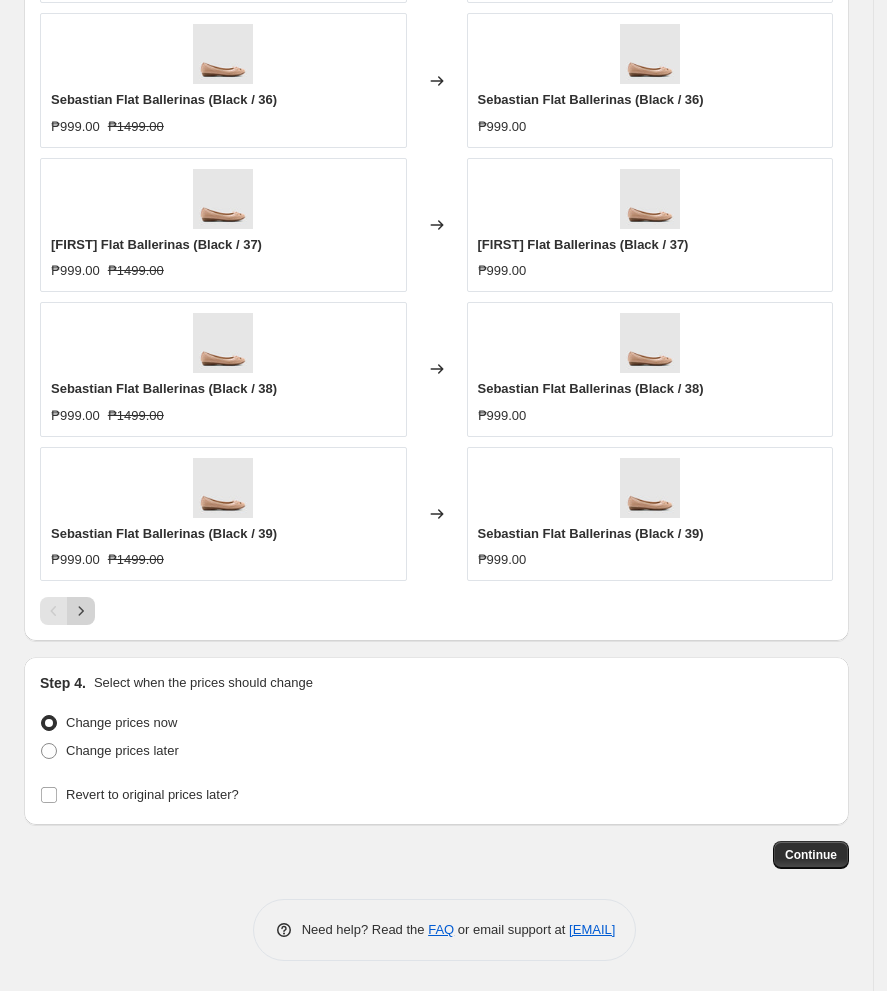 click 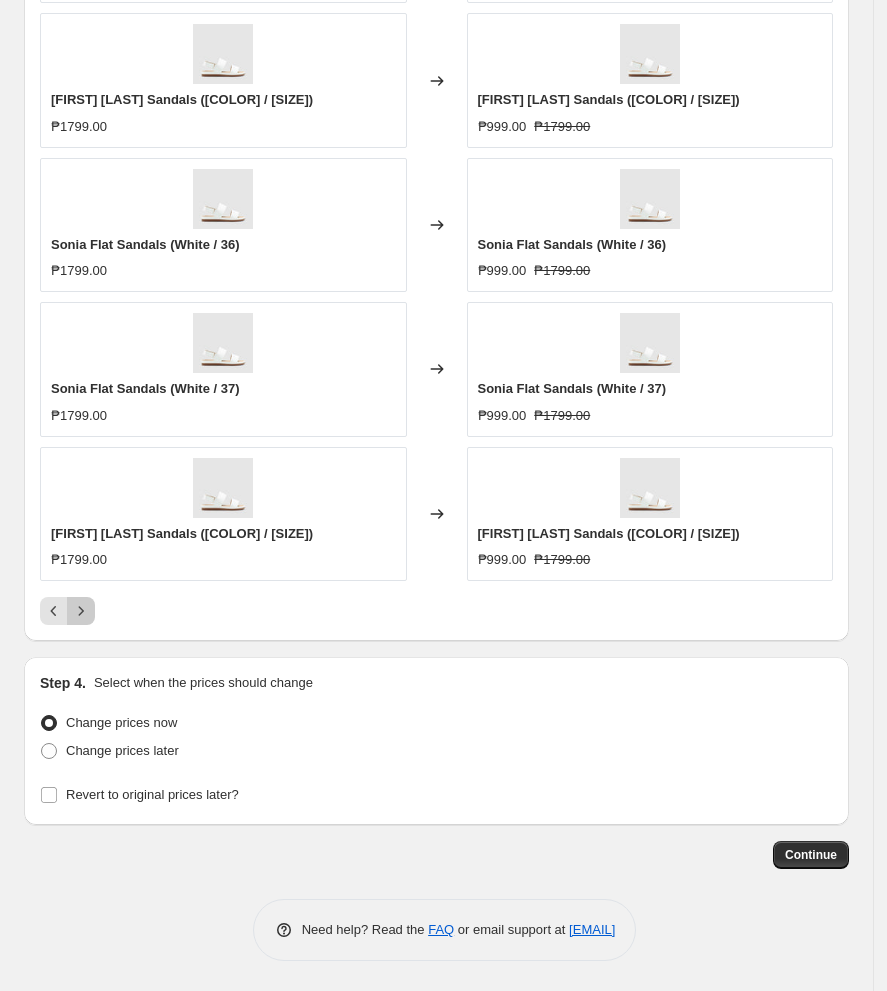 click 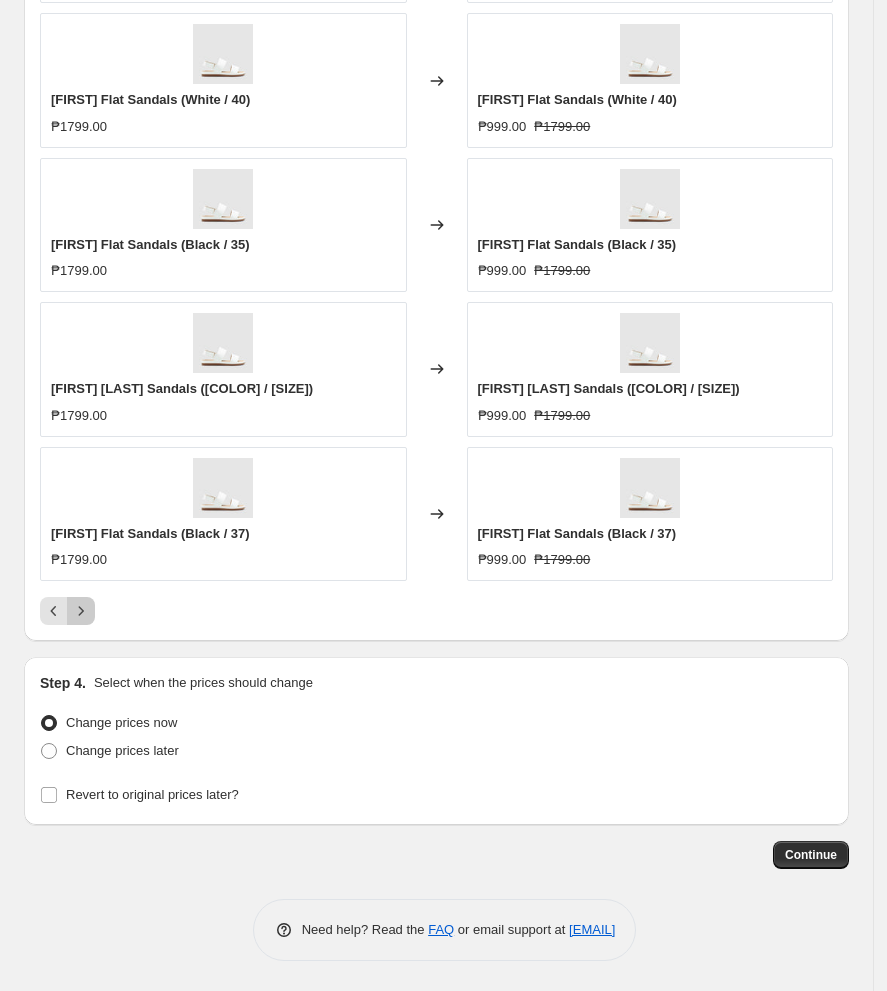 click 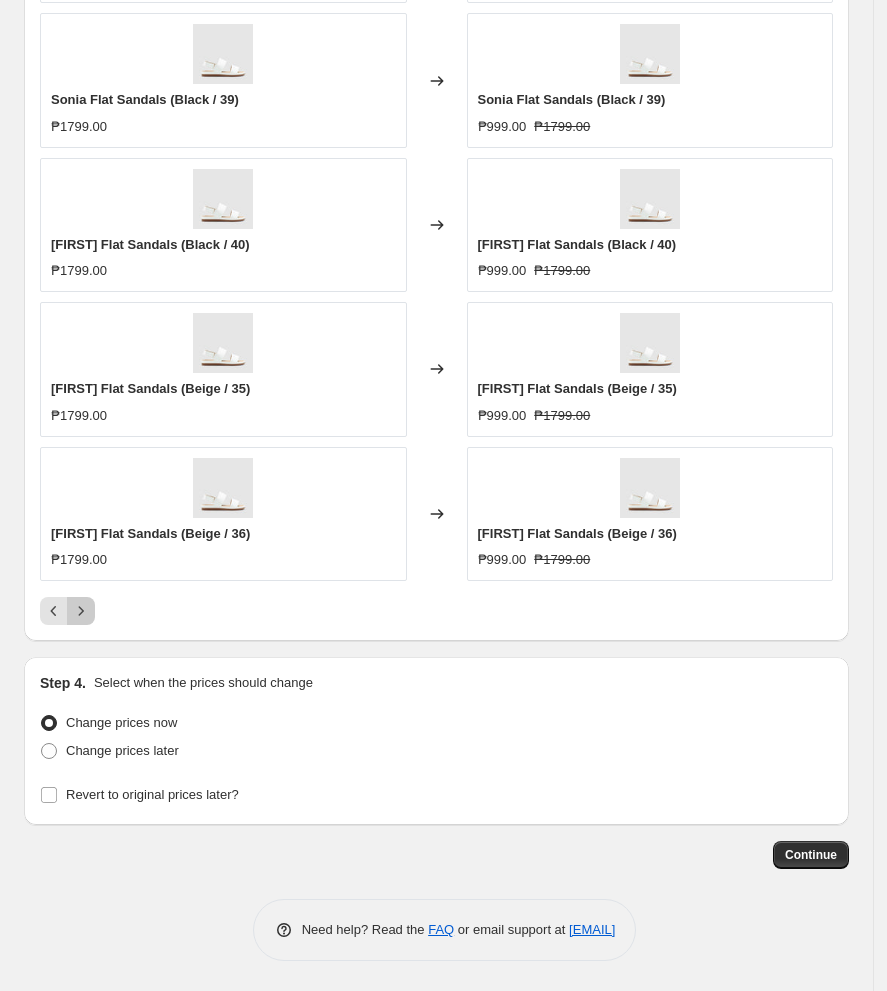 click 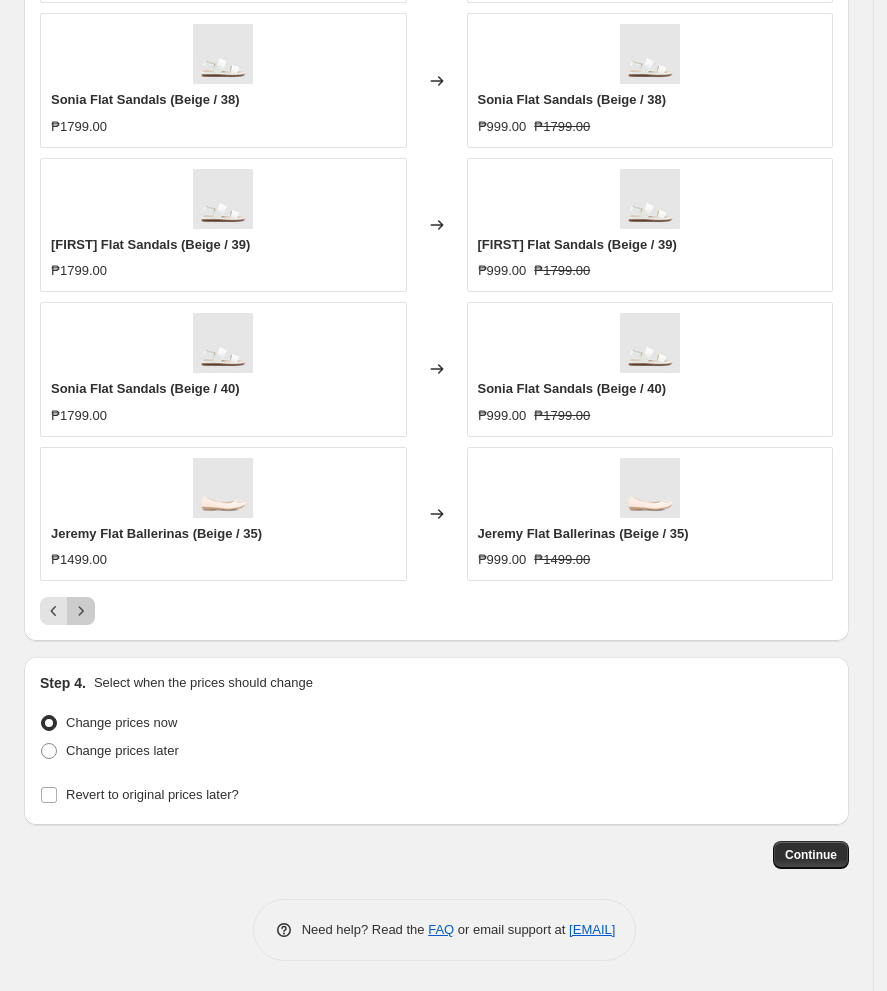 click 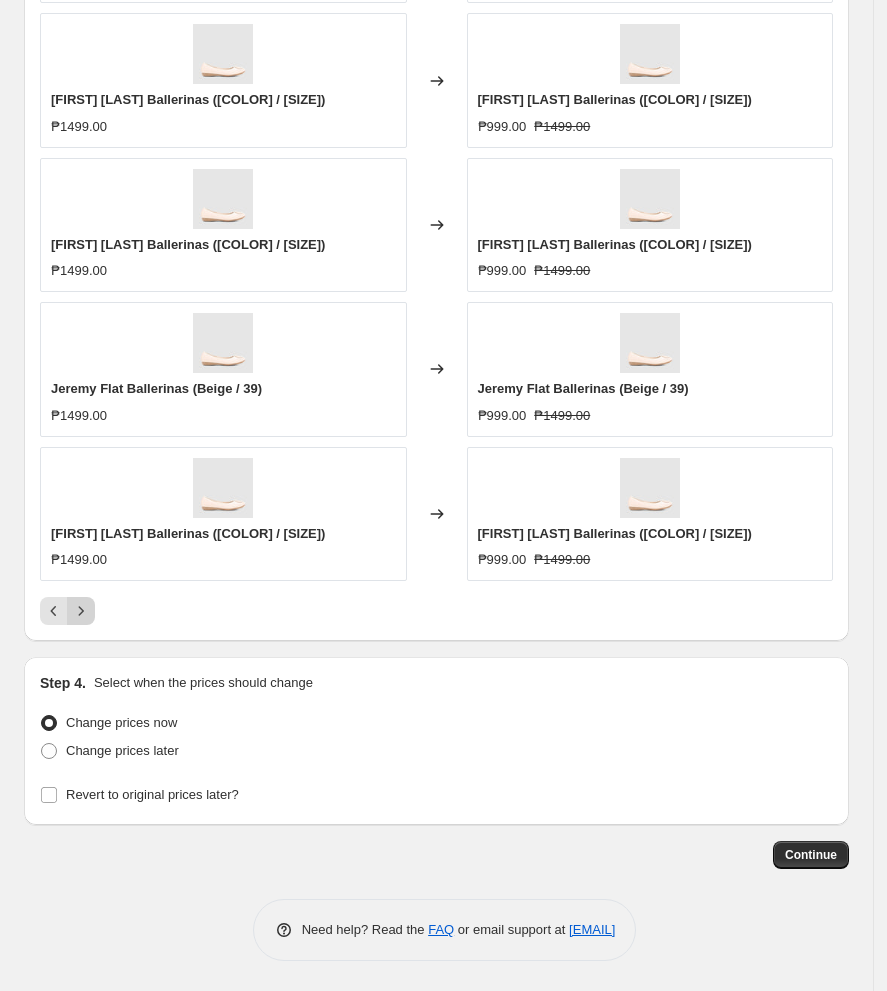 click 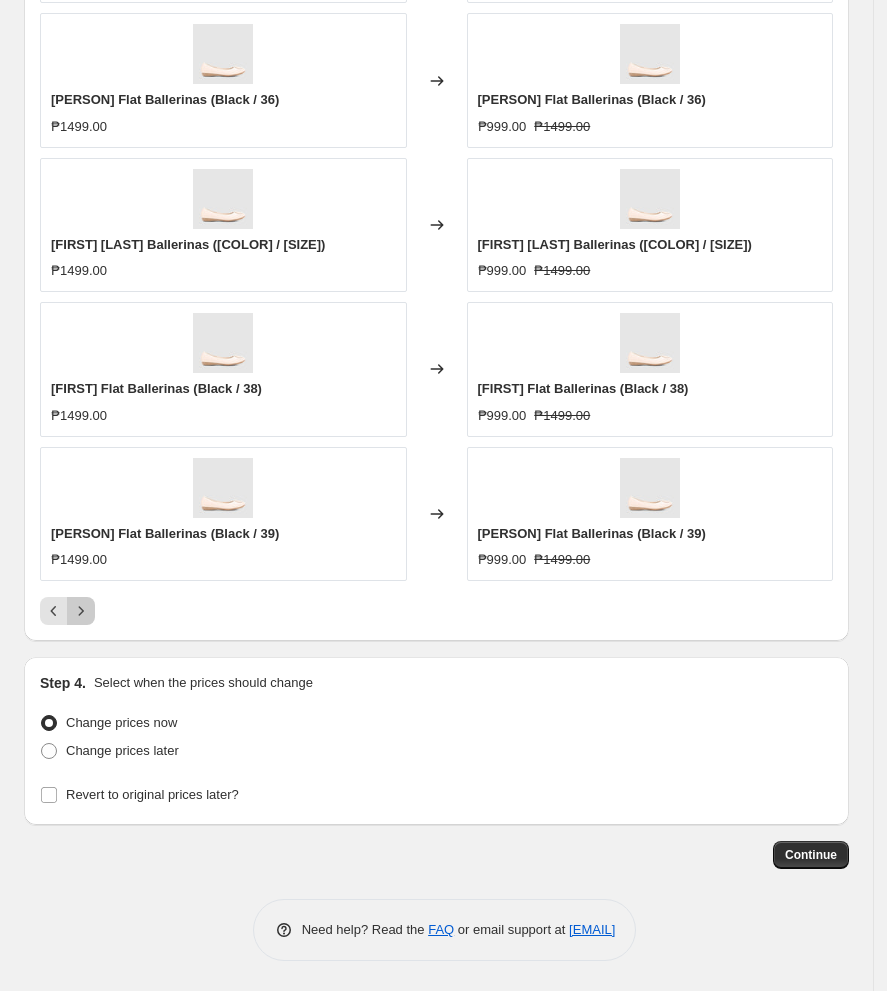 click 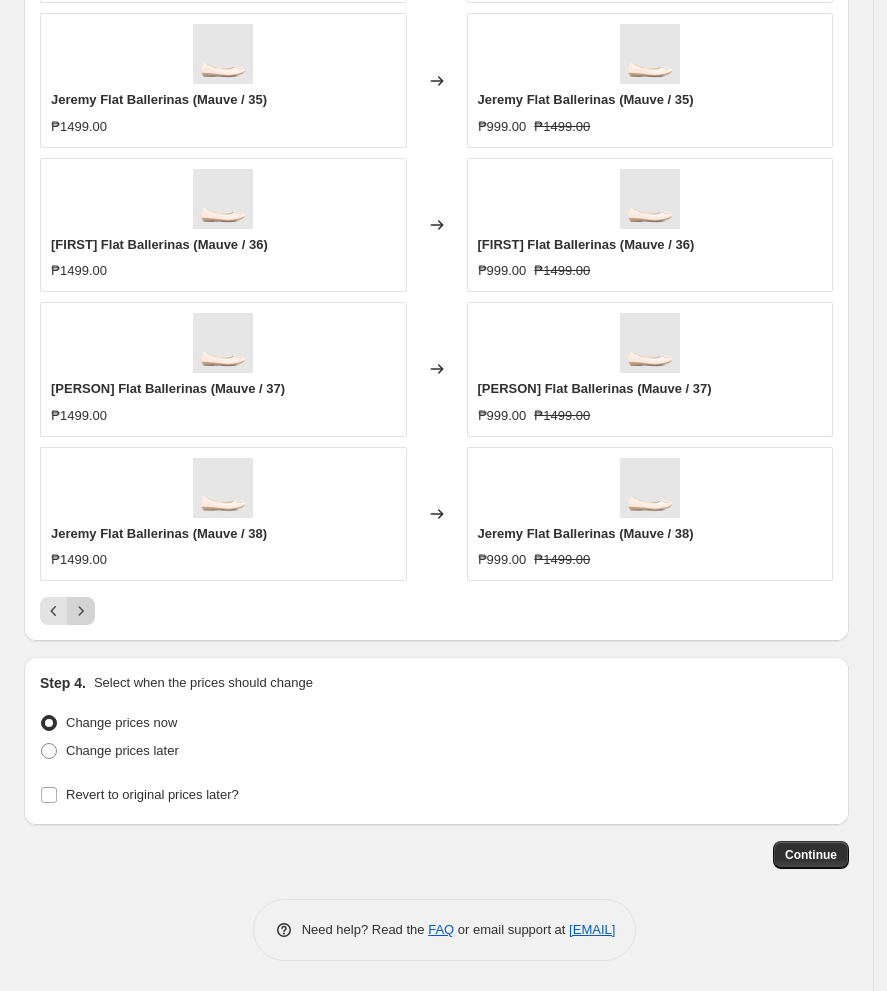 click 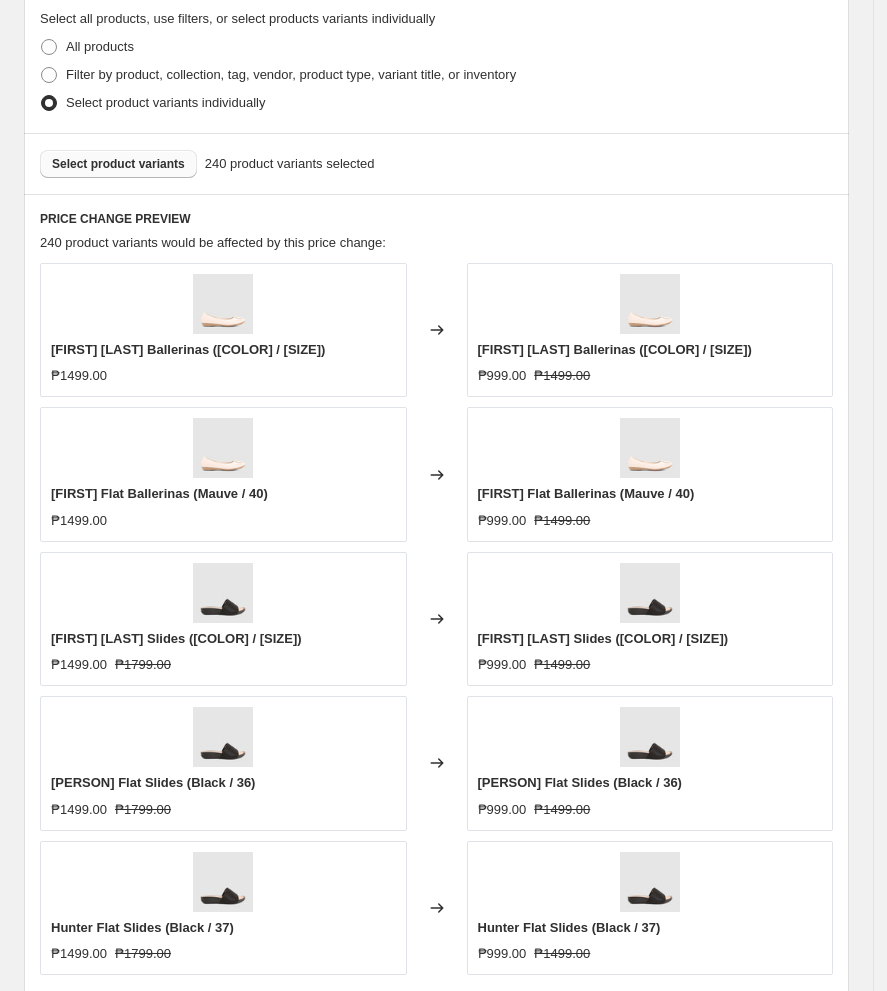 scroll, scrollTop: 993, scrollLeft: 0, axis: vertical 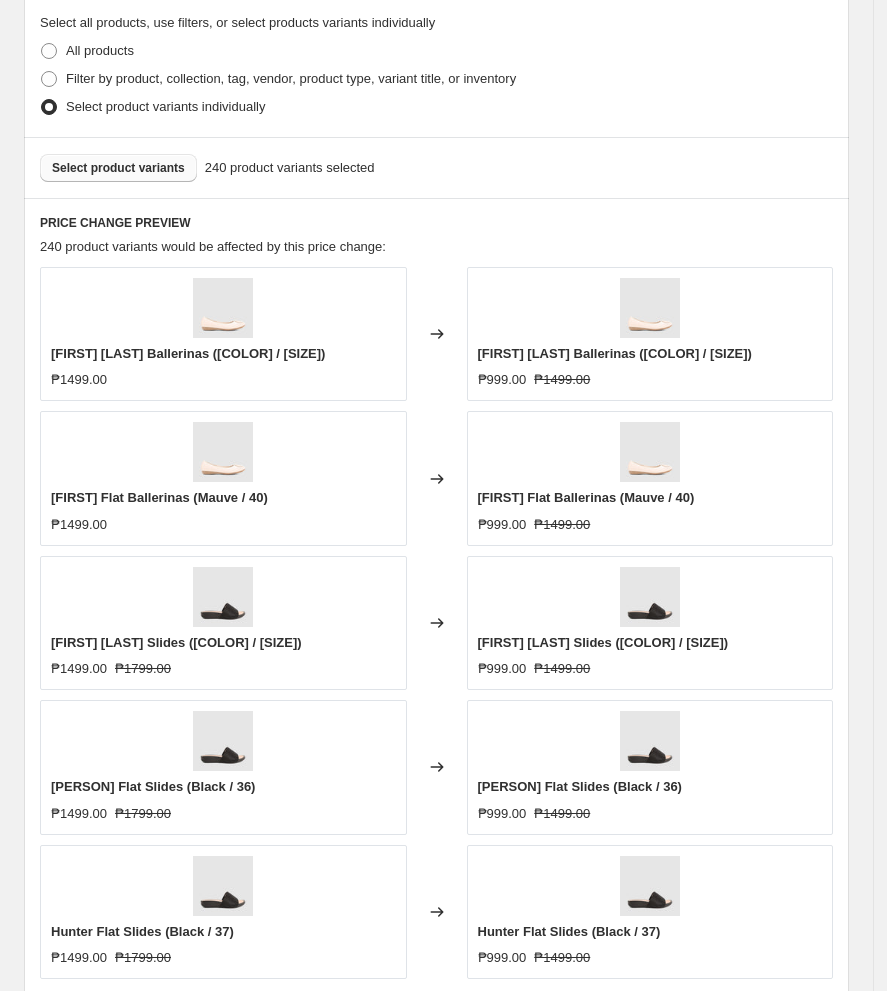 click on "Select product variants" at bounding box center [118, 168] 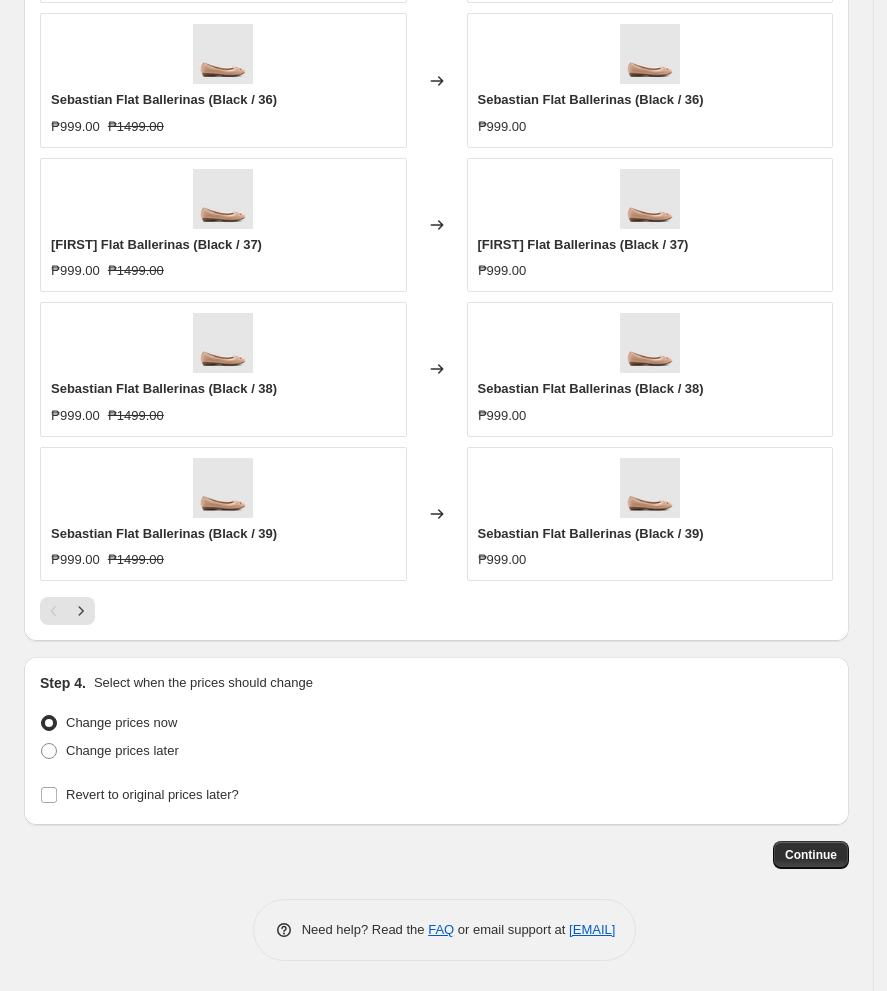 scroll, scrollTop: 1393, scrollLeft: 0, axis: vertical 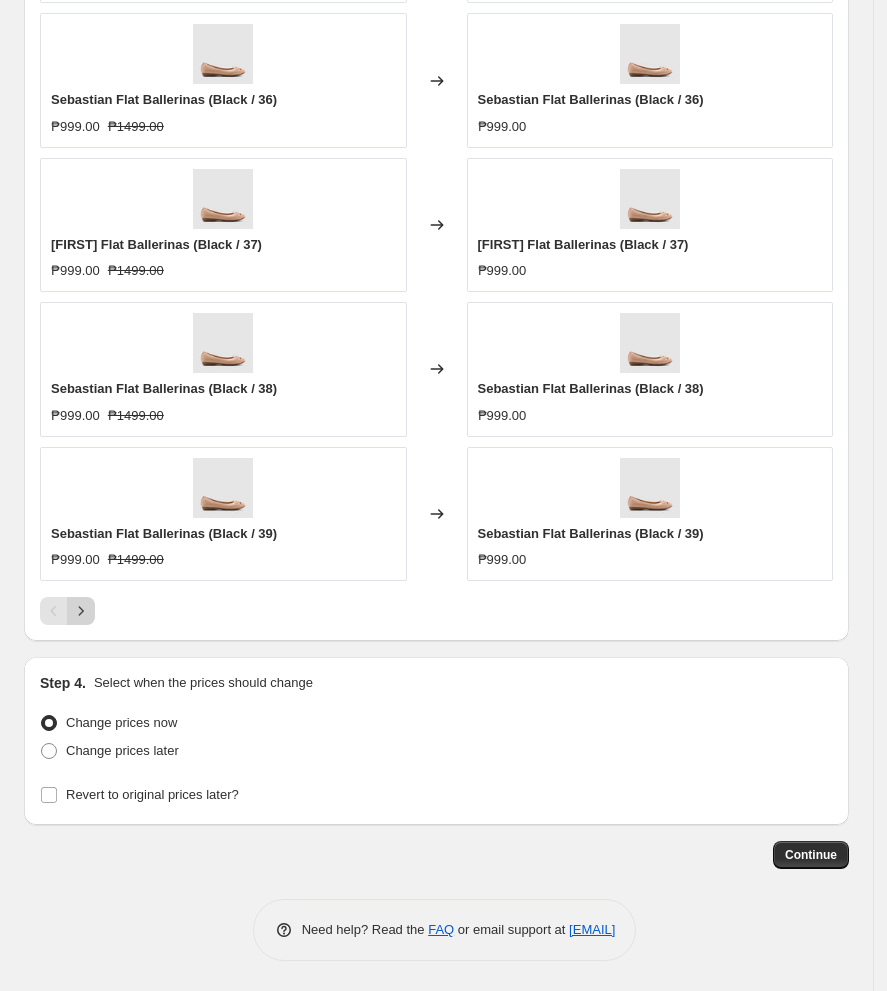 click 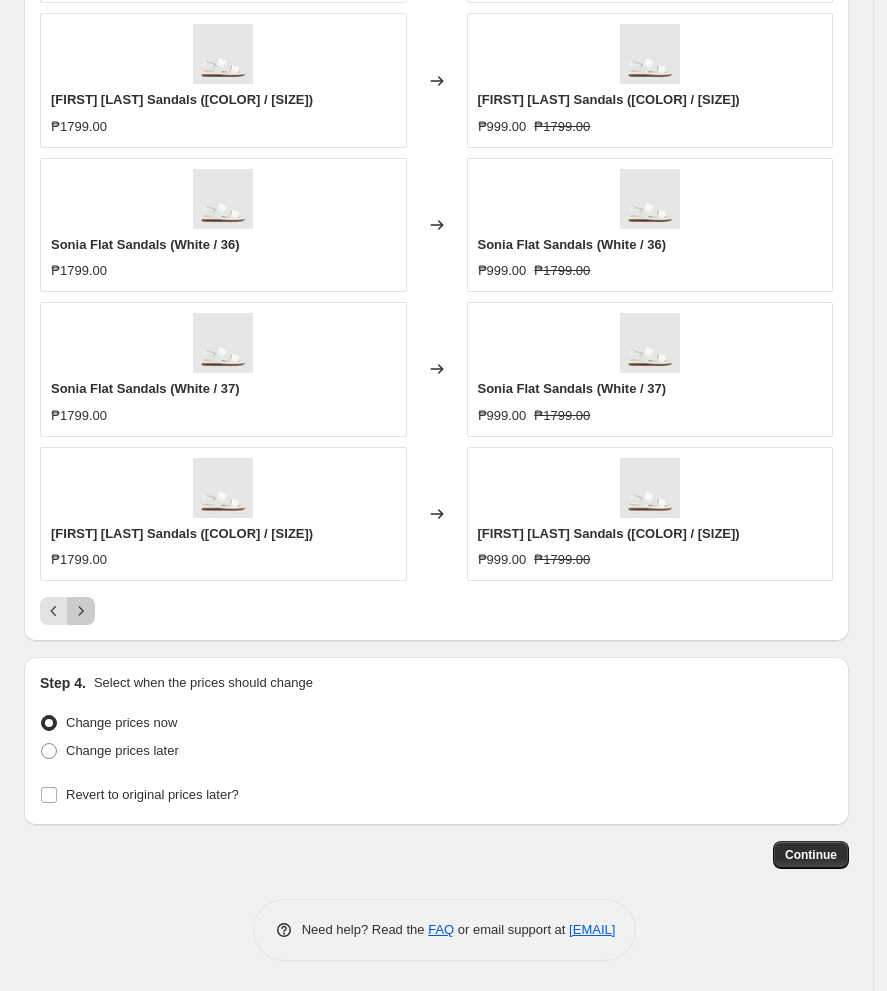 click 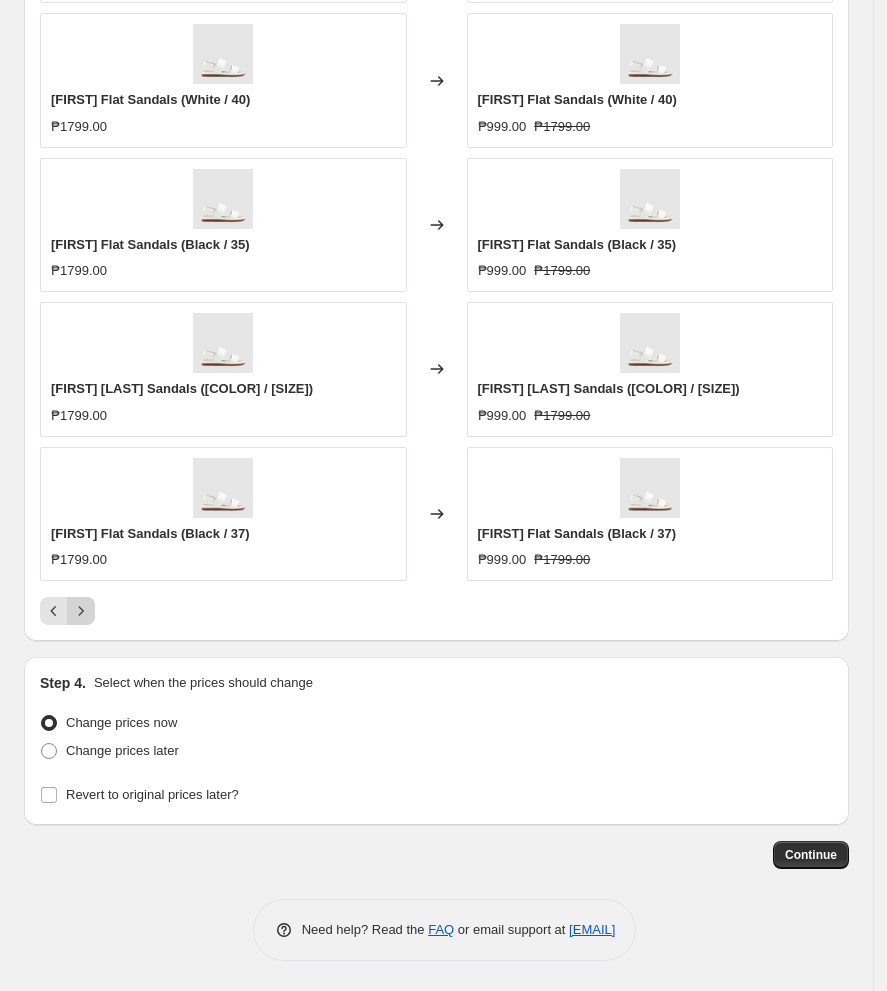 click 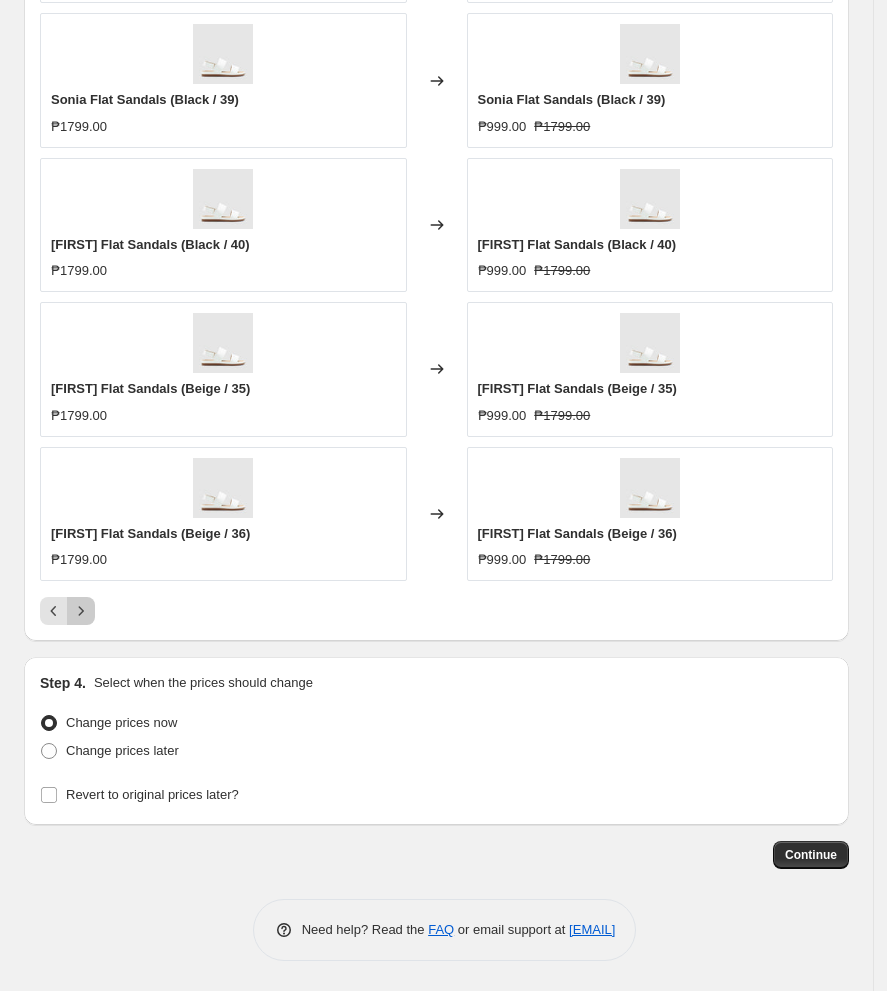 click 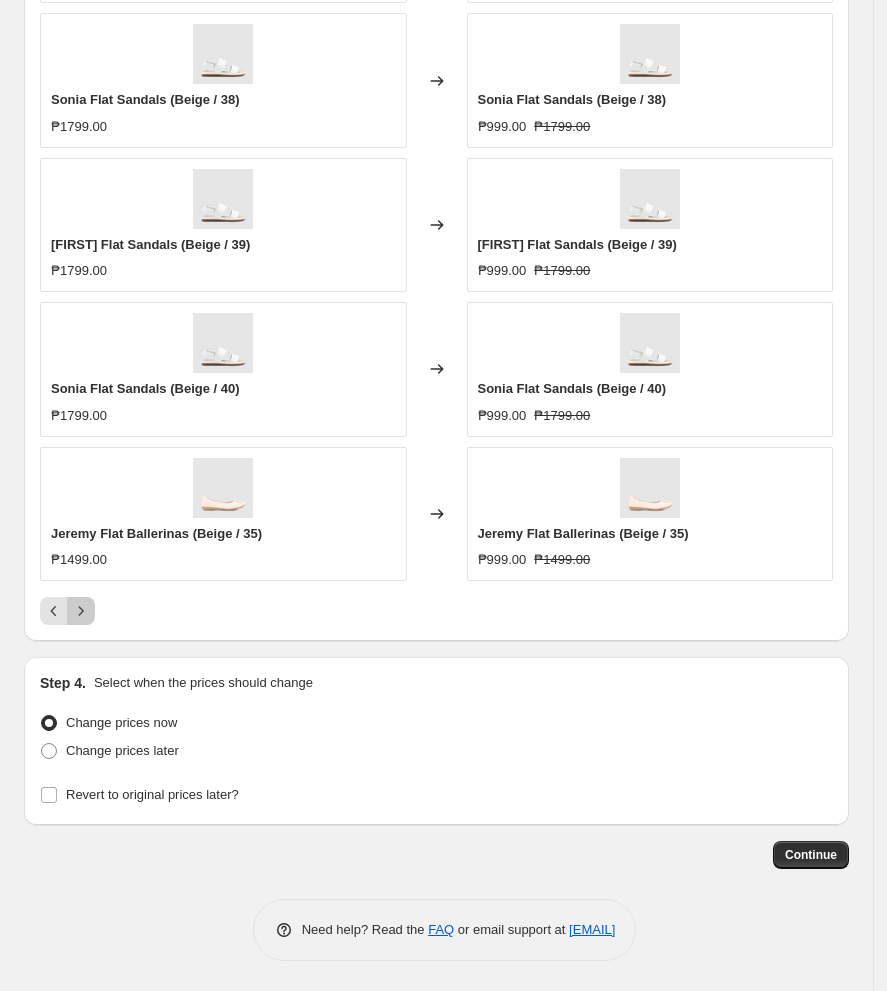 click 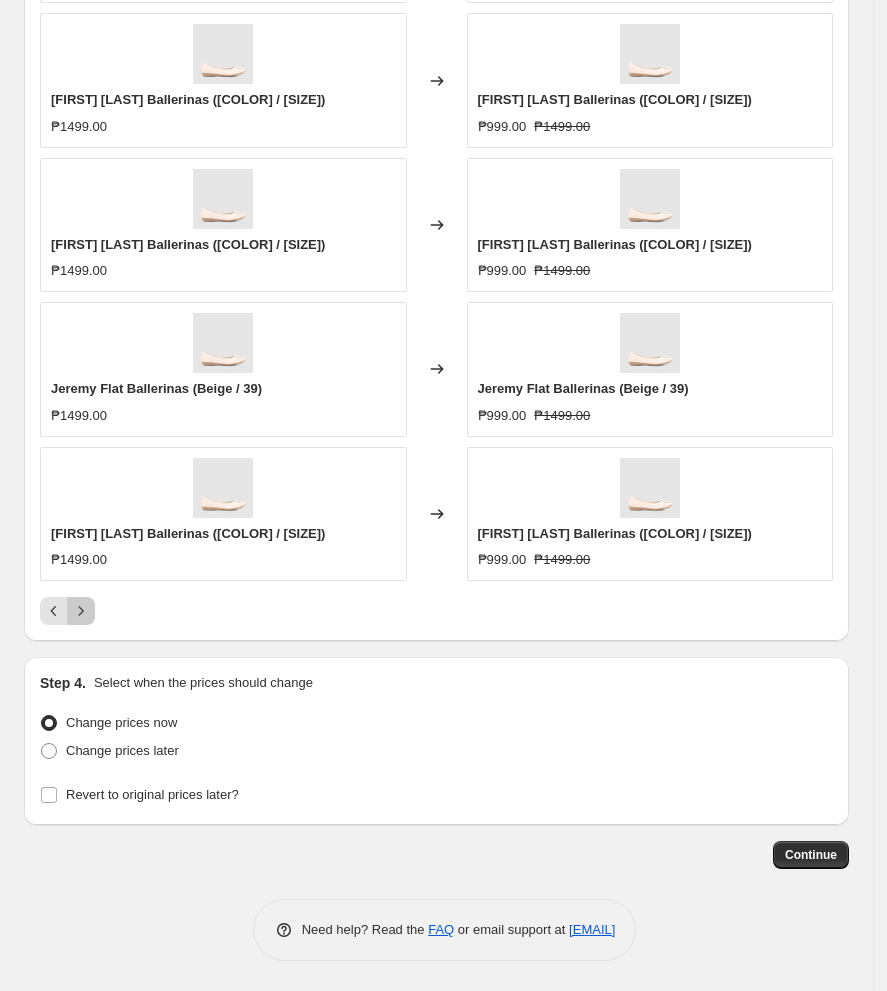 click 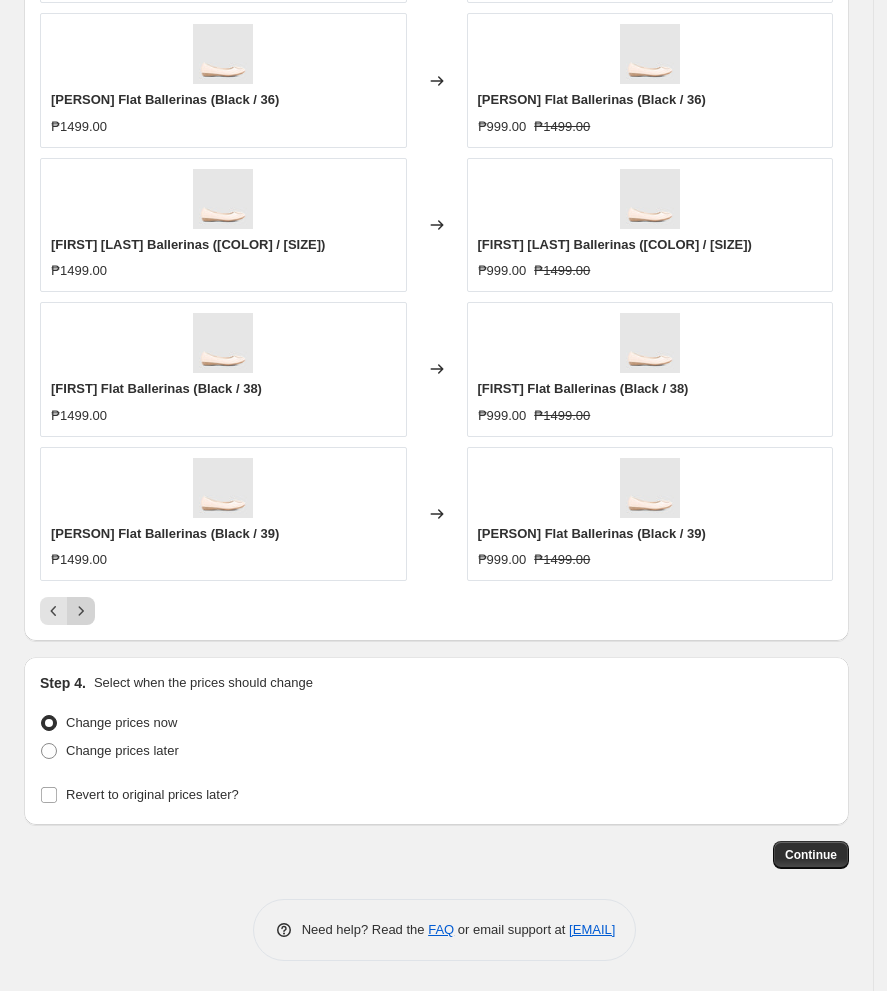 click 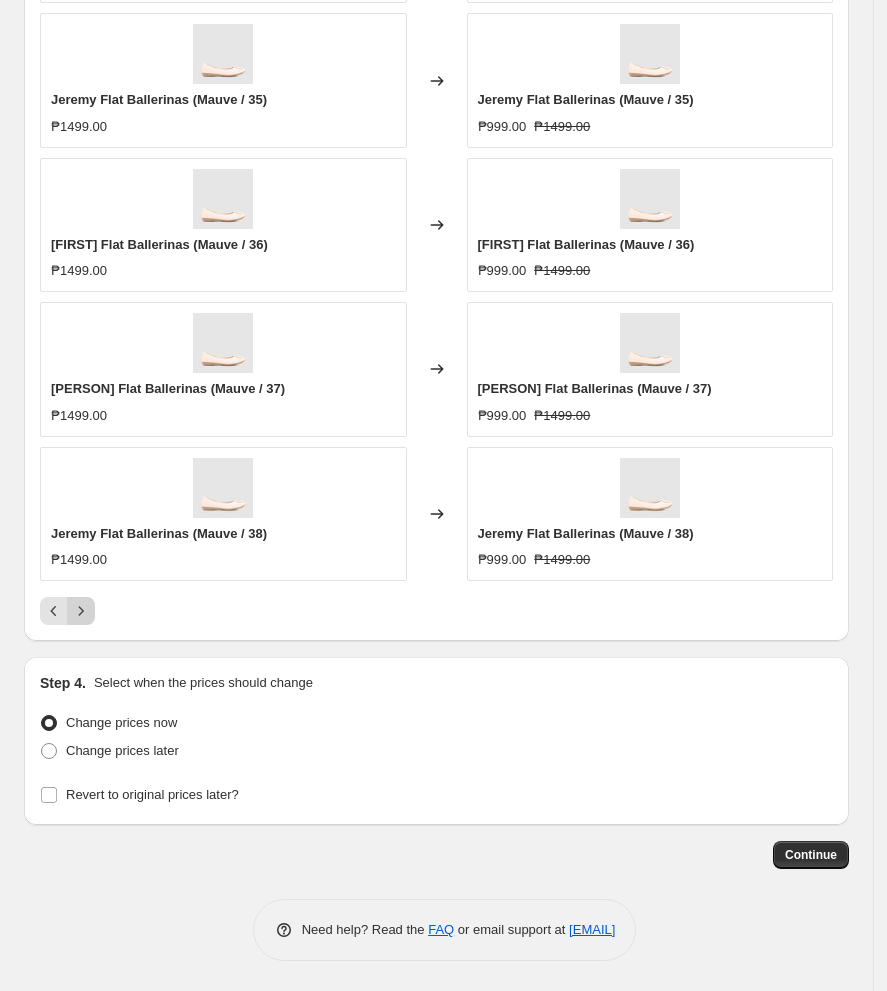 click 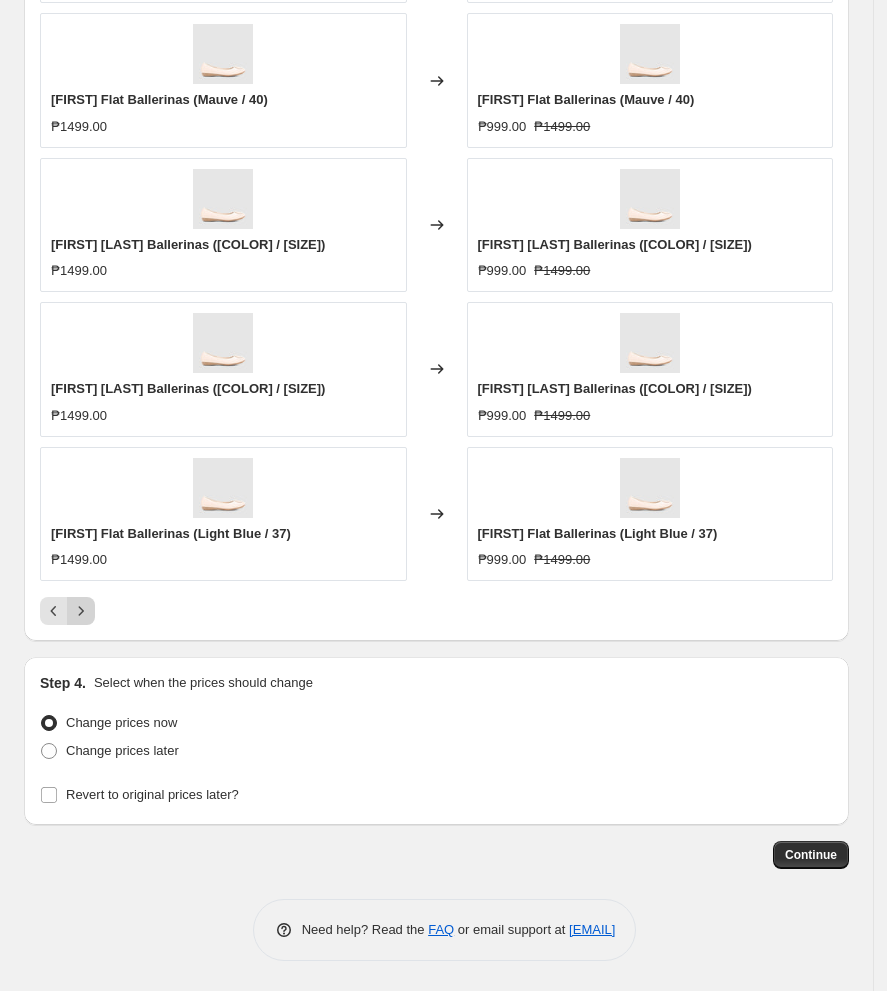 click 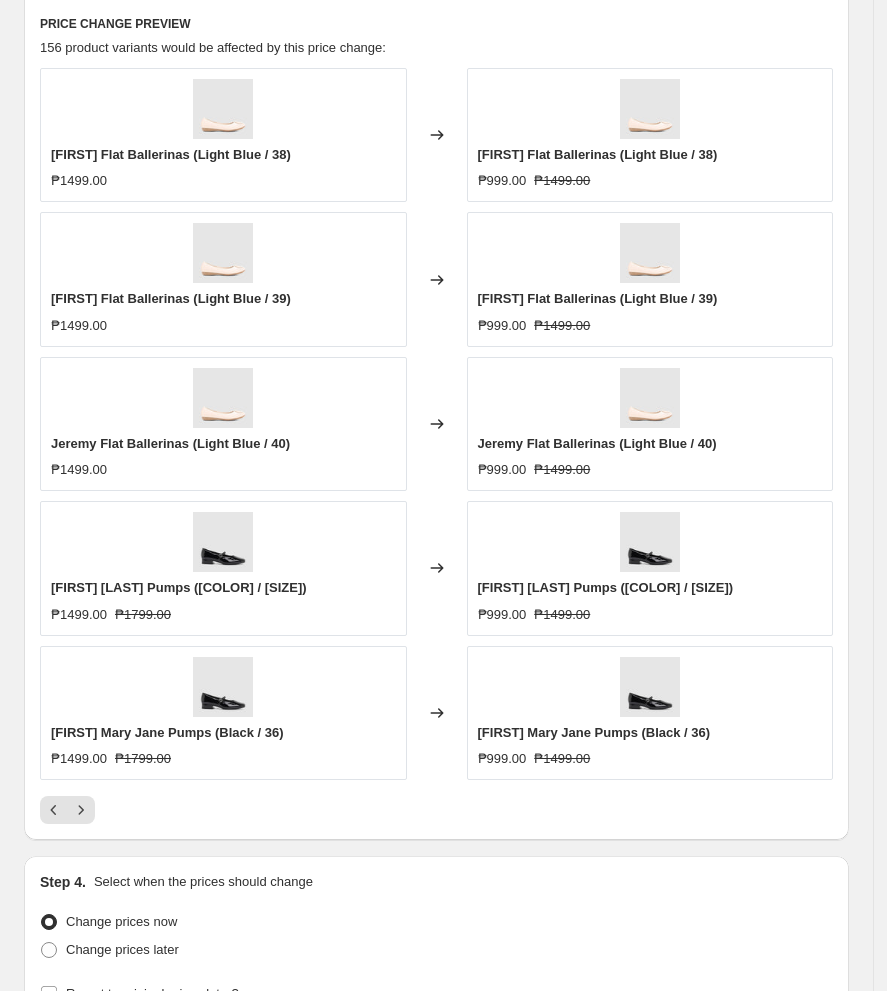 scroll, scrollTop: 993, scrollLeft: 0, axis: vertical 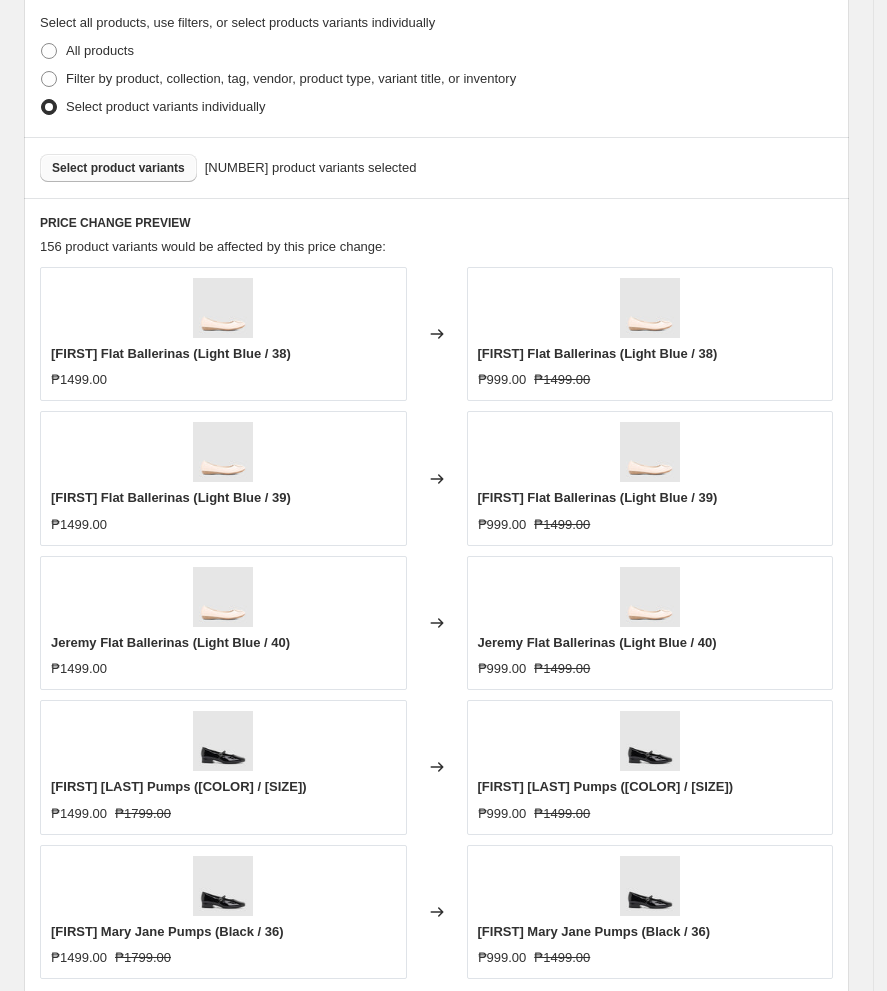 click on "Select product variants" at bounding box center [118, 168] 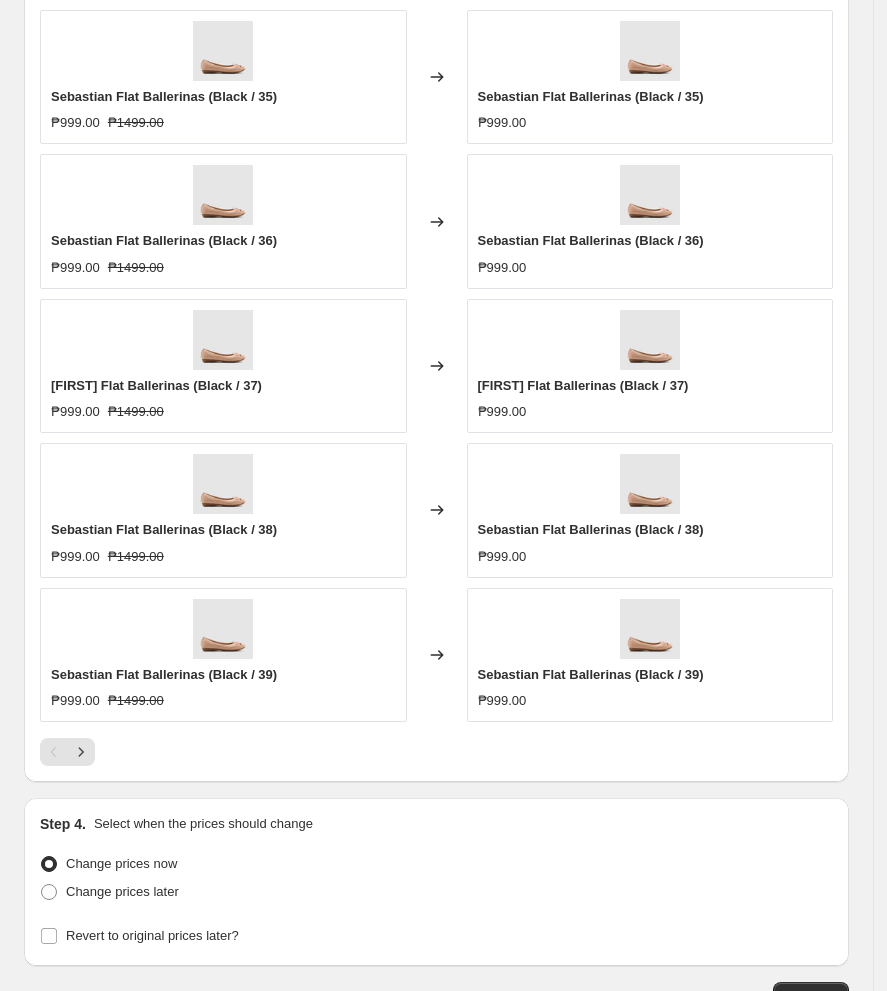 scroll, scrollTop: 1393, scrollLeft: 0, axis: vertical 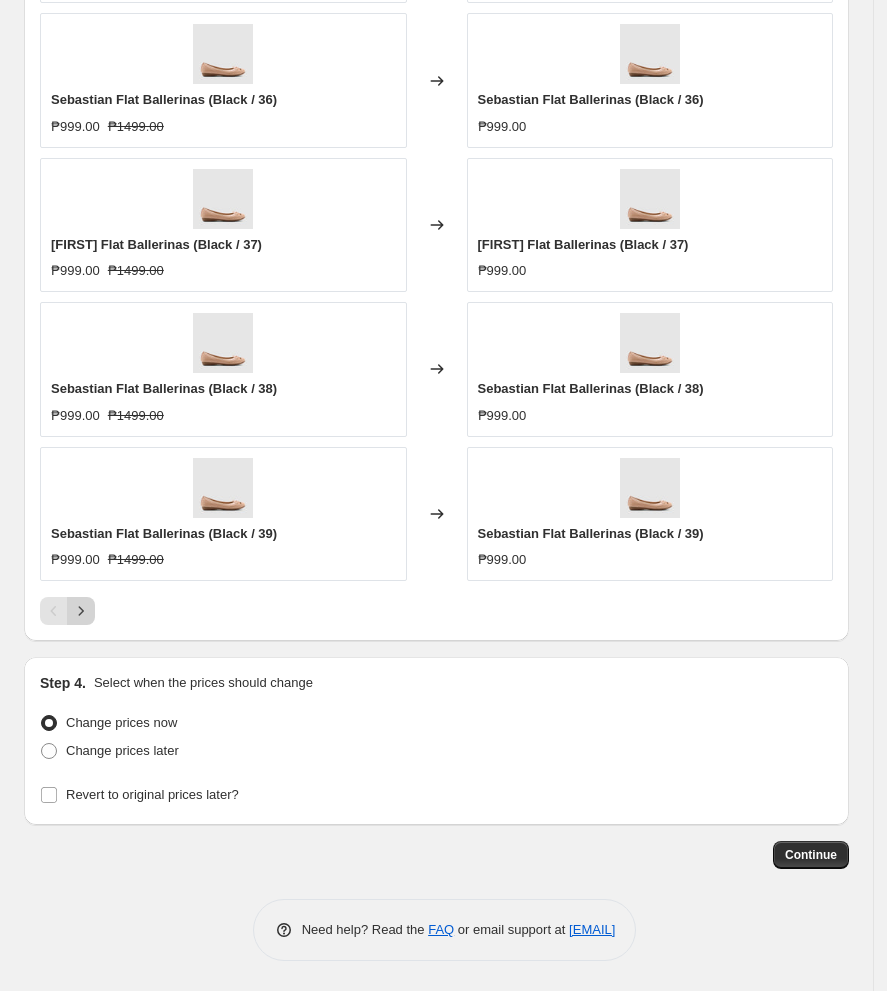 click 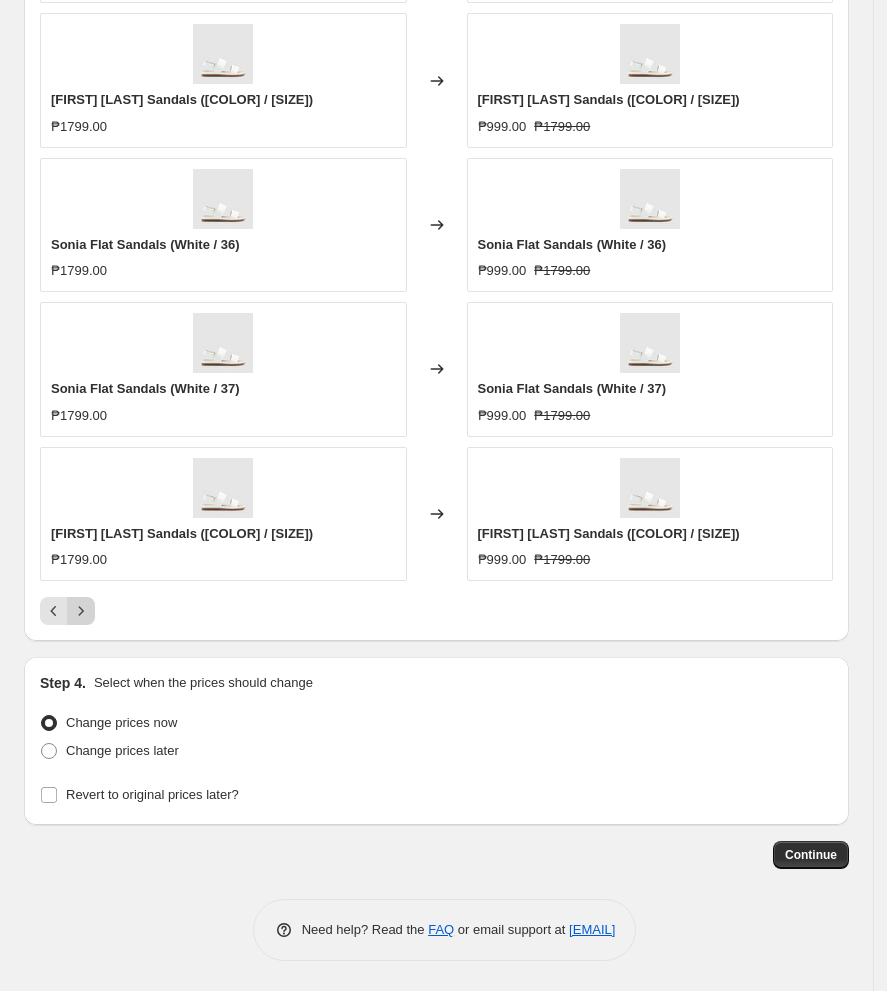 click 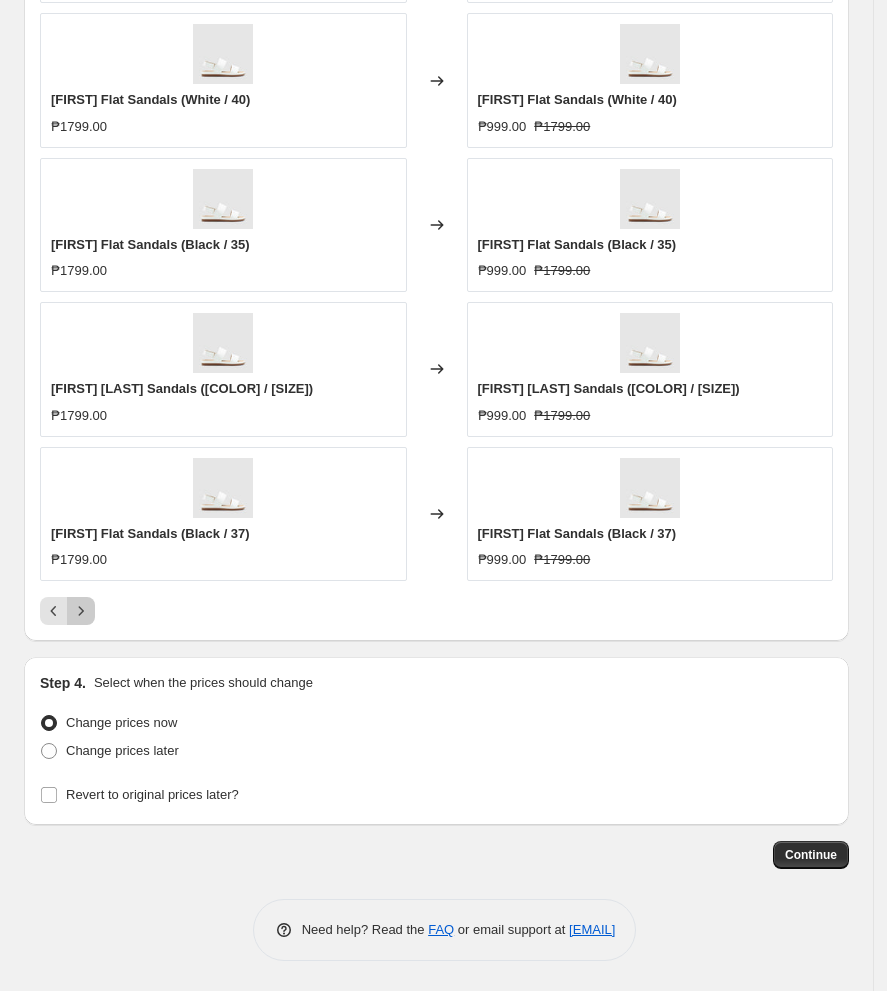 click 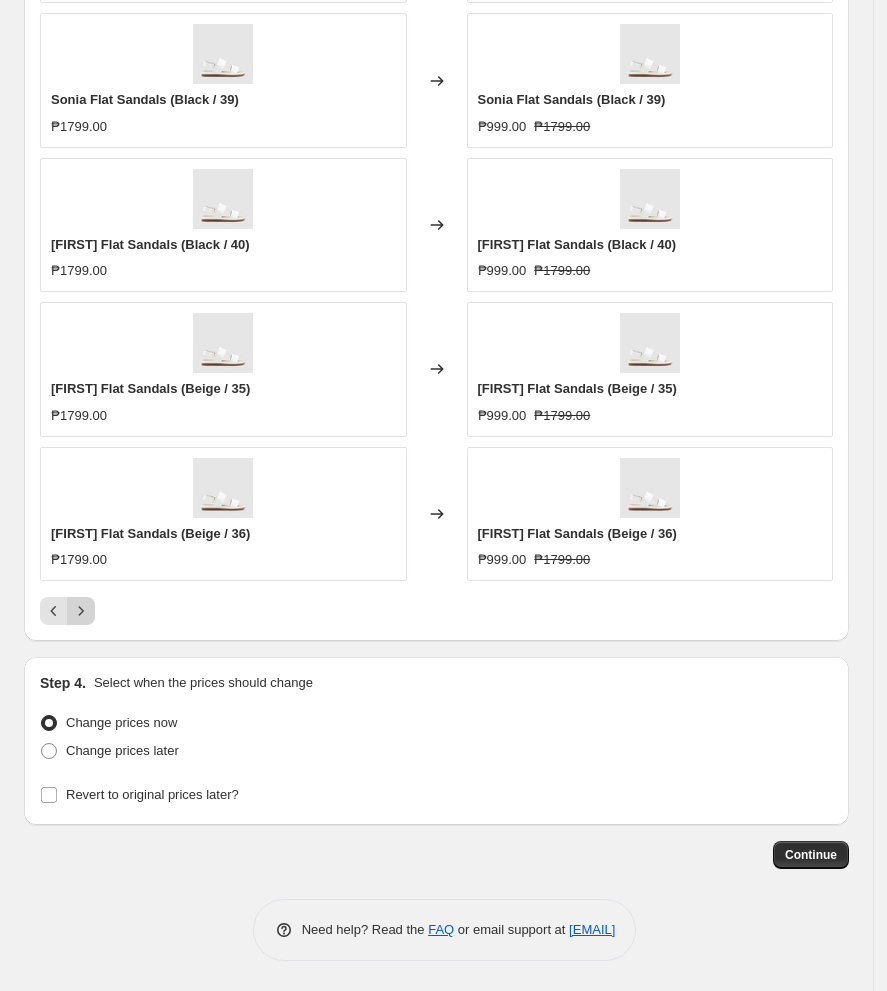click 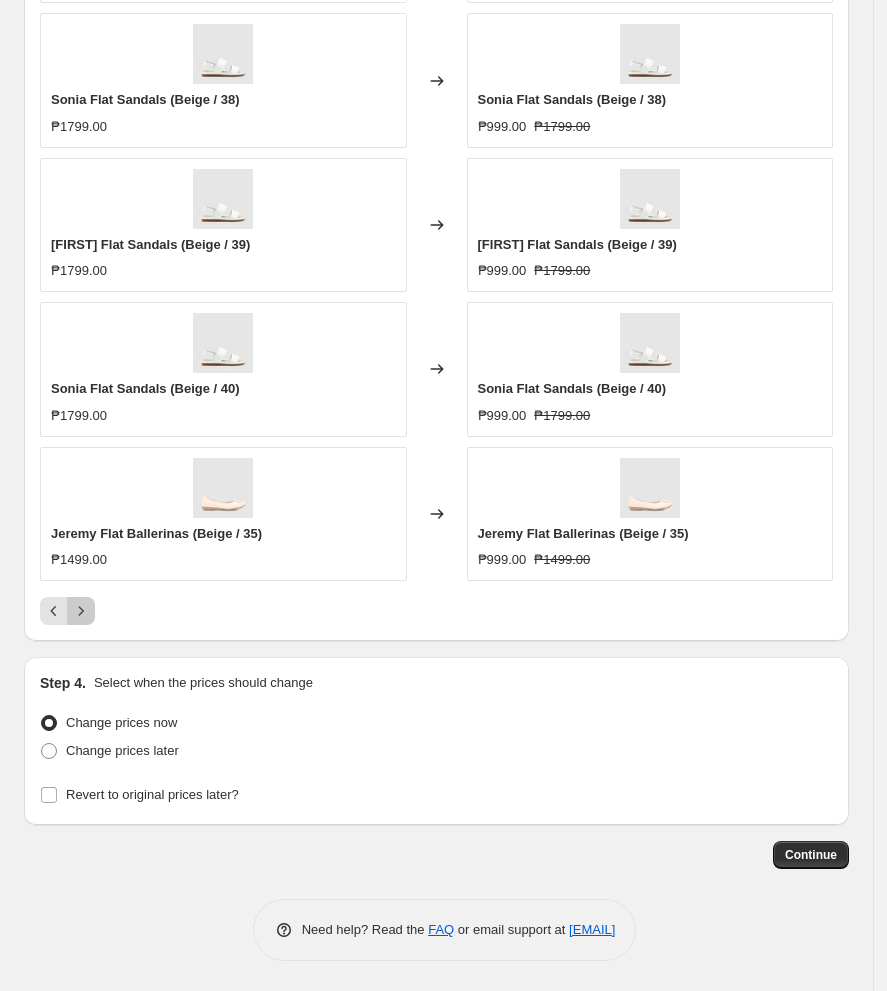 click 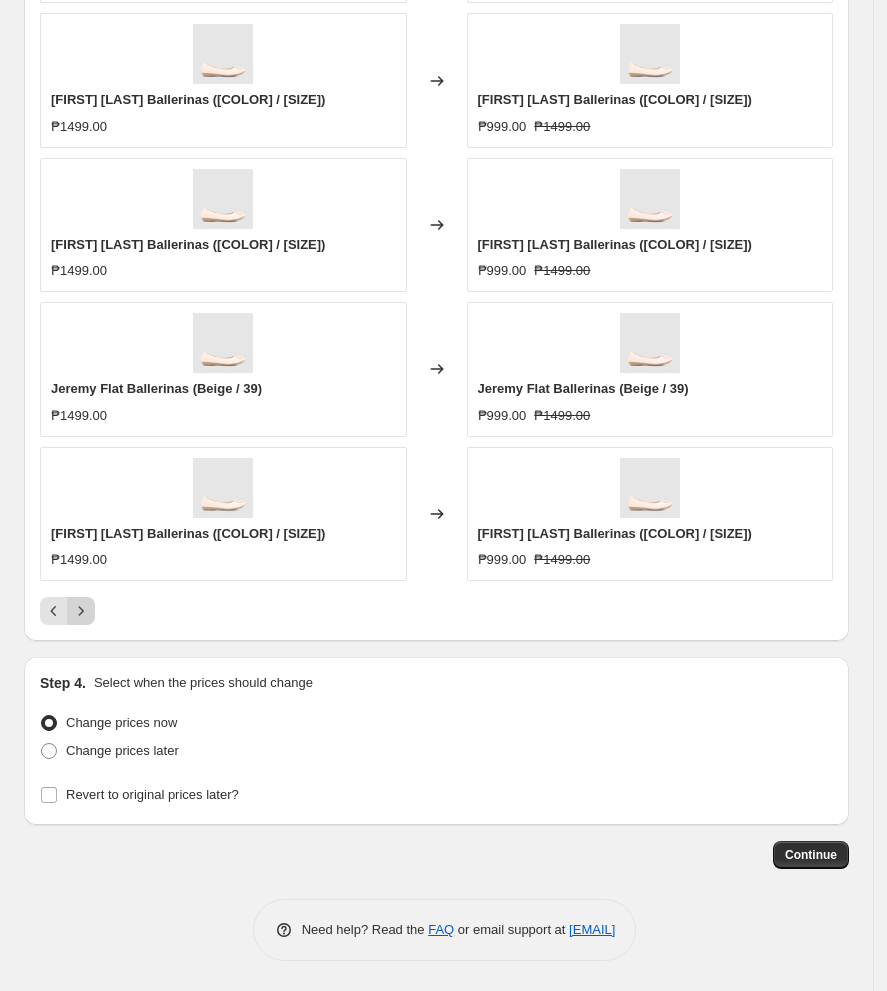 click 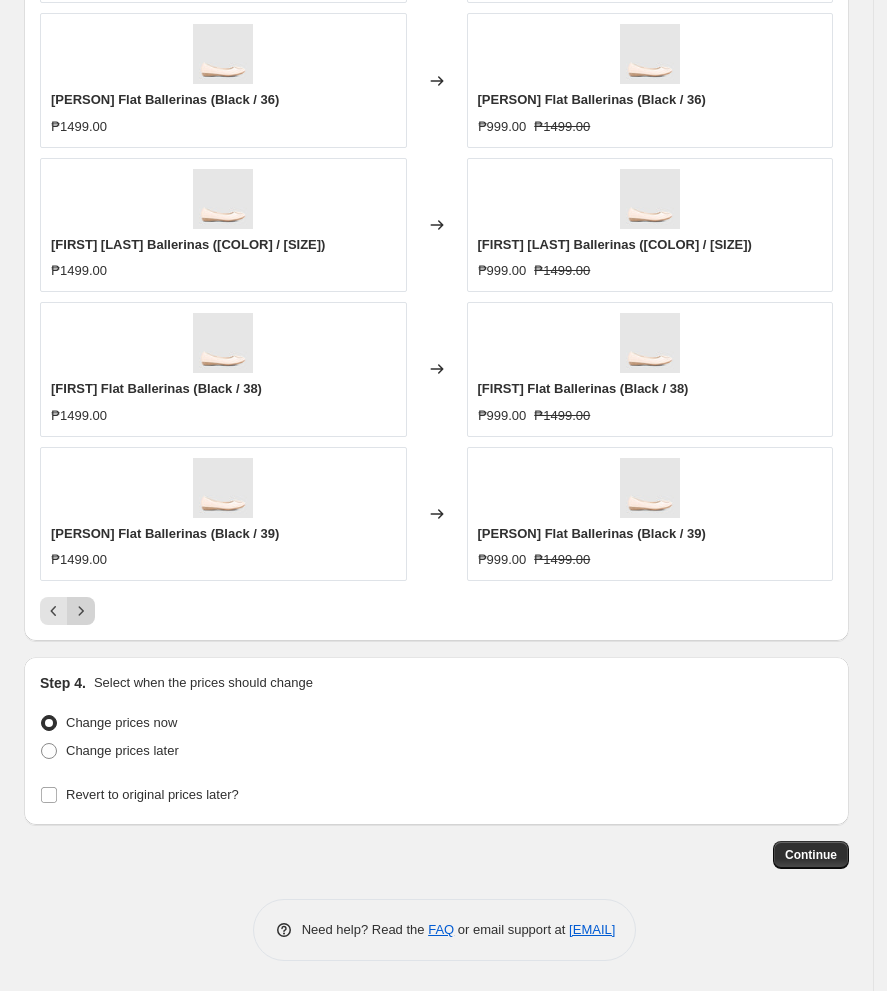 click 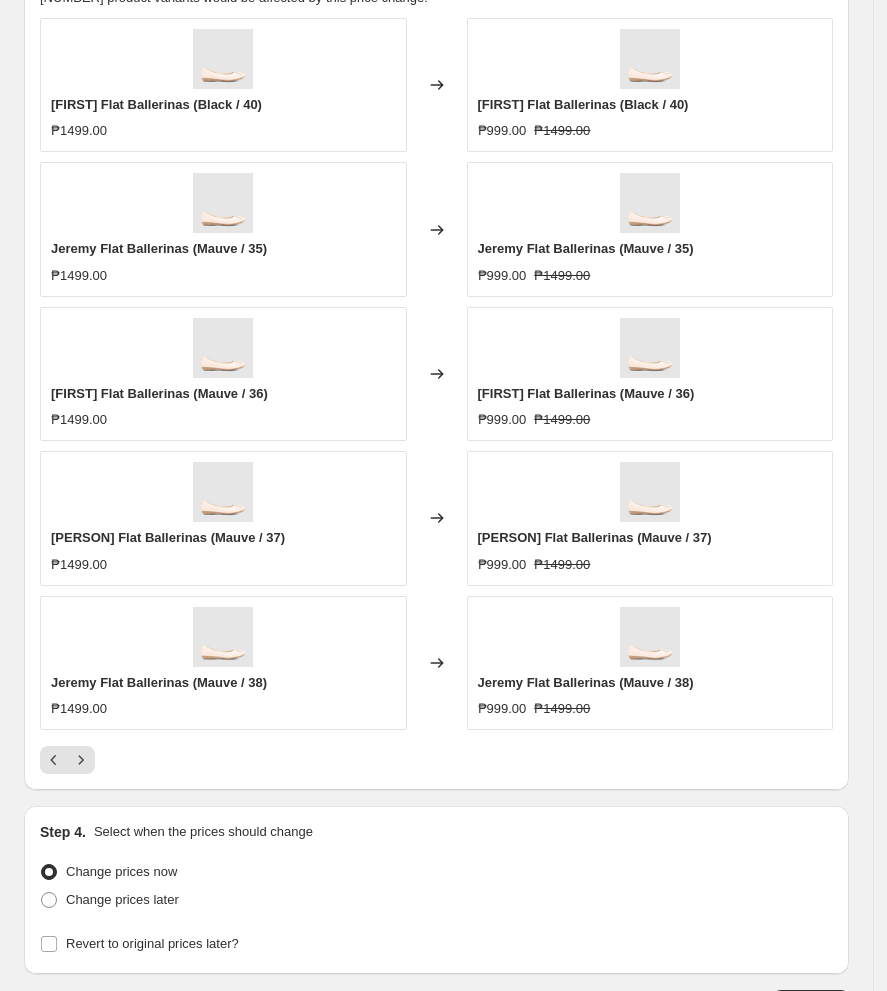 scroll, scrollTop: 1126, scrollLeft: 0, axis: vertical 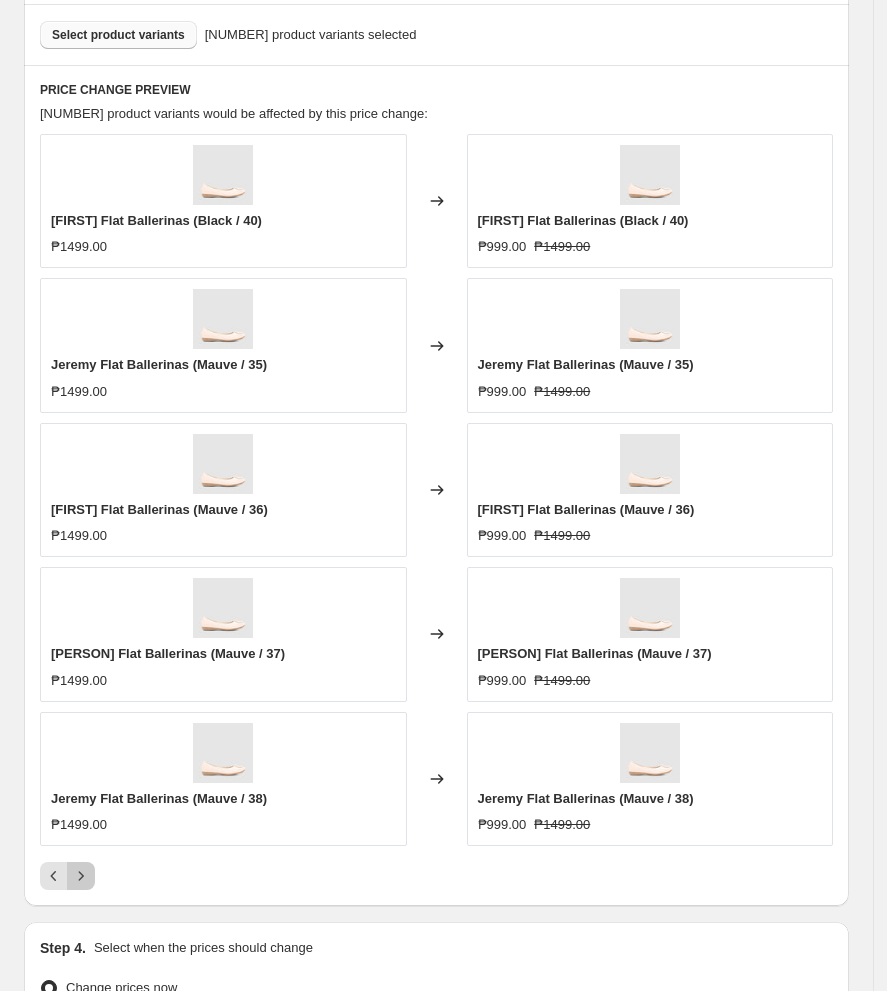 click 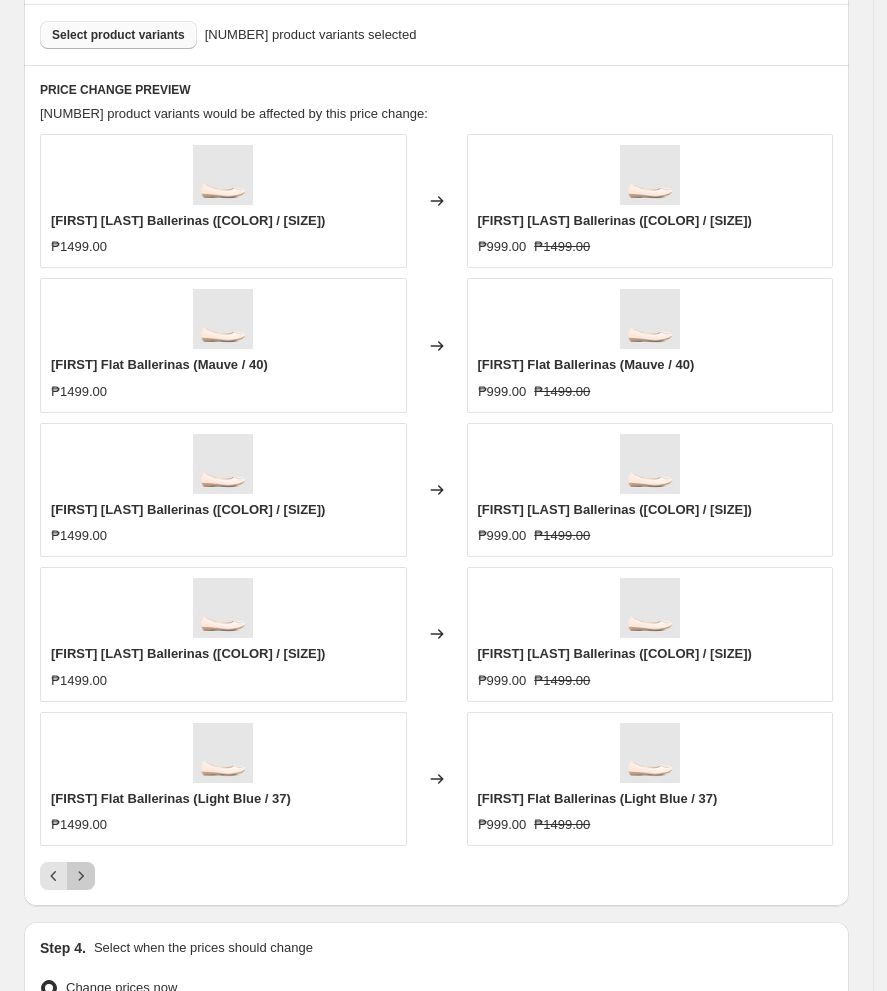 click 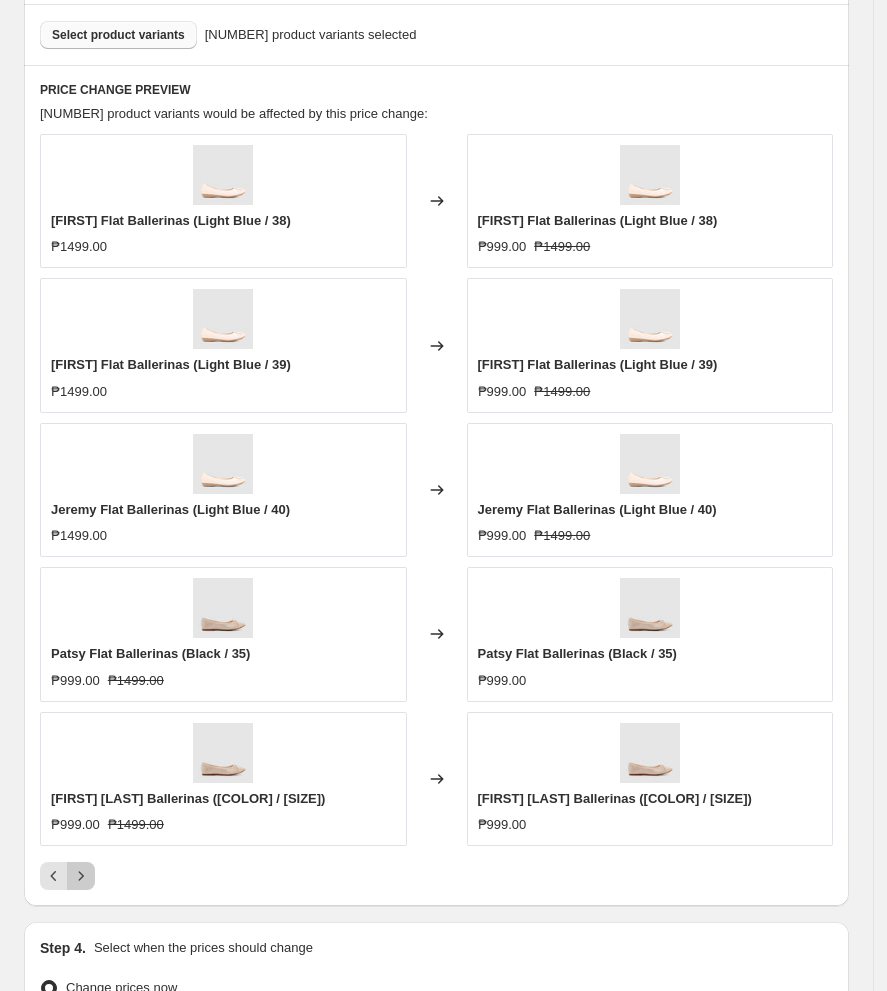 click 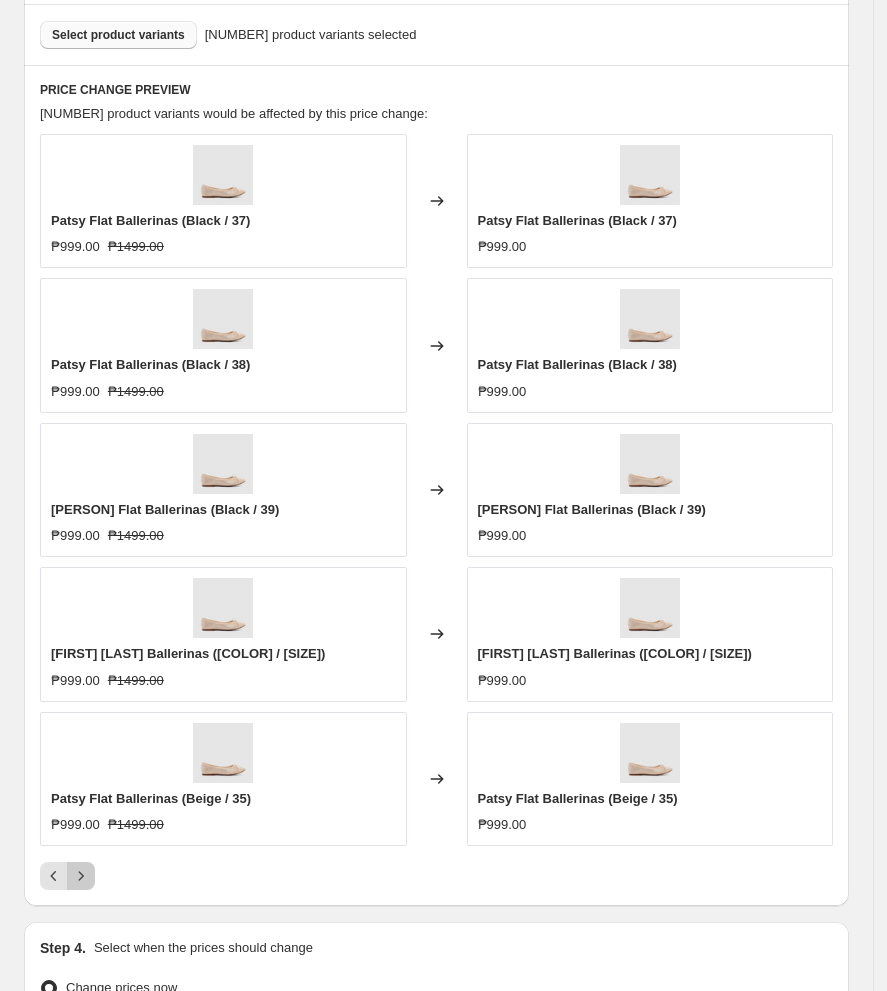 click 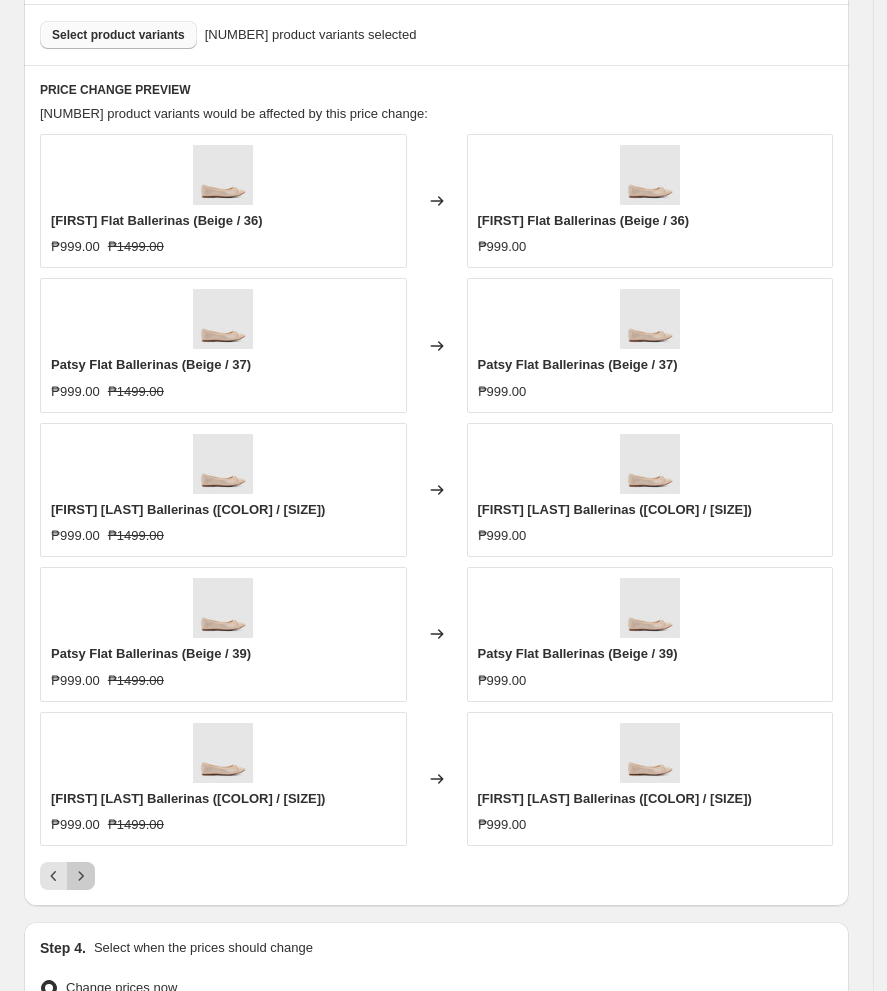 click 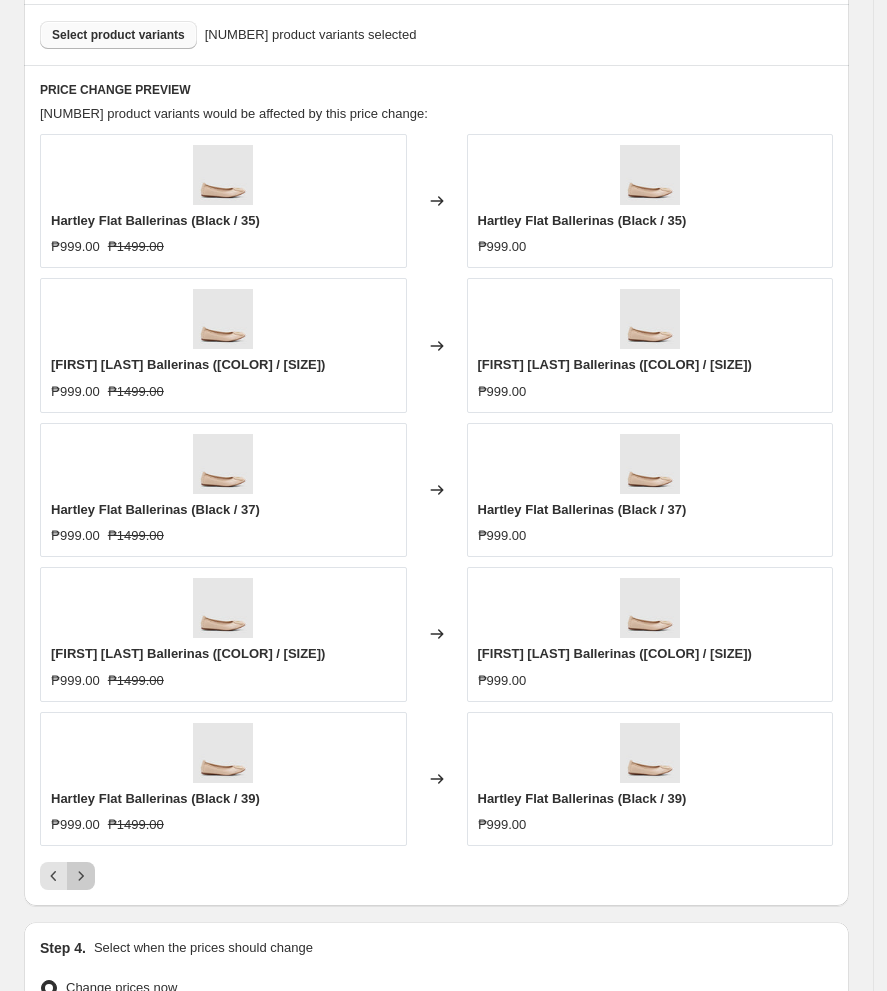 click 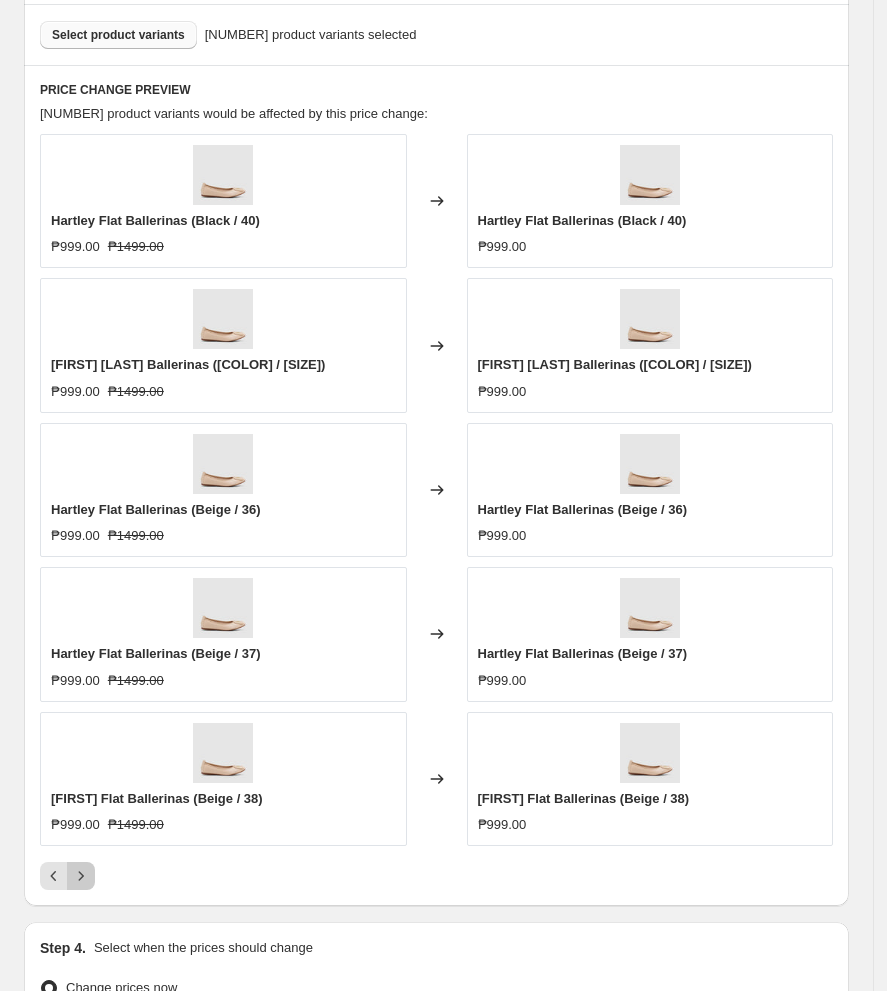 click 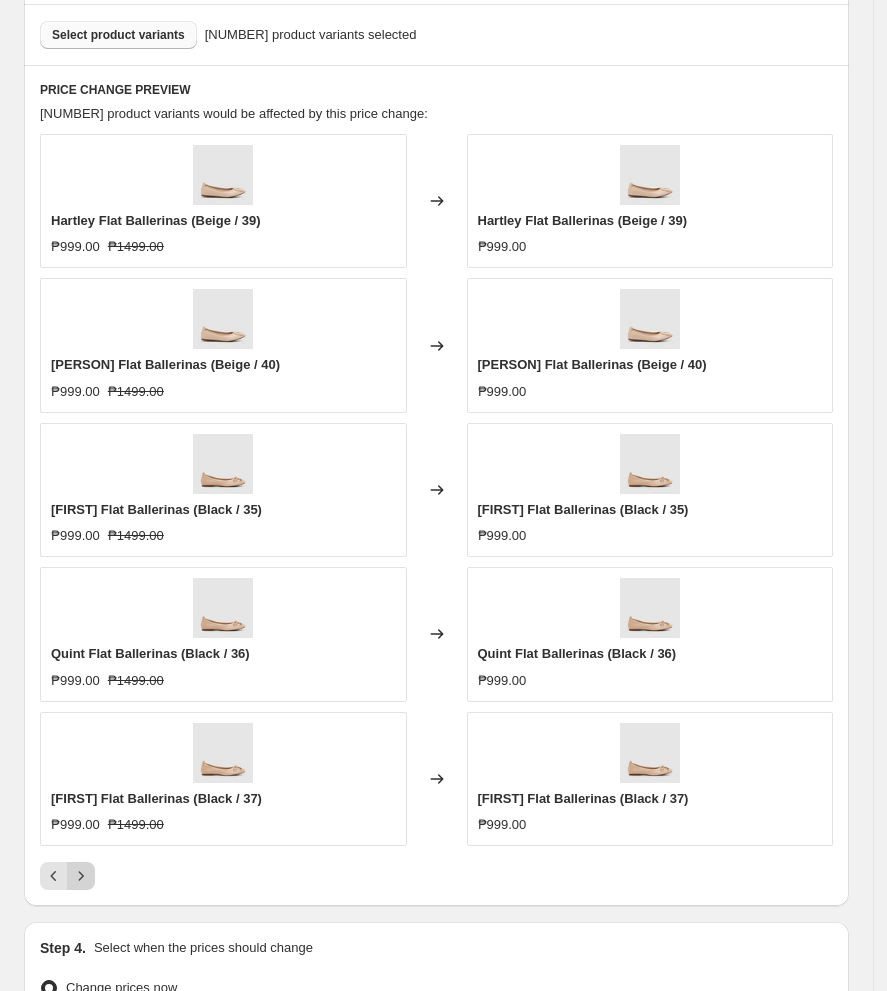click 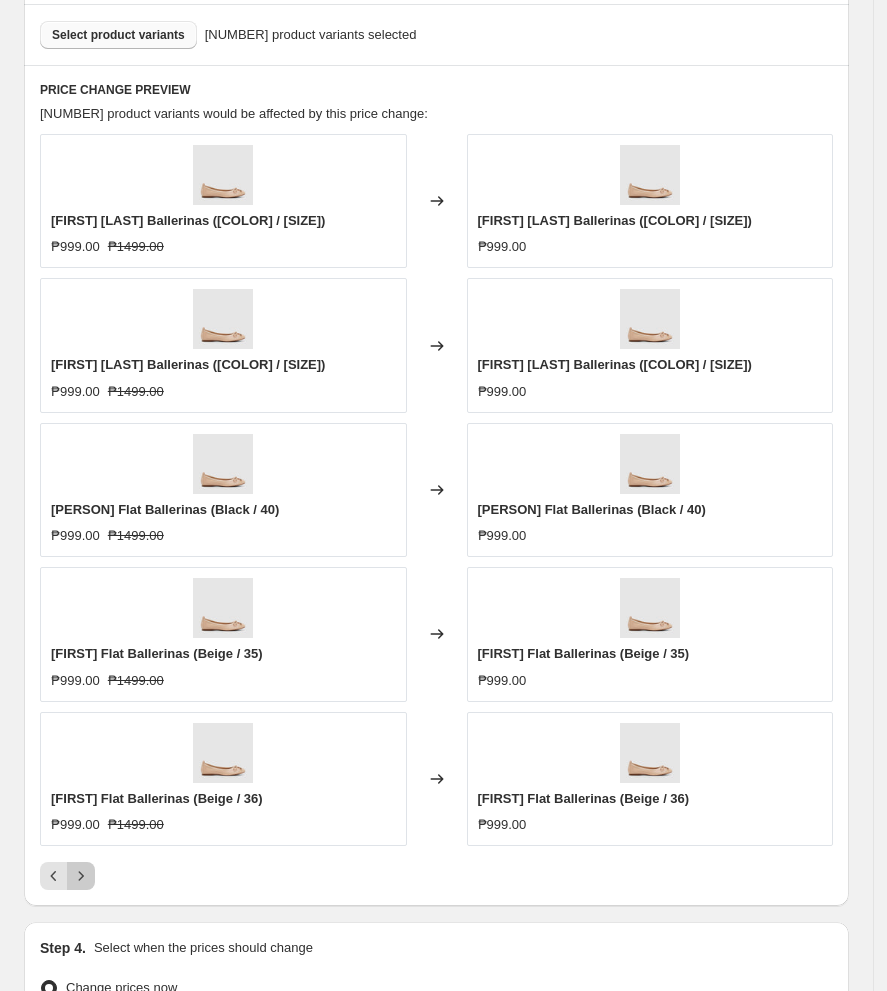 click 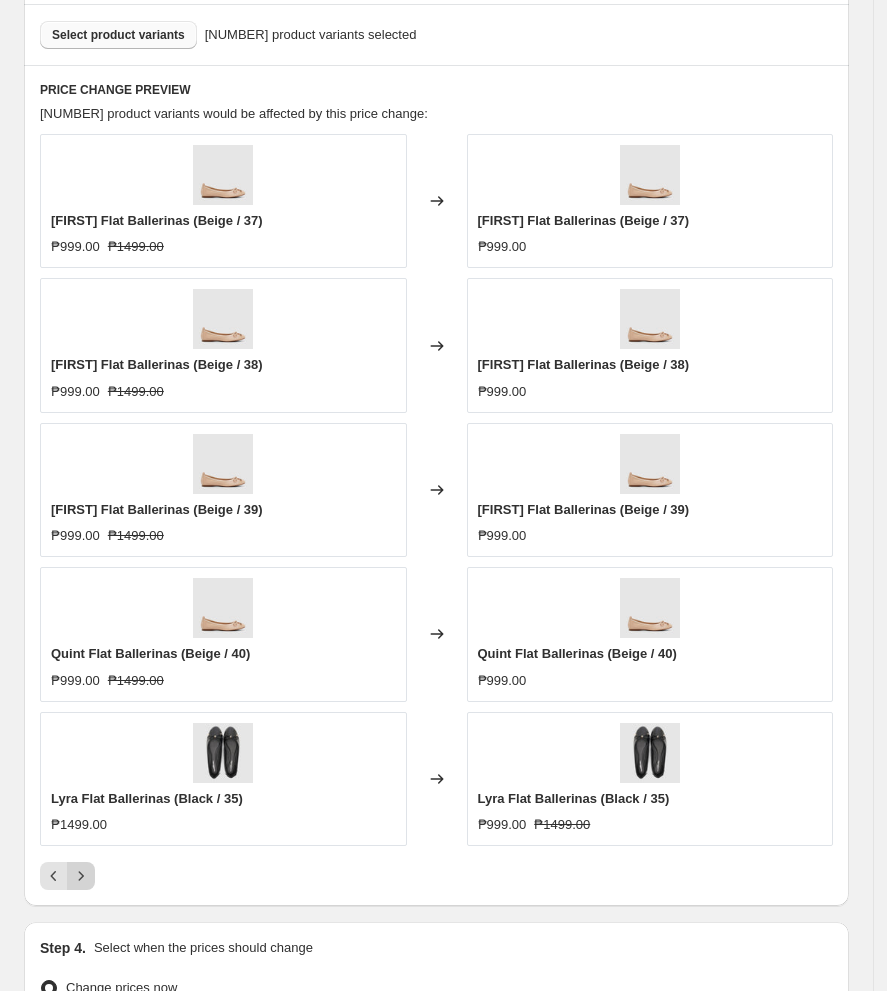 click 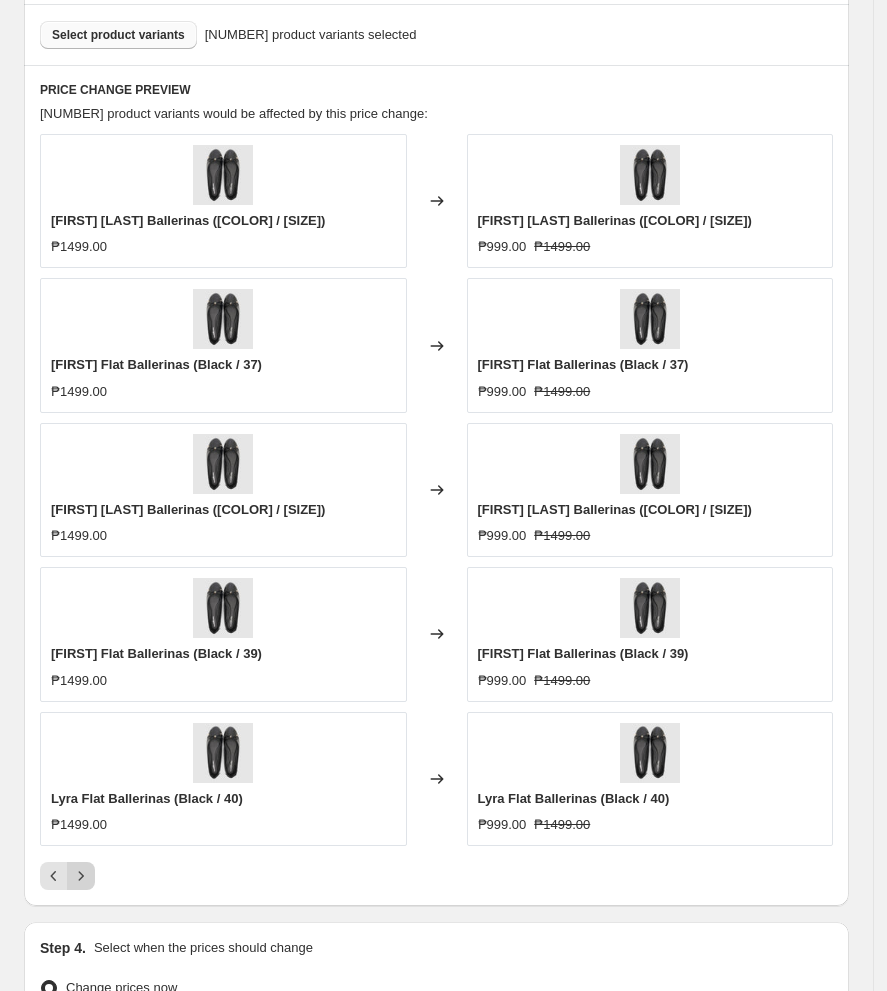 click 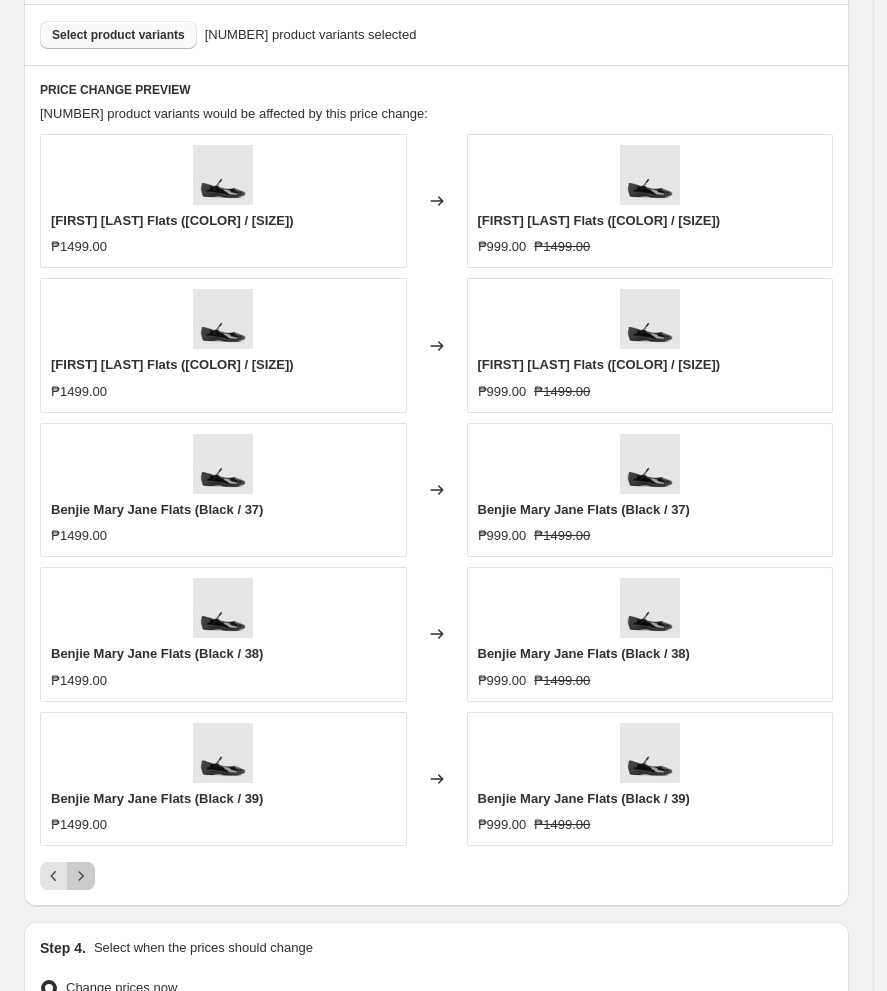 click 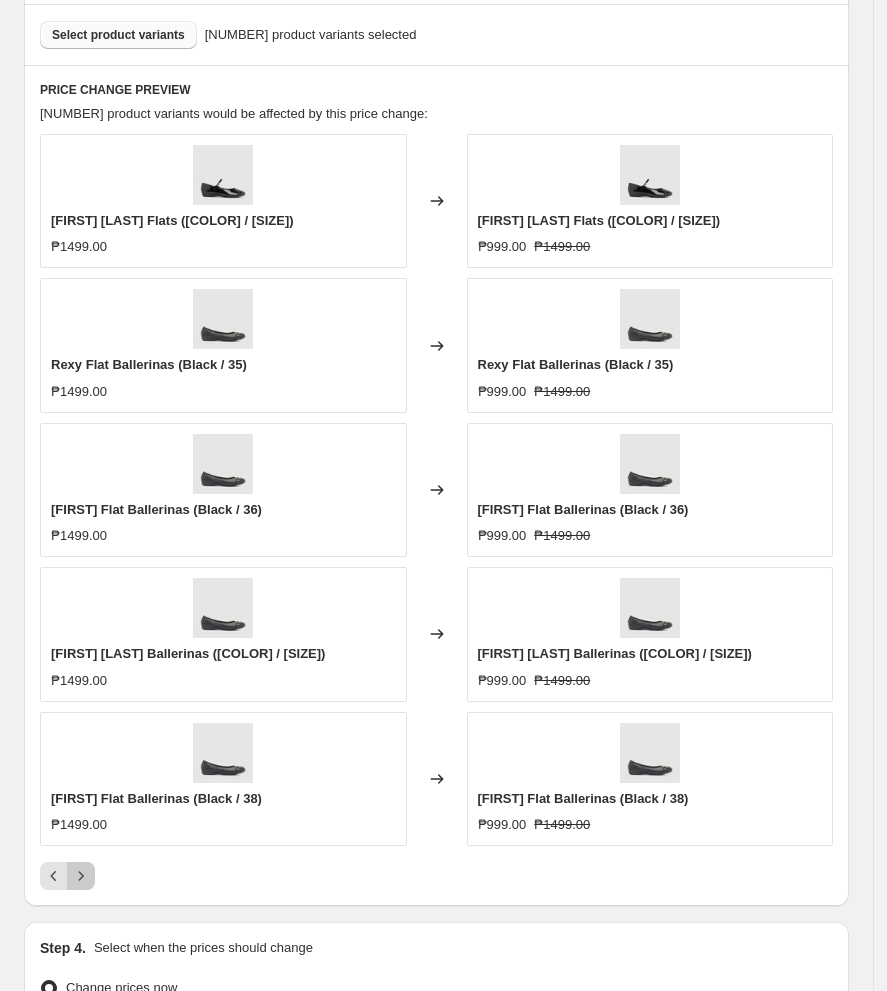click 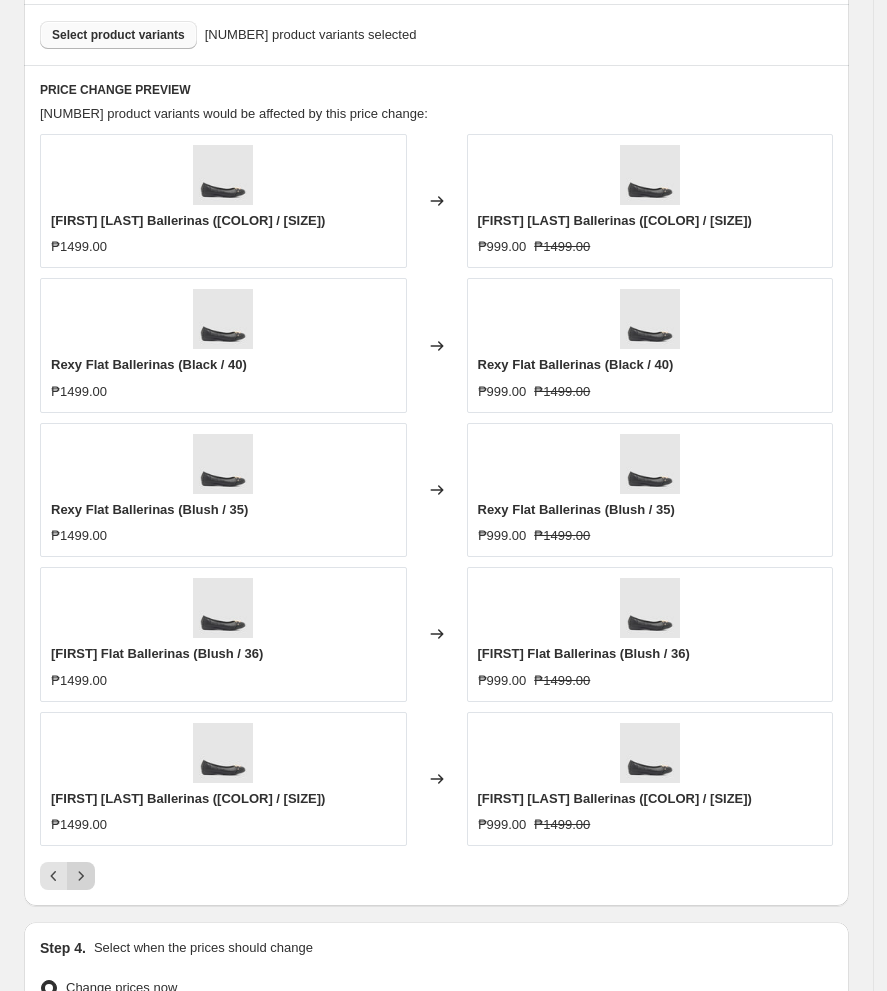 click 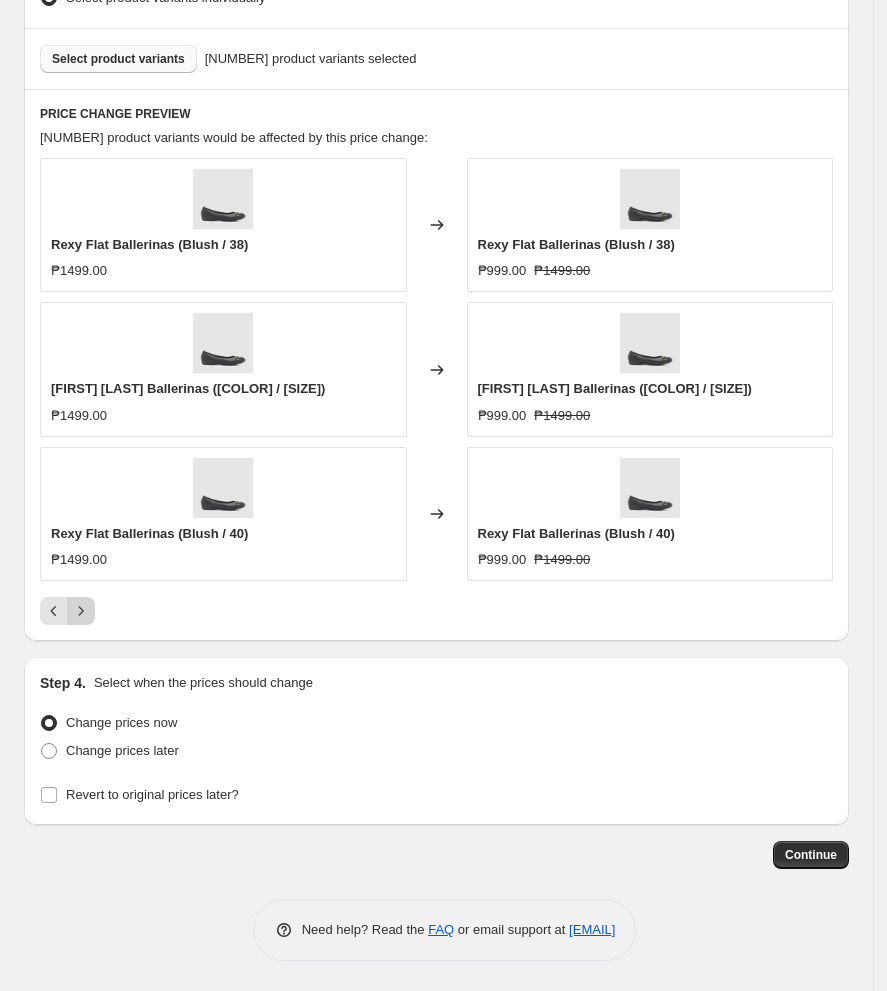 scroll, scrollTop: 1104, scrollLeft: 0, axis: vertical 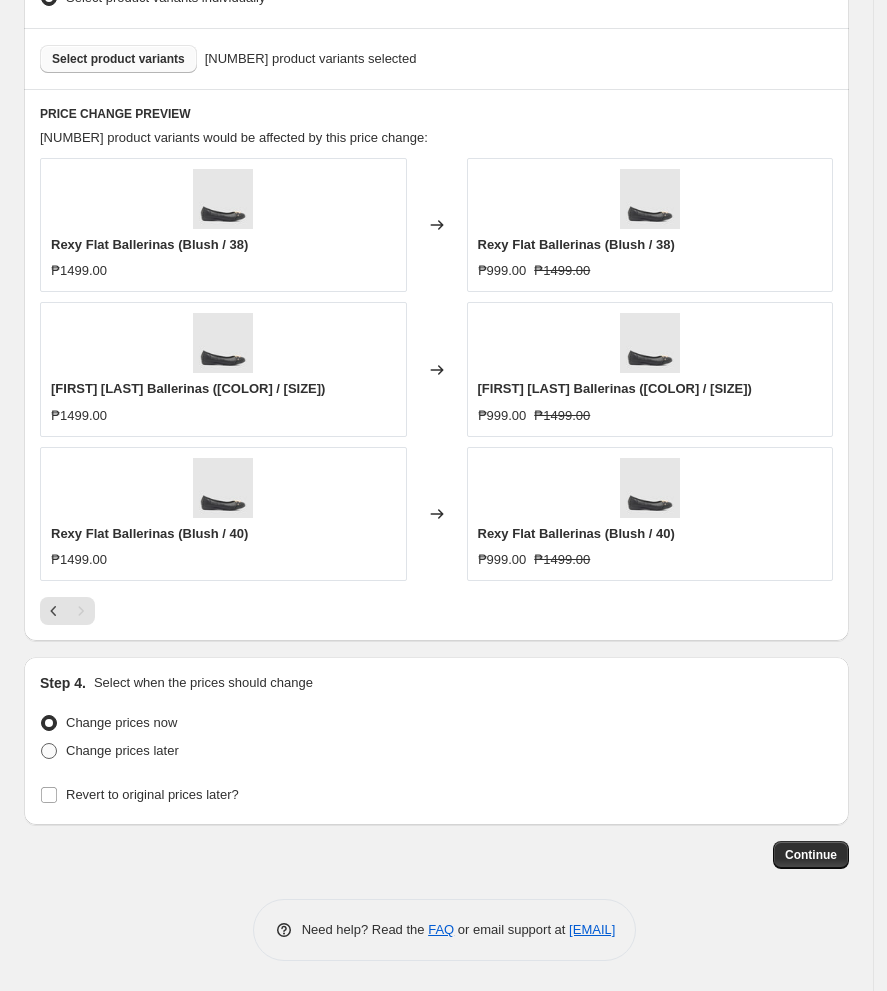 click at bounding box center (49, 751) 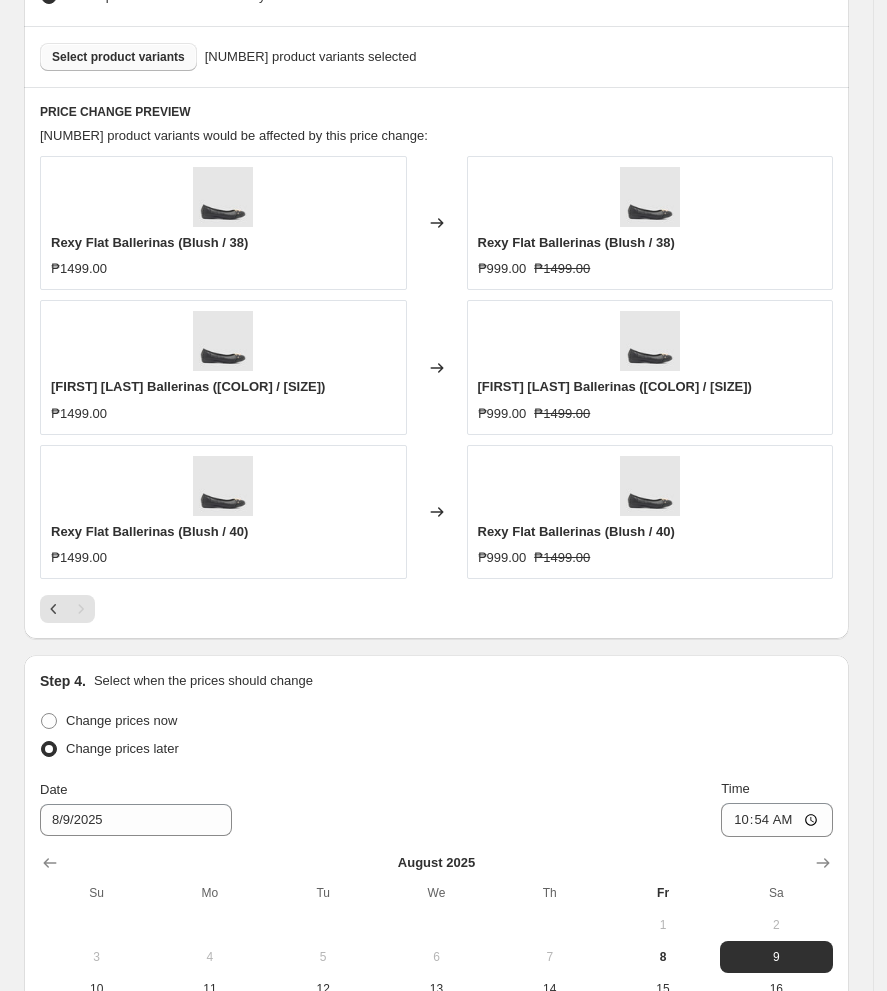 scroll, scrollTop: 1478, scrollLeft: 0, axis: vertical 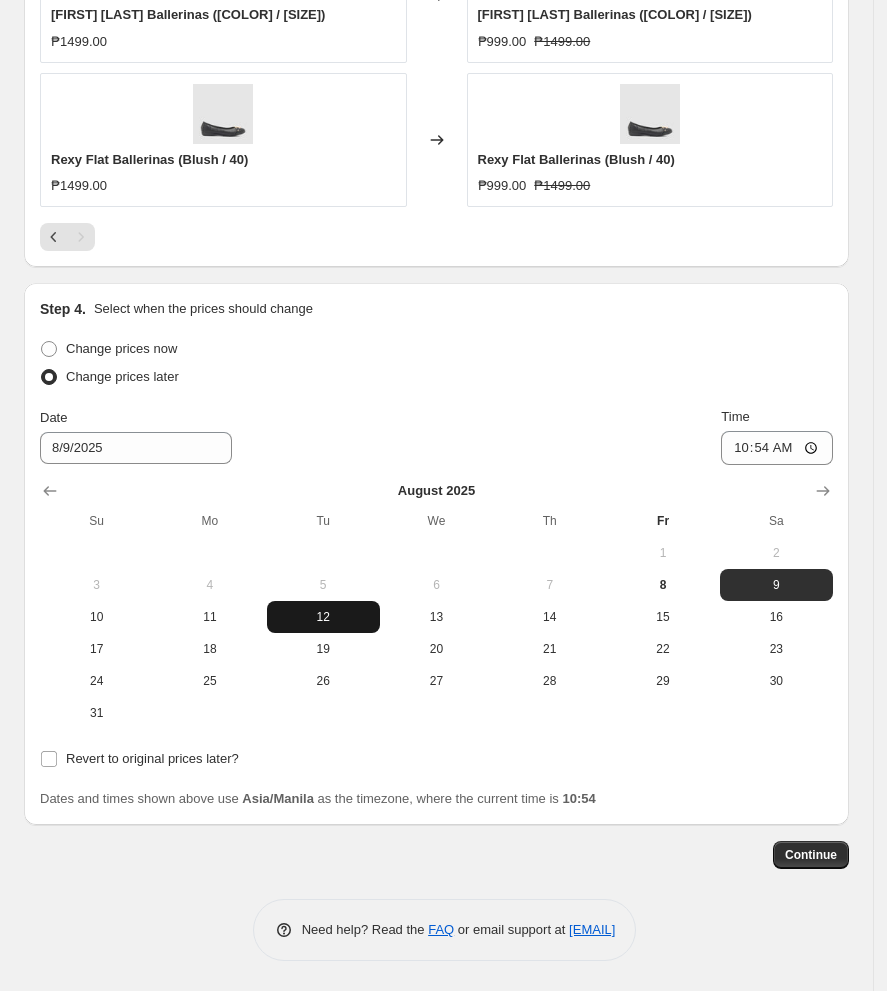 click on "12" at bounding box center [323, 617] 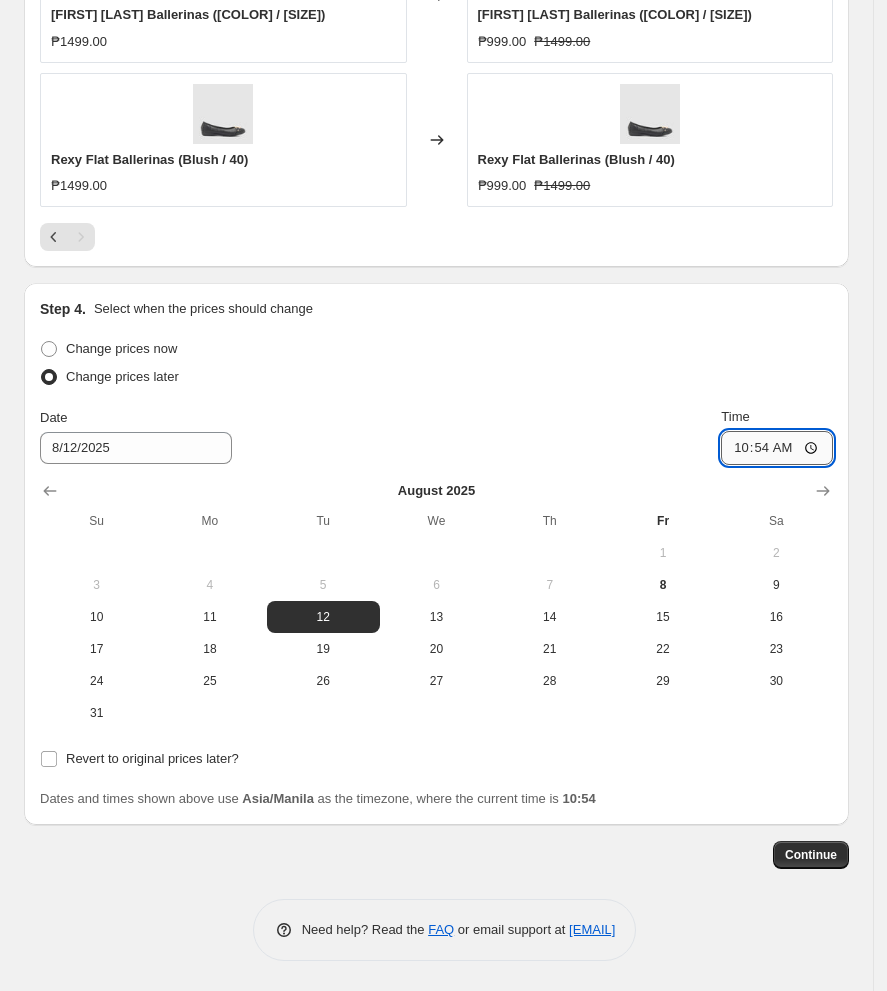 click on "10:54" at bounding box center [777, 448] 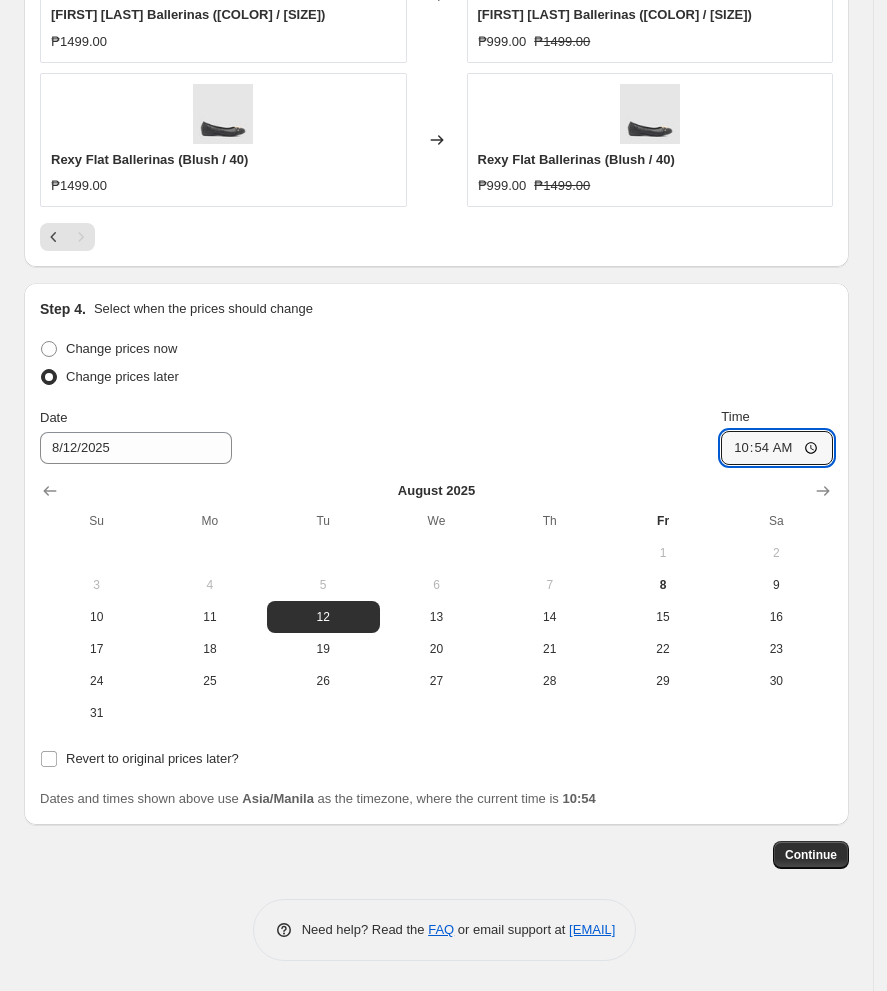 type on "10:00" 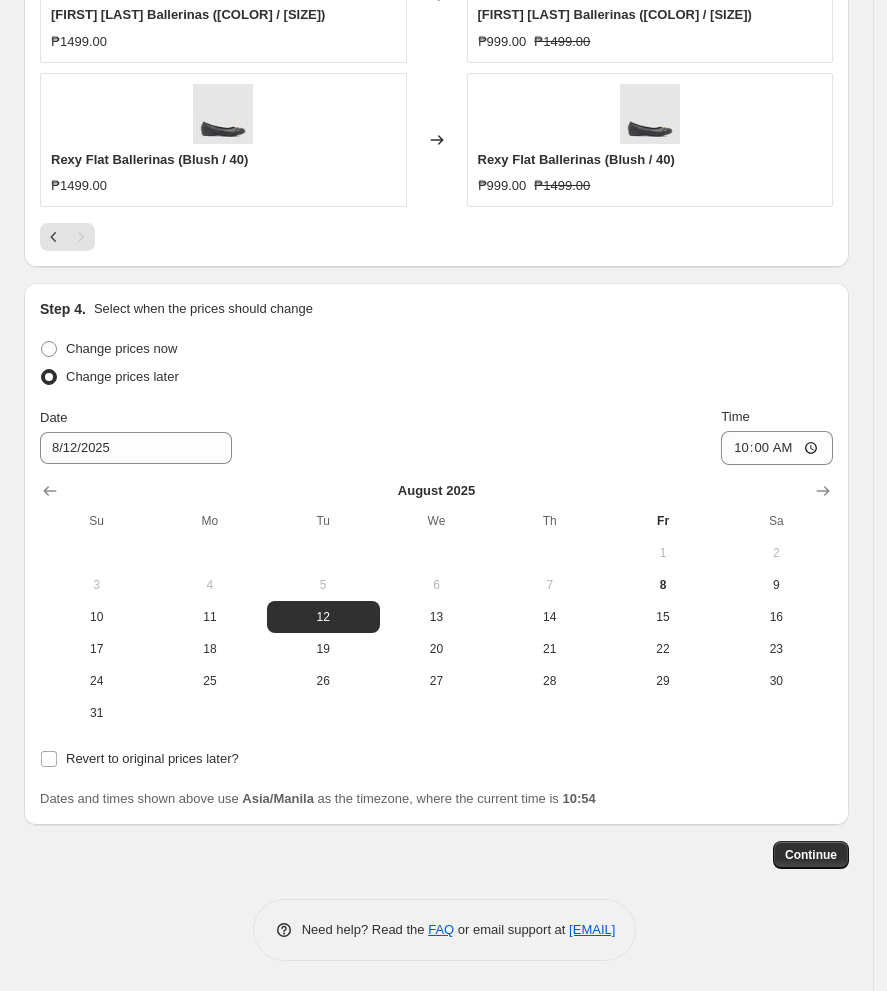 click on "Change prices now Change prices later Date 8/12/2025 Time 10:00 August   2025 Su Mo Tu We Th Fr Sa 1 2 3 4 5 6 7 8 9 10 11 12 13 14 15 16 17 18 19 20 21 22 23 24 25 26 27 28 29 30 31" at bounding box center [436, 532] 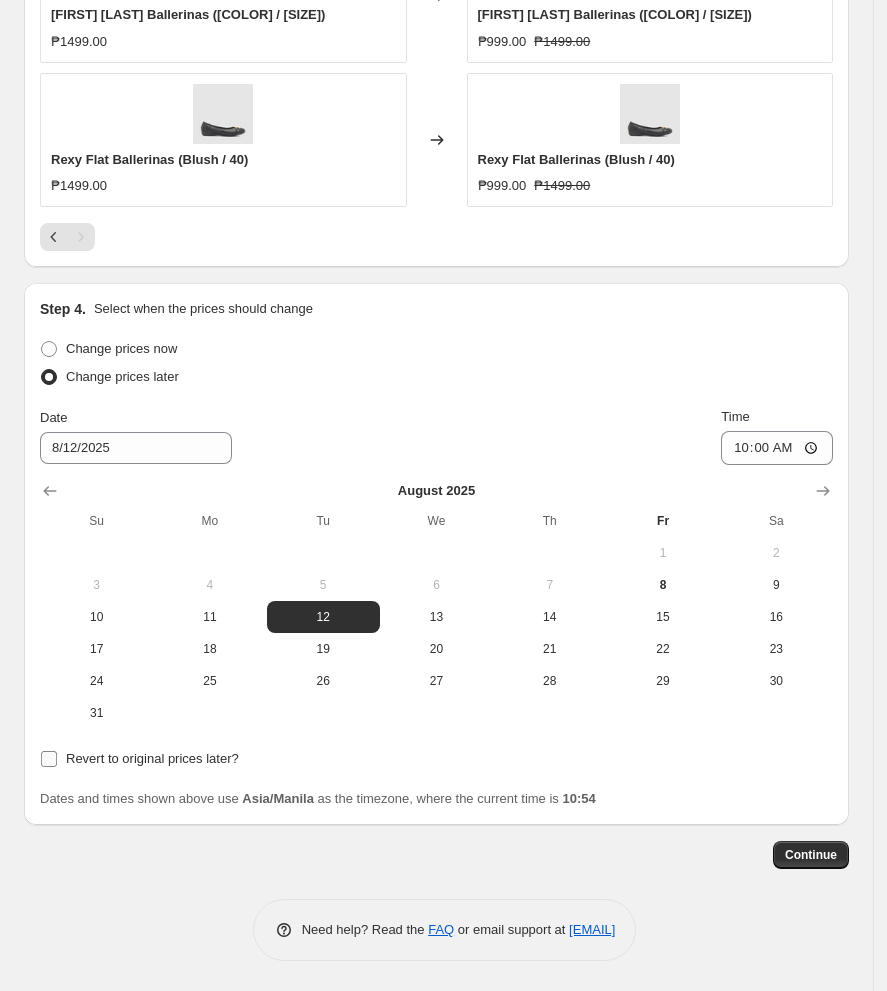 click on "Revert to original prices later?" at bounding box center [152, 758] 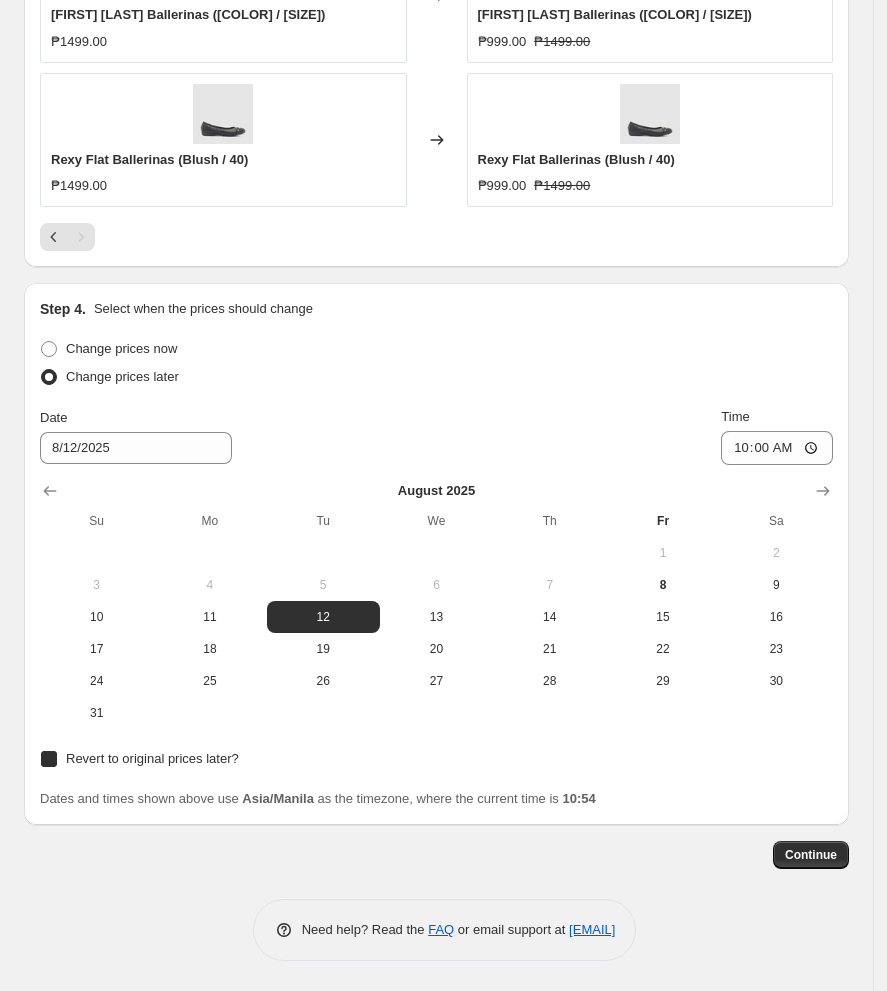 checkbox on "true" 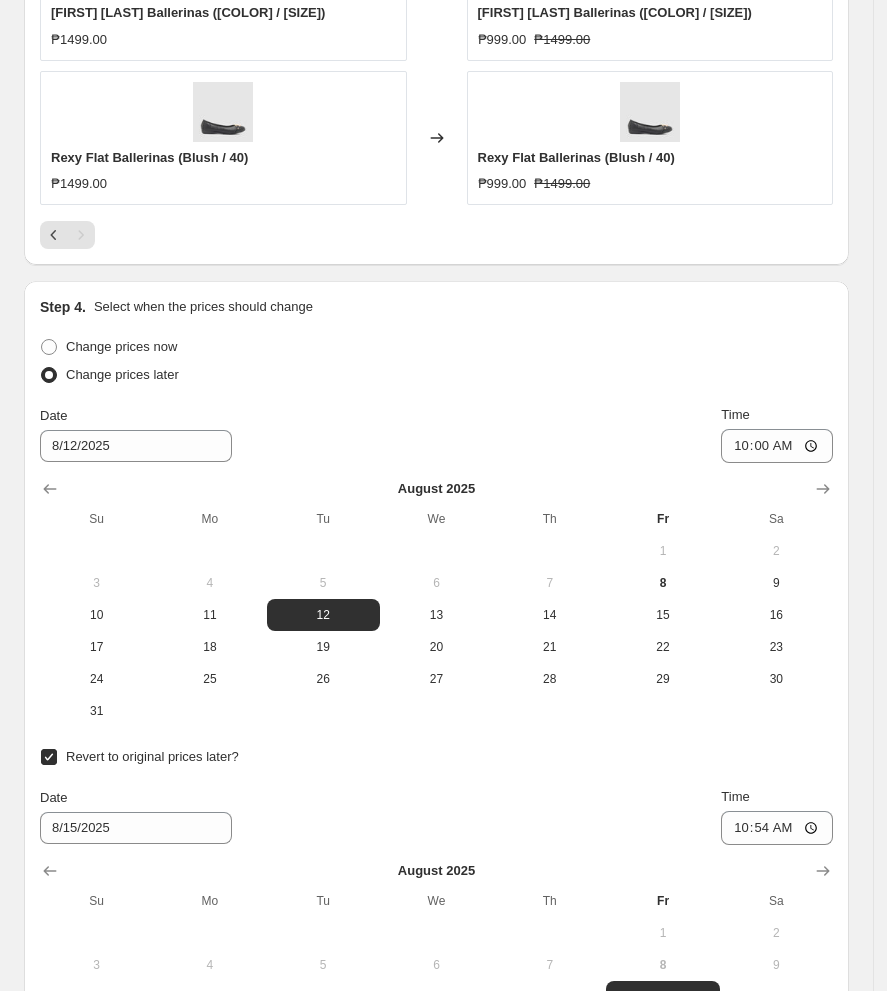 click on "Revert to original prices later?" at bounding box center (436, 757) 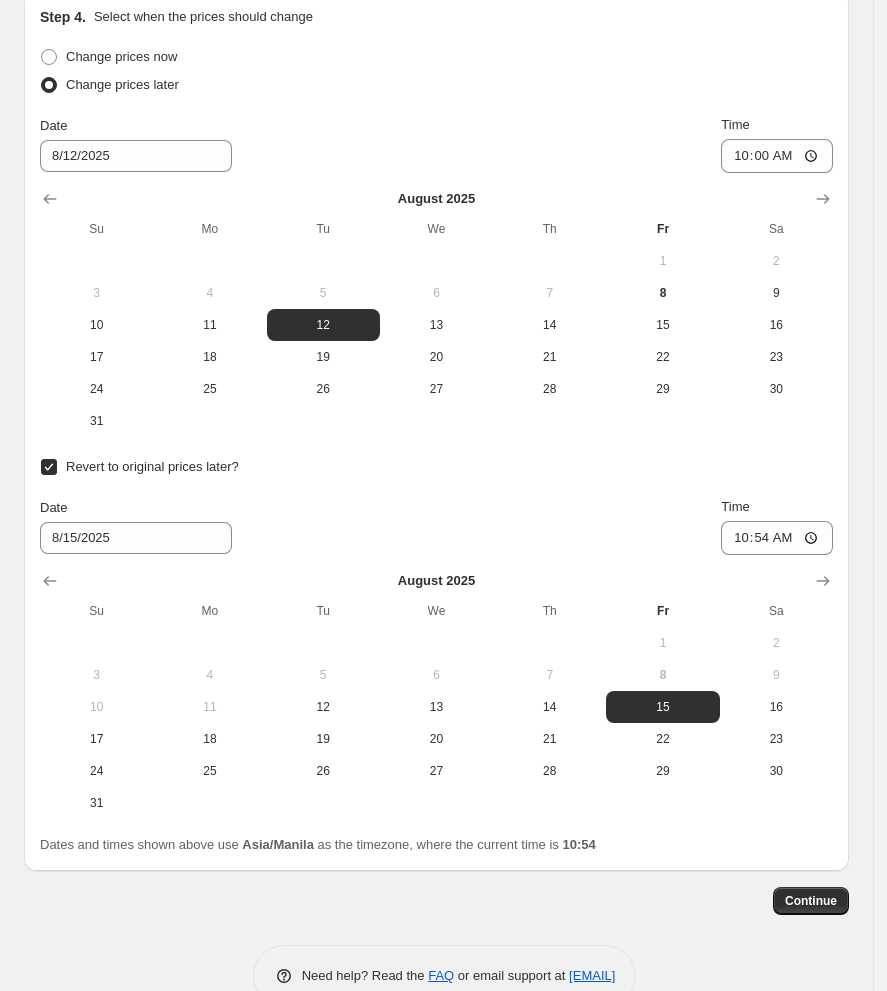 scroll, scrollTop: 1815, scrollLeft: 0, axis: vertical 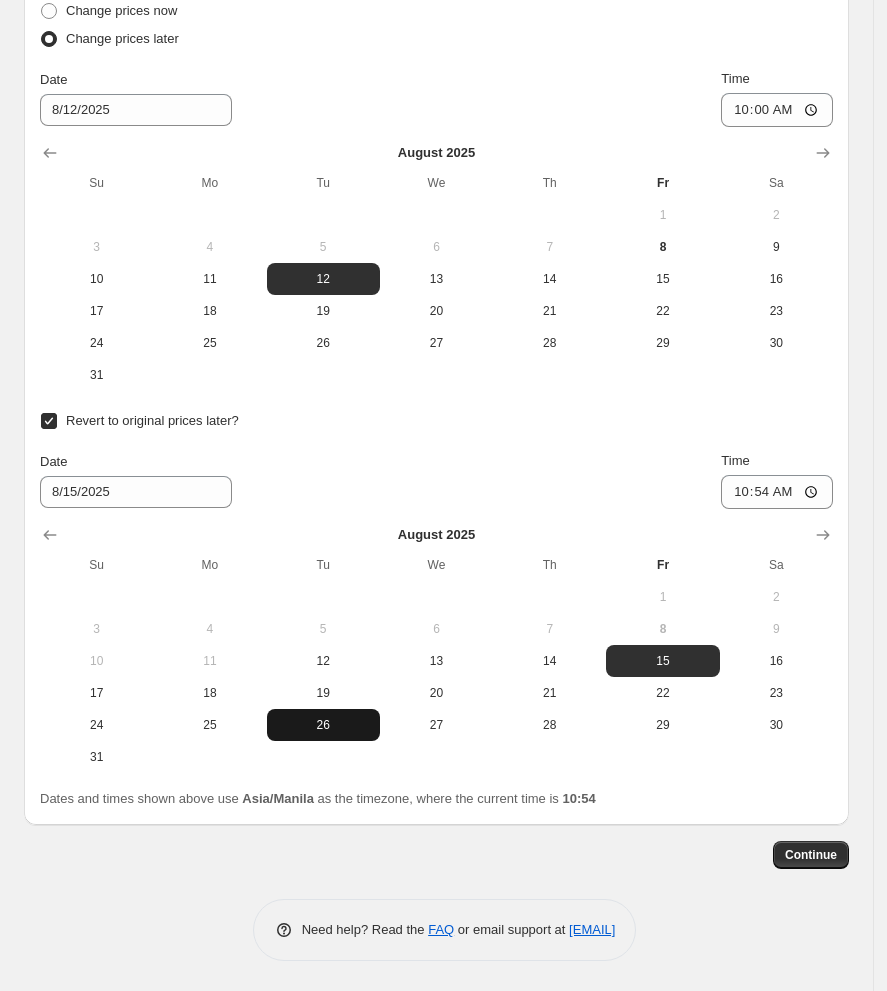 click on "26" at bounding box center [323, 725] 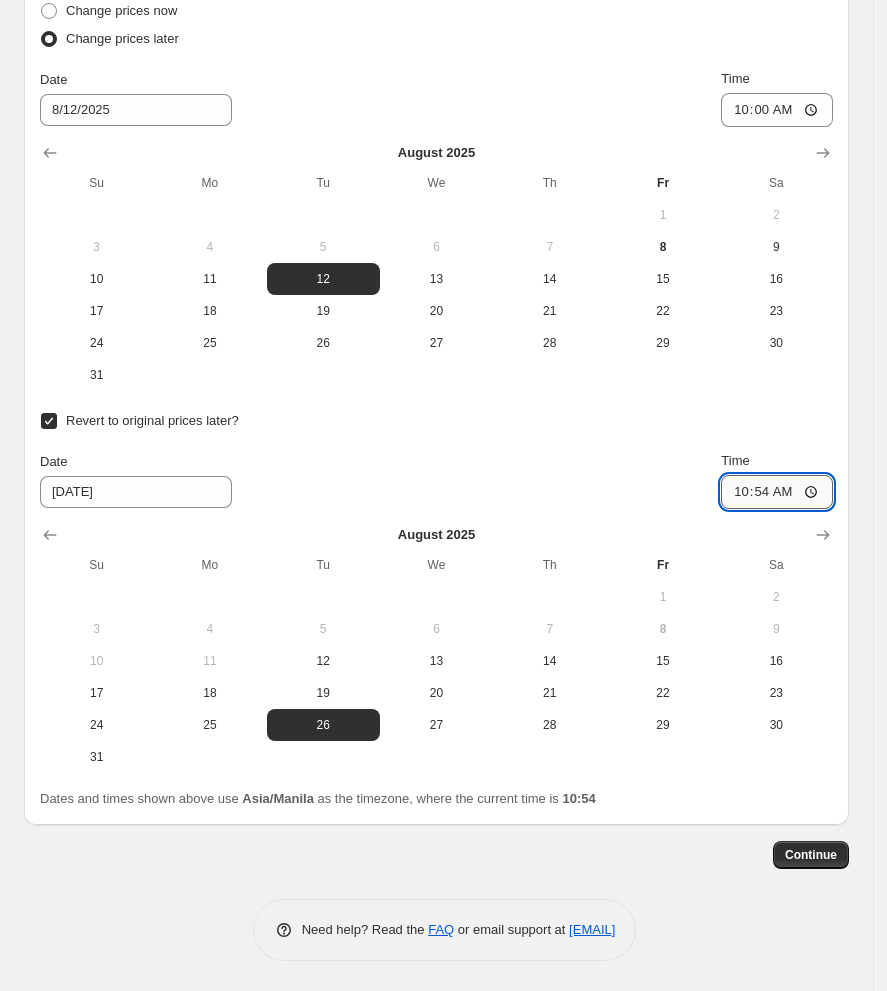 click on "10:54" at bounding box center [777, 492] 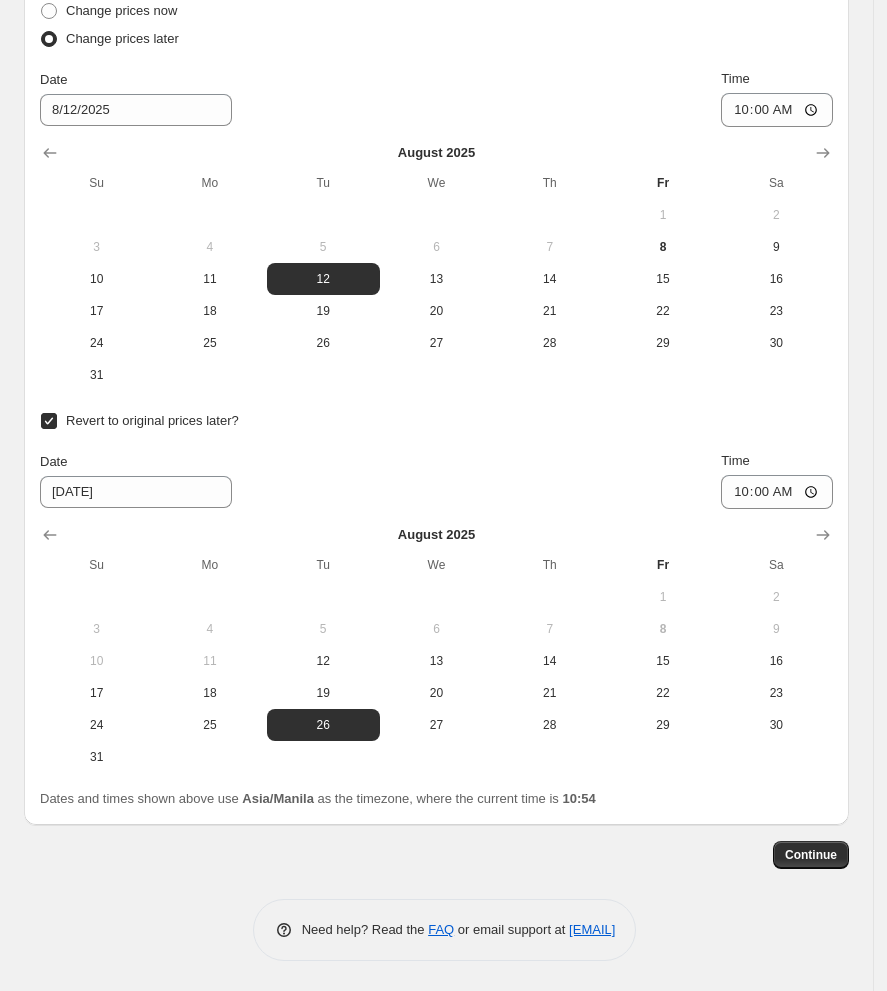 click on "Date [DATE] Time [TIME]" at bounding box center [436, 480] 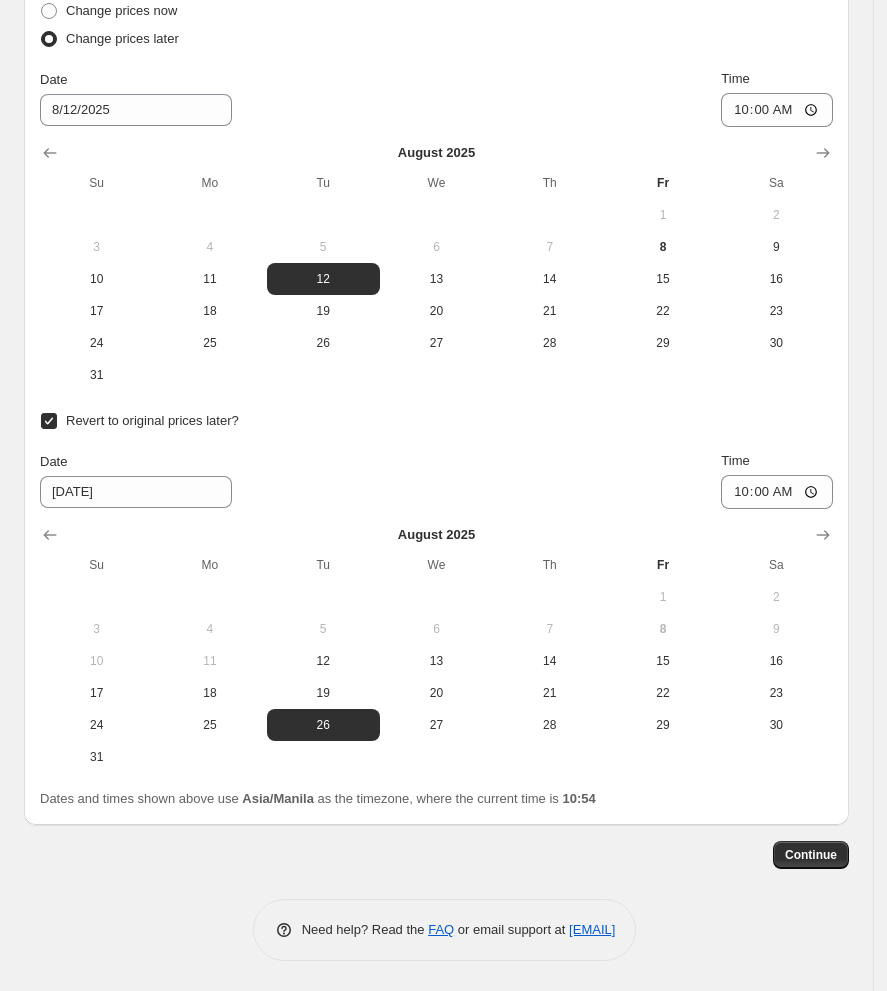 click on "Revert to original prices later? Date 8/26/2025 Time 10:00 August   2025 Su Mo Tu We Th Fr Sa 1 2 3 4 5 6 7 8 9 10 11 12 13 14 15 16 17 18 19 20 21 22 23 24 25 26 27 28 29 30 31" at bounding box center (436, 590) 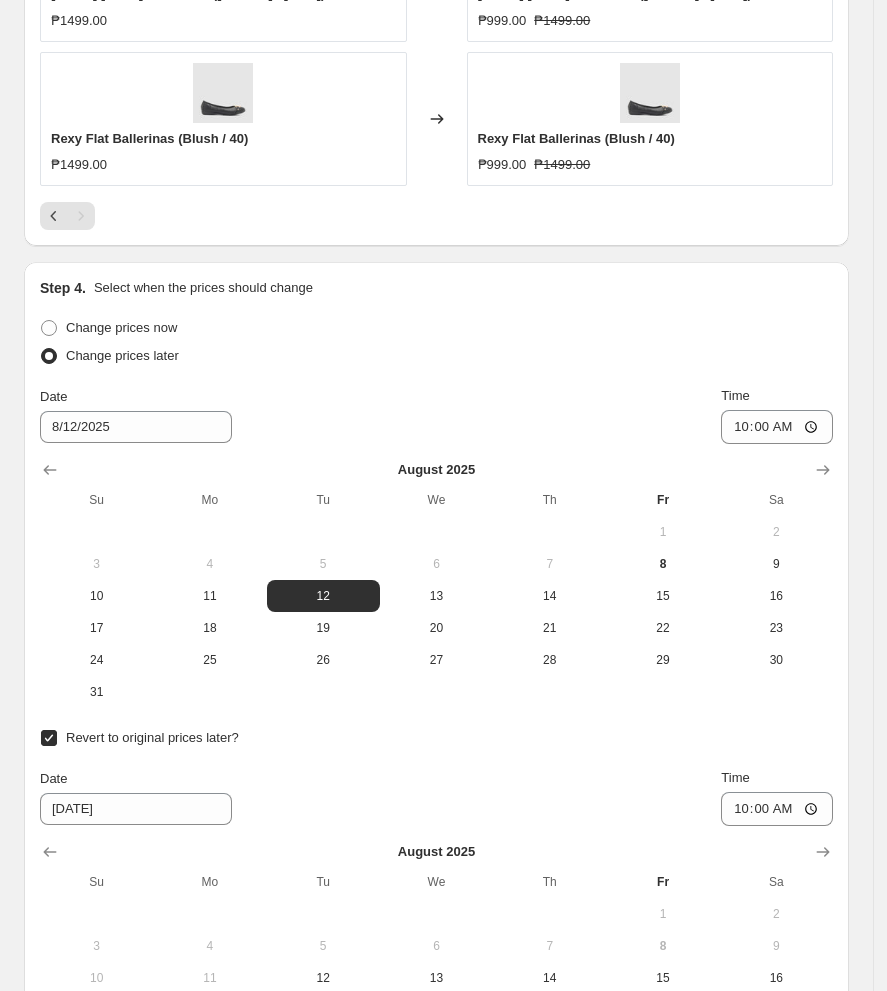 scroll, scrollTop: 1815, scrollLeft: 0, axis: vertical 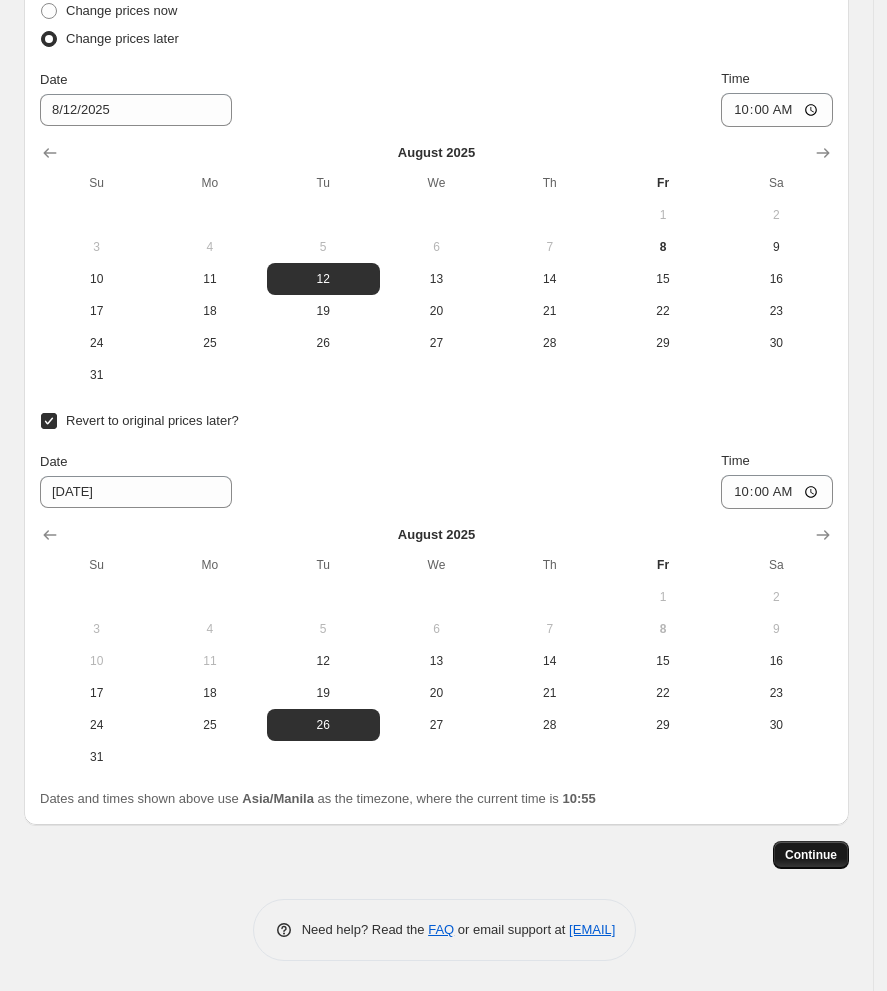 click on "Continue" at bounding box center [811, 855] 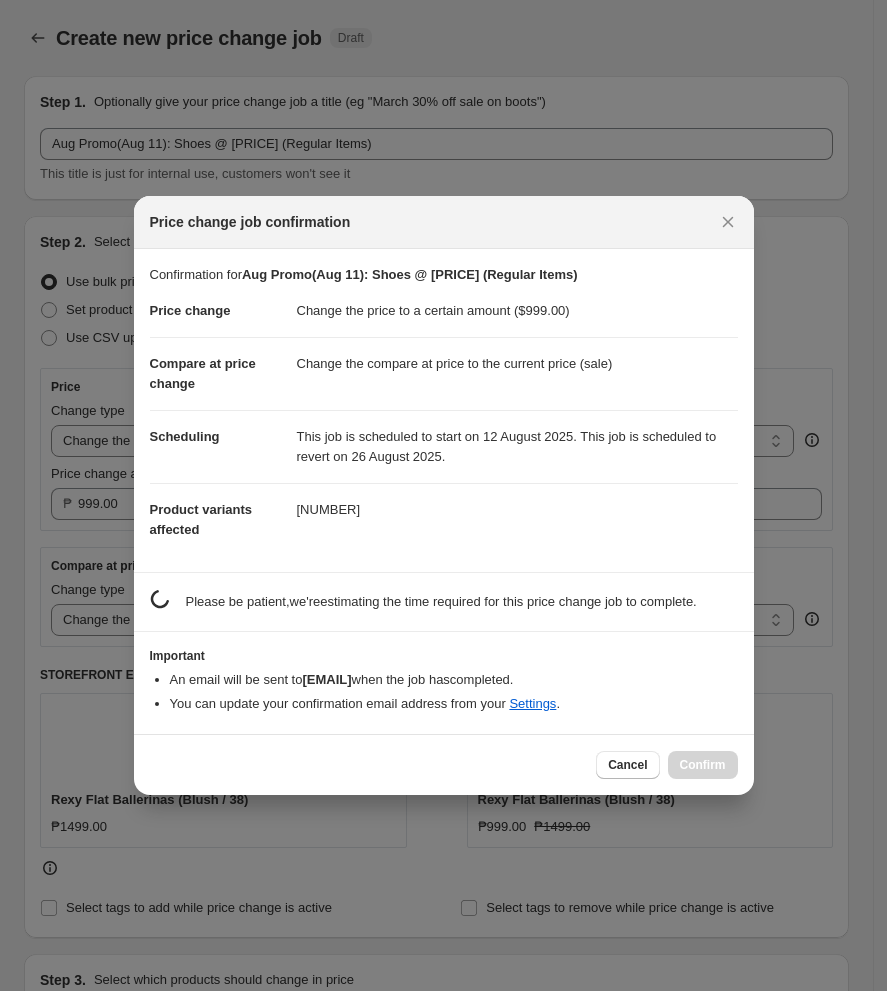 scroll, scrollTop: 1815, scrollLeft: 0, axis: vertical 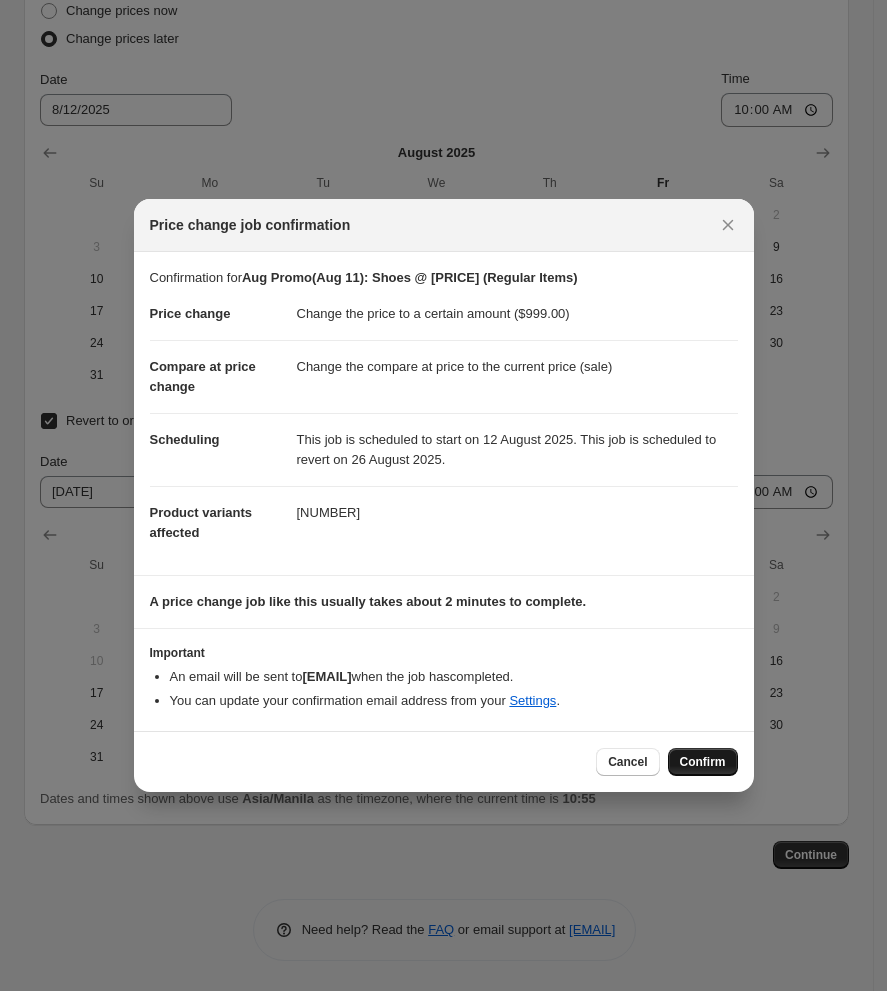 click on "Confirm" at bounding box center (703, 762) 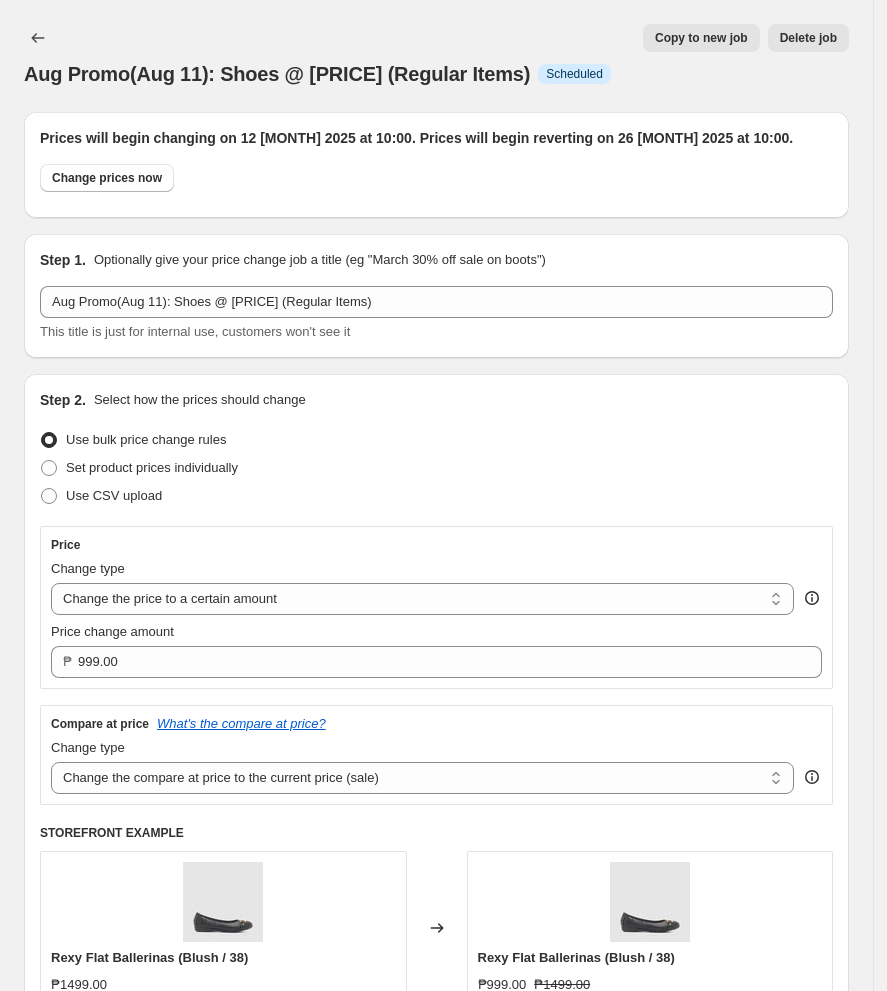 scroll, scrollTop: 1815, scrollLeft: 0, axis: vertical 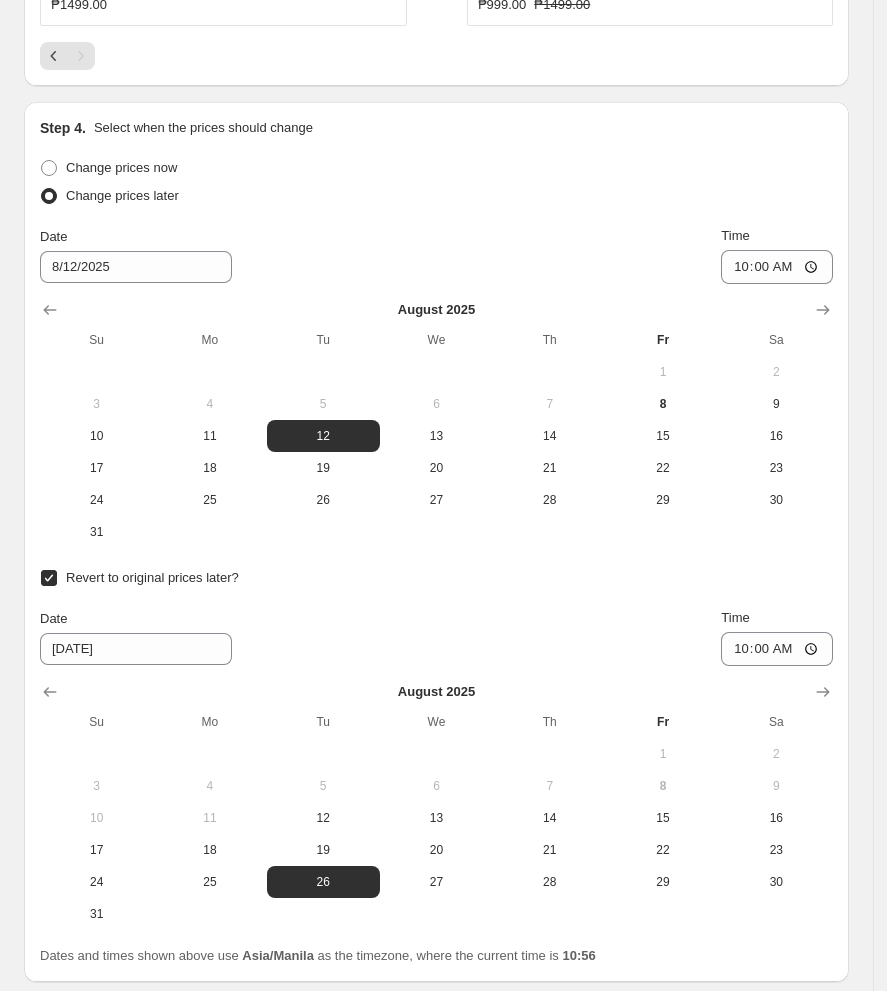 click on "Change prices now Change prices later Date [MONTH]/[DAY]/[YEAR] Time [TIME] [MONTH] 2025 Su Mo Tu We Th Fr Sa 1 2 3 4 5 6 7 8 9 10 11 12 13 14 15 16 17 18 19 20 21 22 23 24 25 26 27 28 29 30 31 Revert to original prices later? Date [MONTH]/[DAY]/[YEAR] Time [TIME] [MONTH] 2025 Su Mo Tu We Th Fr Sa 1 2 3 4 5 6 7 8 9 10 11 12 13 14 15 16 17 18 19 20 21 22 23 24 25 26 27 28 29 30 31" at bounding box center (436, 542) 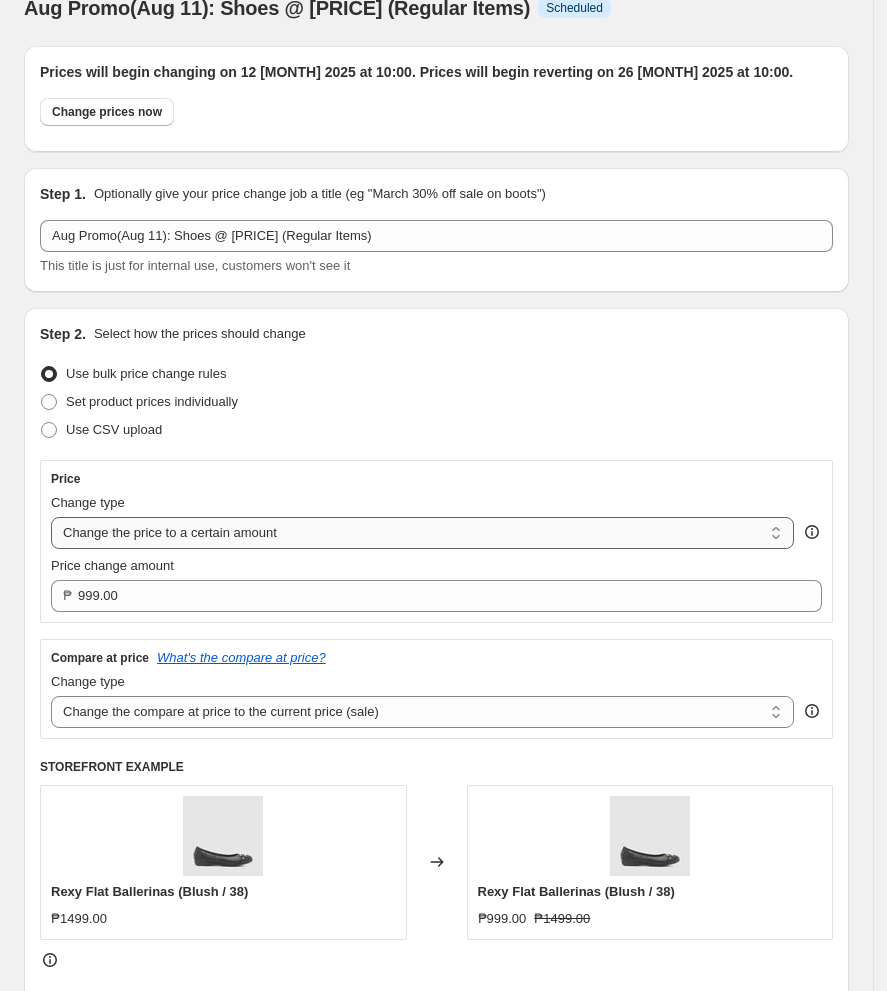 scroll, scrollTop: 0, scrollLeft: 0, axis: both 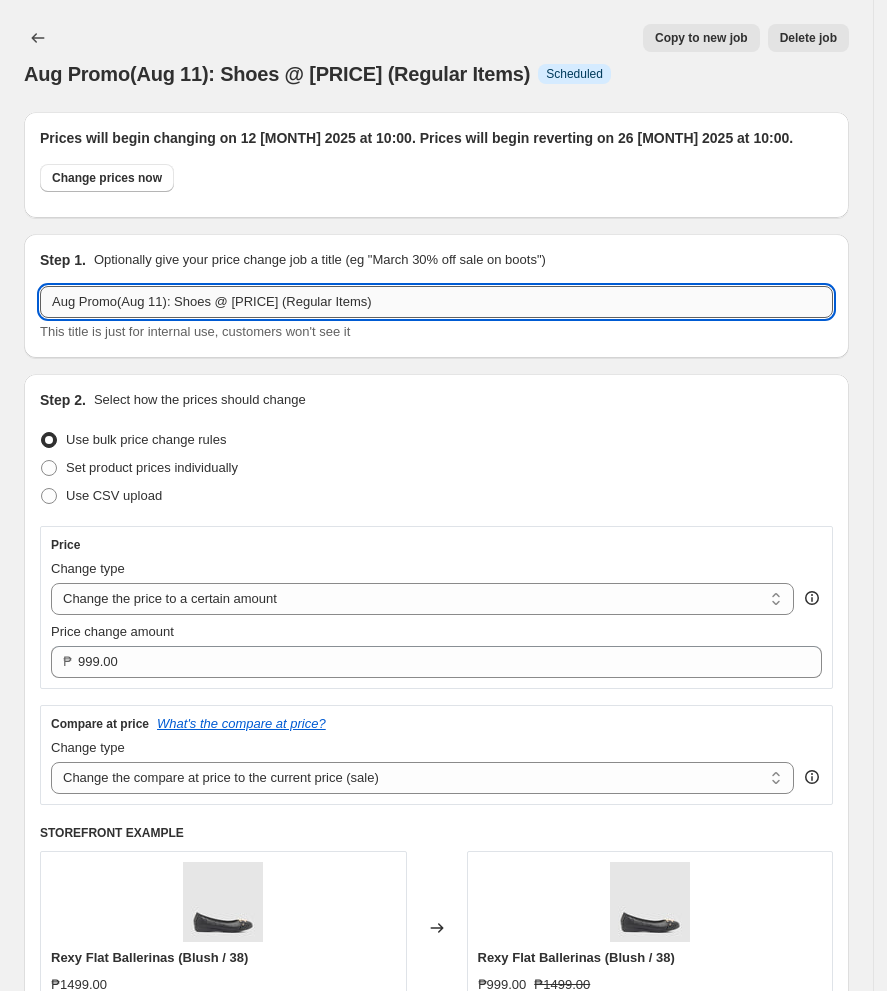 drag, startPoint x: 381, startPoint y: 293, endPoint x: 50, endPoint y: 308, distance: 331.3397 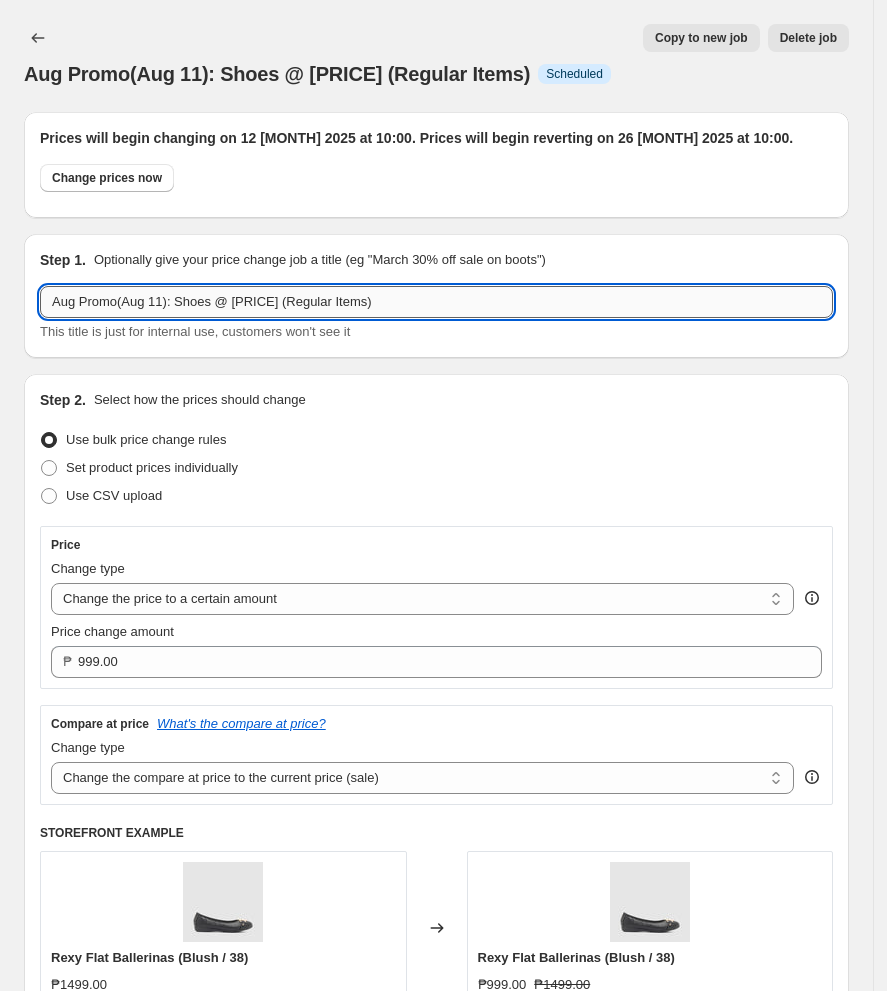 click on "Aug Promo(Aug 11): Shoes @ [PRICE] (Regular Items)" at bounding box center (436, 302) 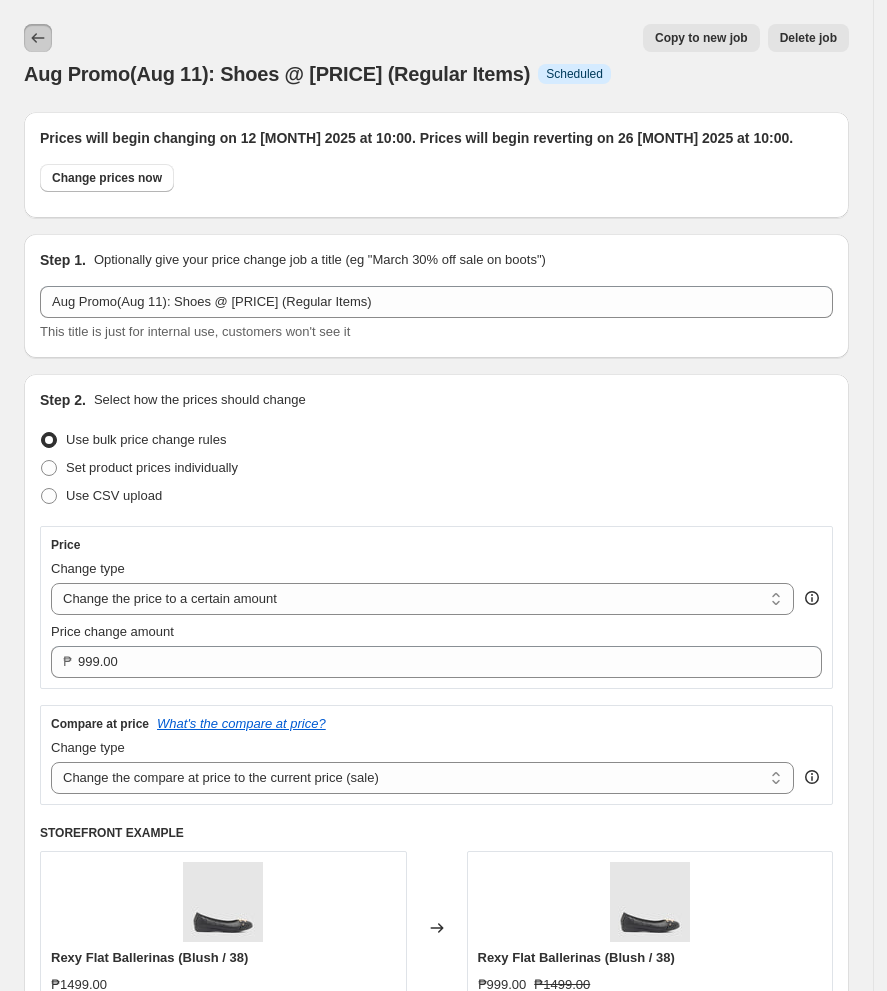click 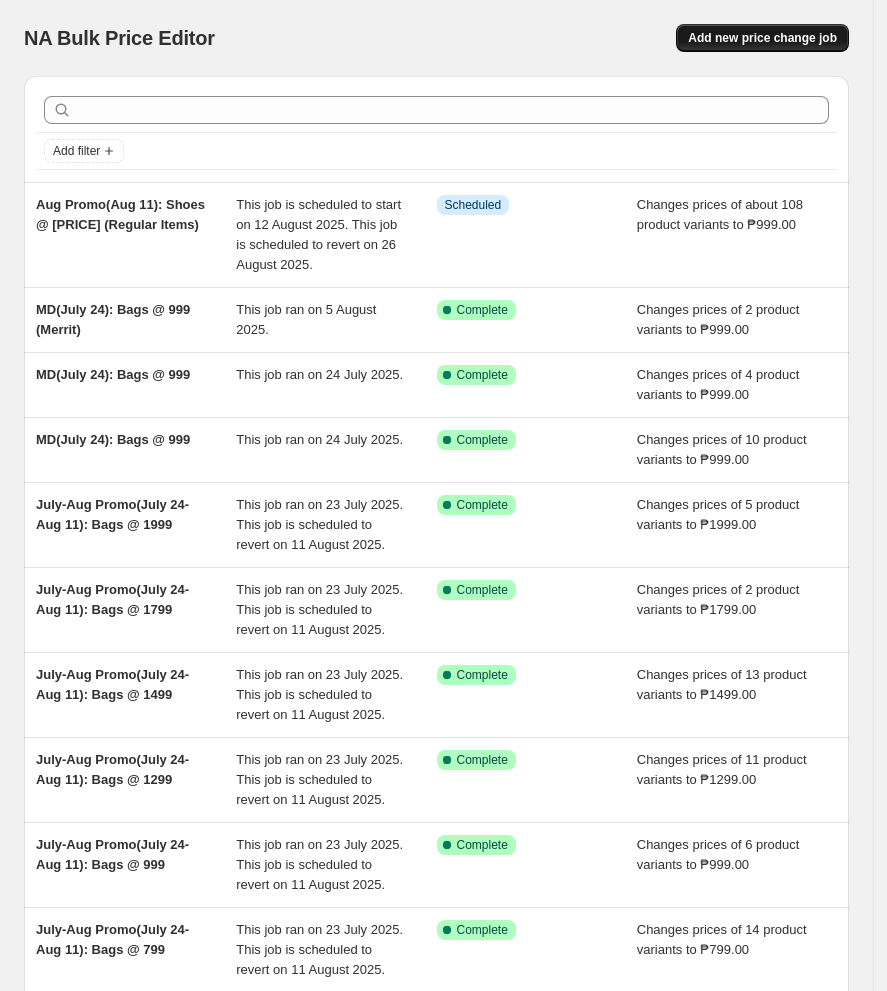 click on "Add new price change job" at bounding box center (762, 38) 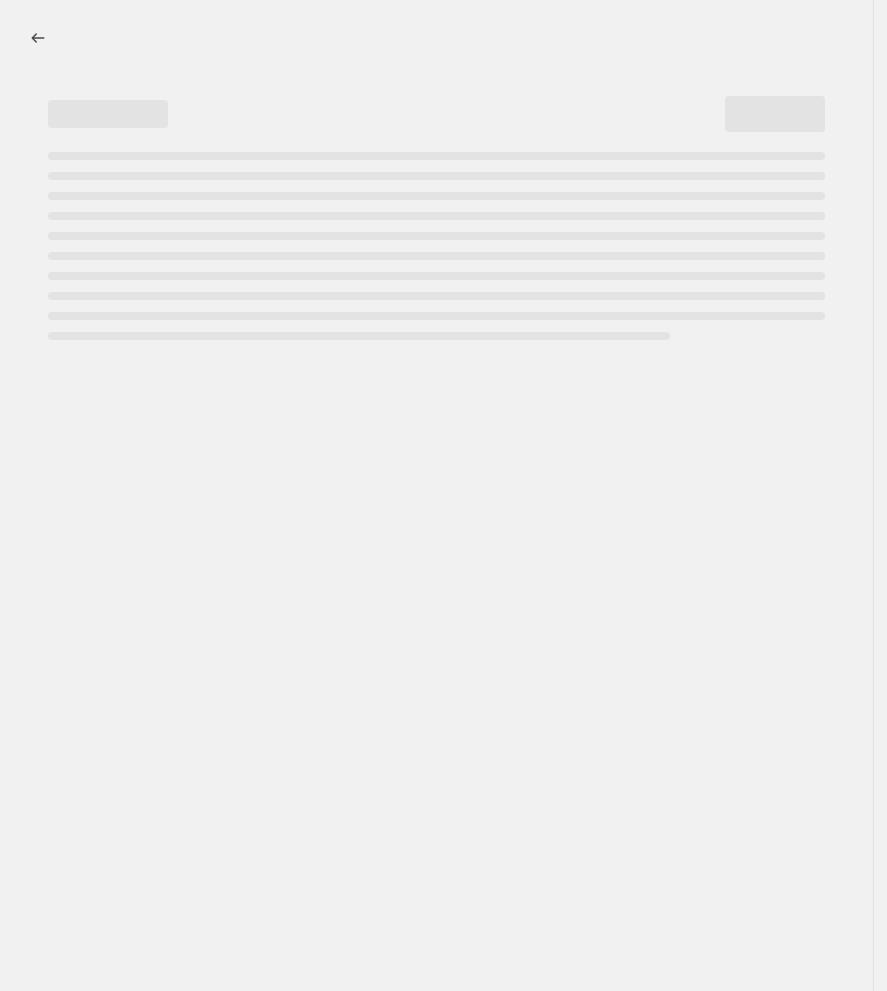select on "percentage" 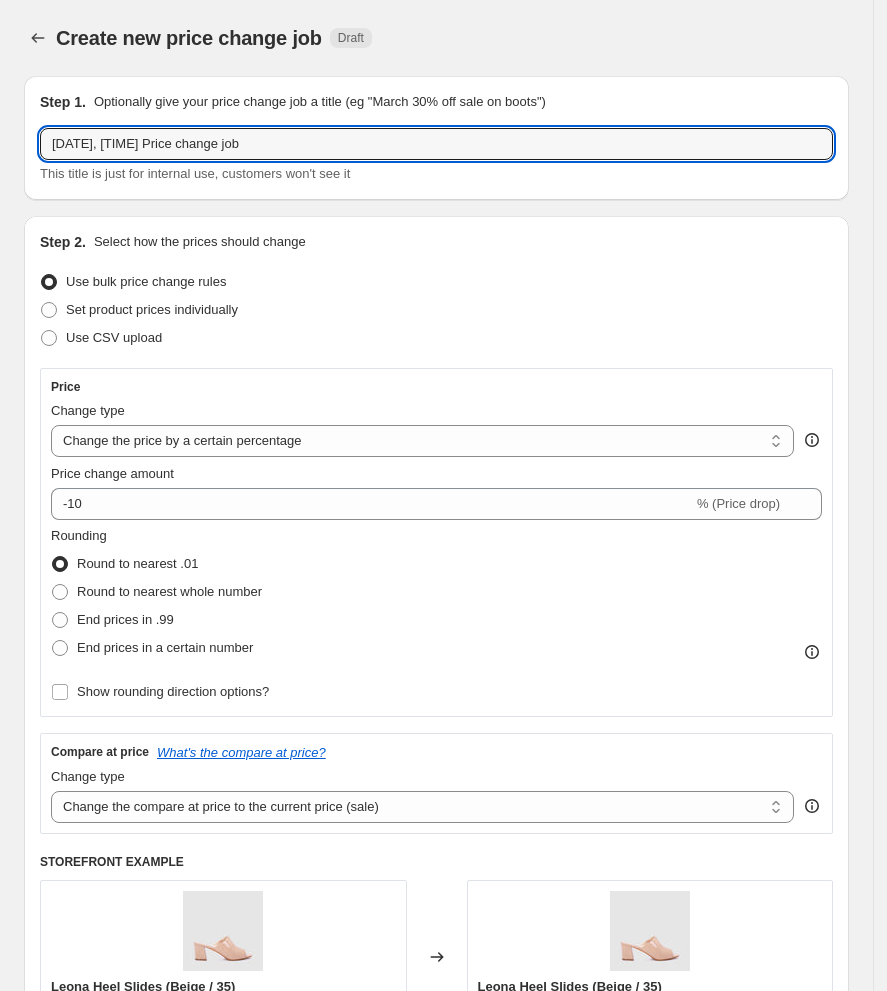 drag, startPoint x: 312, startPoint y: 141, endPoint x: -247, endPoint y: 161, distance: 559.35767 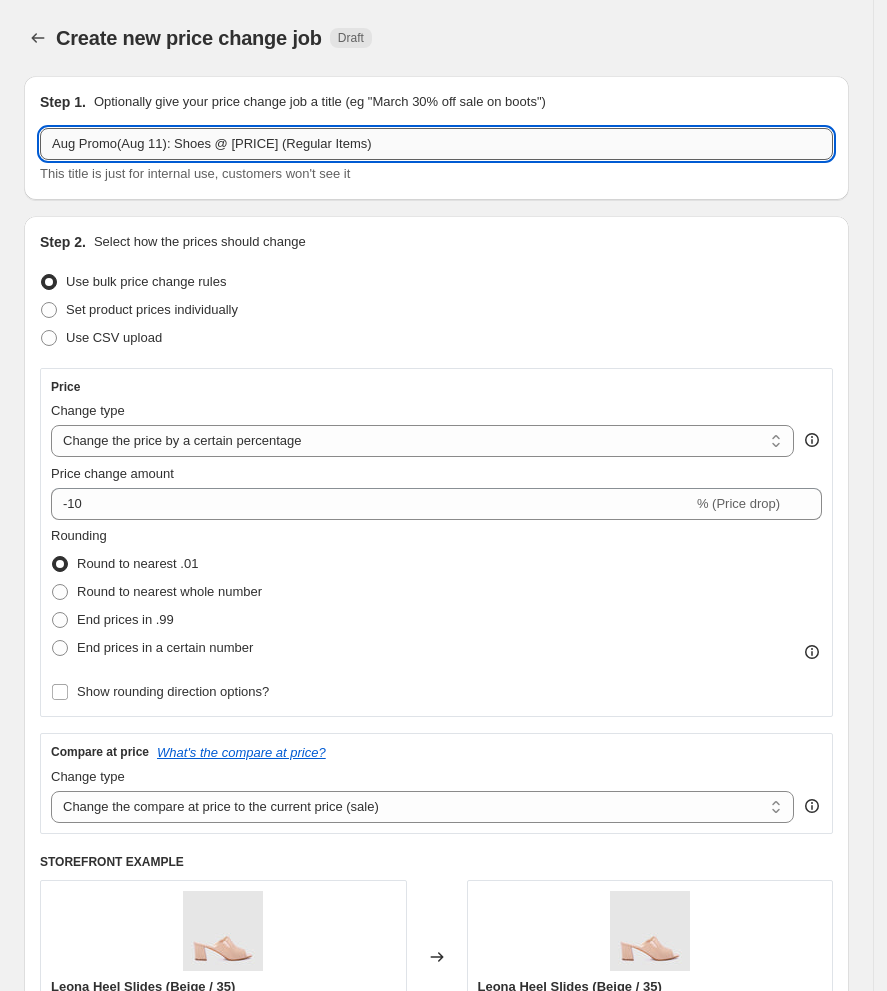 click on "Aug Promo(Aug 11): Shoes @ [PRICE] (Regular Items)" at bounding box center (436, 144) 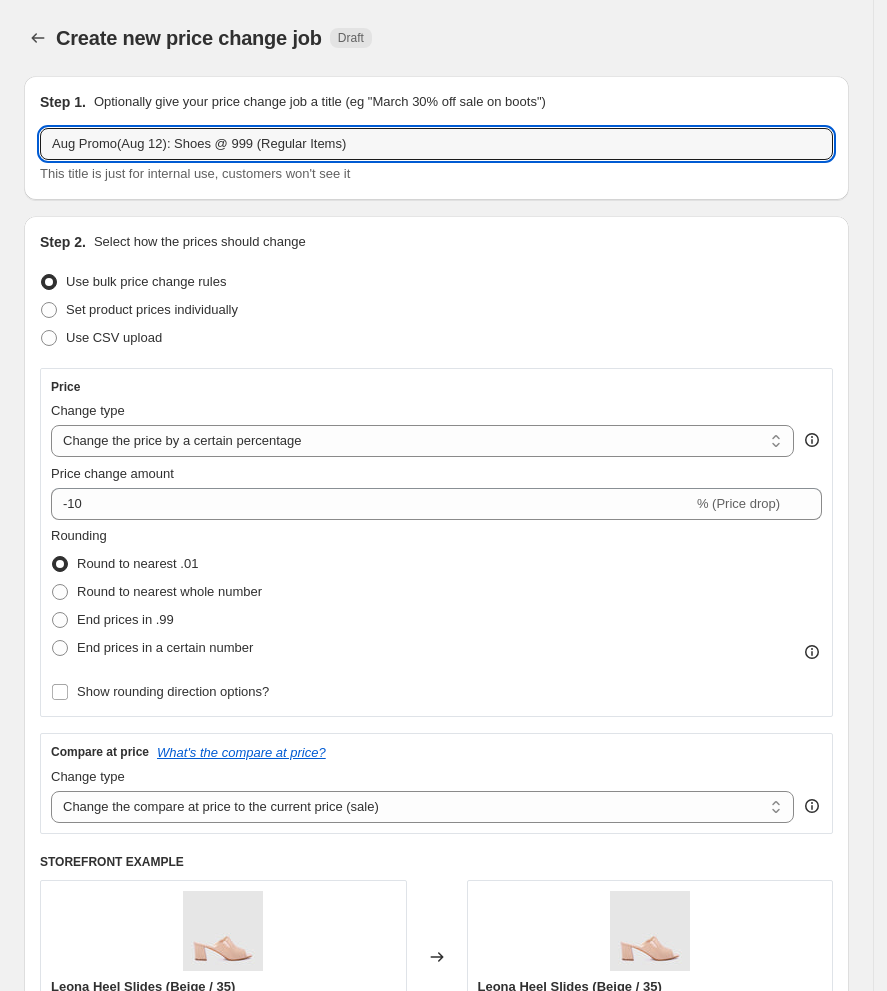 type on "Aug Promo(Aug 12): Shoes @ 999 (Regular Items)" 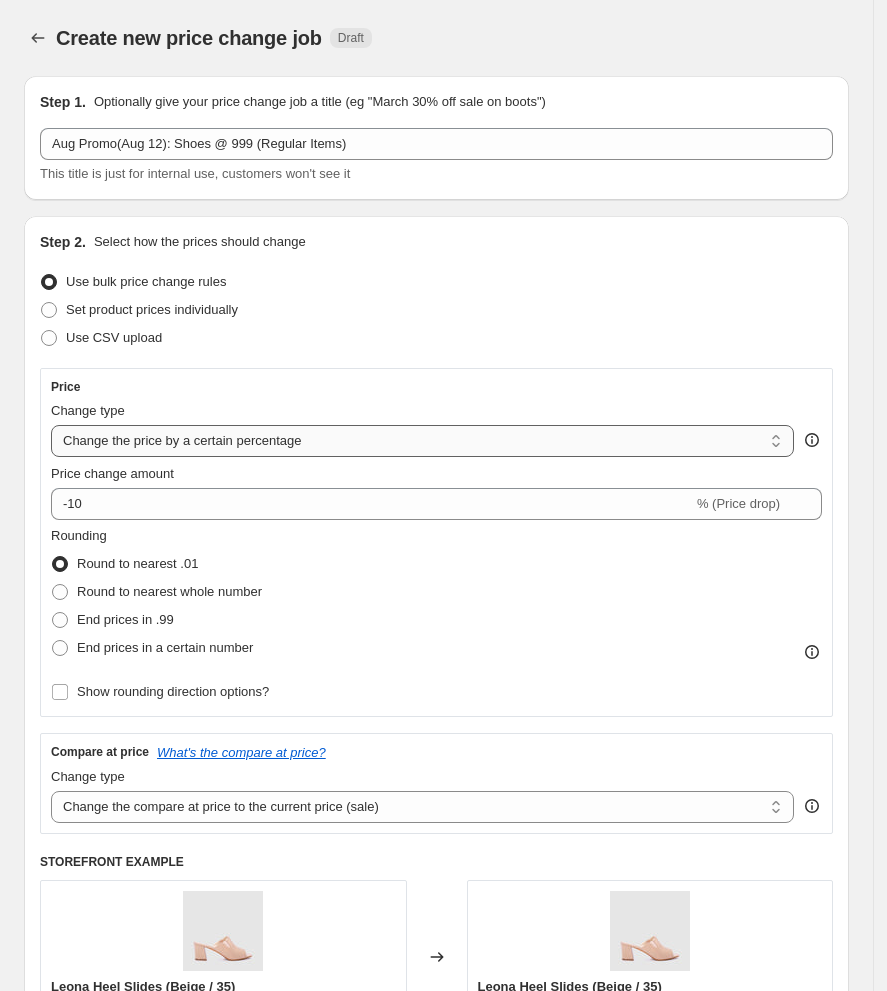 click on "Change the price to a certain amount Change the price by a certain amount Change the price by a certain percentage Change the price to the current compare at price (price before sale) Change the price by a certain amount relative to the compare at price Change the price by a certain percentage relative to the compare at price Don't change the price Change the price by a certain percentage relative to the cost per item Change price to certain cost margin" at bounding box center (422, 441) 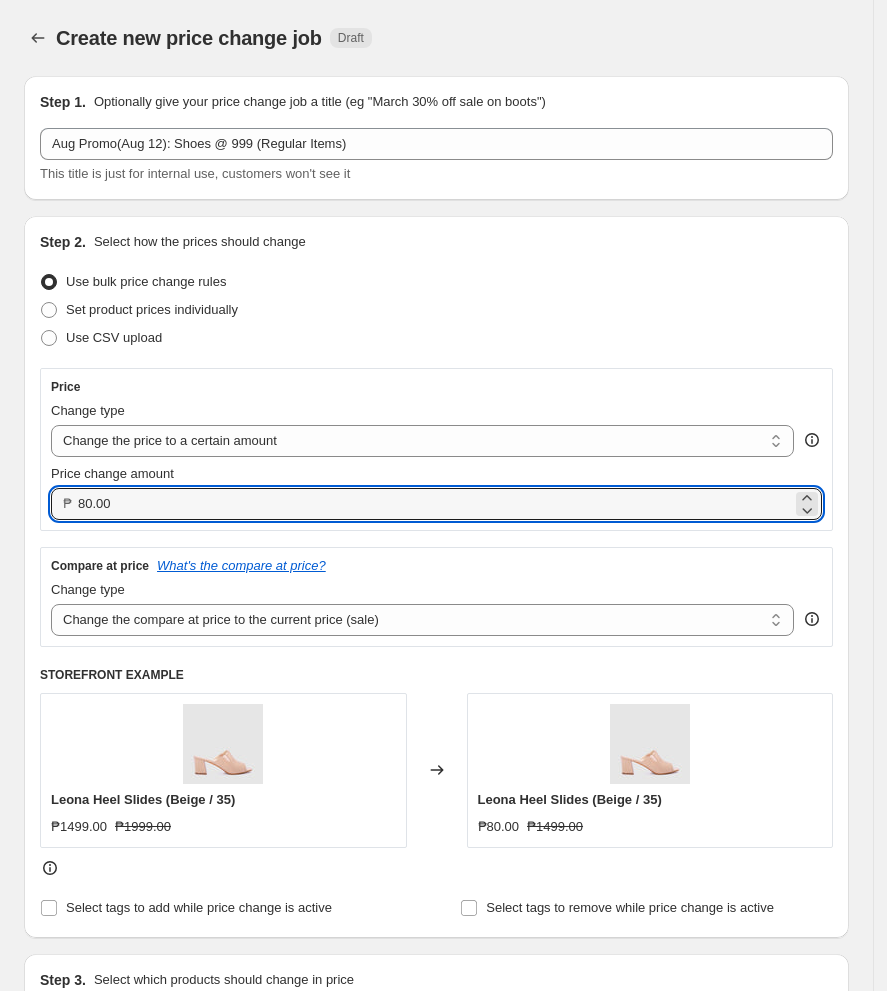 drag, startPoint x: 278, startPoint y: 509, endPoint x: -146, endPoint y: 535, distance: 424.79642 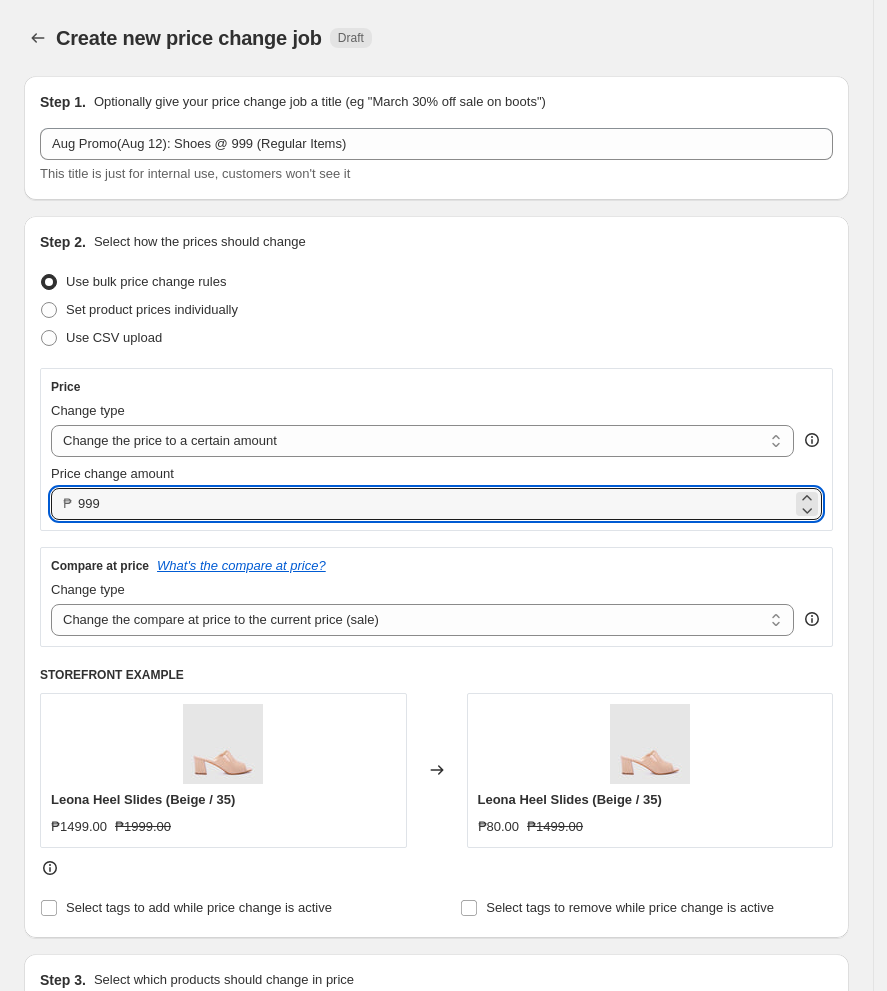 type on "999.00" 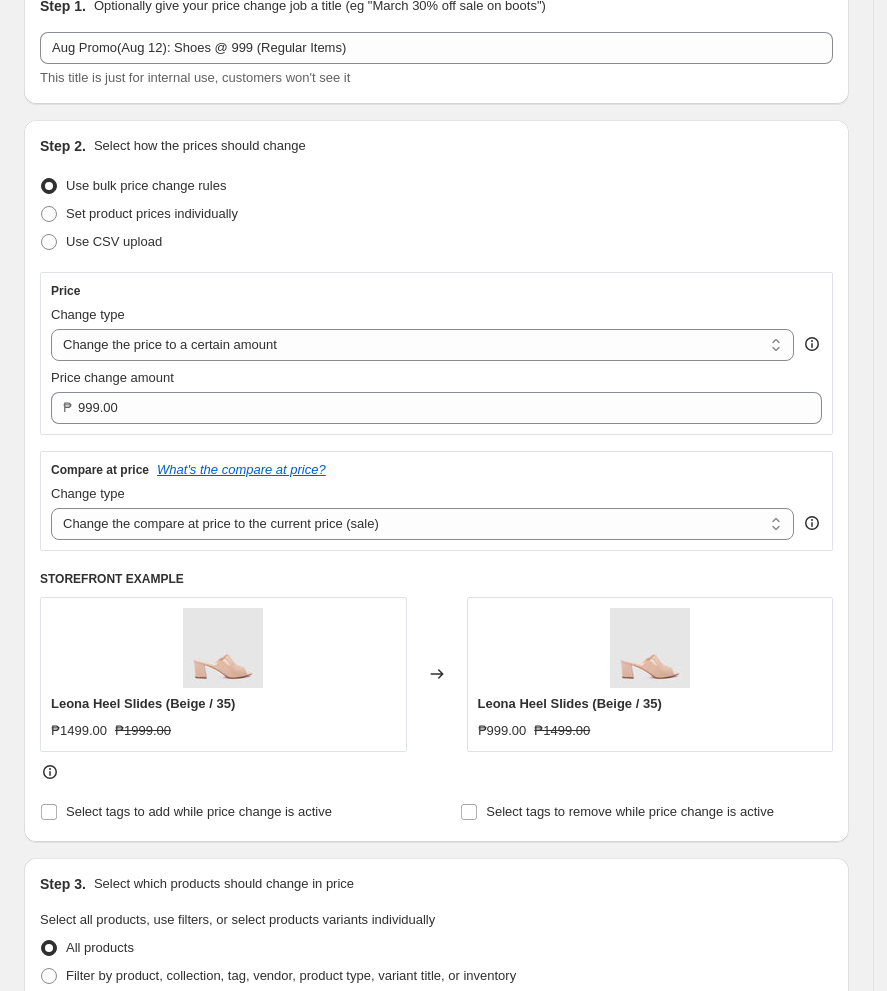 scroll, scrollTop: 266, scrollLeft: 0, axis: vertical 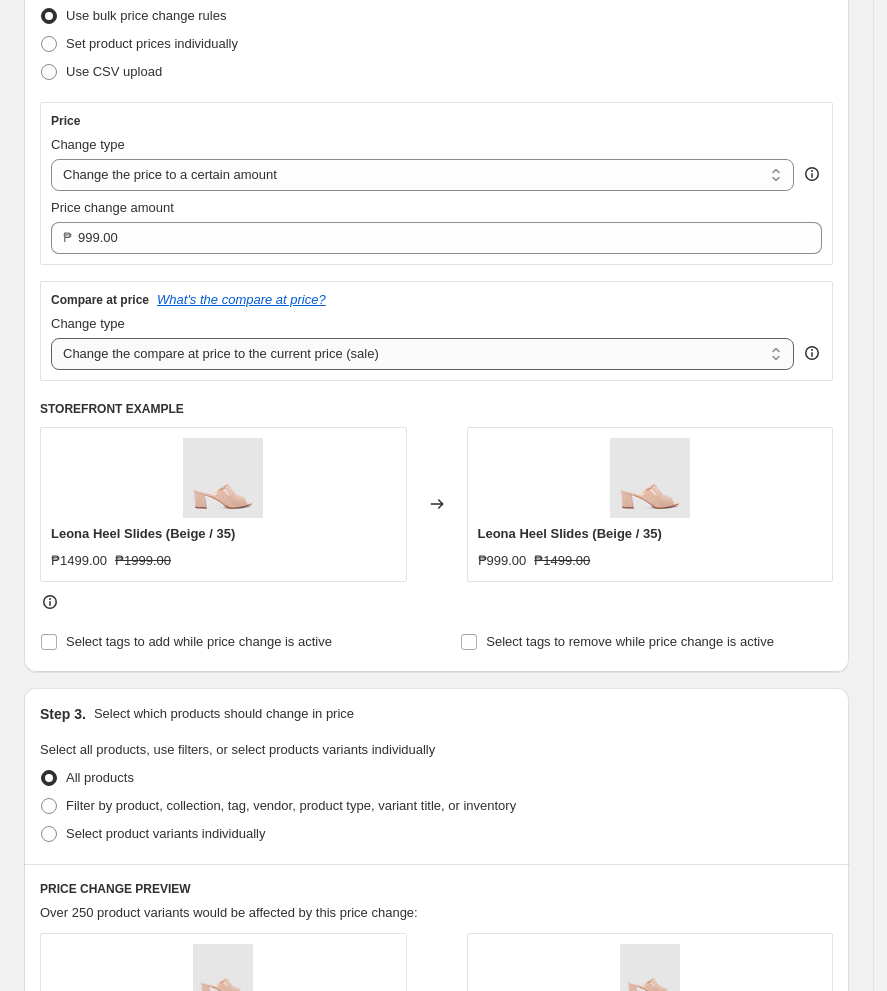 click on "Change the compare at price to the current price (sale) Change the compare at price to a certain amount Change the compare at price by a certain amount Change the compare at price by a certain percentage Change the compare at price by a certain amount relative to the actual price Change the compare at price by a certain percentage relative to the actual price Don't change the compare at price Remove the compare at price" at bounding box center (422, 354) 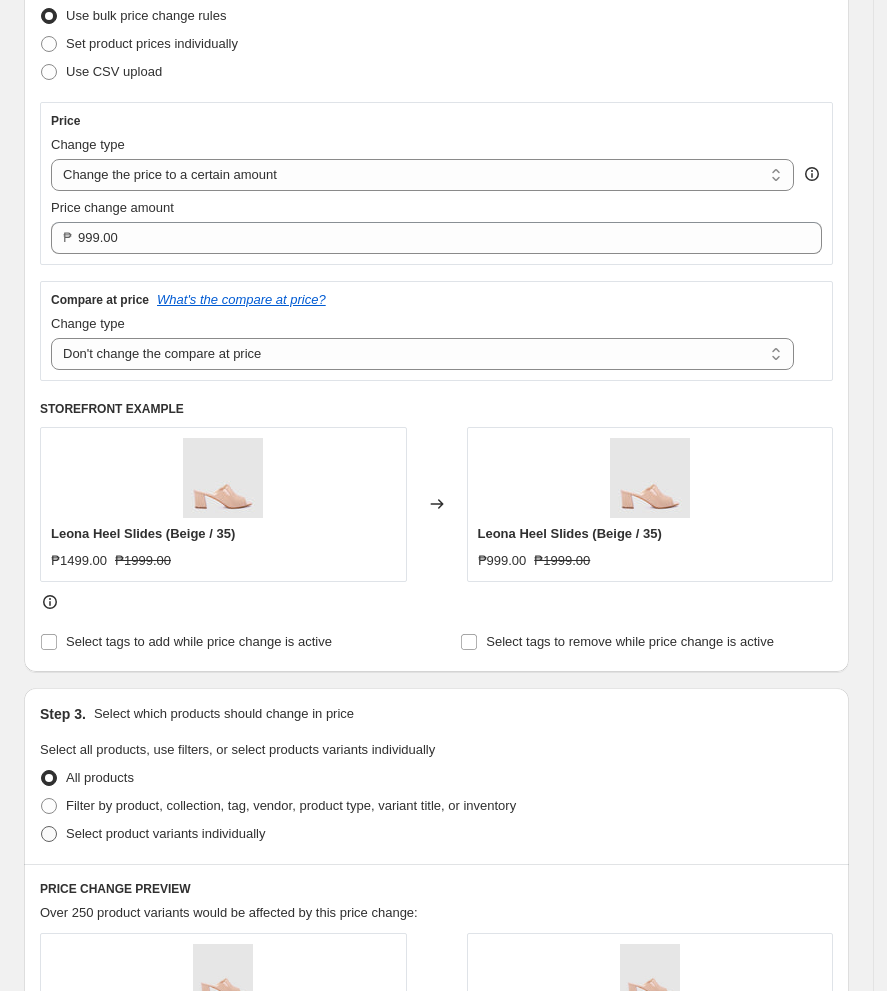 click at bounding box center (49, 834) 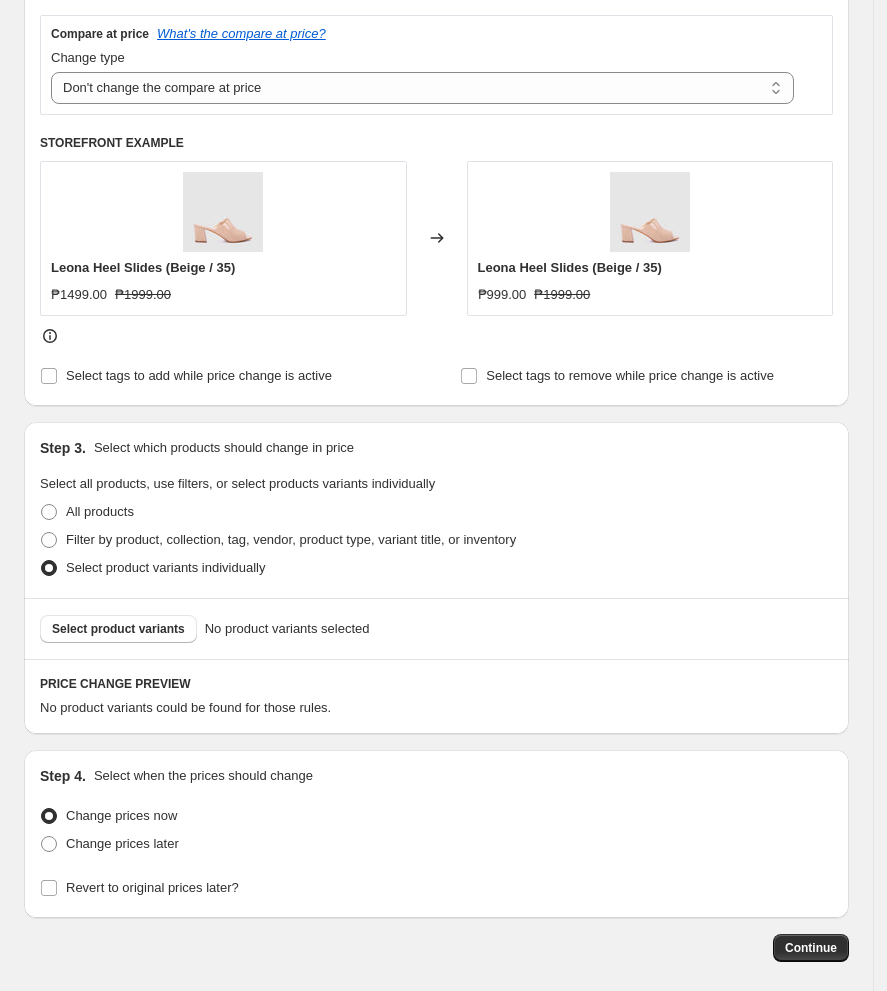 scroll, scrollTop: 533, scrollLeft: 0, axis: vertical 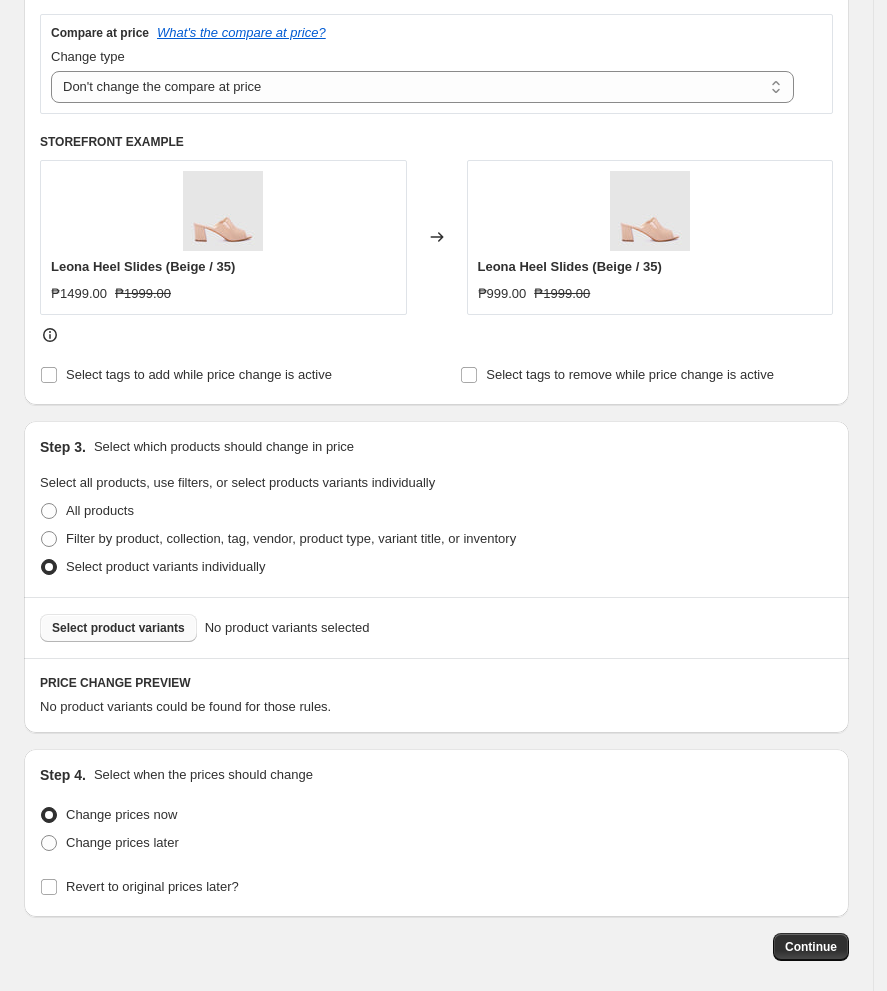 click on "Select product variants" at bounding box center [118, 628] 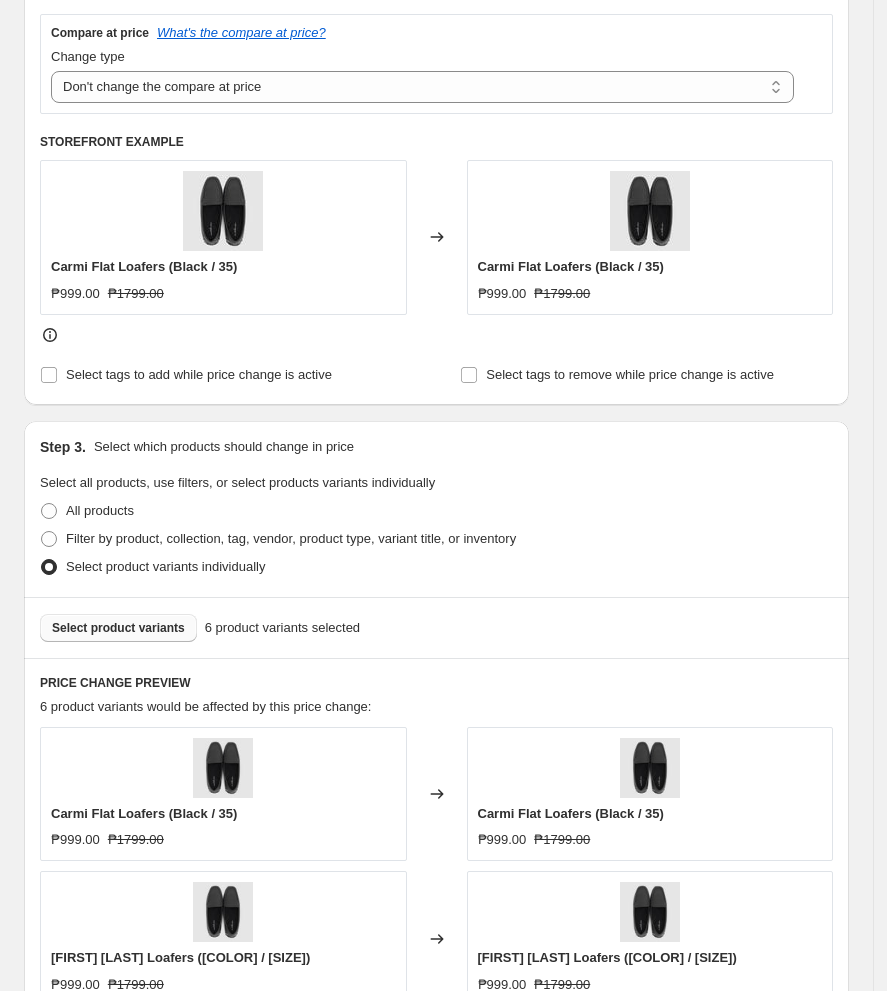 click on "Select product variants" at bounding box center [118, 628] 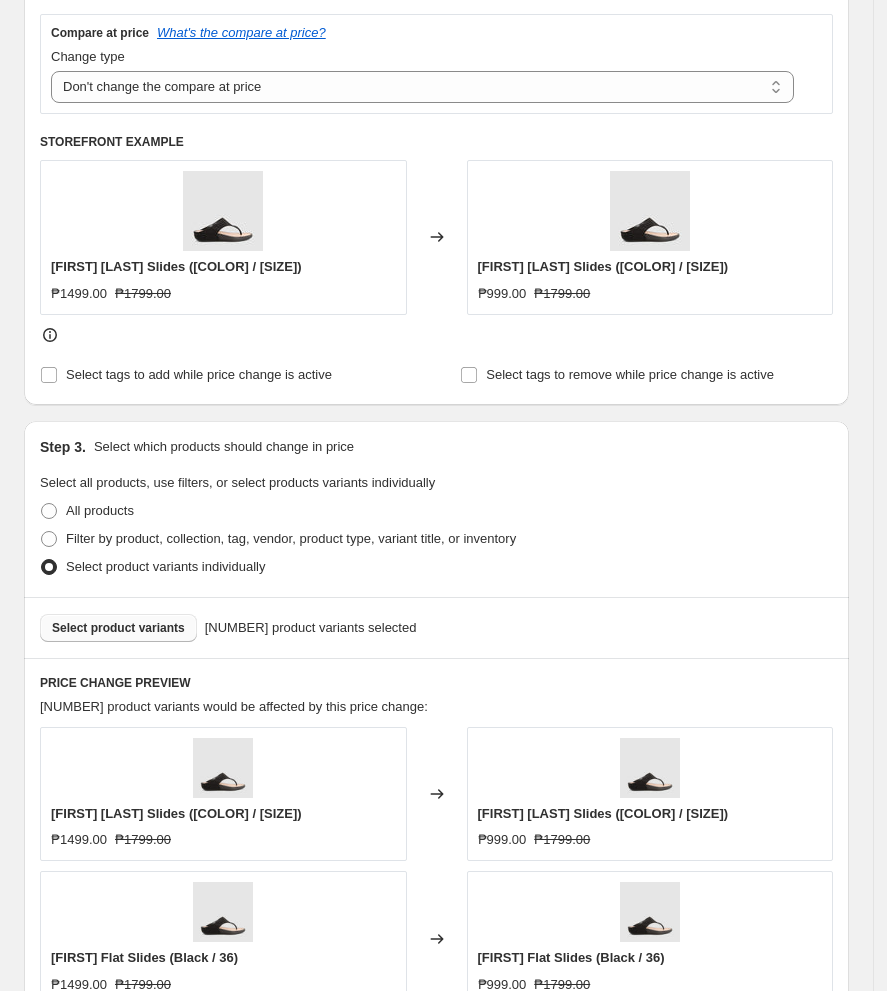 click on "Step 3. Select which products should change in price Select all products, use filters, or select products variants individually All products Filter by product, collection, tag, vendor, product type, variant title, or inventory Select product variants individually" at bounding box center (436, 509) 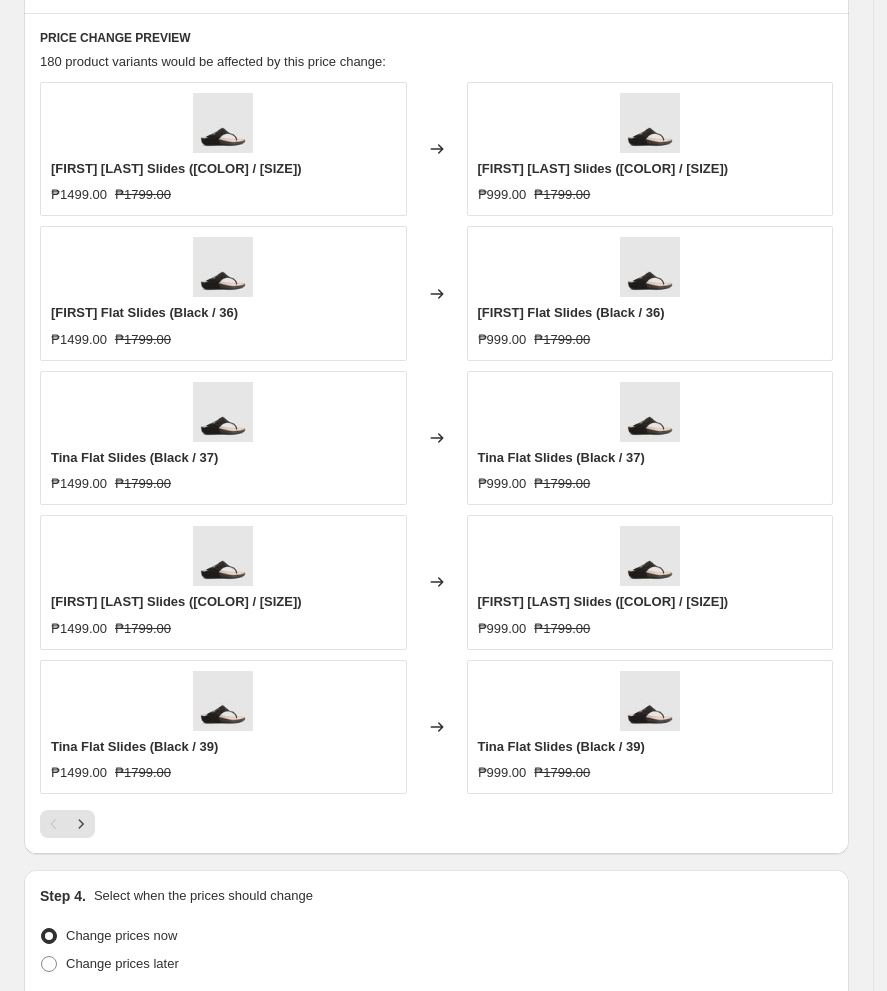 scroll, scrollTop: 1200, scrollLeft: 0, axis: vertical 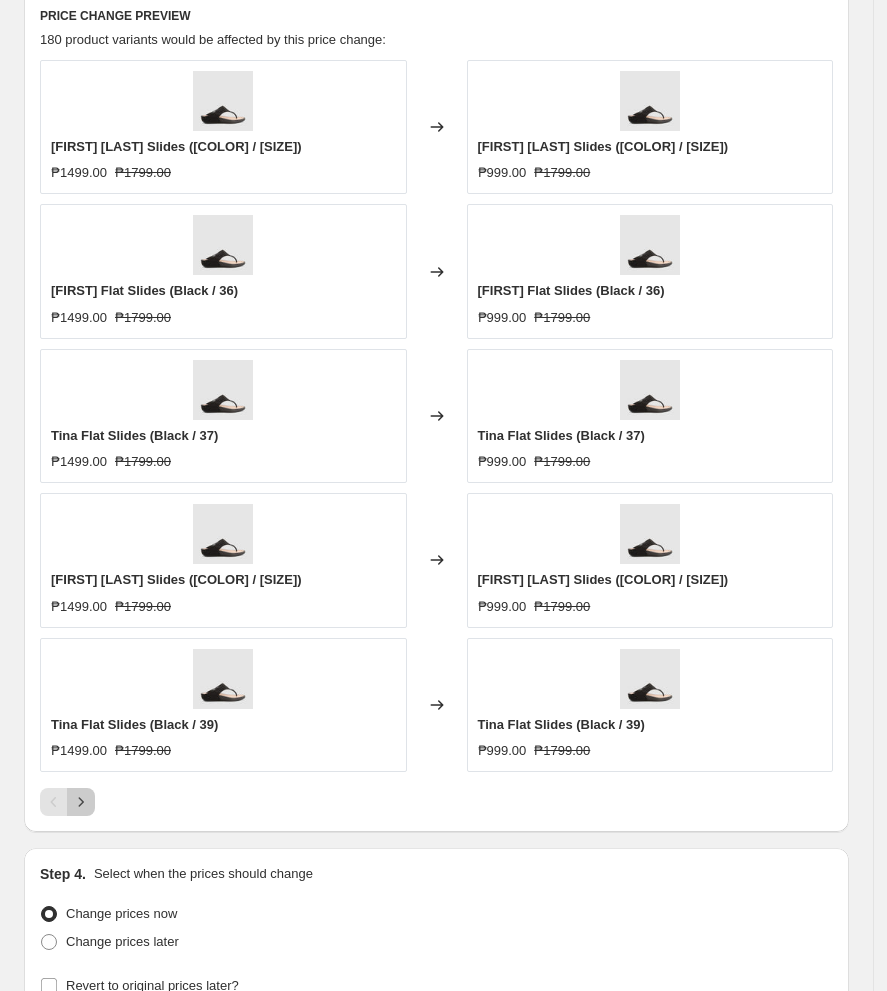 click 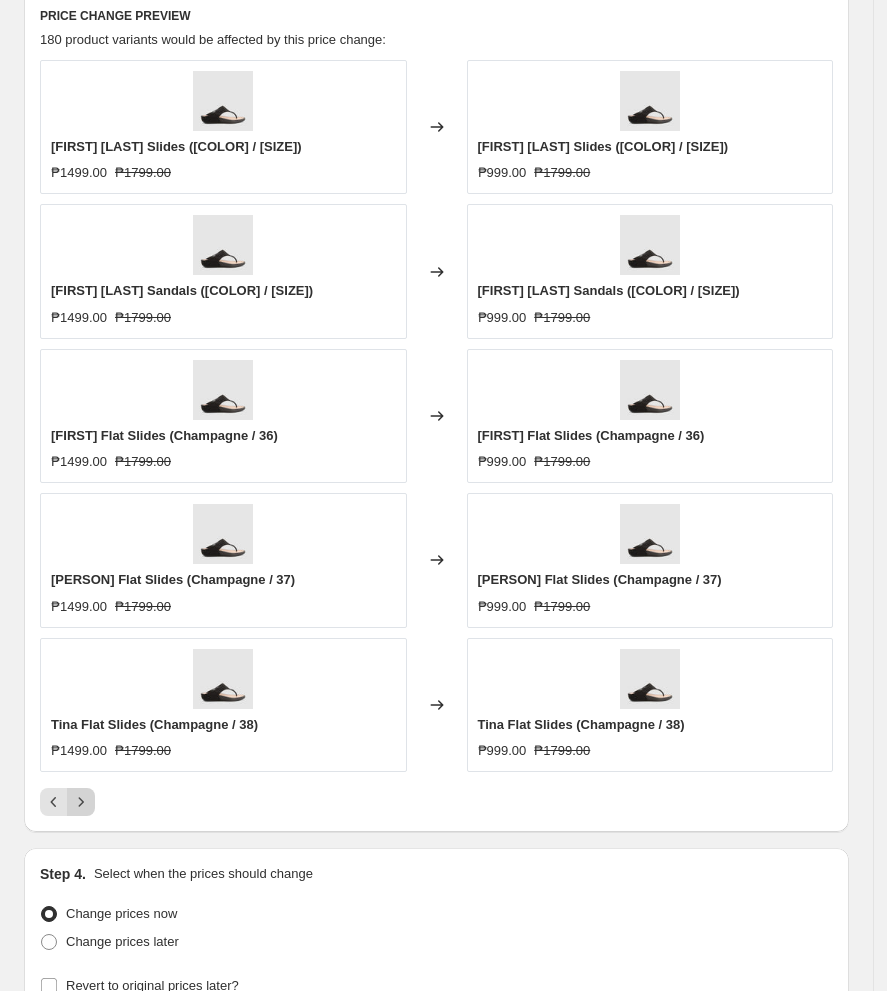 click 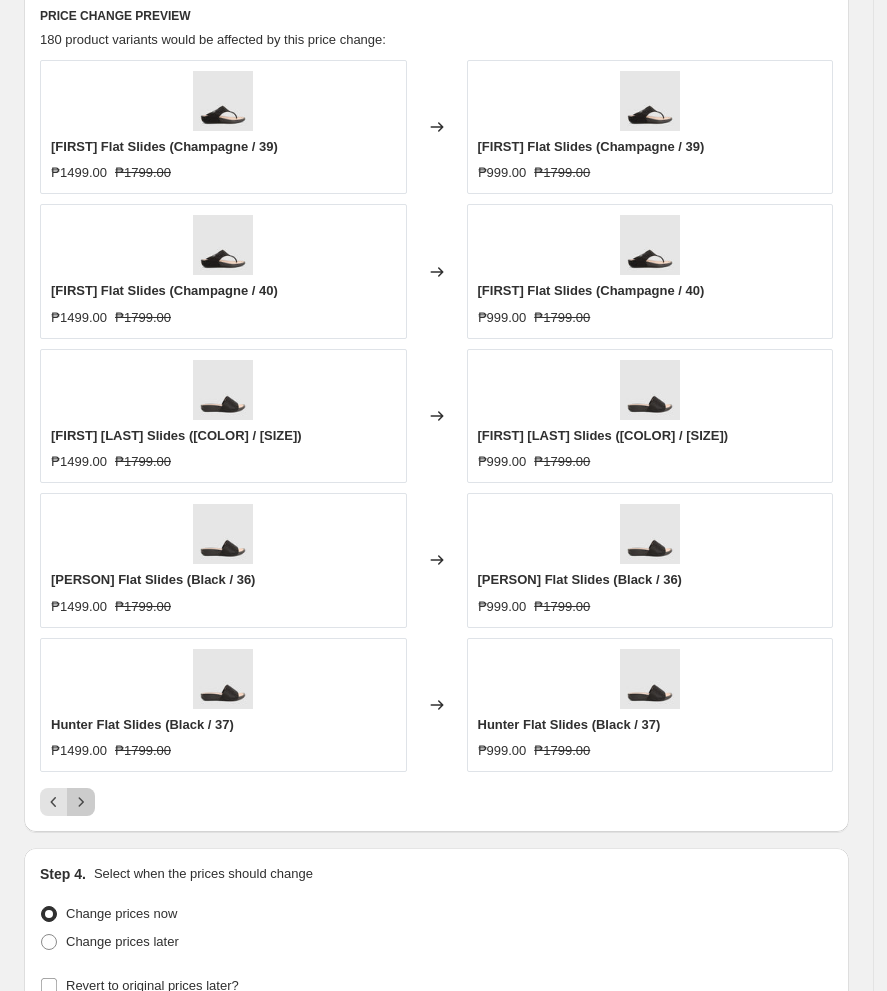 click 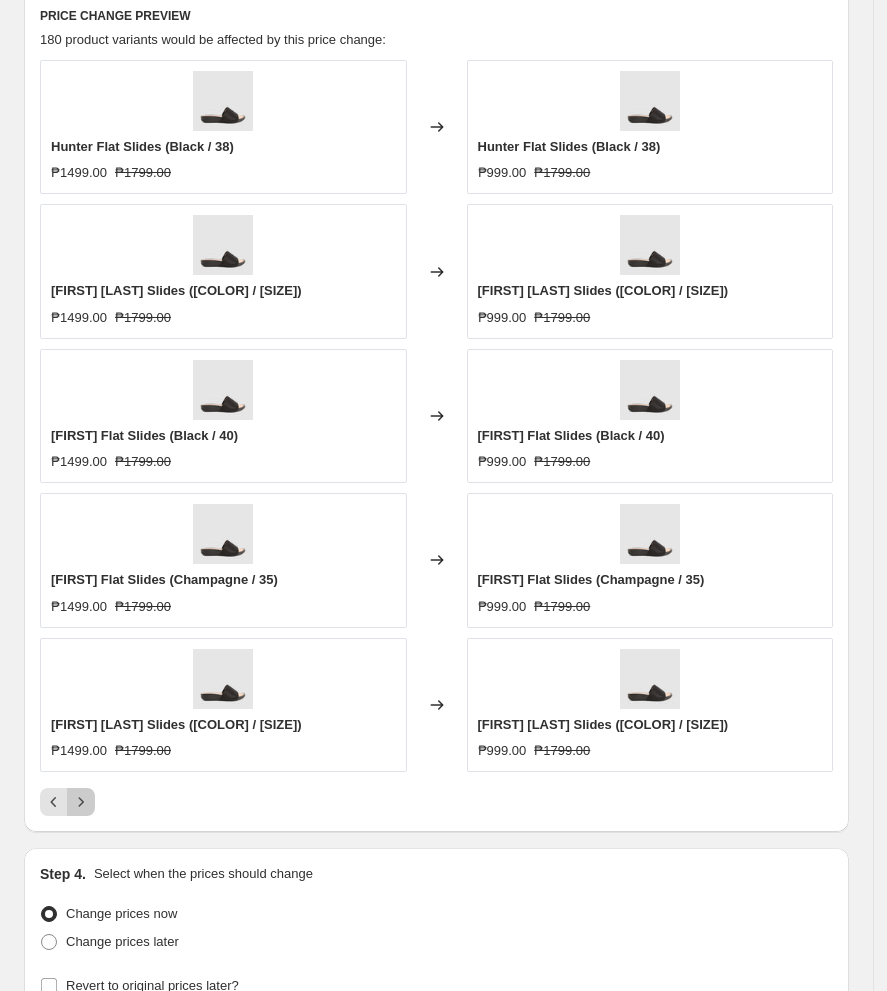 click 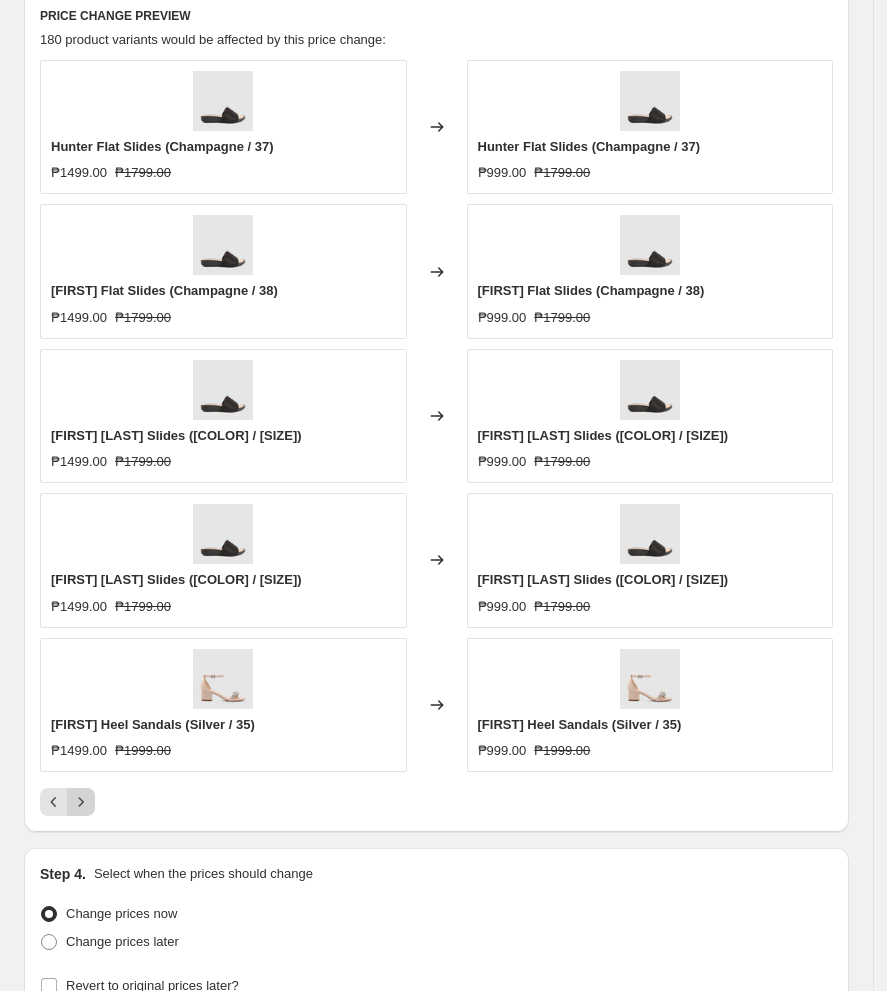 click 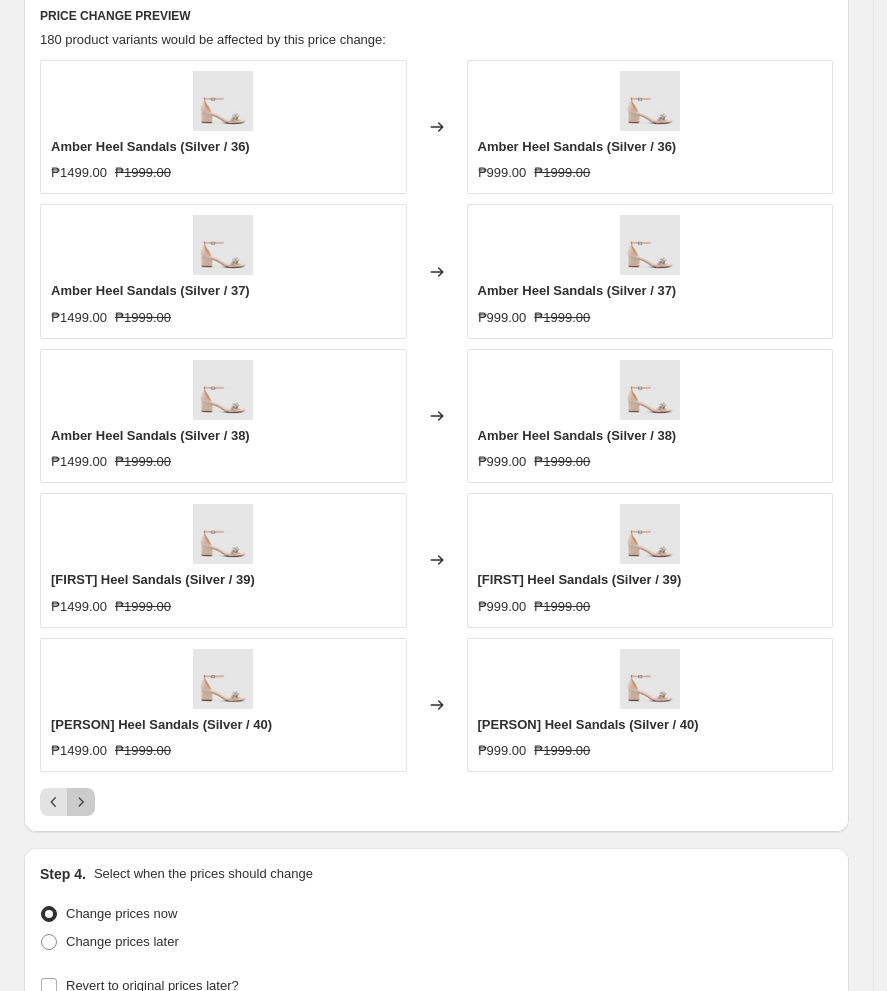 click 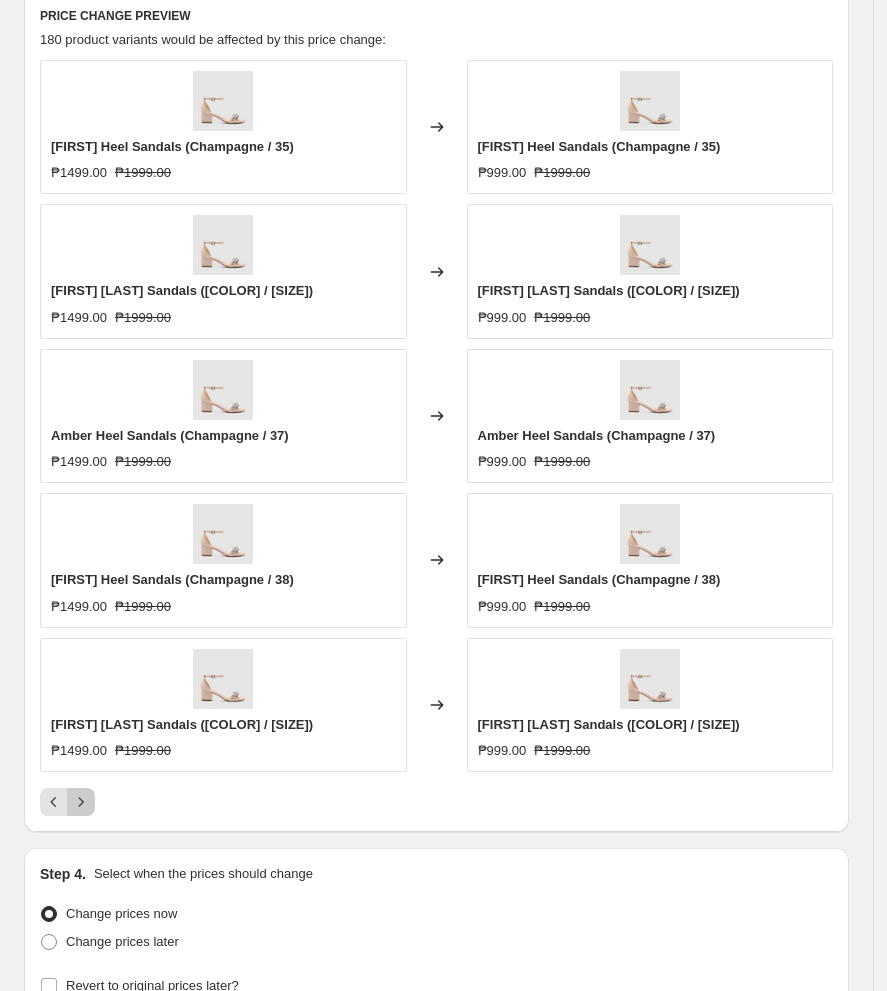 click 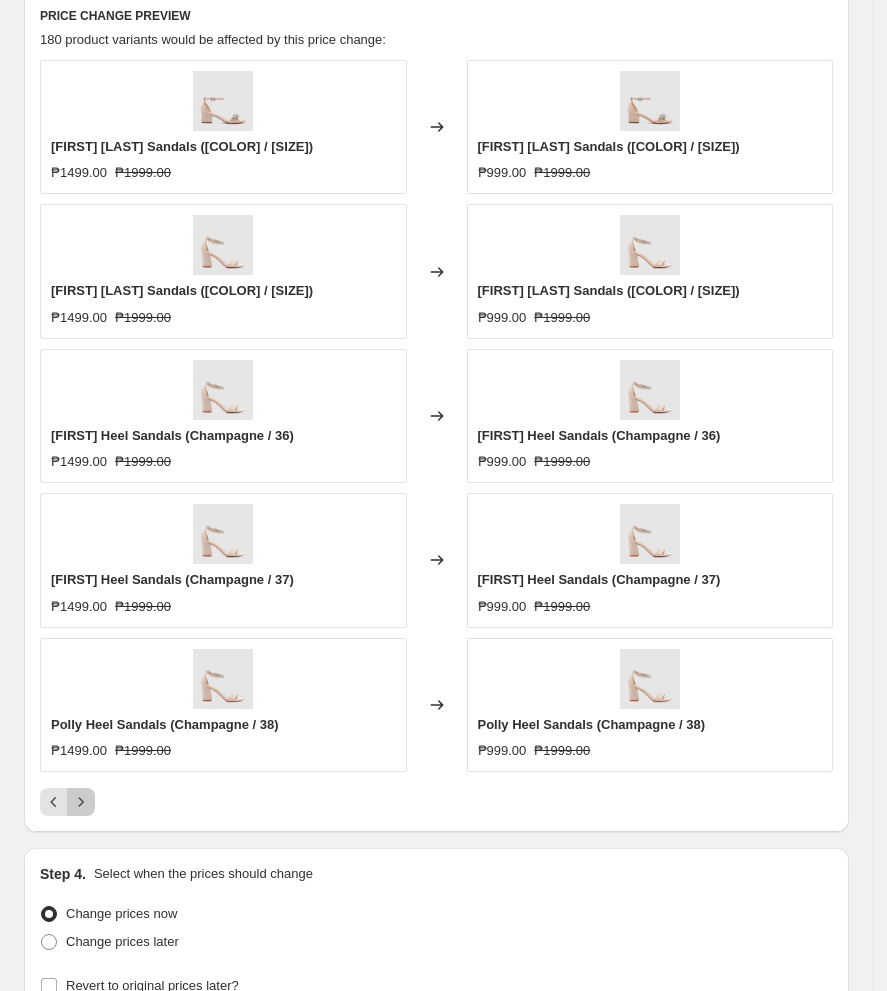 click 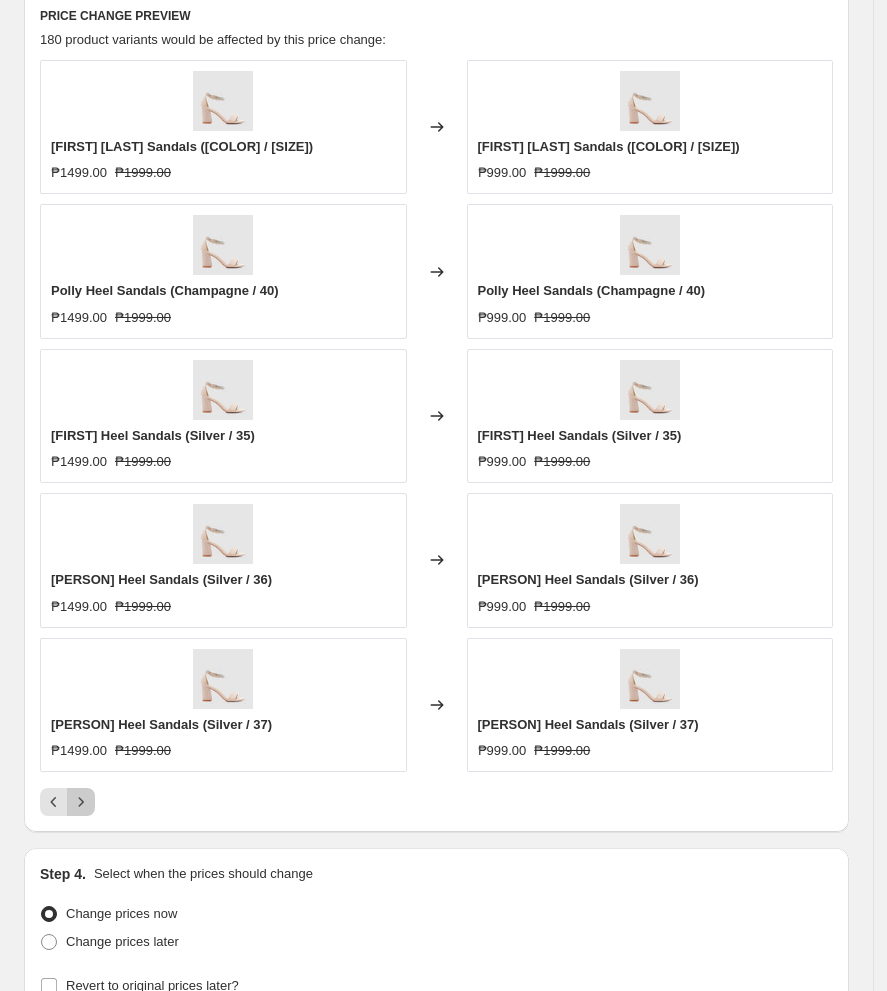 click 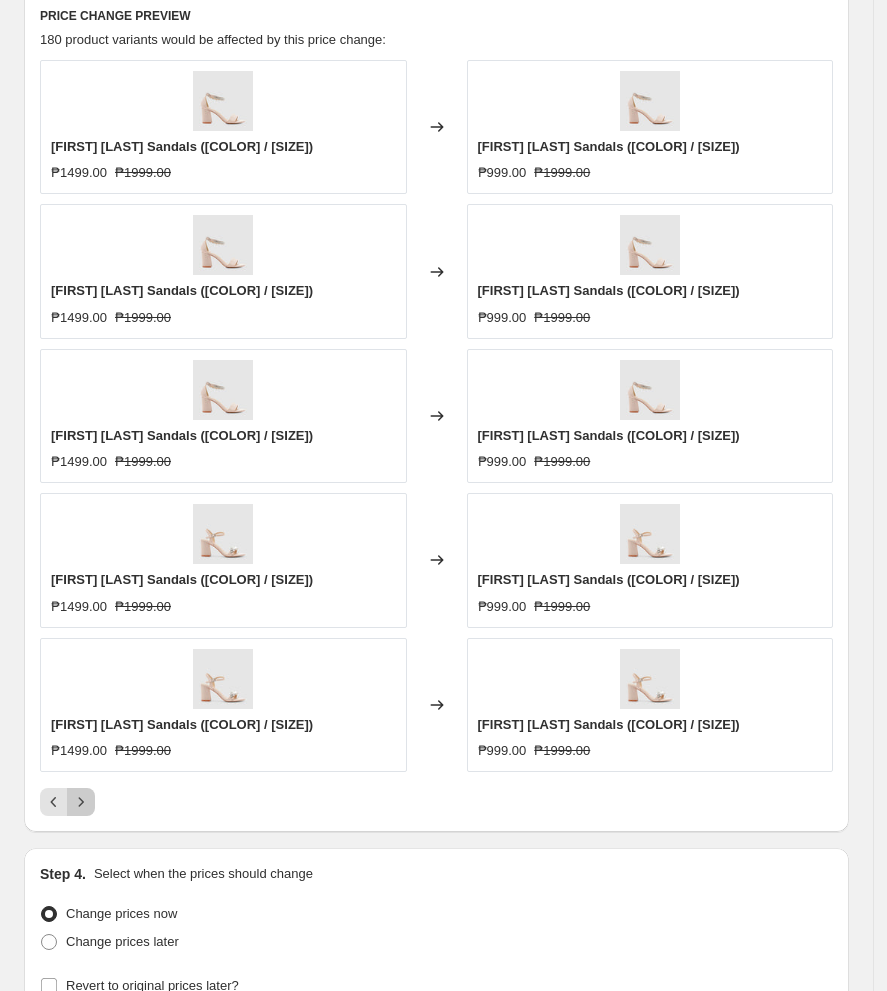 click 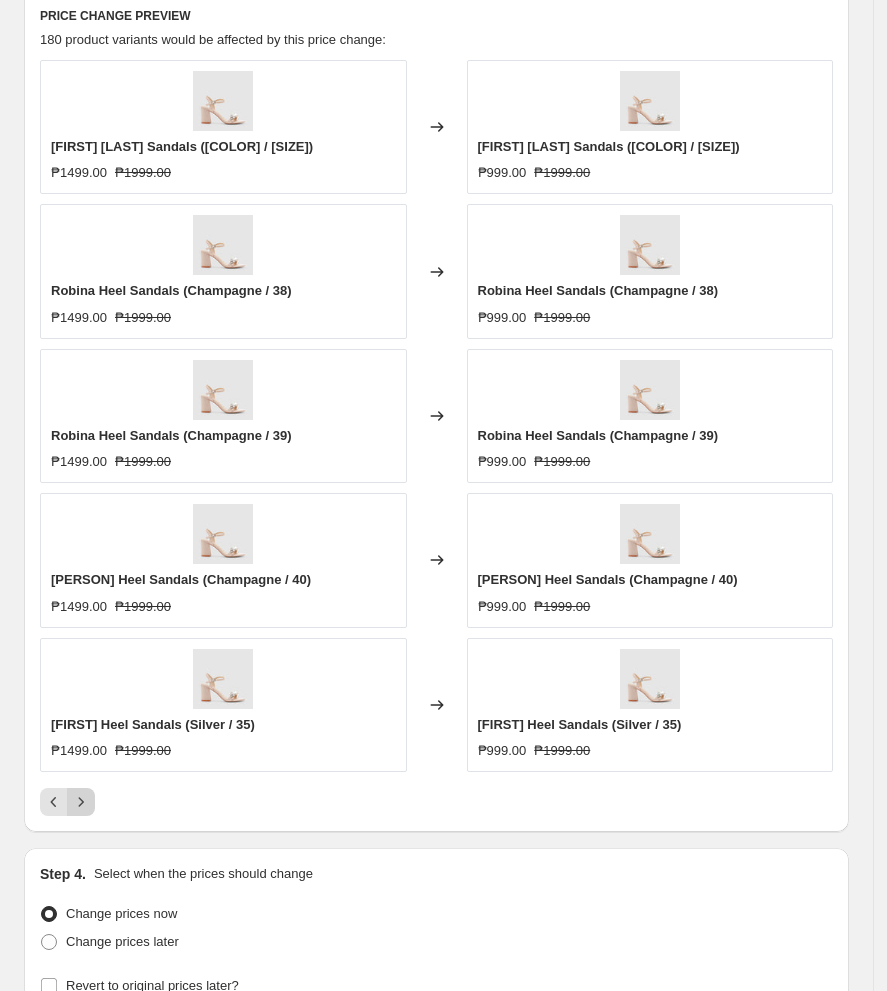 click 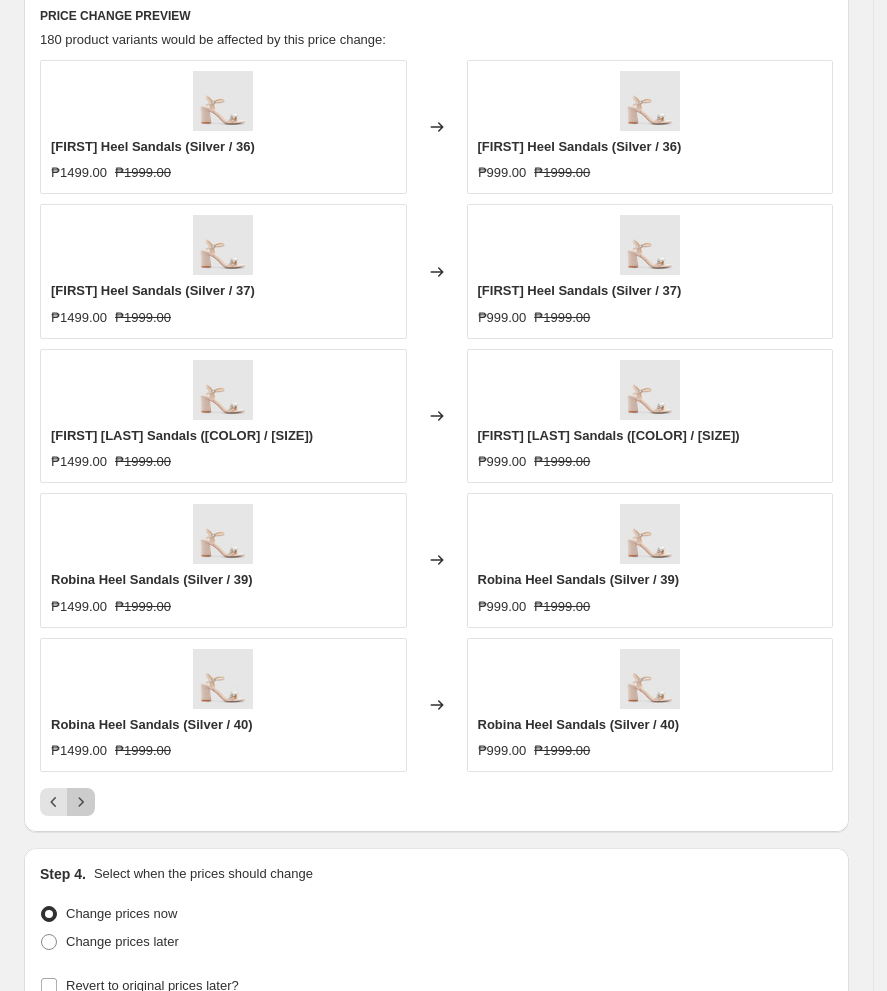 click 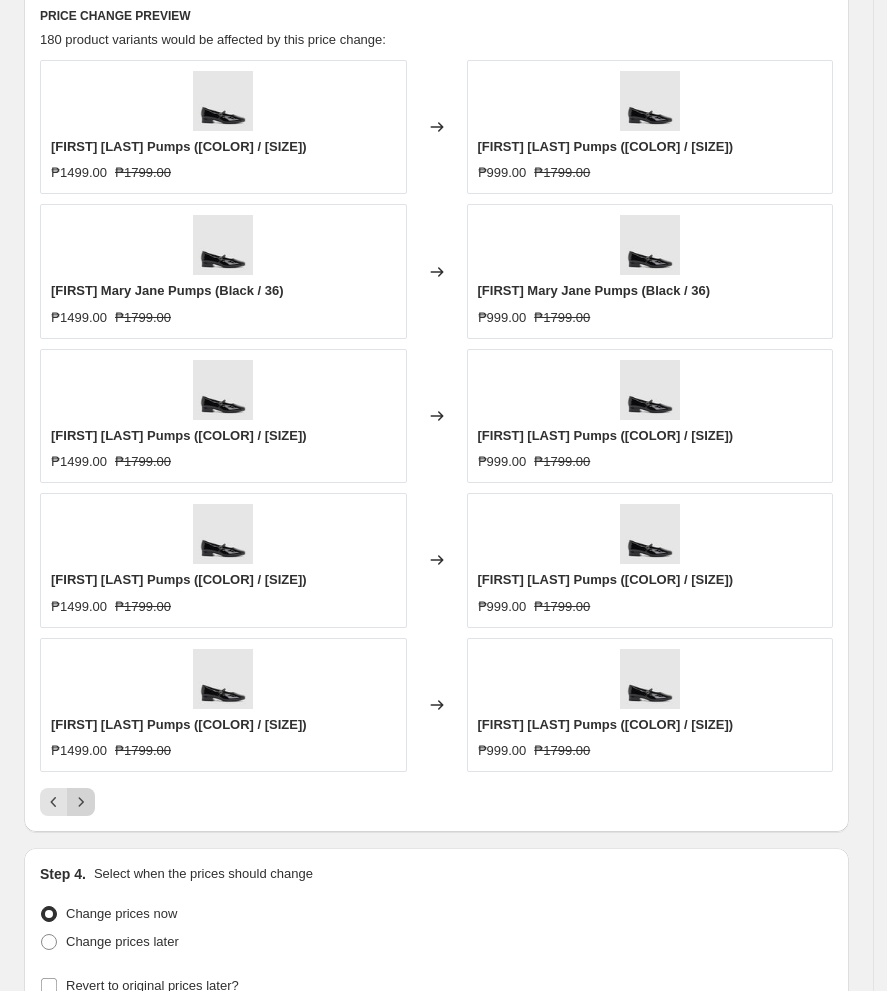 click 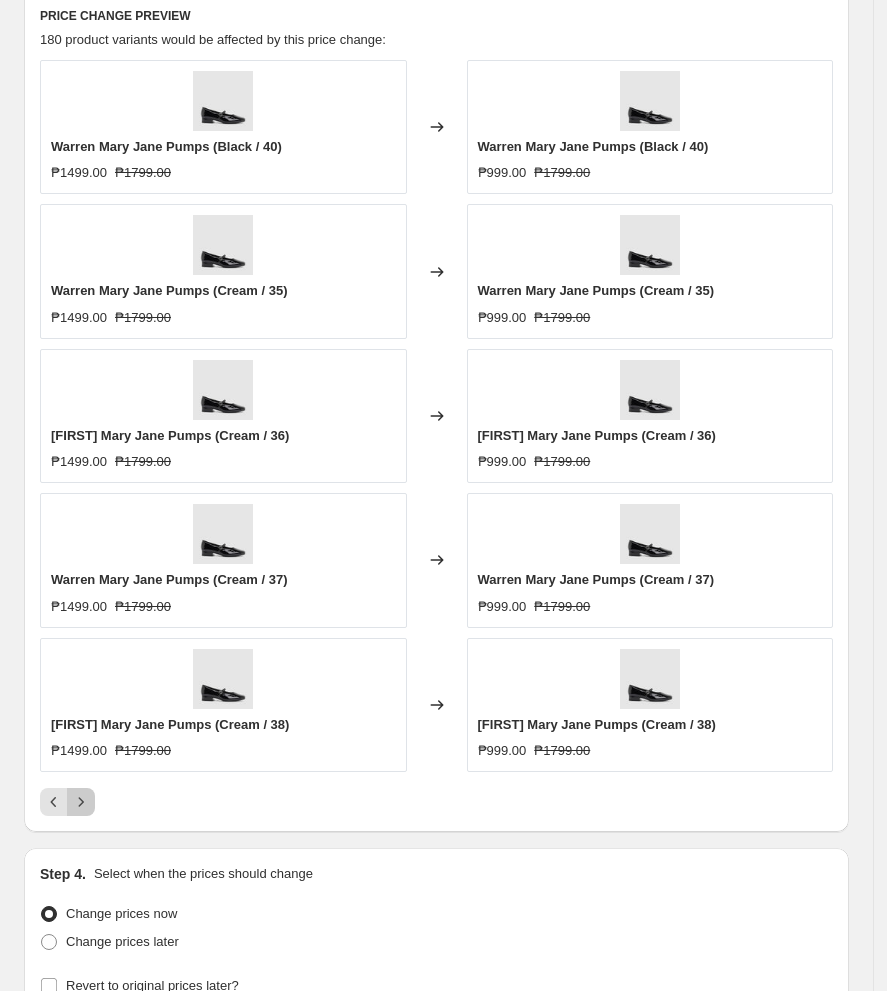 click 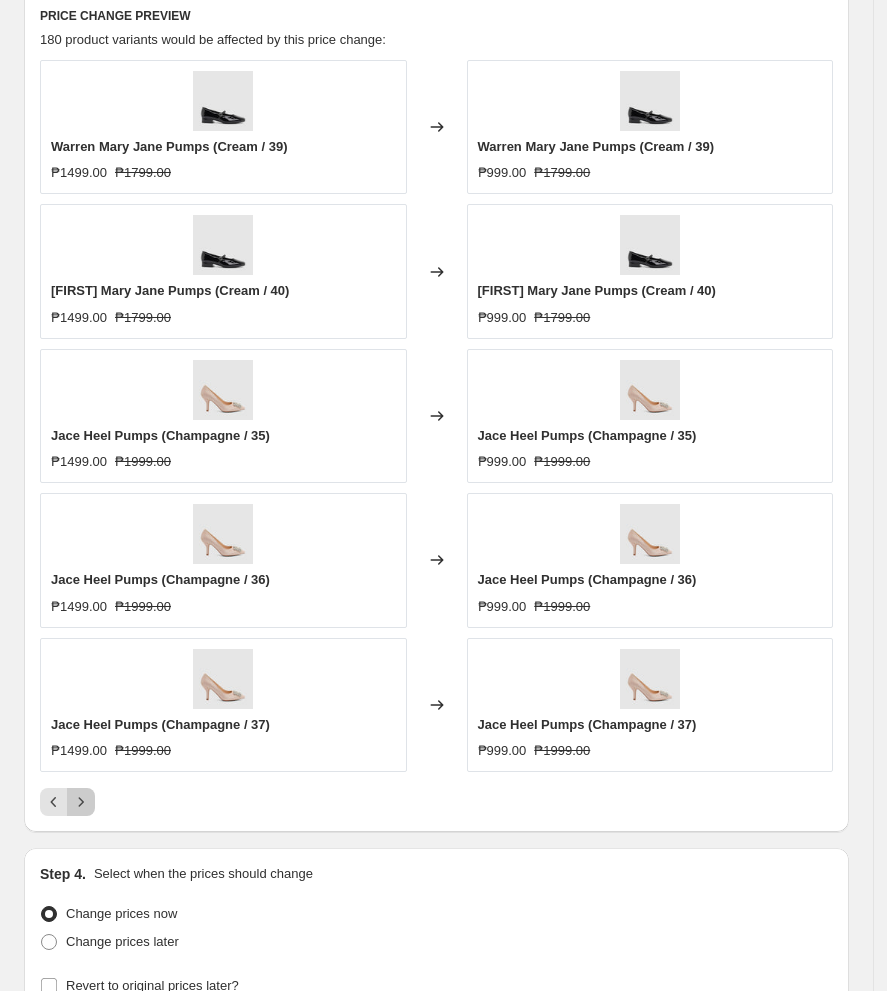 click 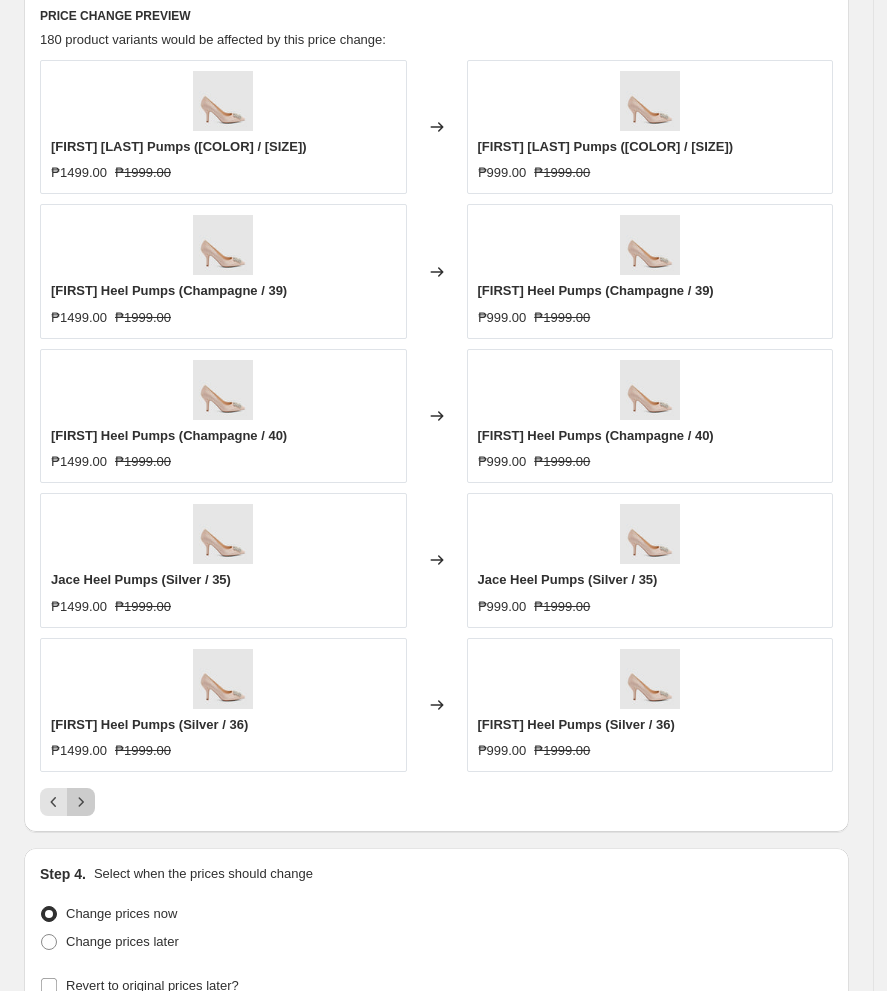 click 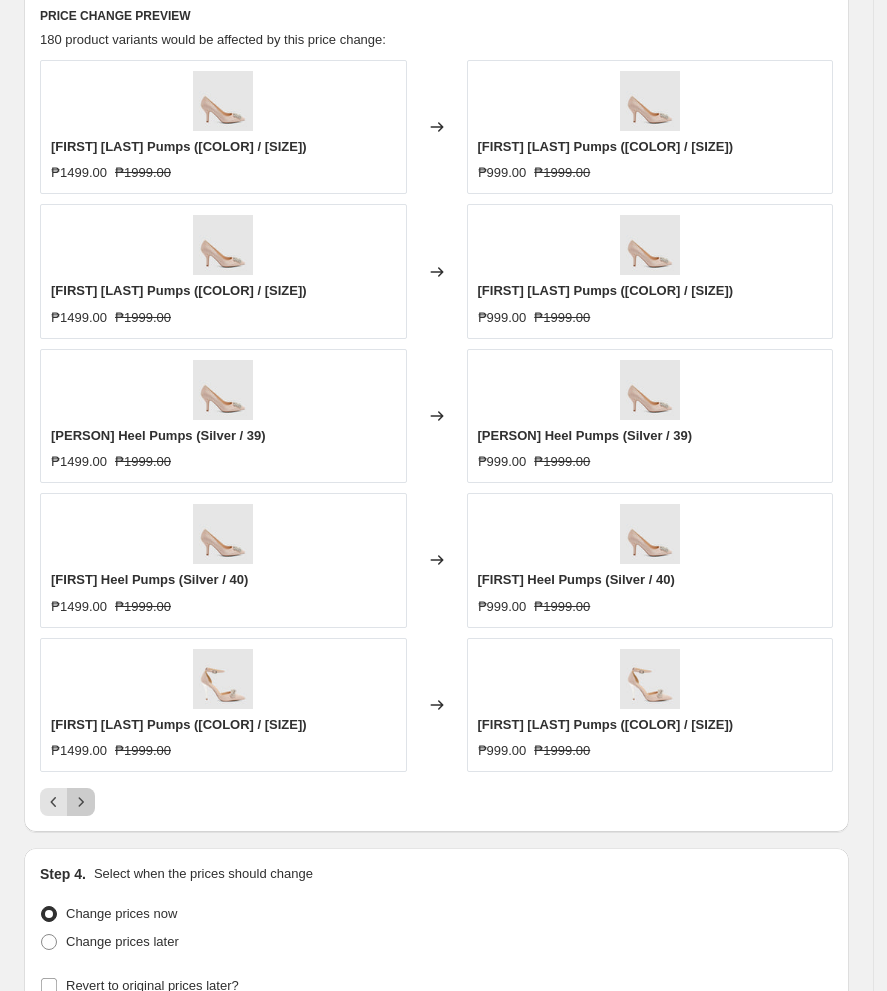 click 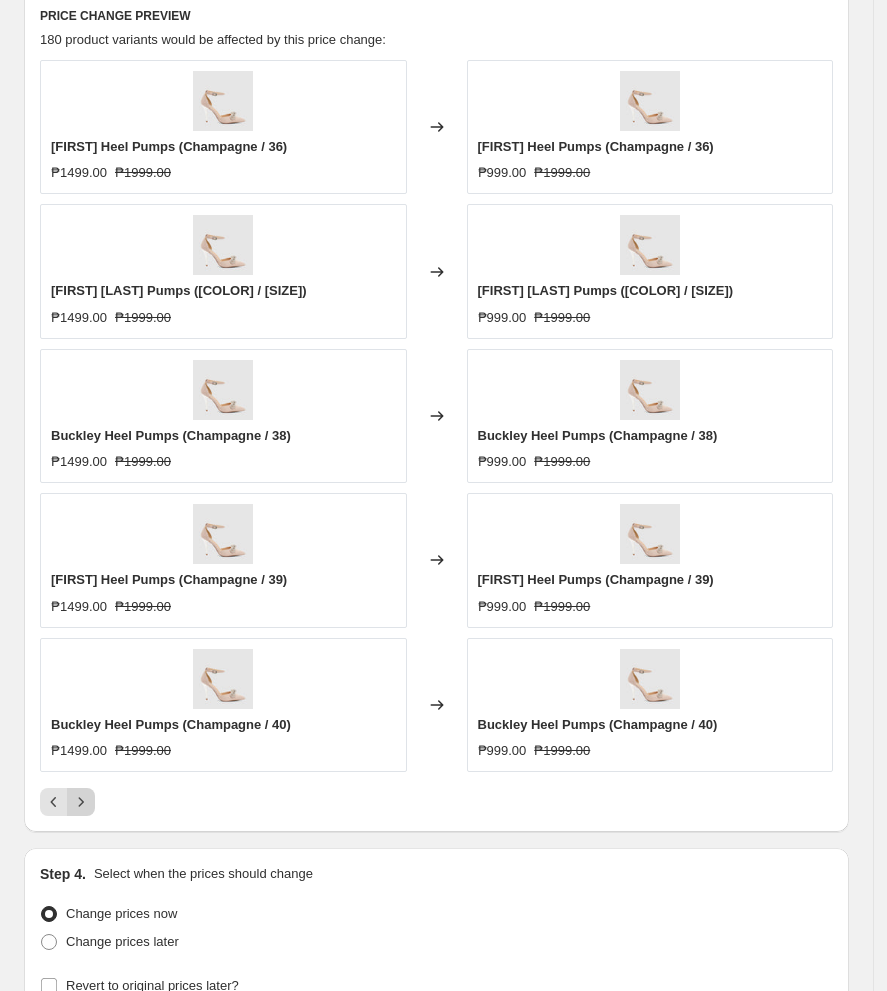 click 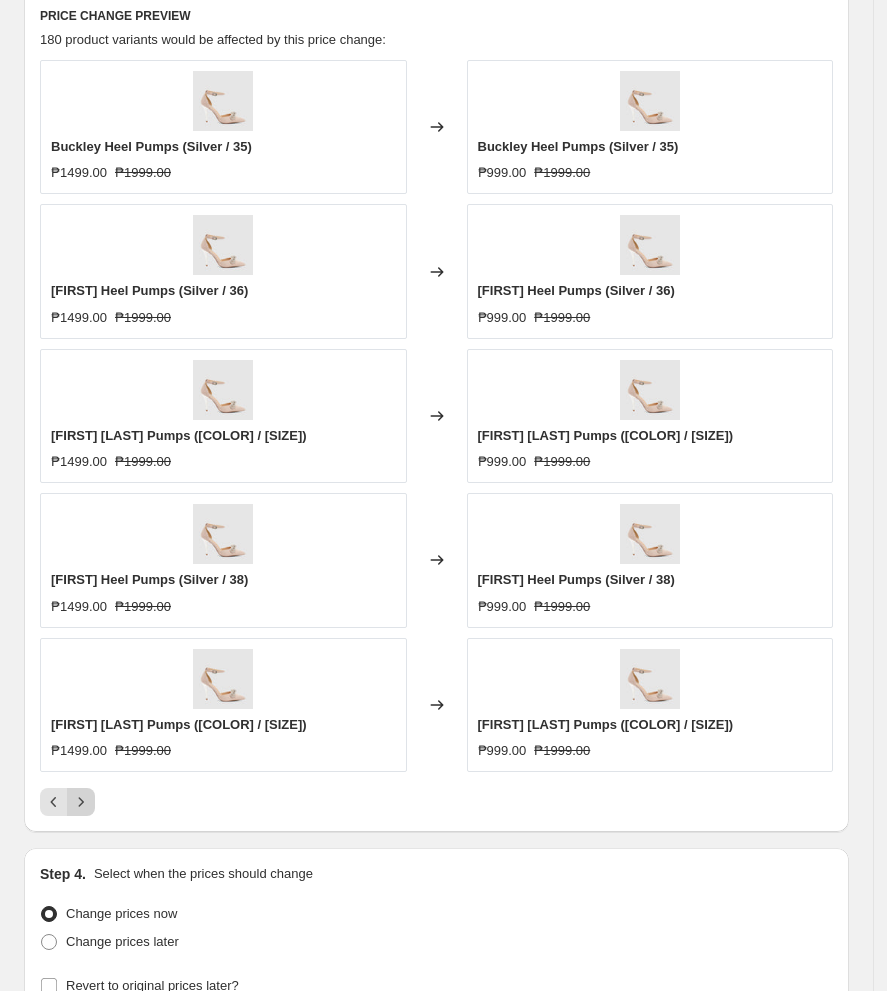 click 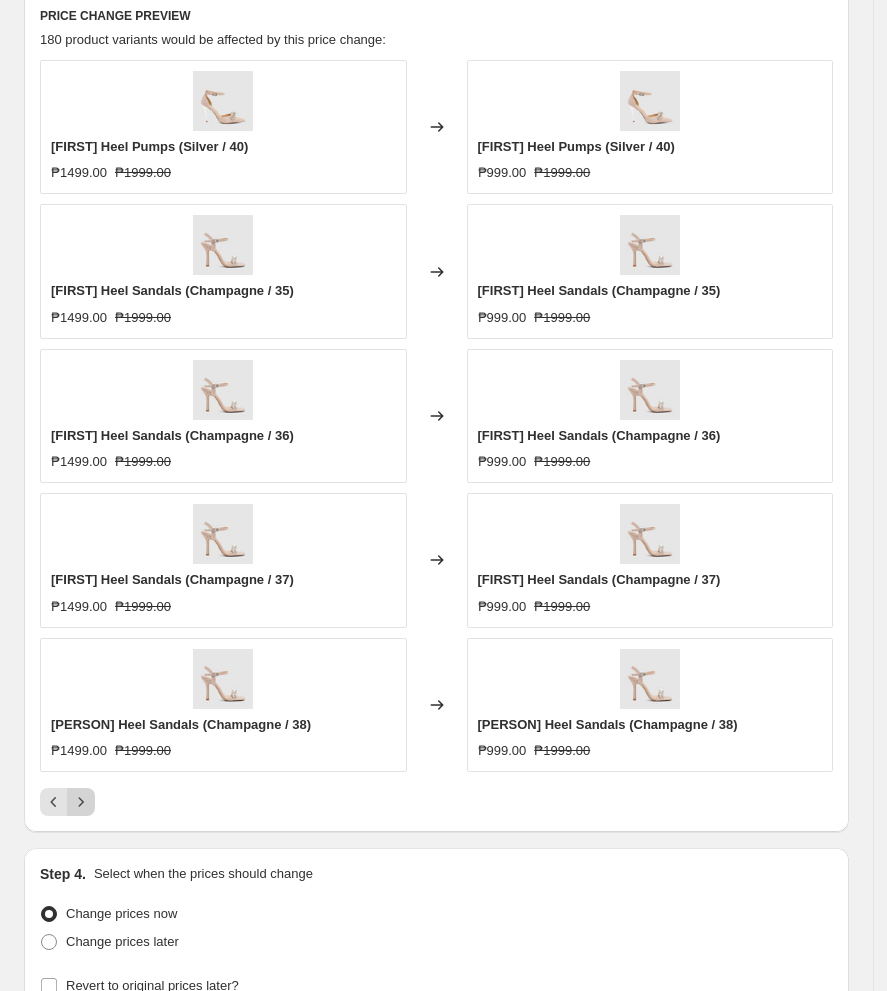 click 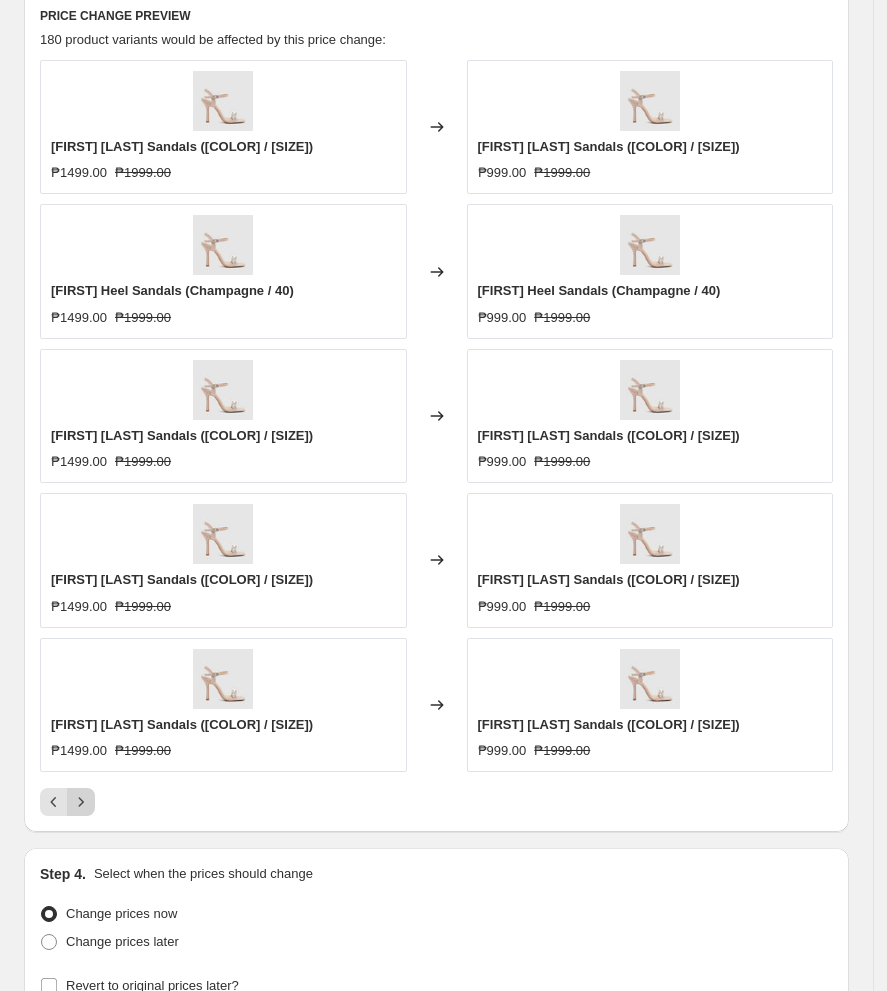 click 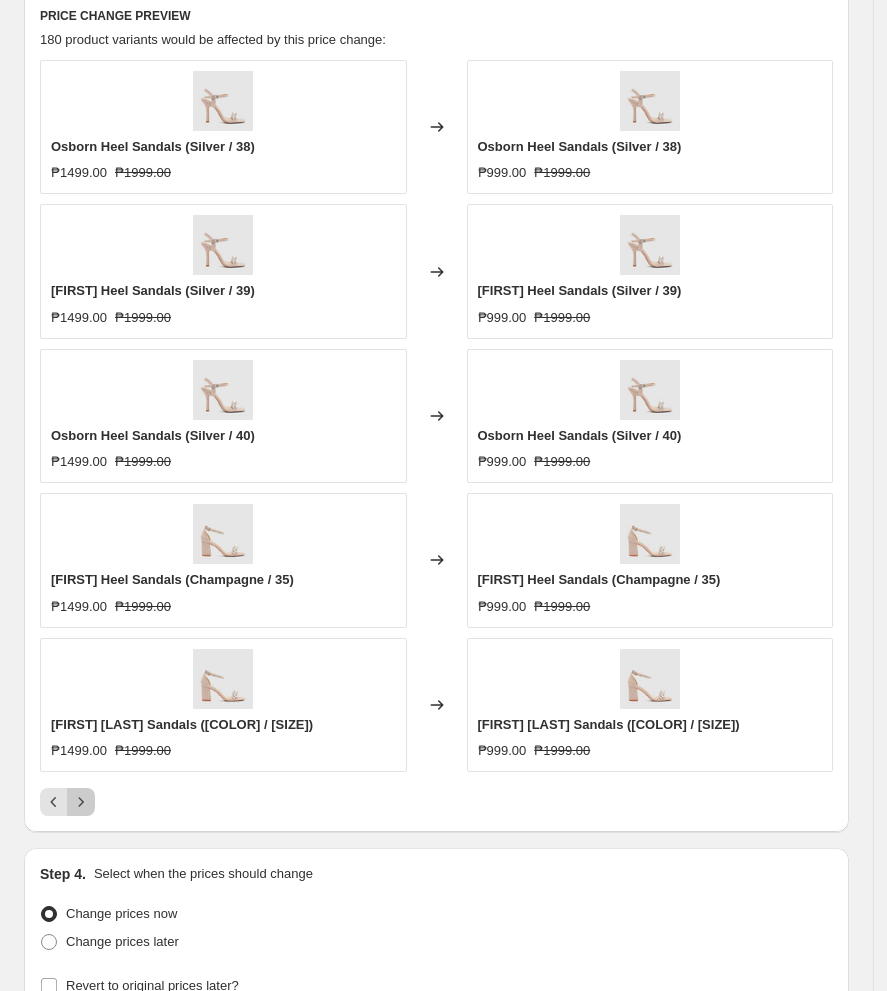 click 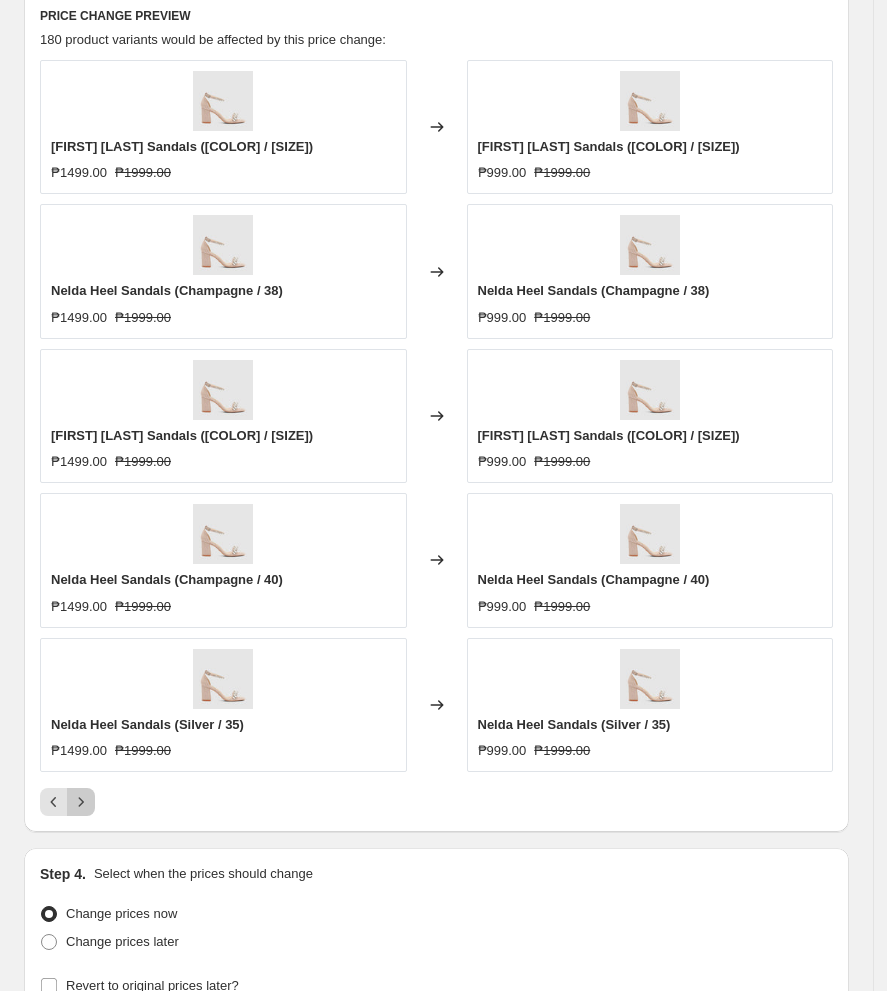 click 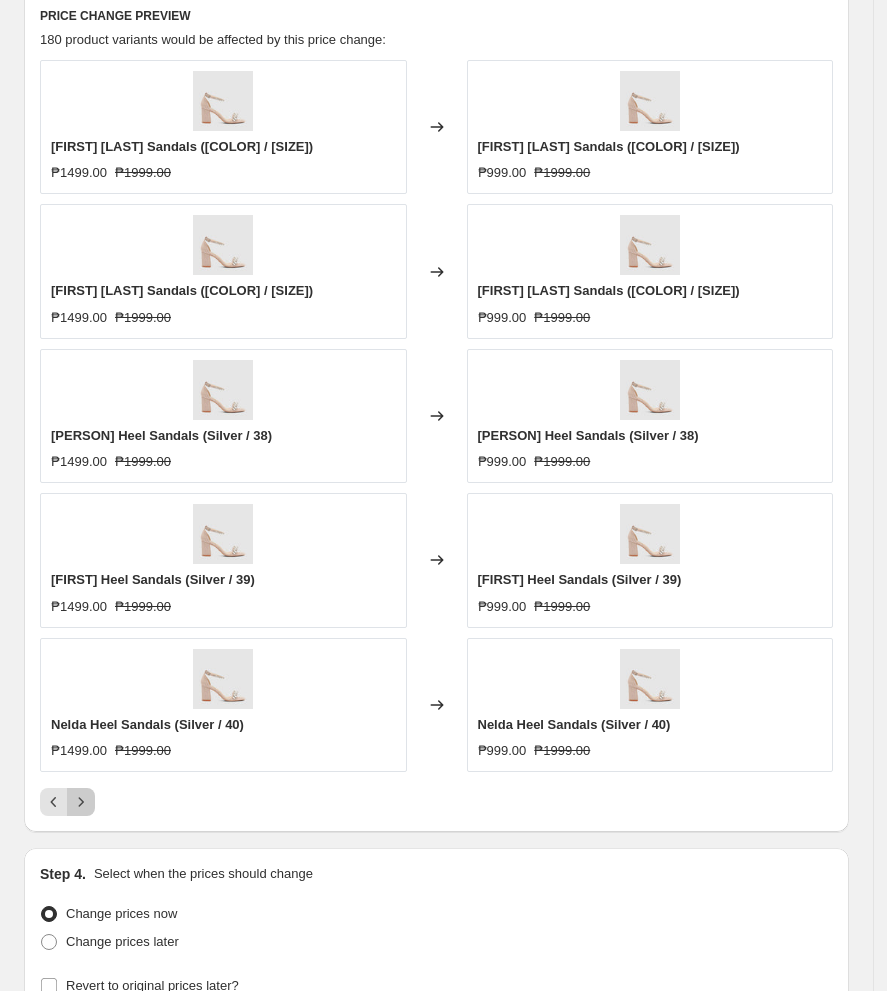 click 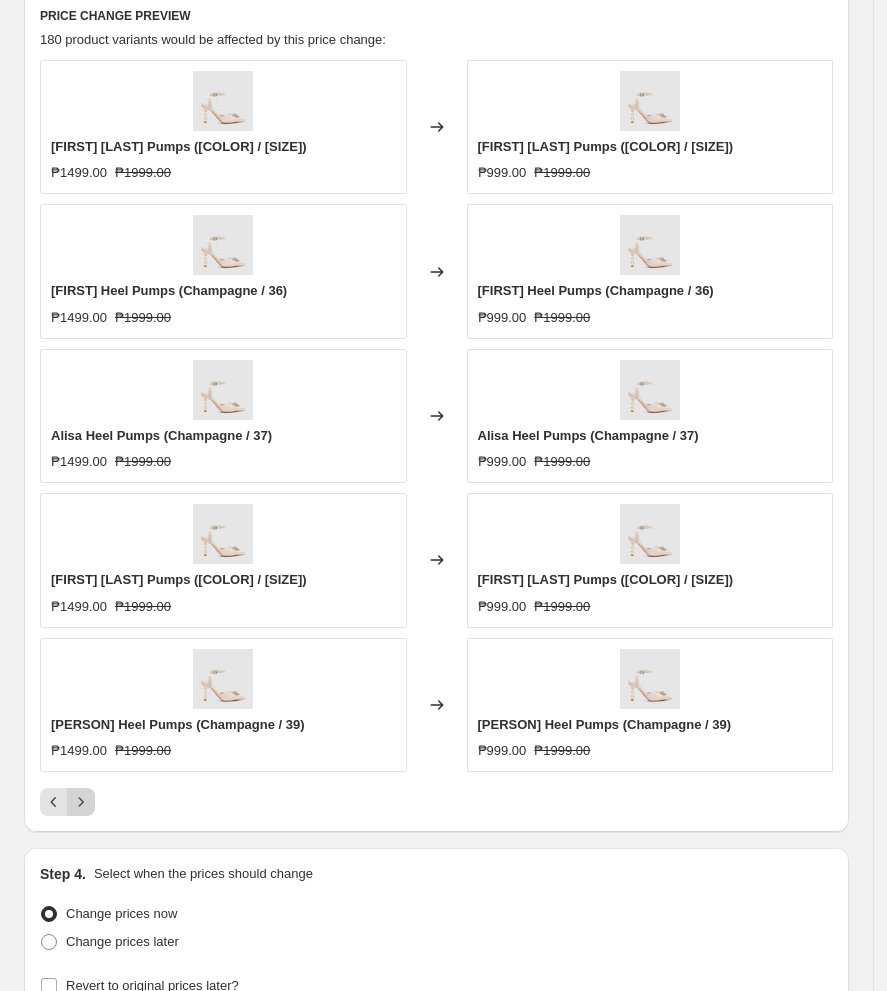 click 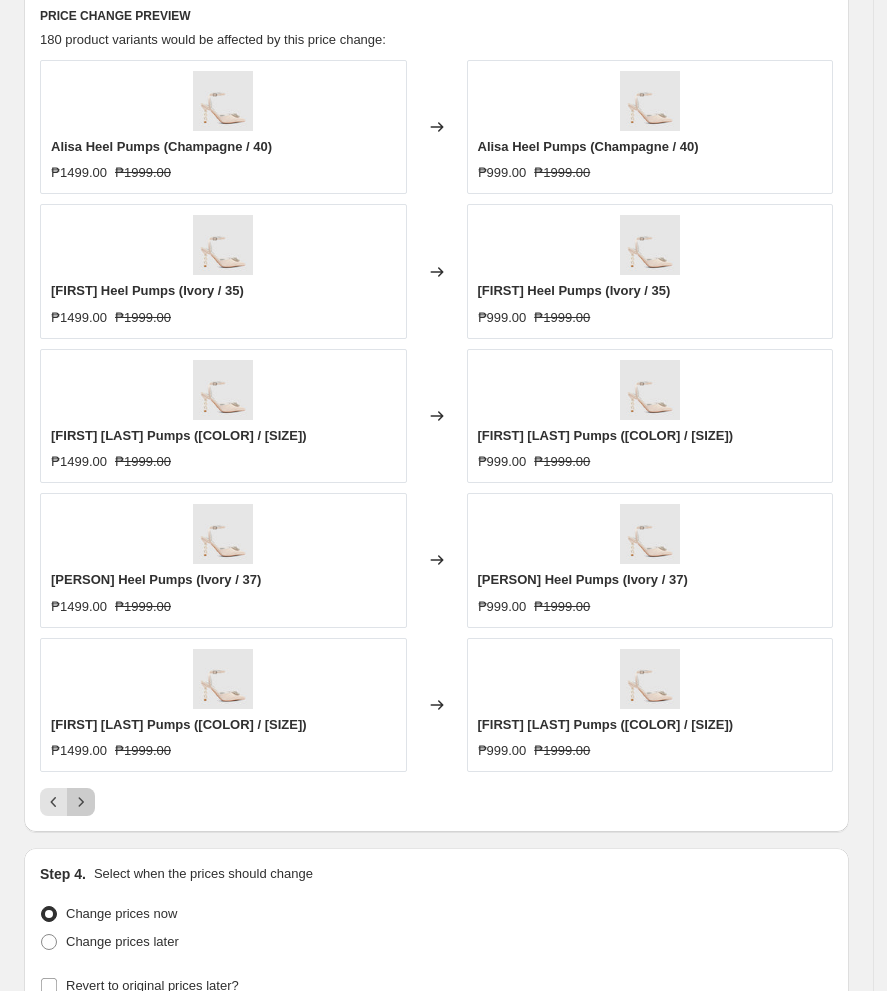 click 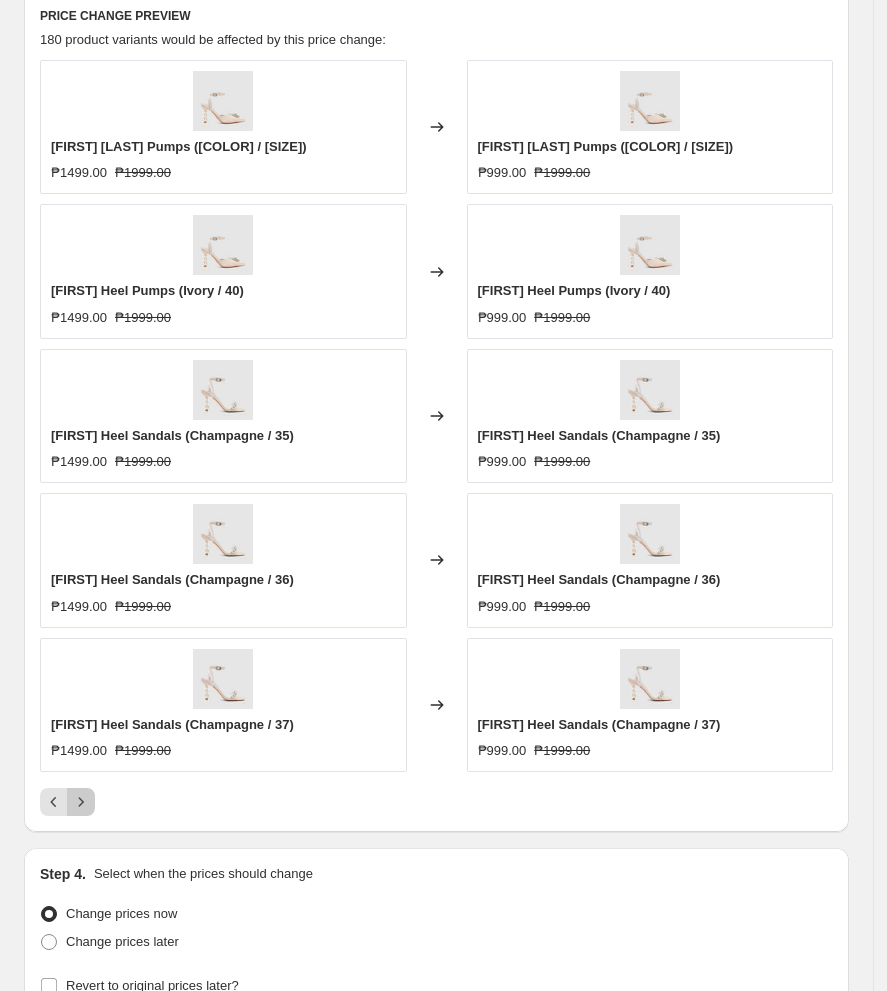 click 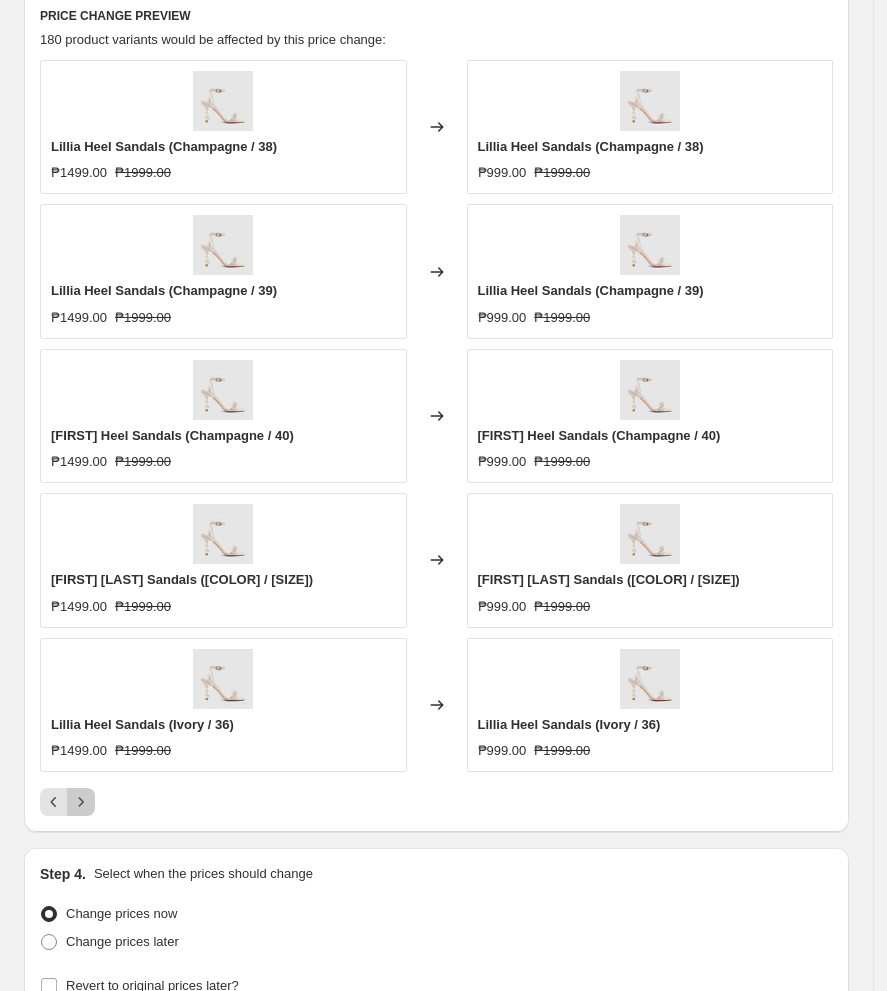 click 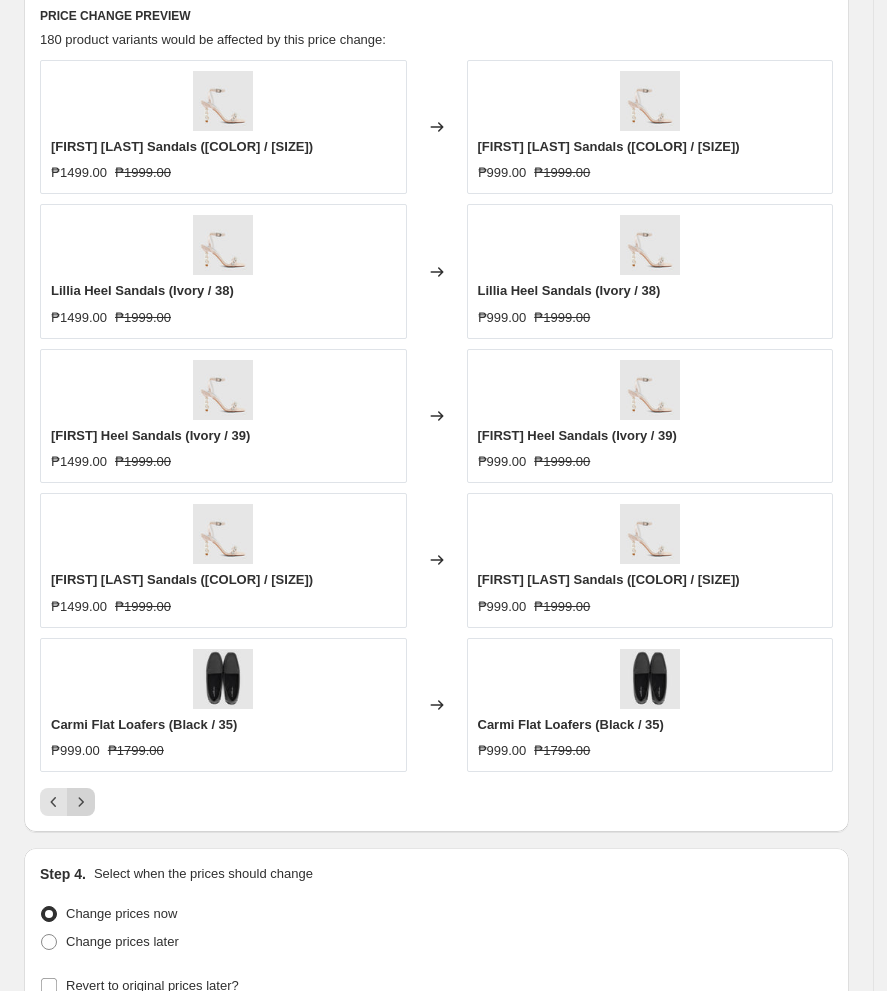 click 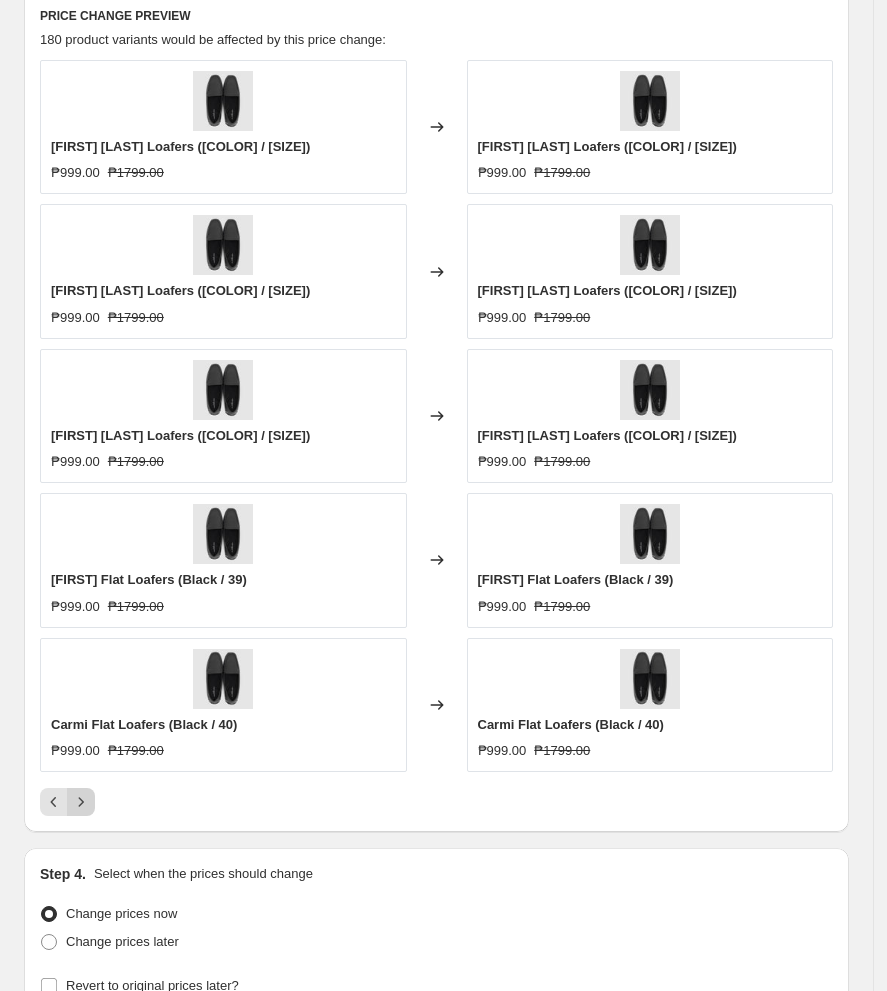 click 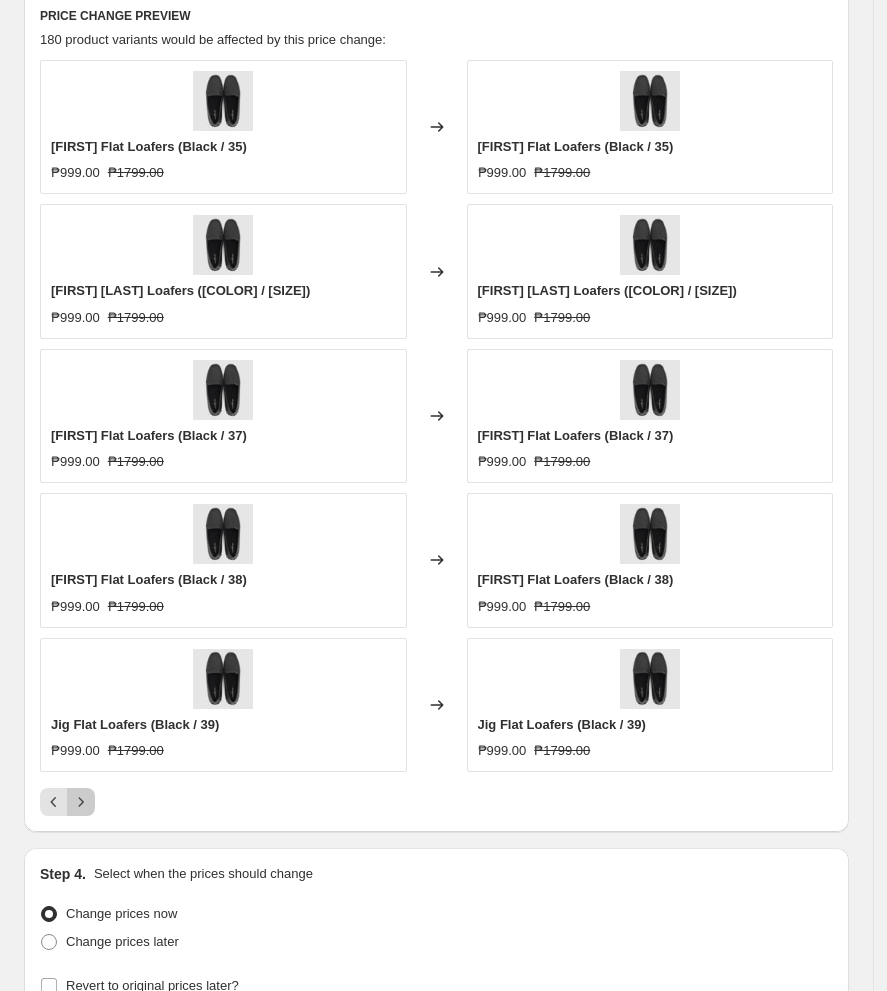 click 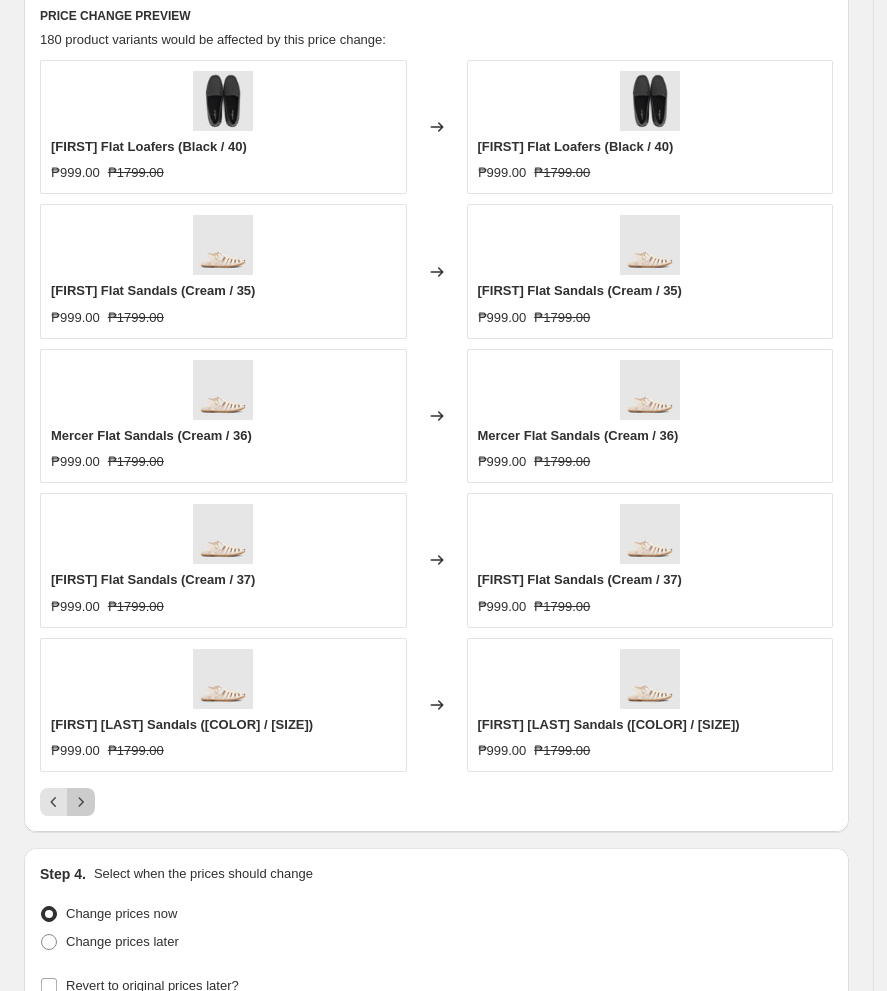 click 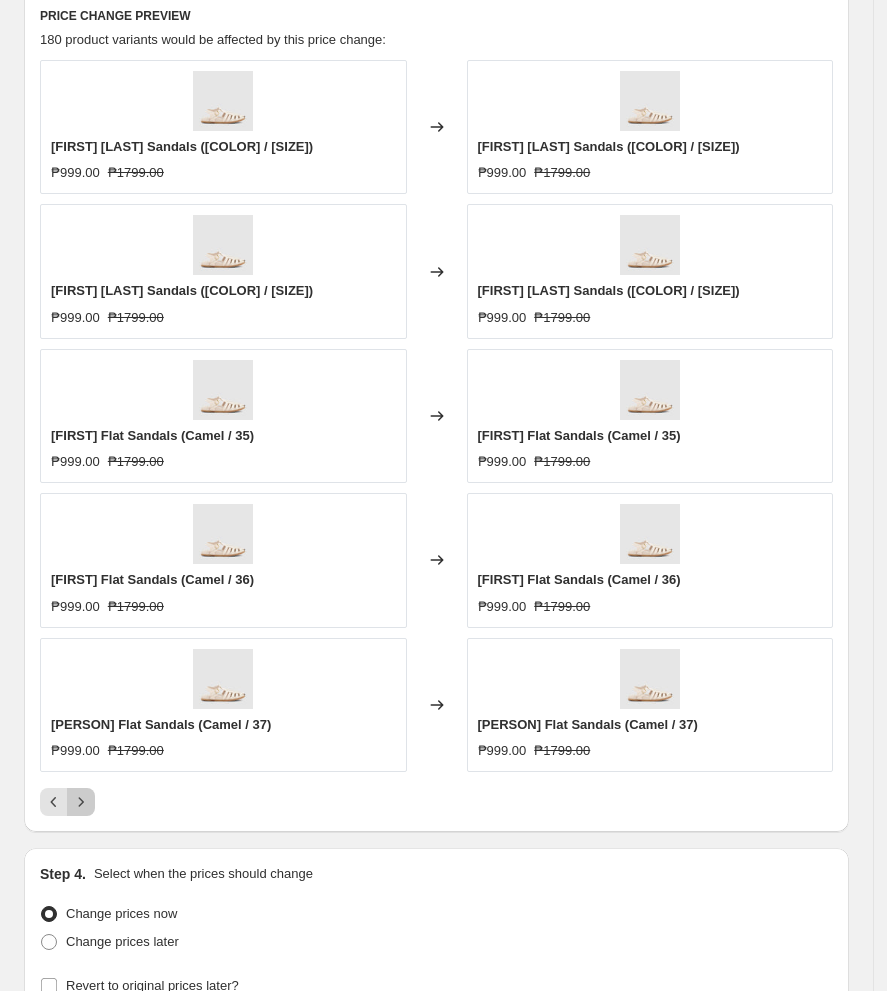 click 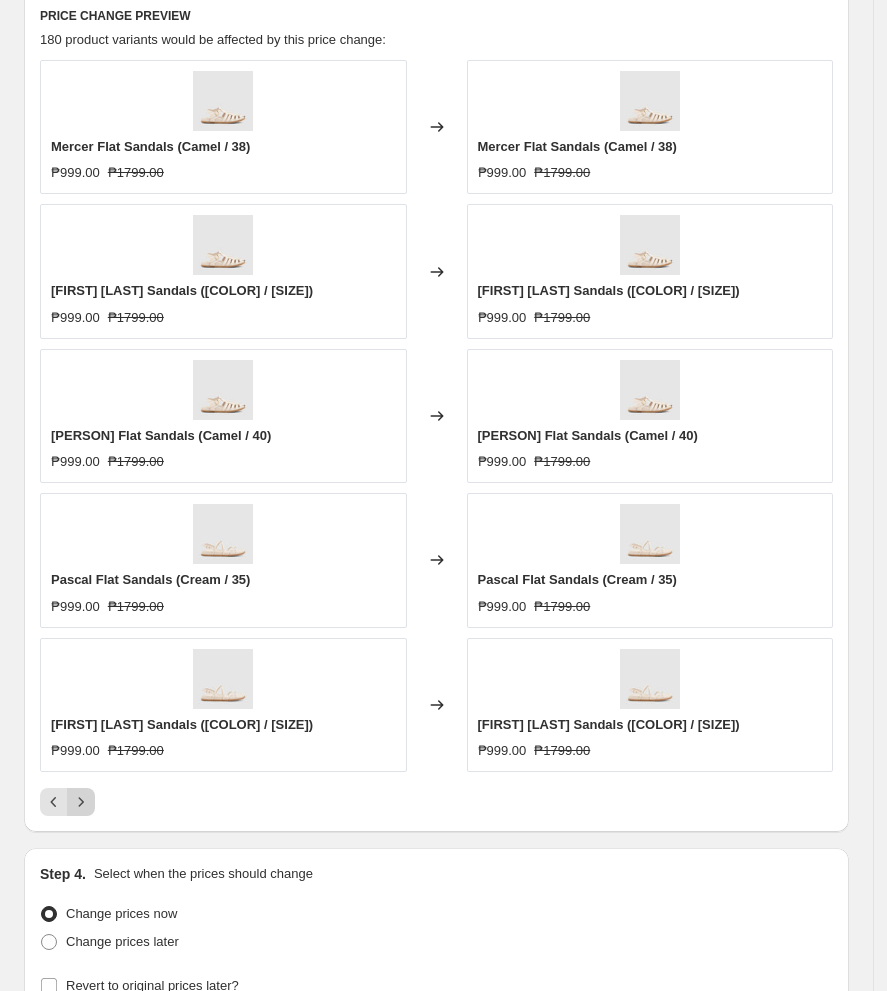 click 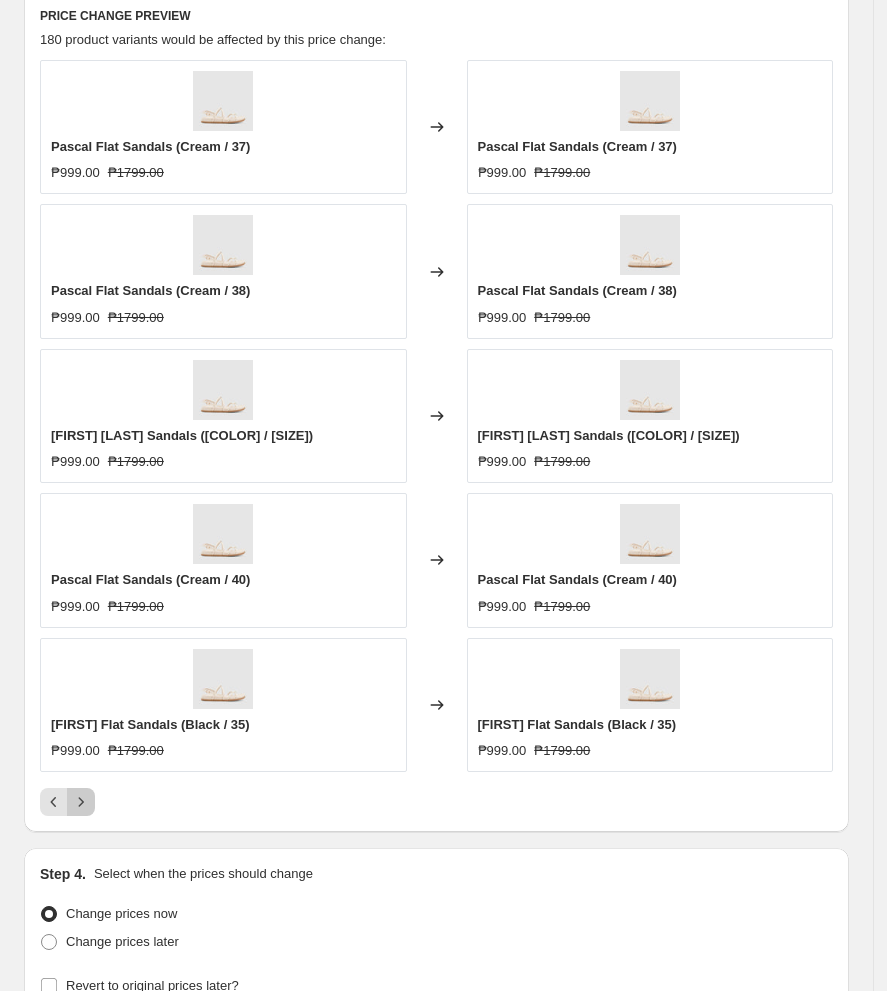click 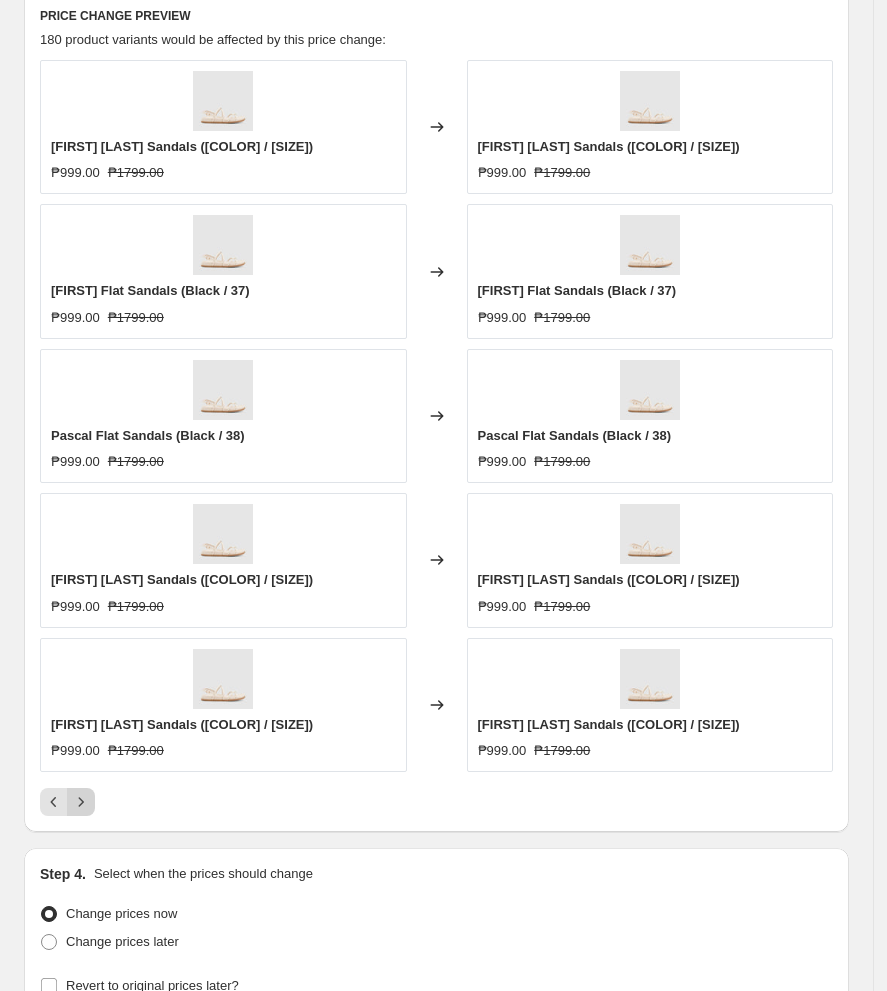 click at bounding box center [81, 802] 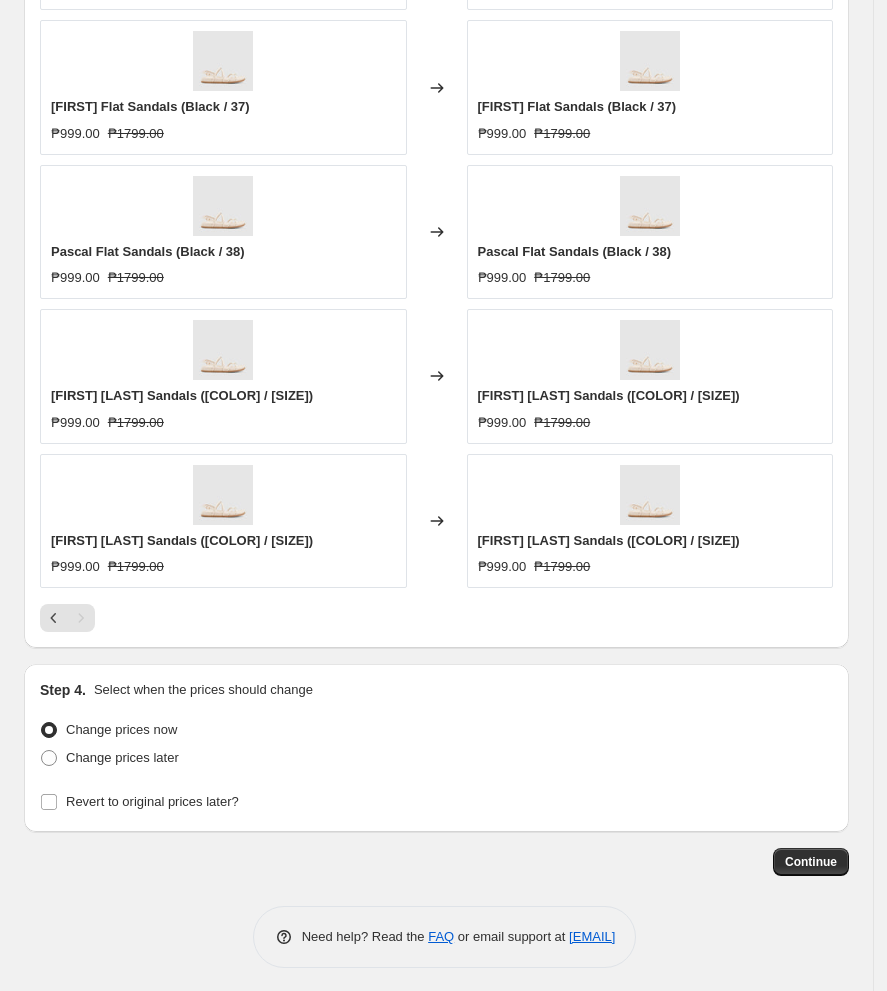 scroll, scrollTop: 1393, scrollLeft: 0, axis: vertical 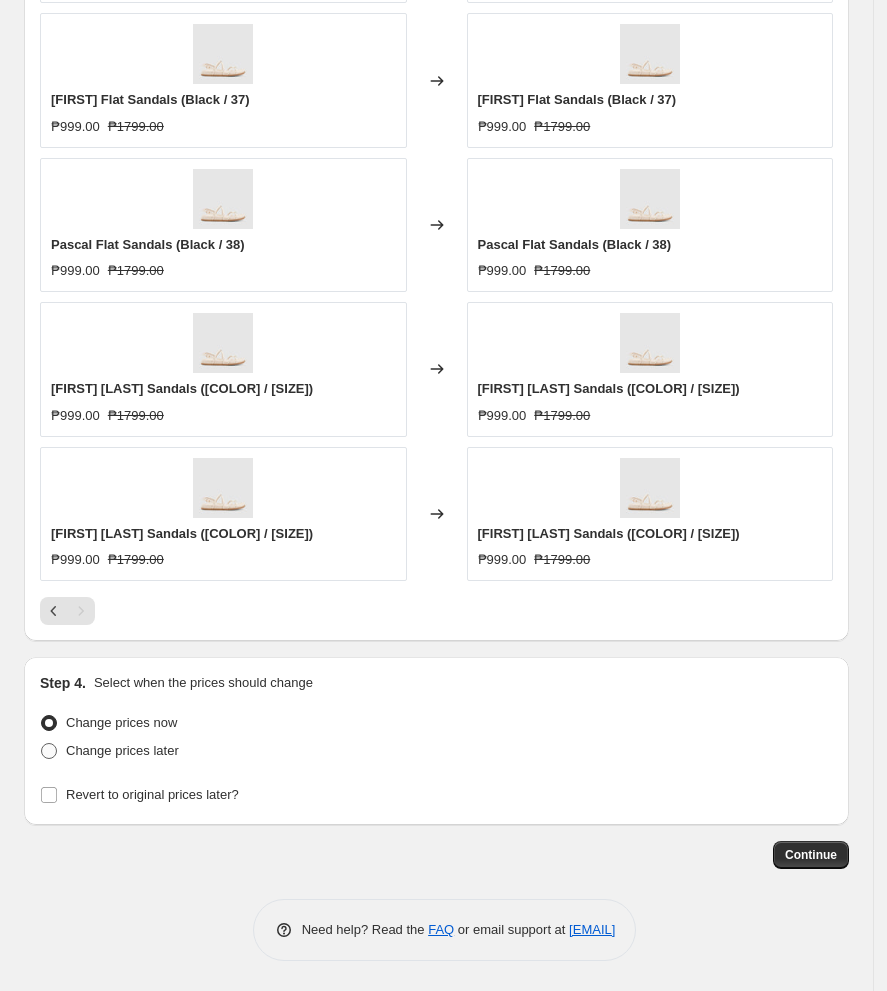 click at bounding box center [49, 751] 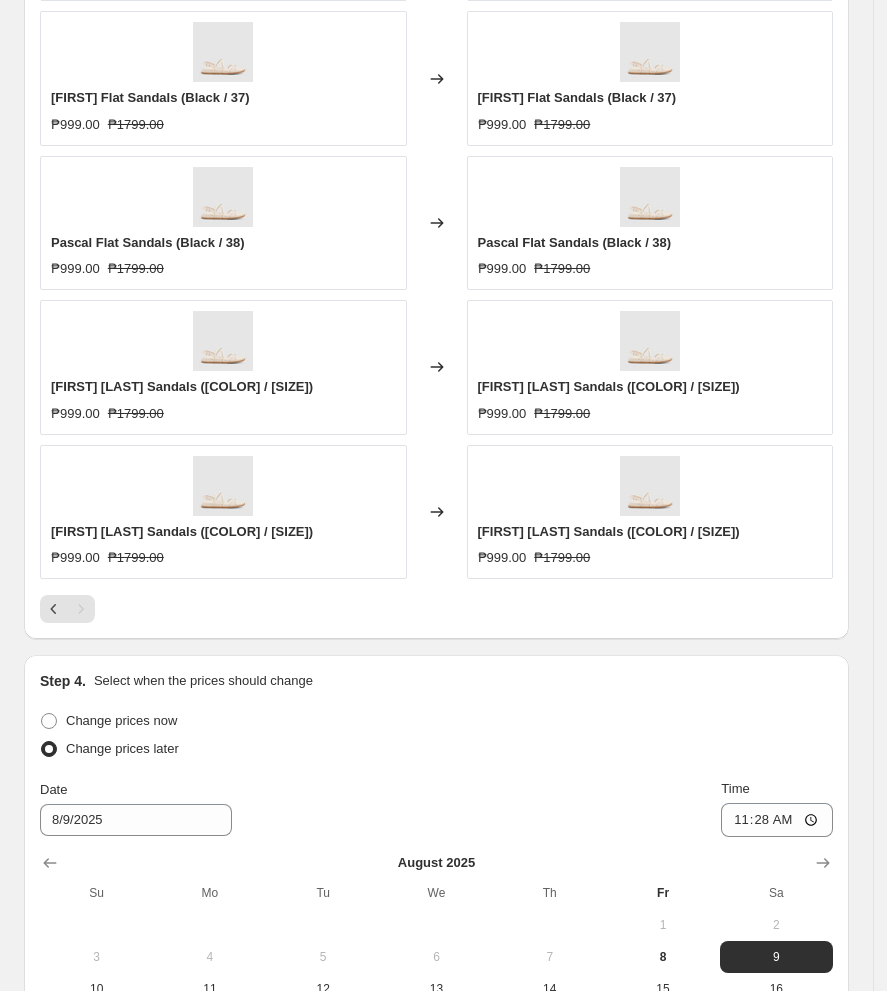 scroll, scrollTop: 1767, scrollLeft: 0, axis: vertical 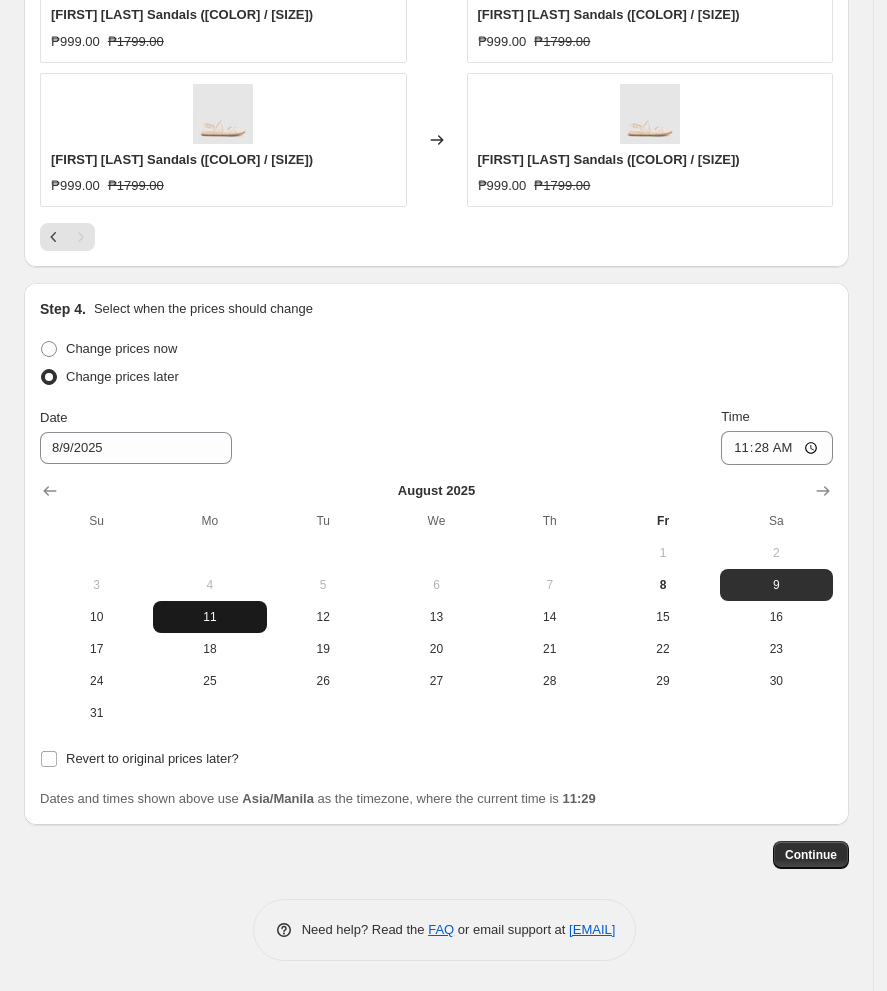 click on "11" at bounding box center [209, 617] 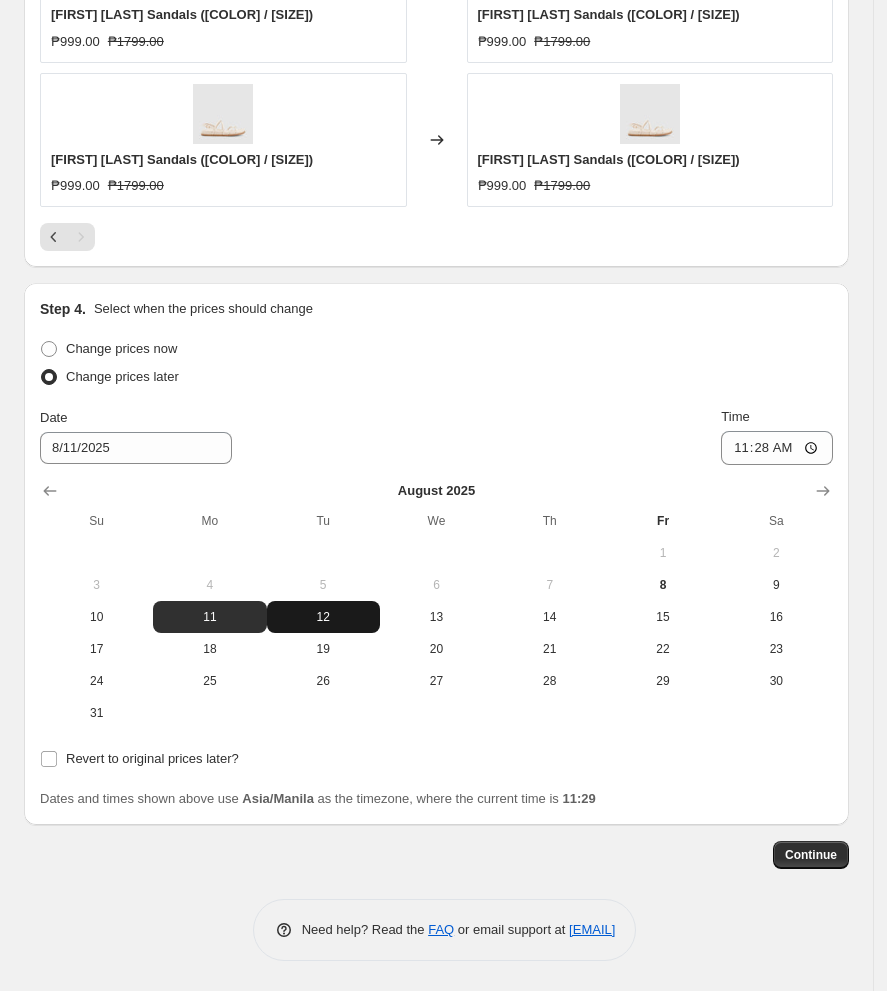 click on "12" at bounding box center [323, 617] 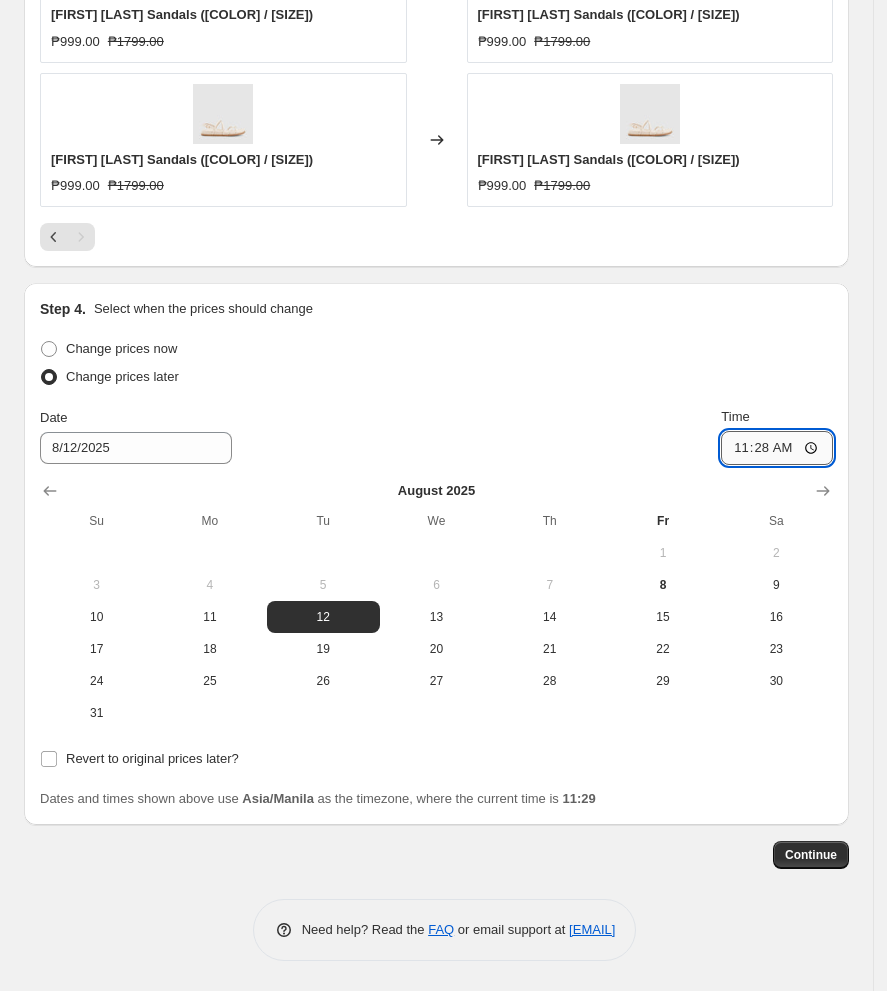 click on "11:28" at bounding box center [777, 448] 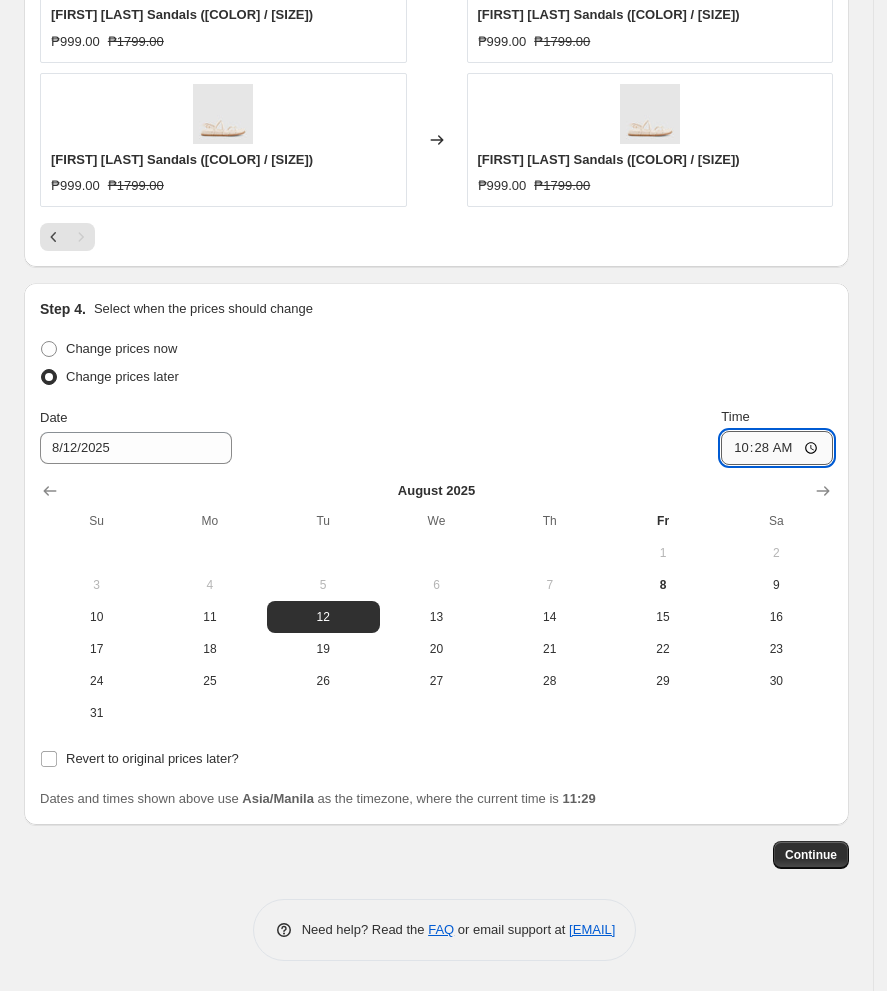 type on "10:00" 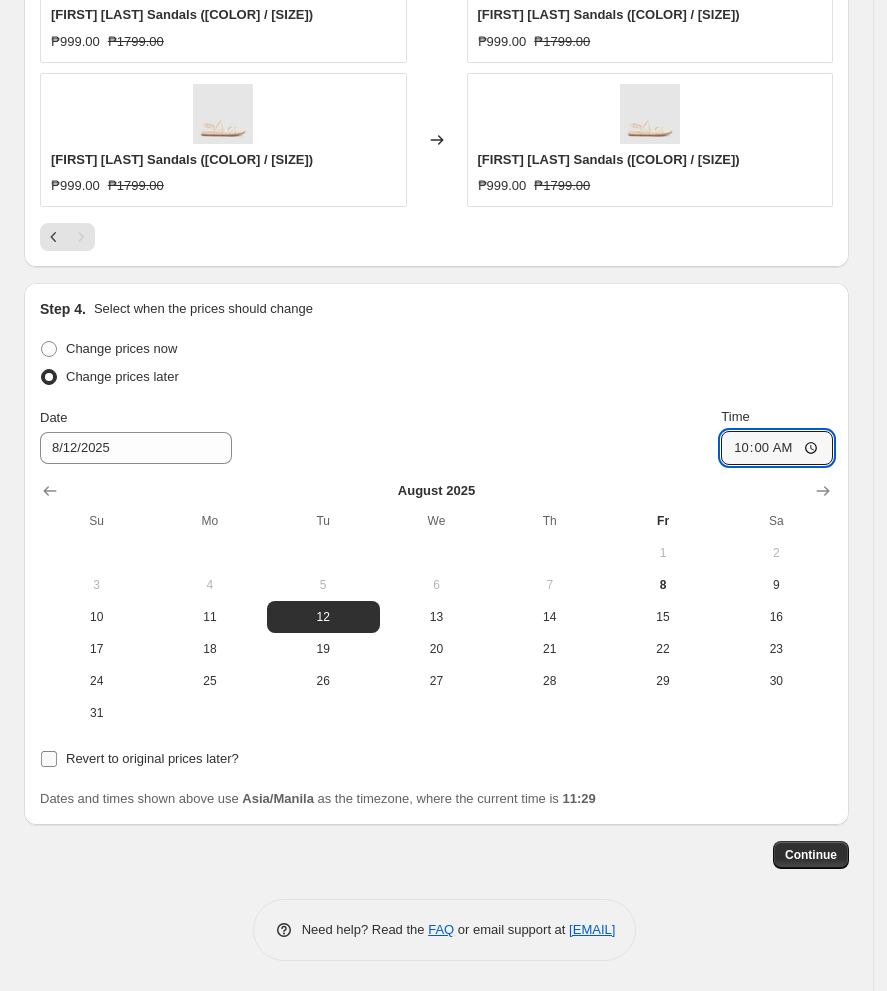 click on "Revert to original prices later?" at bounding box center (152, 758) 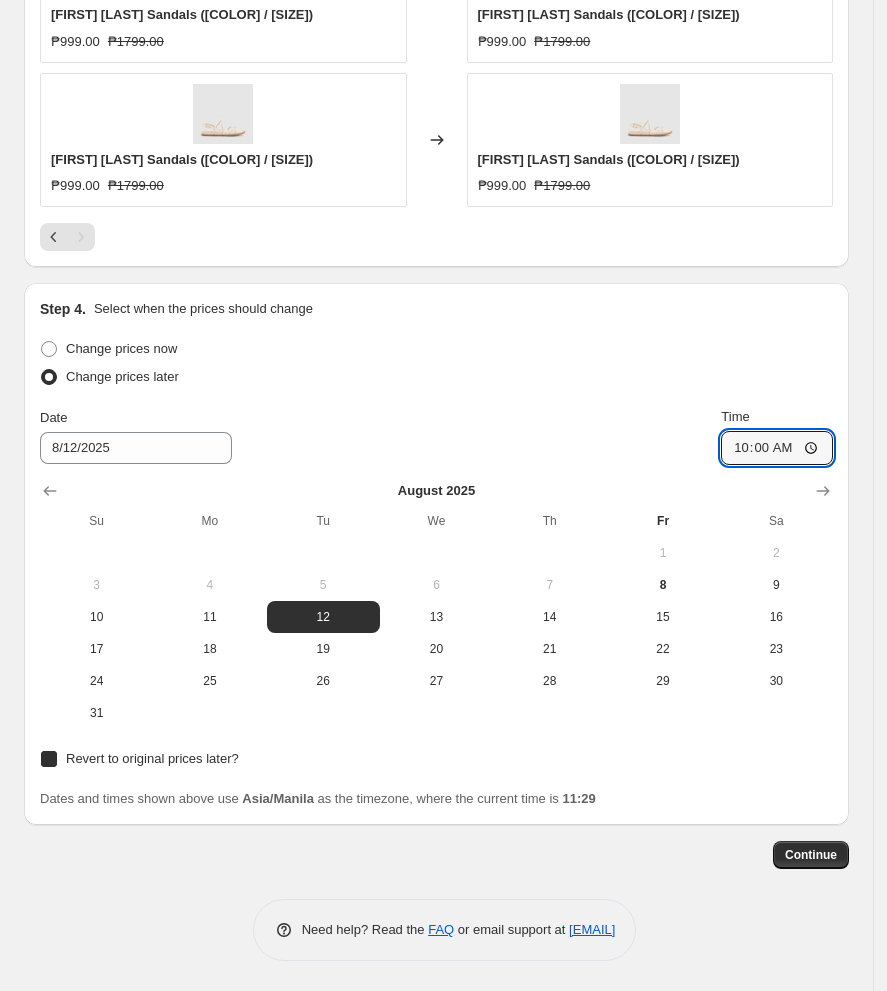 checkbox on "true" 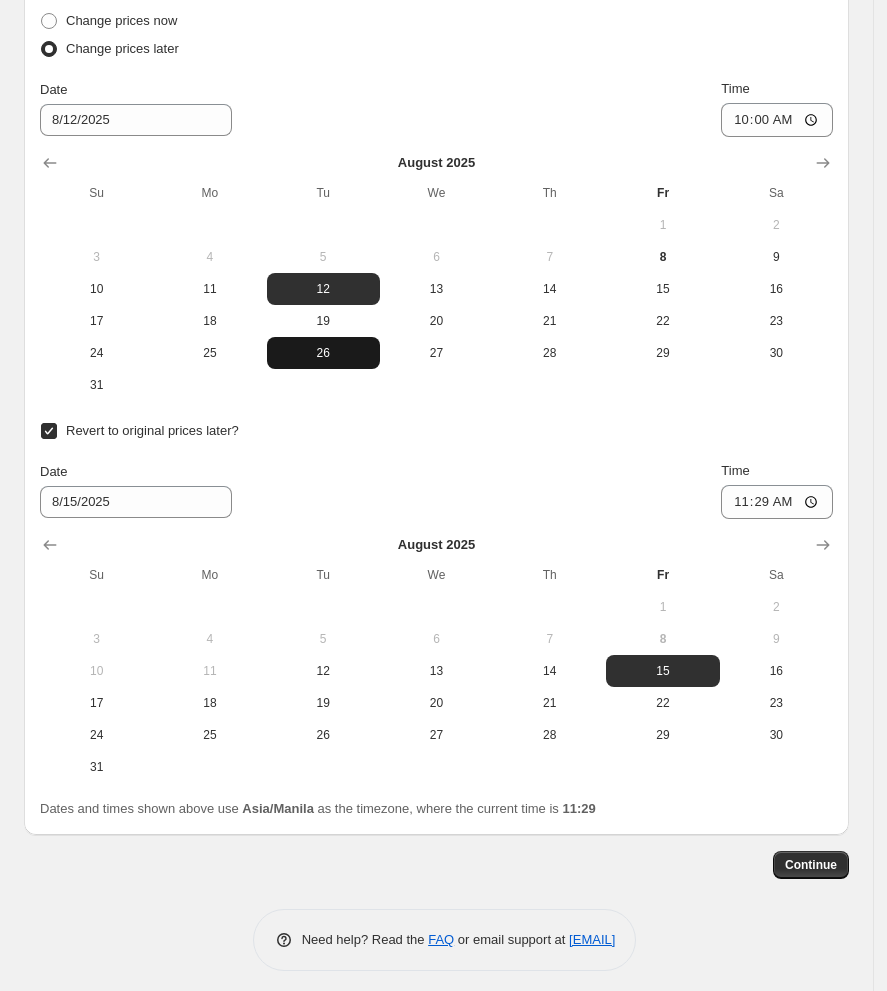 scroll, scrollTop: 2105, scrollLeft: 0, axis: vertical 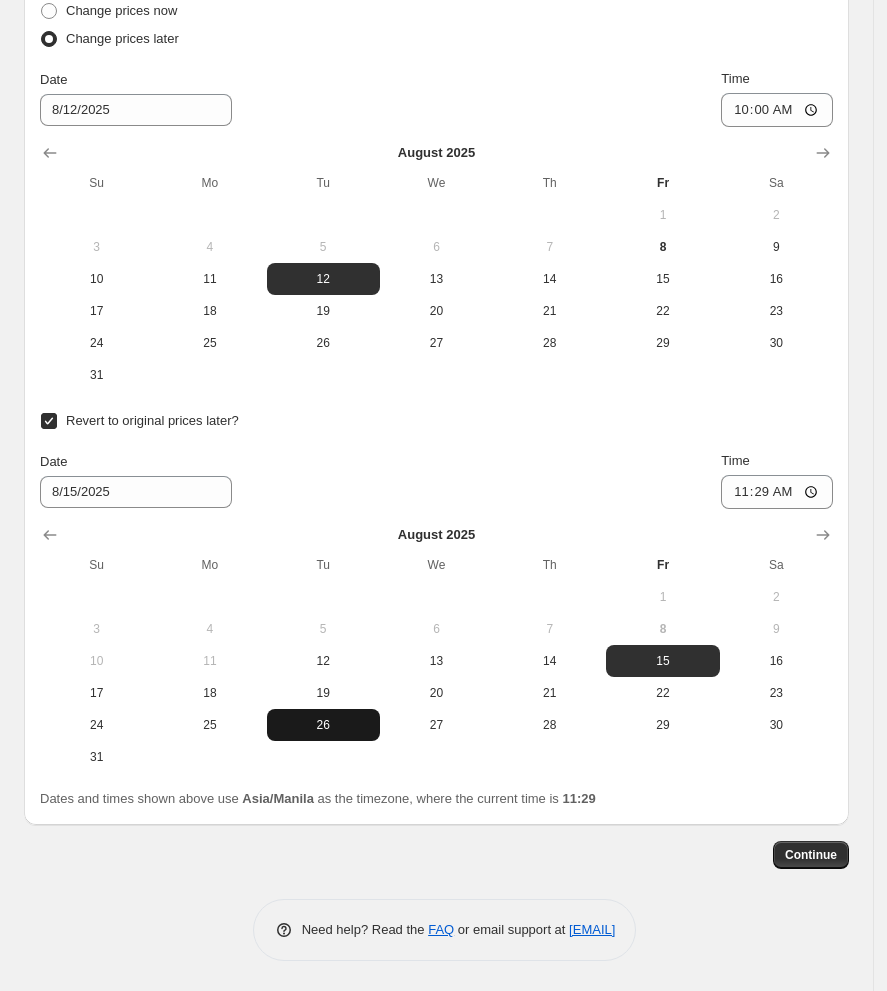 click on "26" at bounding box center [323, 725] 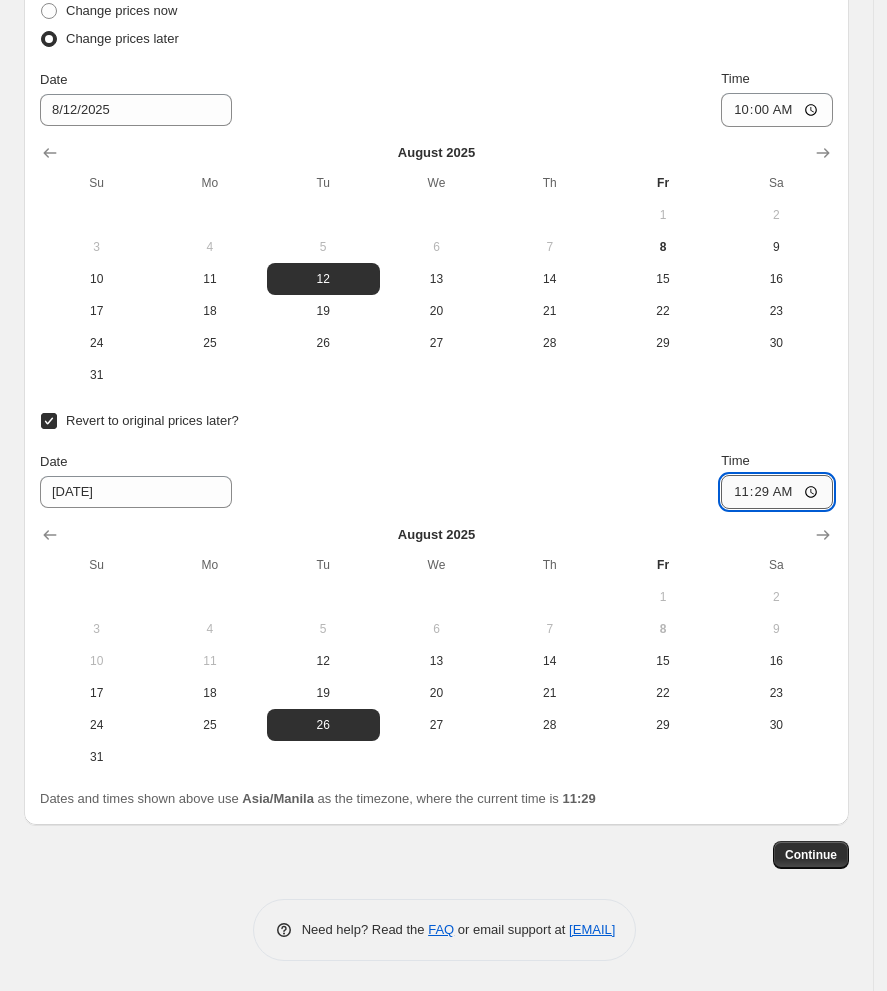 click on "11:29" at bounding box center [777, 492] 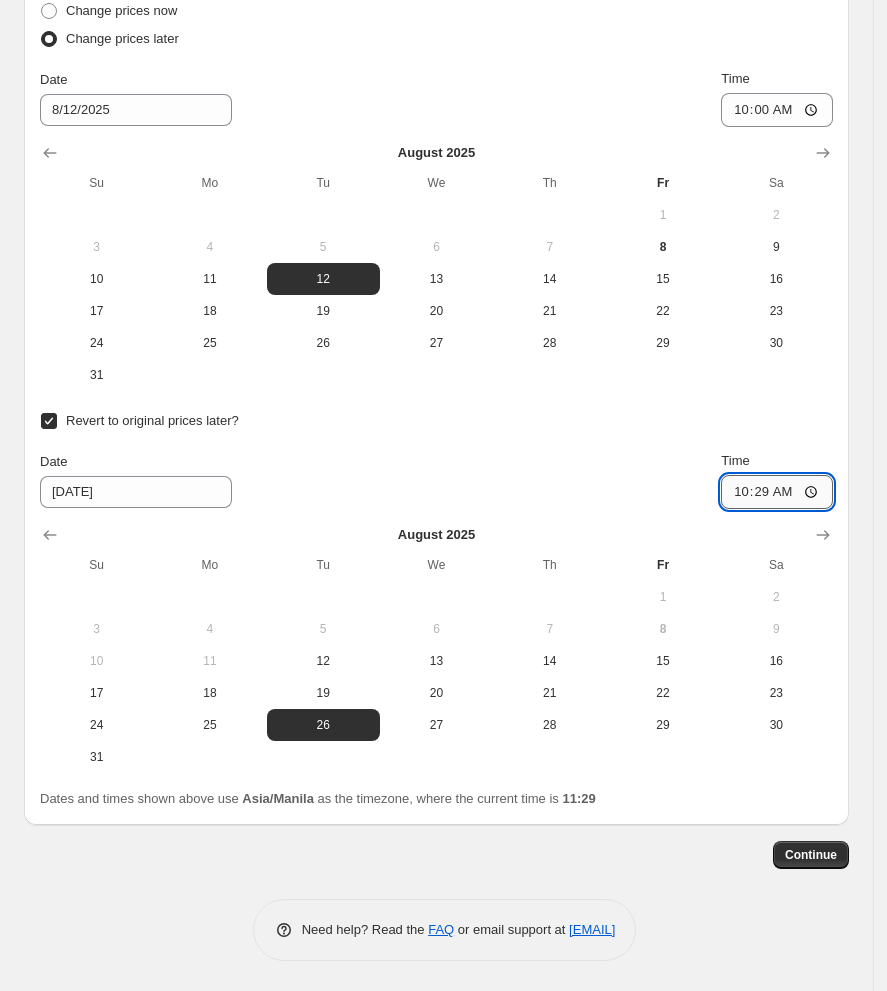 type on "10:00" 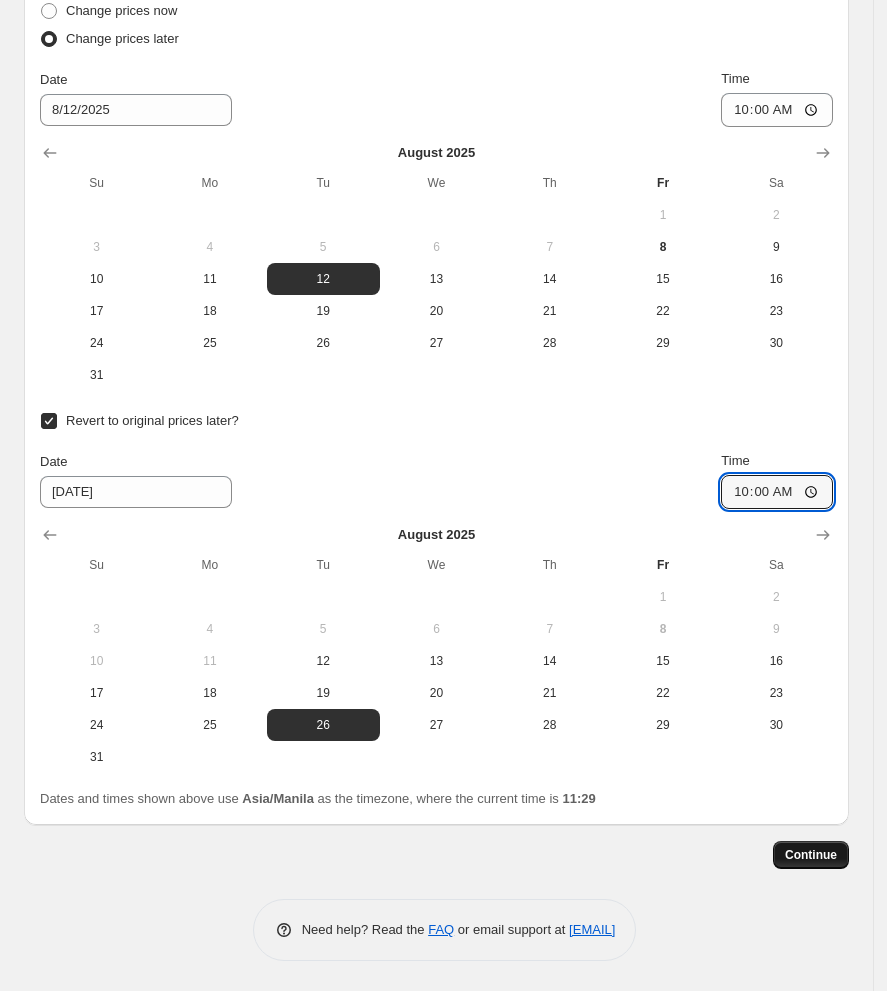 click on "Continue" at bounding box center (811, 855) 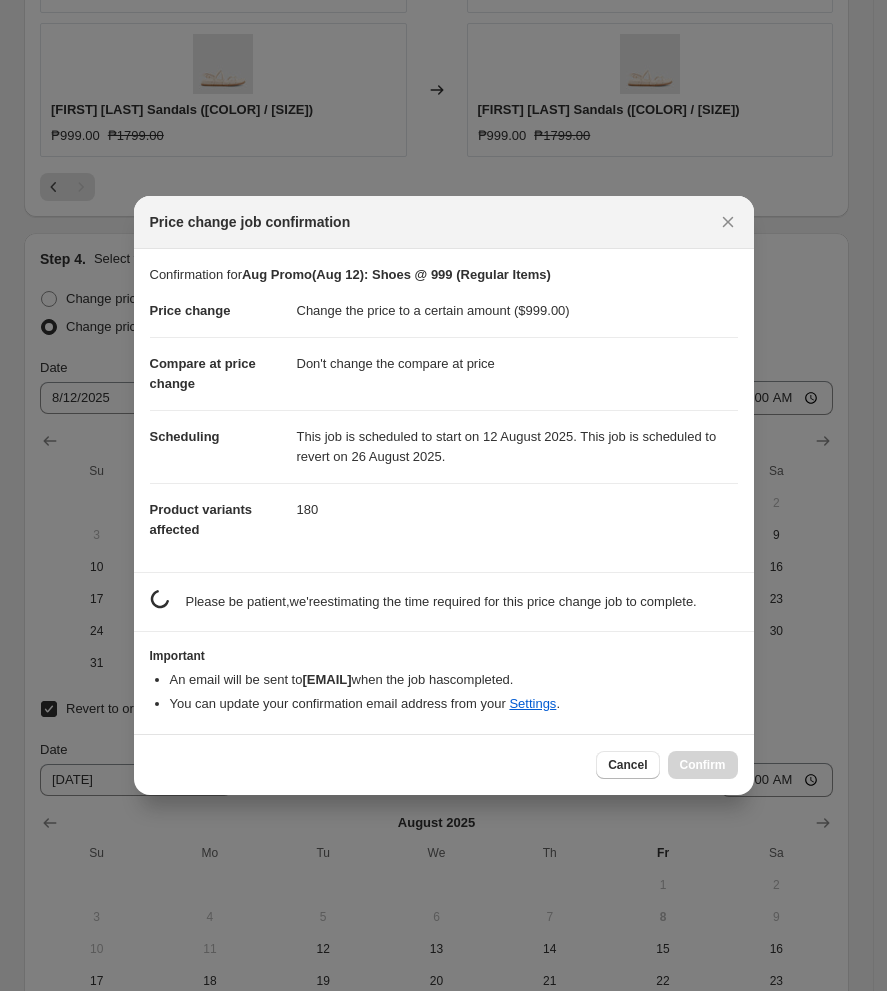 scroll, scrollTop: 0, scrollLeft: 0, axis: both 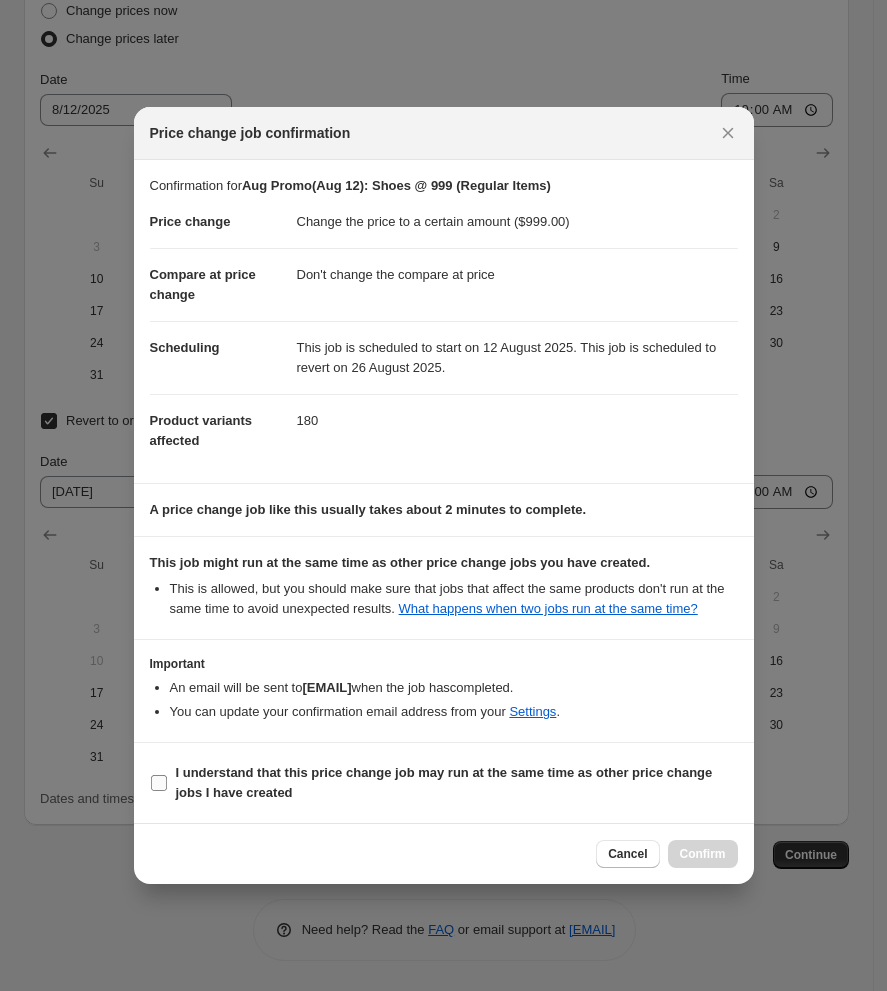 click on "I understand that this price change job may run at the same time as other price change jobs I have created" at bounding box center [159, 783] 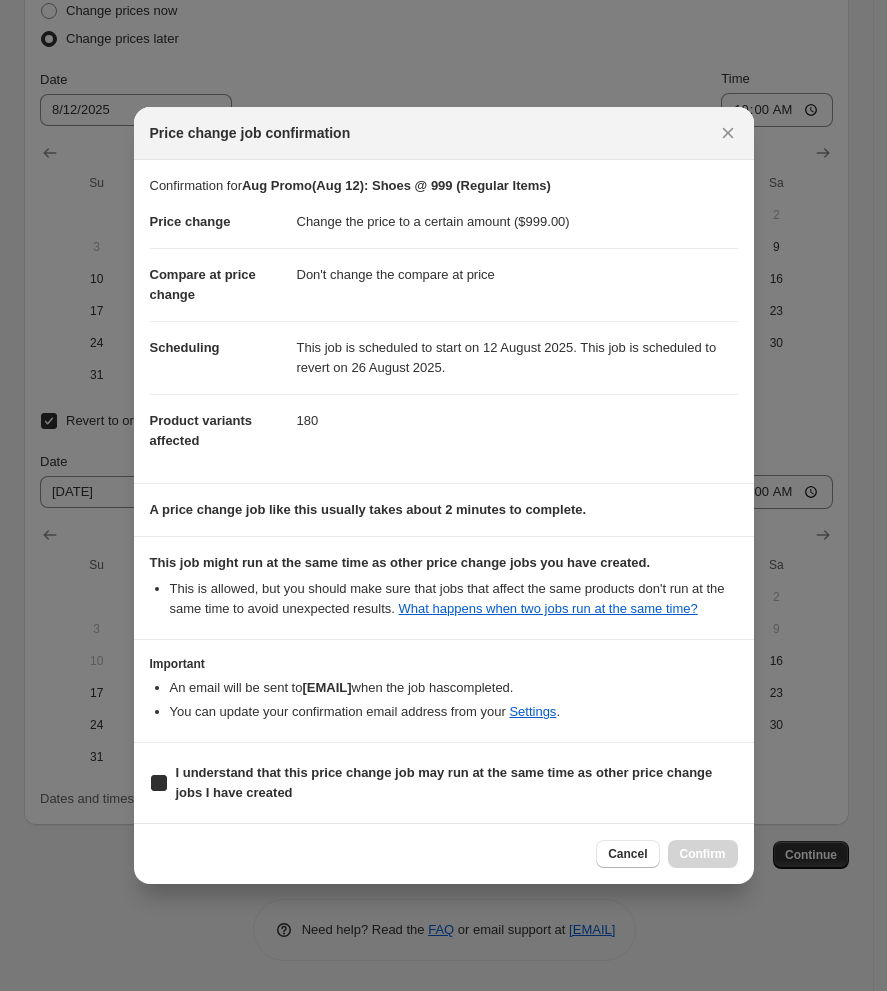 checkbox on "true" 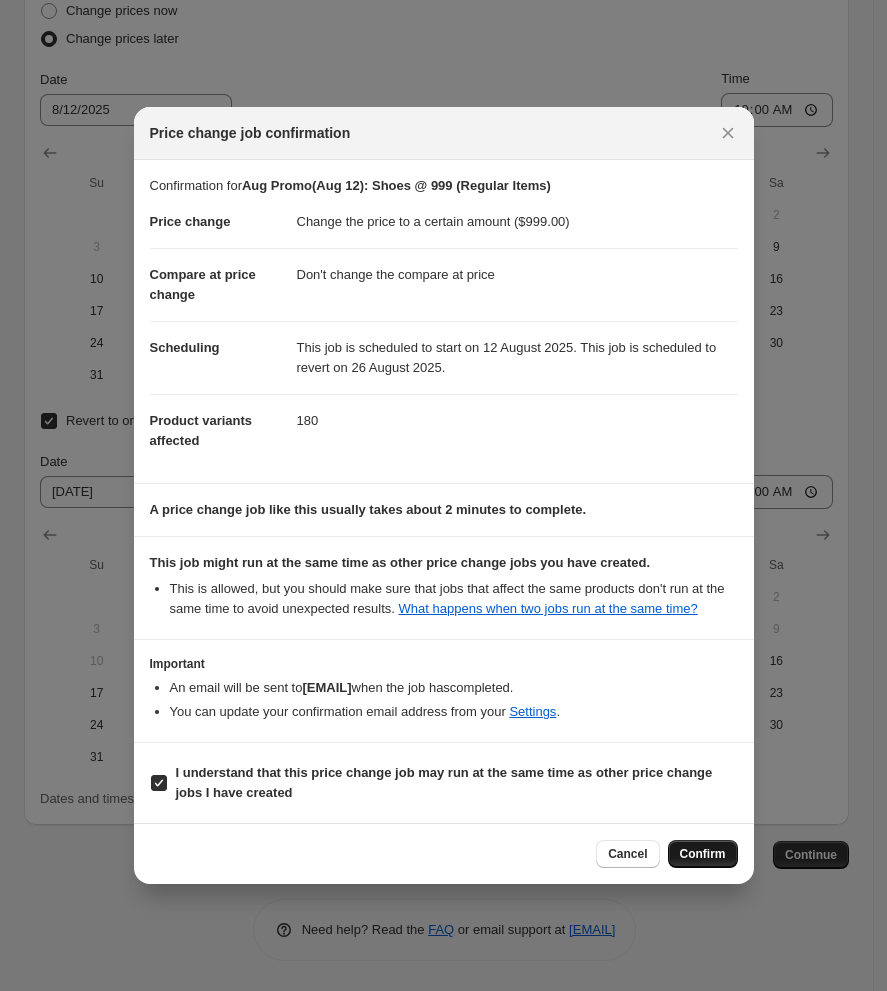 click on "Confirm" at bounding box center [703, 854] 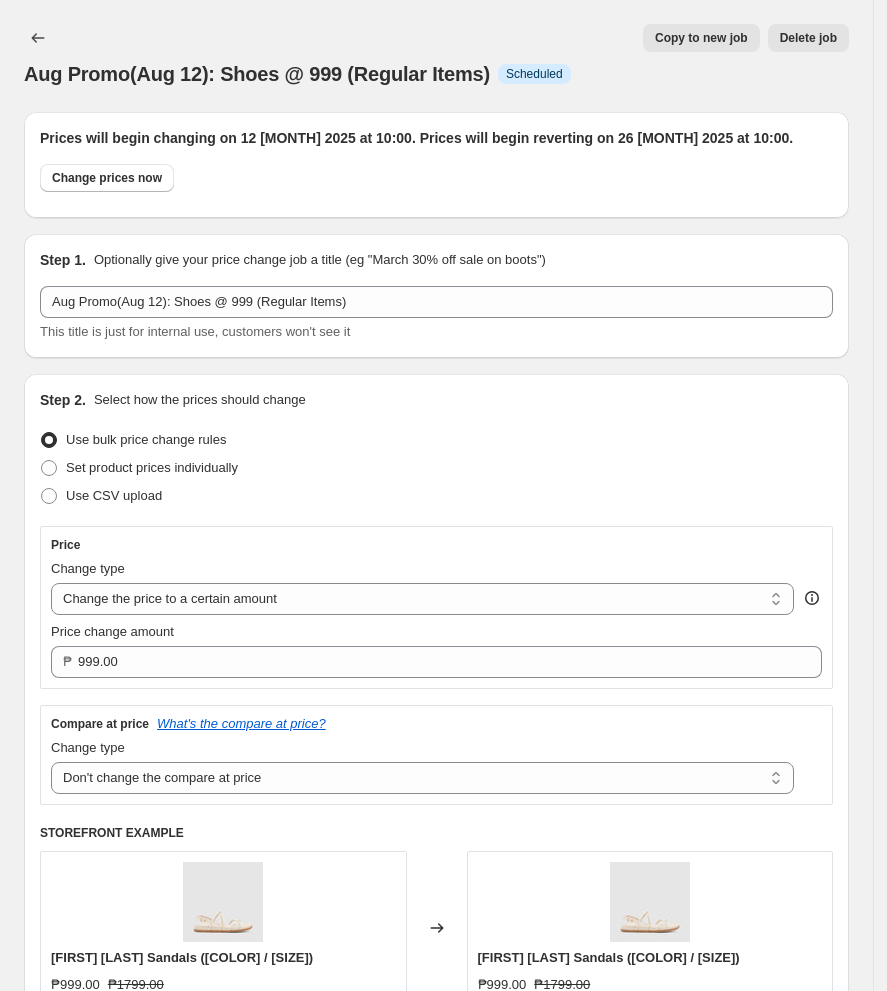 scroll, scrollTop: 2105, scrollLeft: 0, axis: vertical 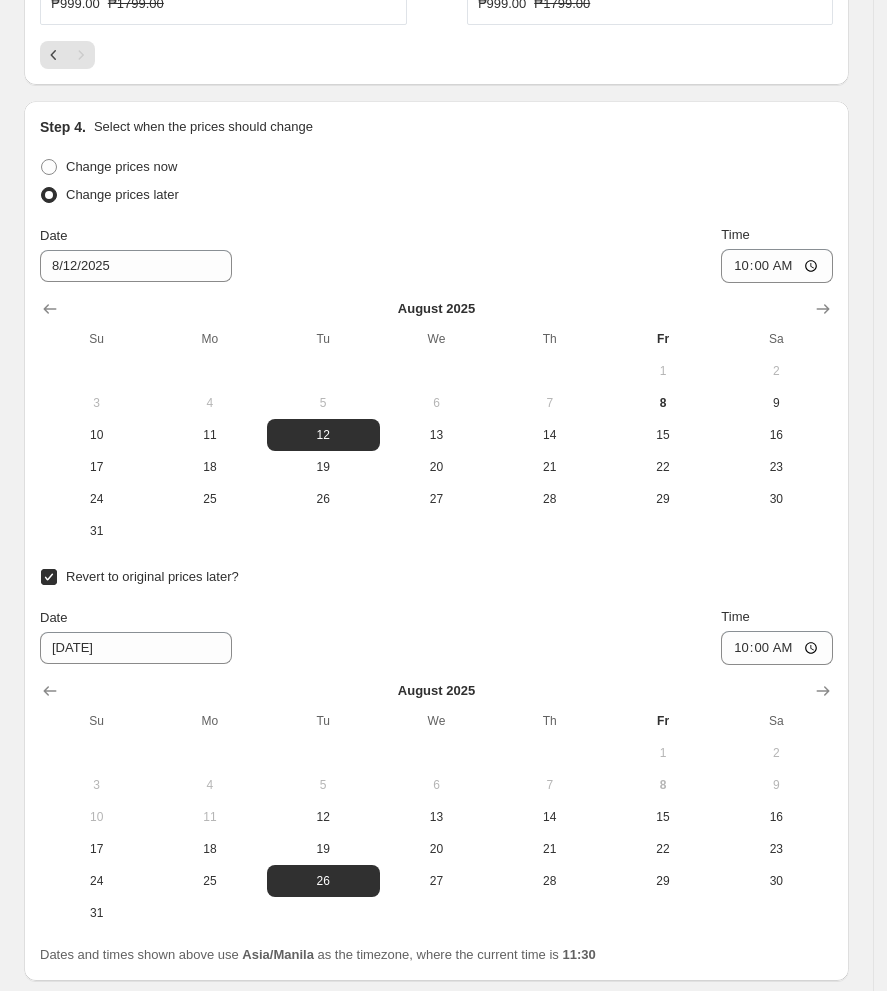 click on "Revert to original prices later? Date 8/26/2025 Time 10:00 August   2025 Su Mo Tu We Th Fr Sa 1 2 3 4 5 6 7 8 9 10 11 12 13 14 15 16 17 18 19 20 21 22 23 24 25 26 27 28 29 30 31" at bounding box center [436, 746] 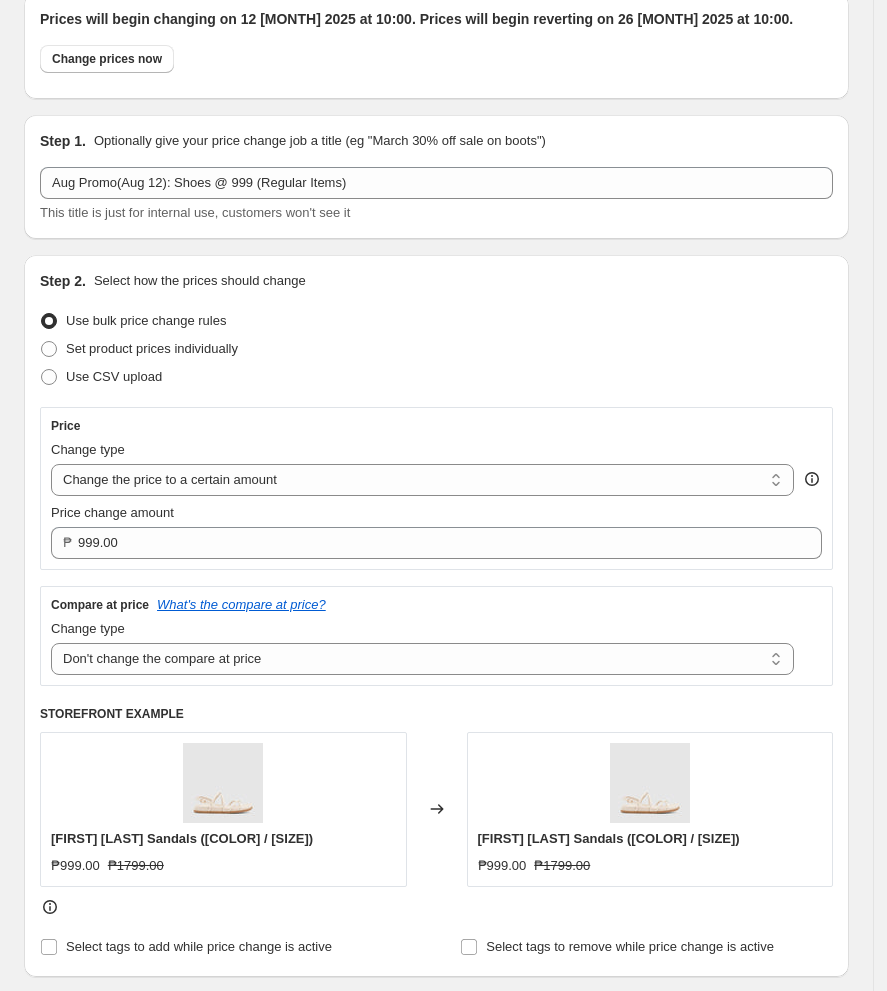 scroll, scrollTop: 0, scrollLeft: 0, axis: both 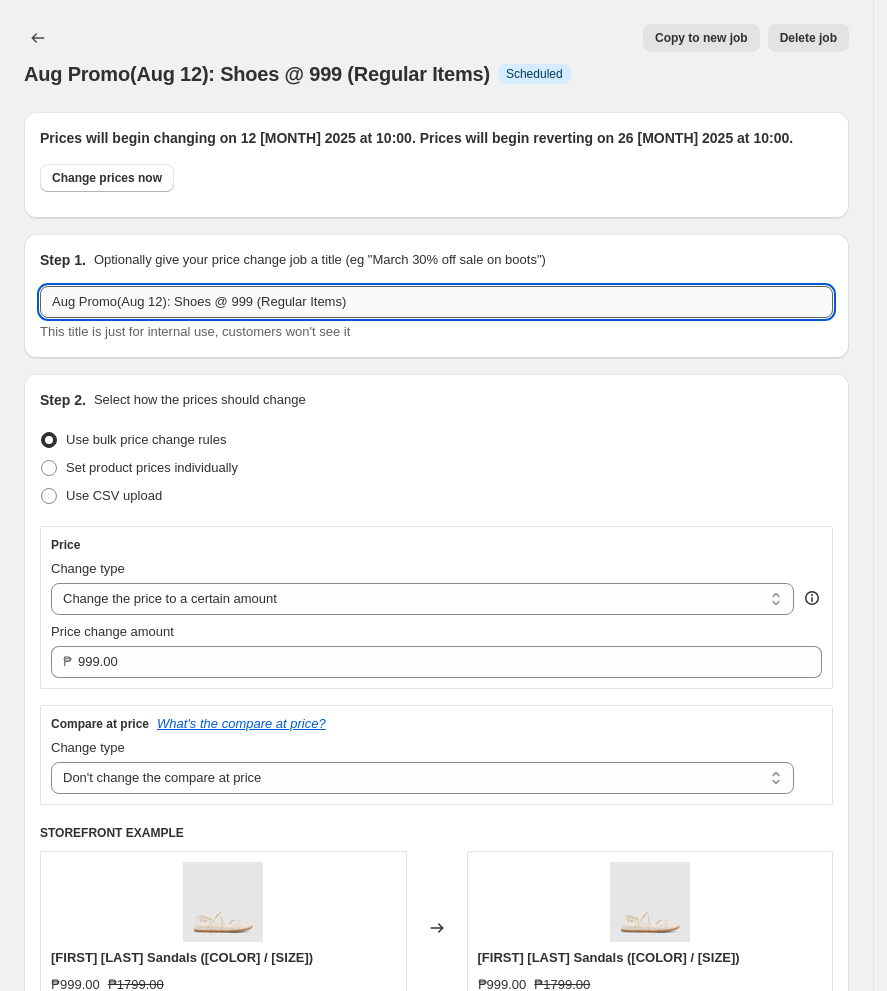 drag, startPoint x: 319, startPoint y: 303, endPoint x: 272, endPoint y: 307, distance: 47.169907 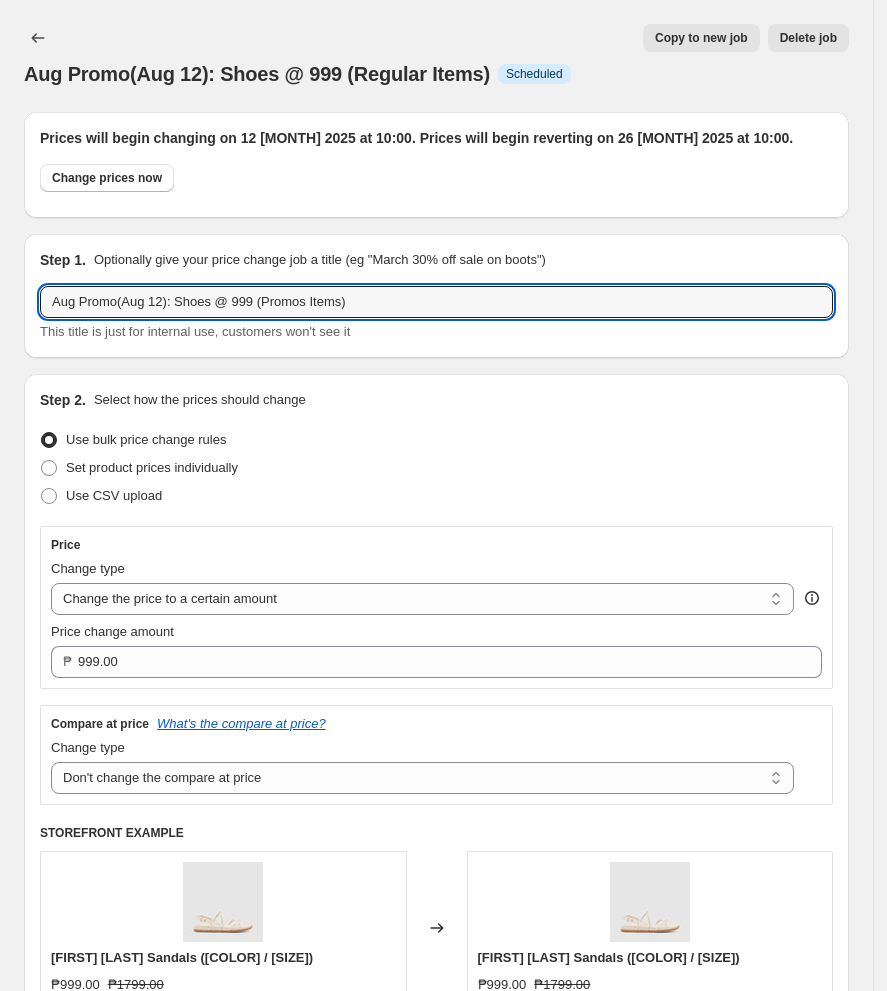 type on "Aug Promo(Aug 12): Shoes @ 999 (Promos Items)" 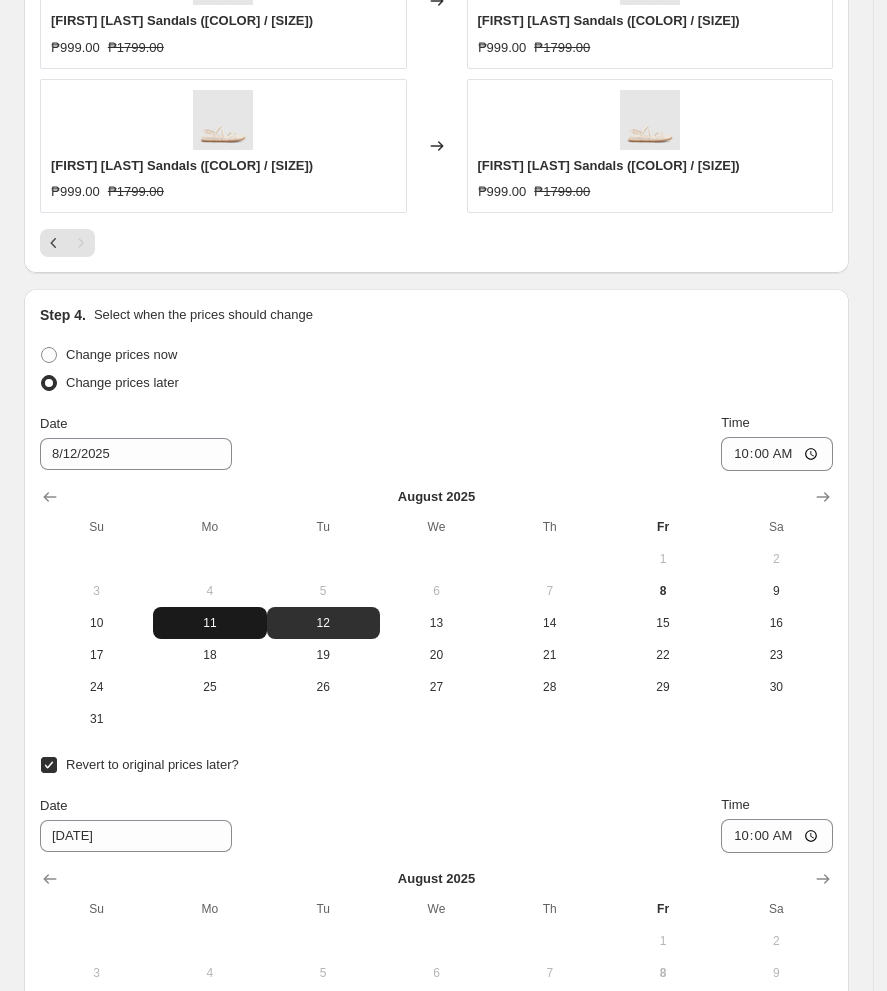 scroll, scrollTop: 2263, scrollLeft: 0, axis: vertical 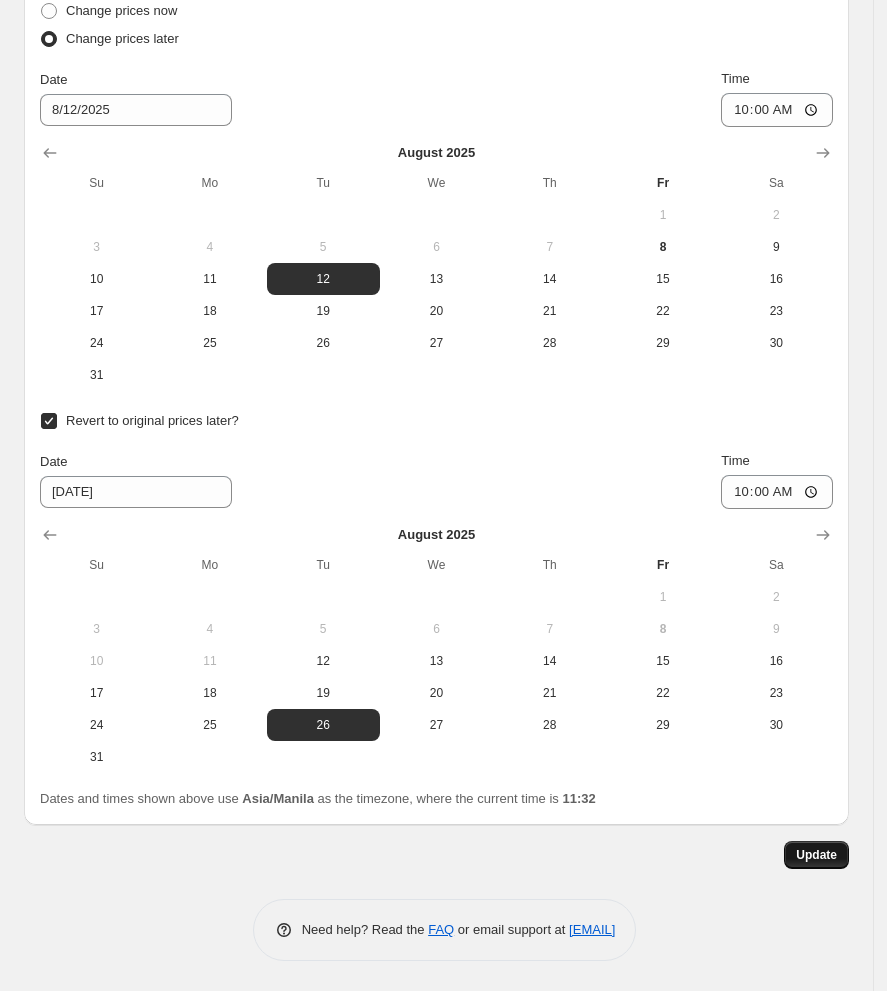 click on "Update" at bounding box center [816, 855] 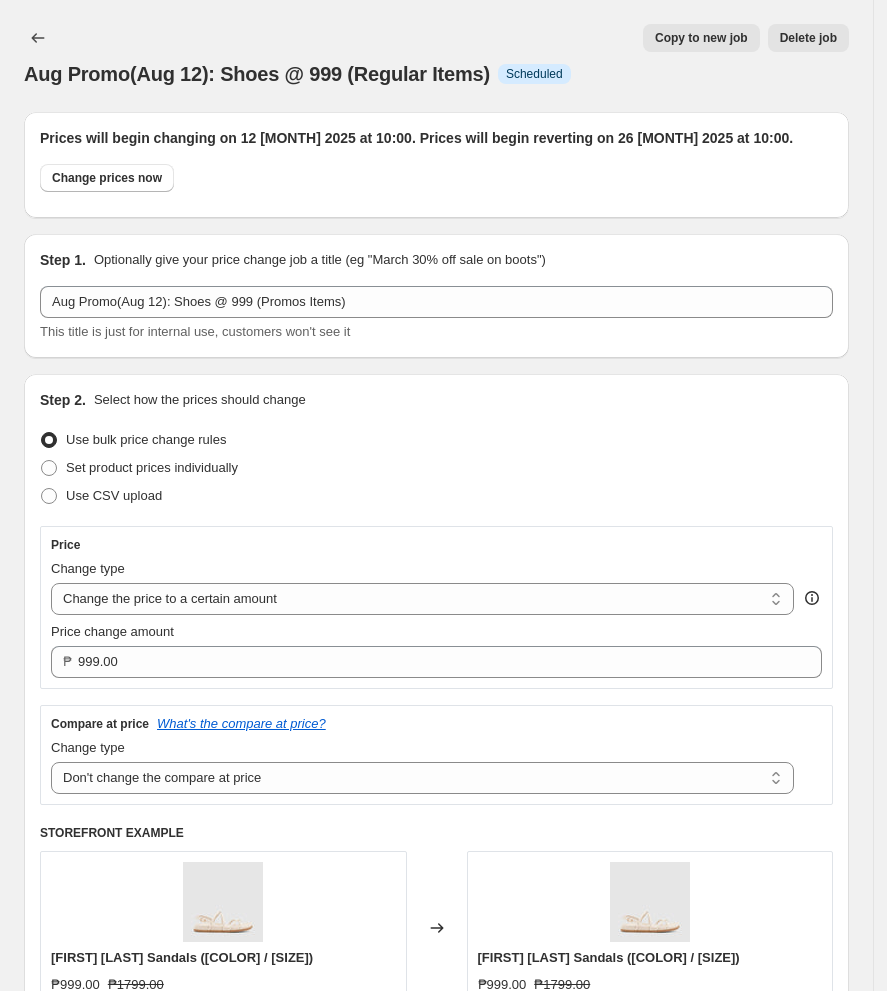 scroll, scrollTop: 2263, scrollLeft: 0, axis: vertical 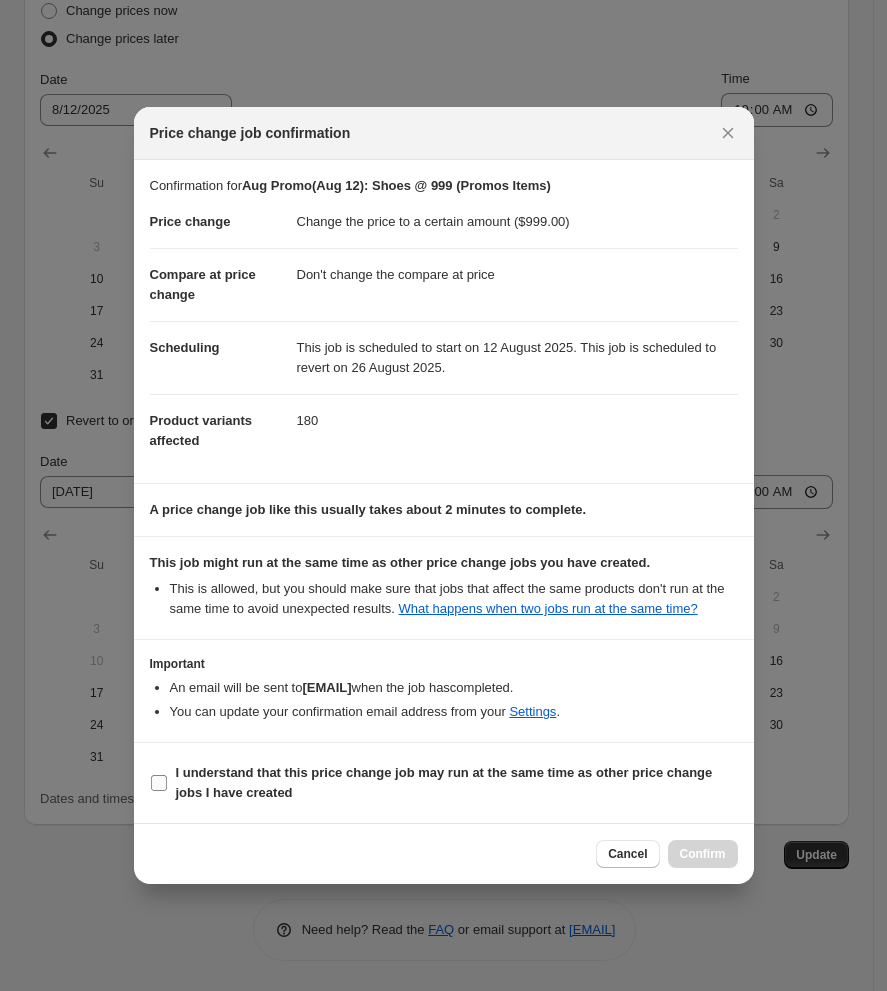 click on "I understand that this price change job may run at the same time as other price change jobs I have created" at bounding box center [444, 782] 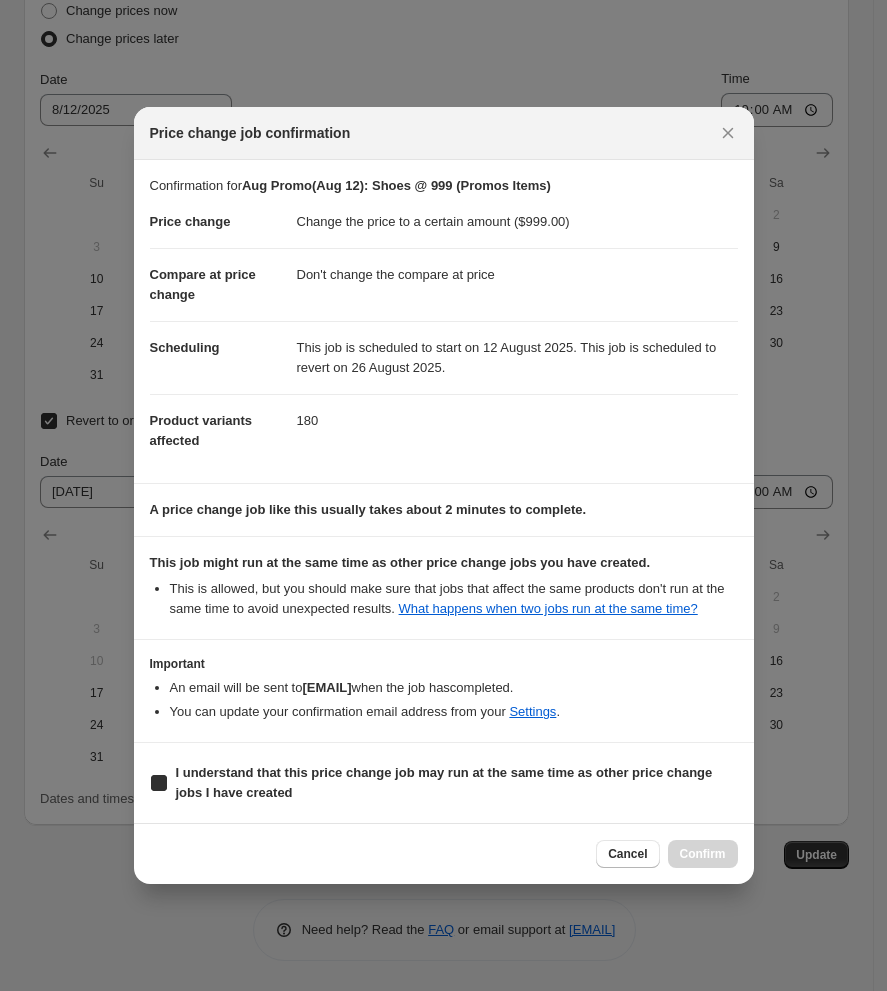 checkbox on "true" 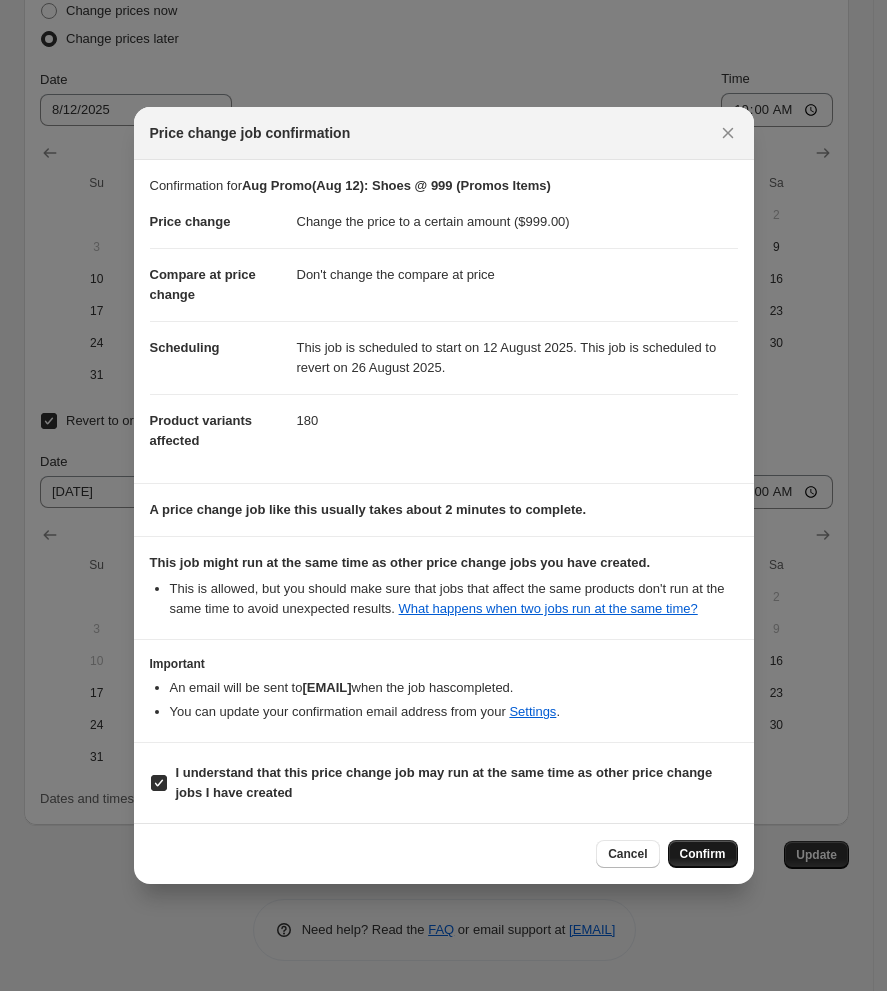 click on "Confirm" at bounding box center [703, 854] 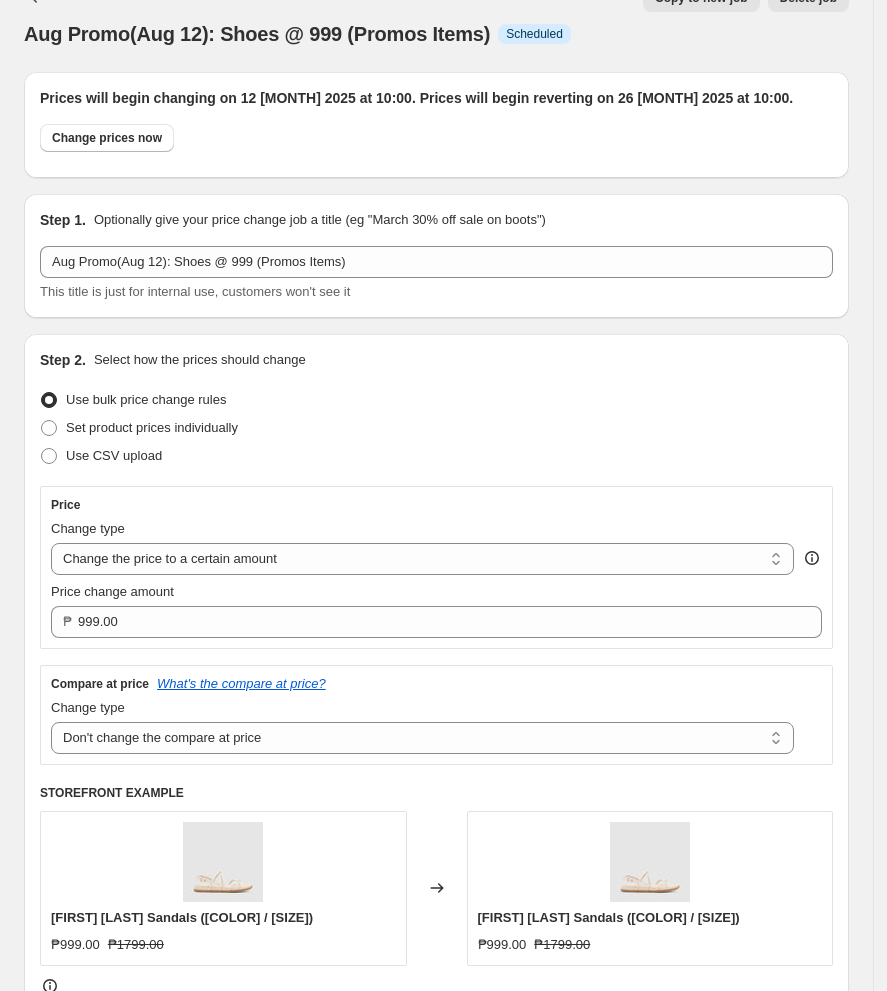 scroll, scrollTop: 0, scrollLeft: 0, axis: both 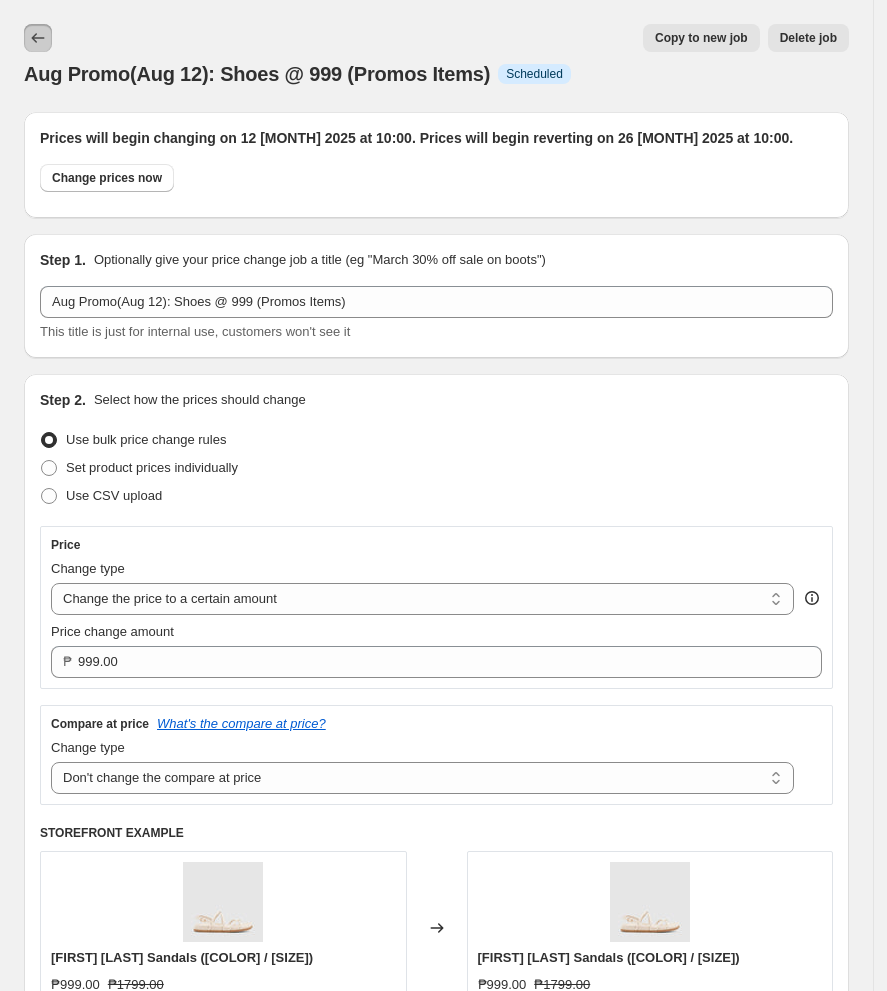 click 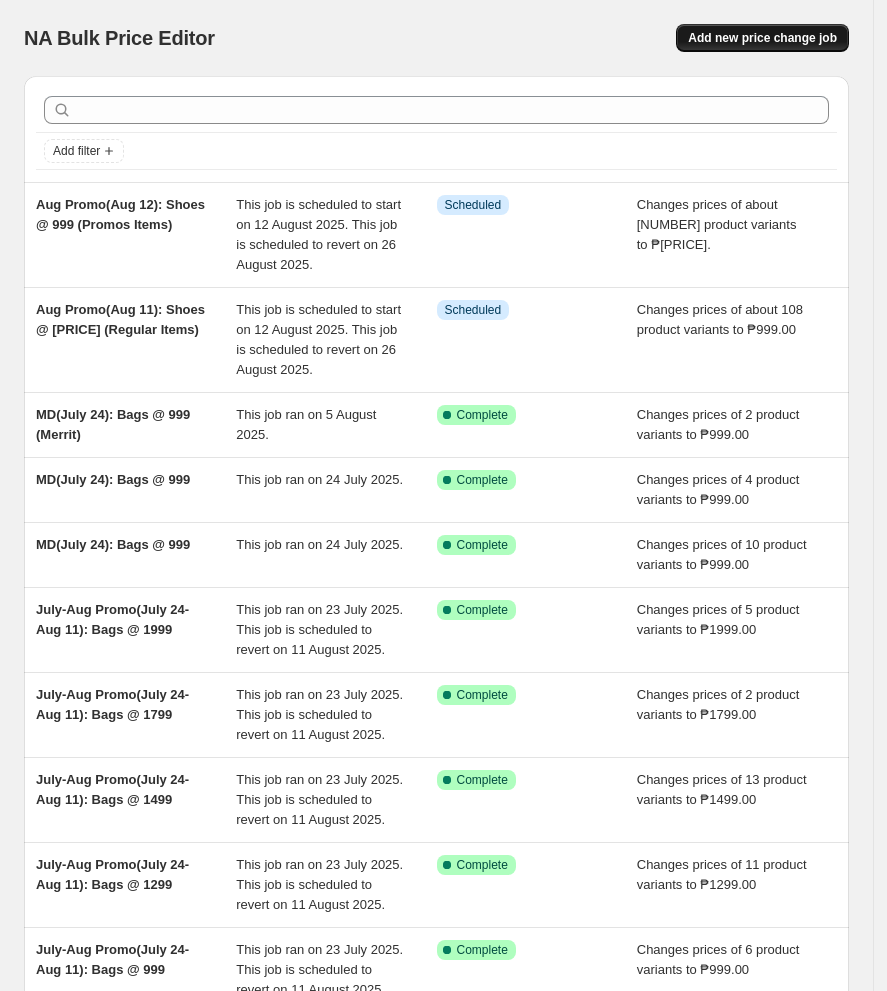 click on "Add new price change job" at bounding box center [762, 38] 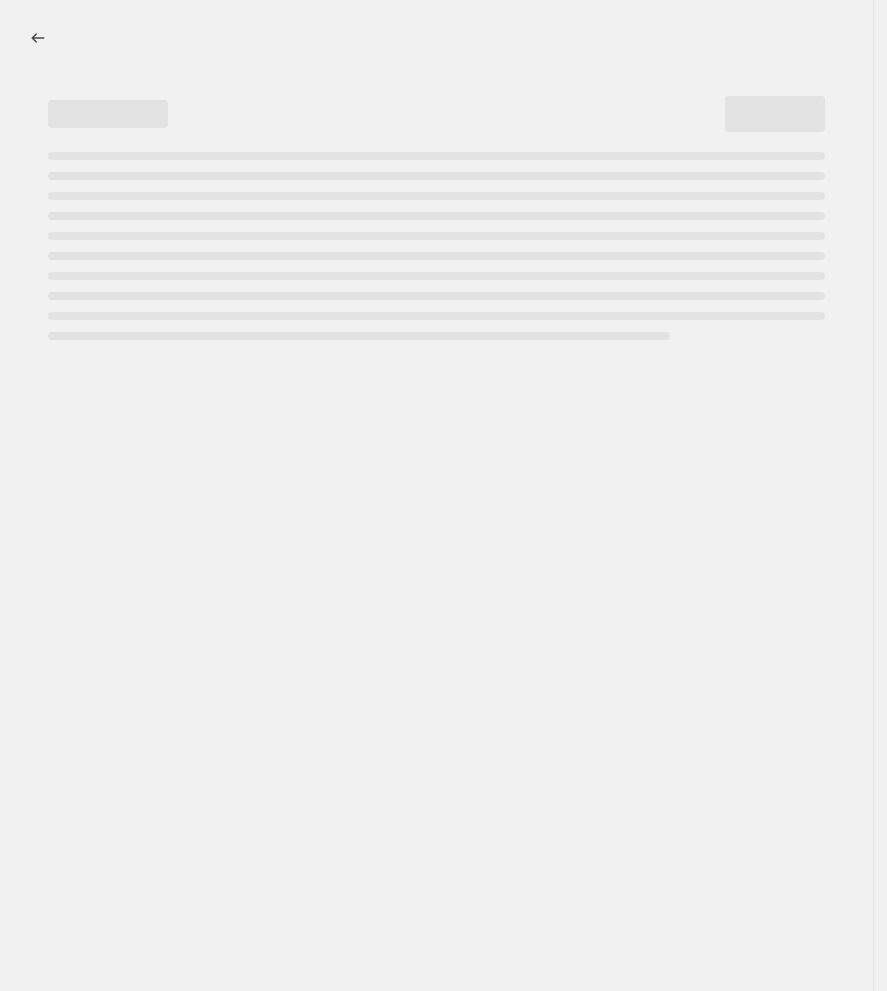 select on "percentage" 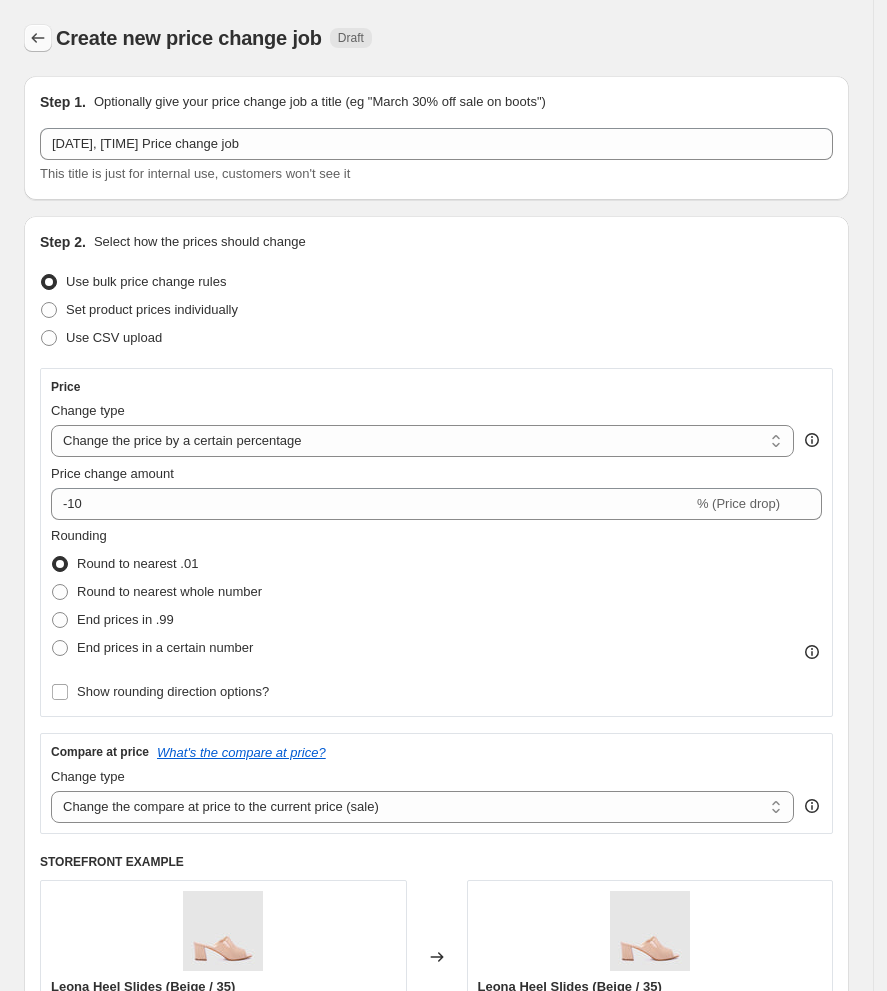 click 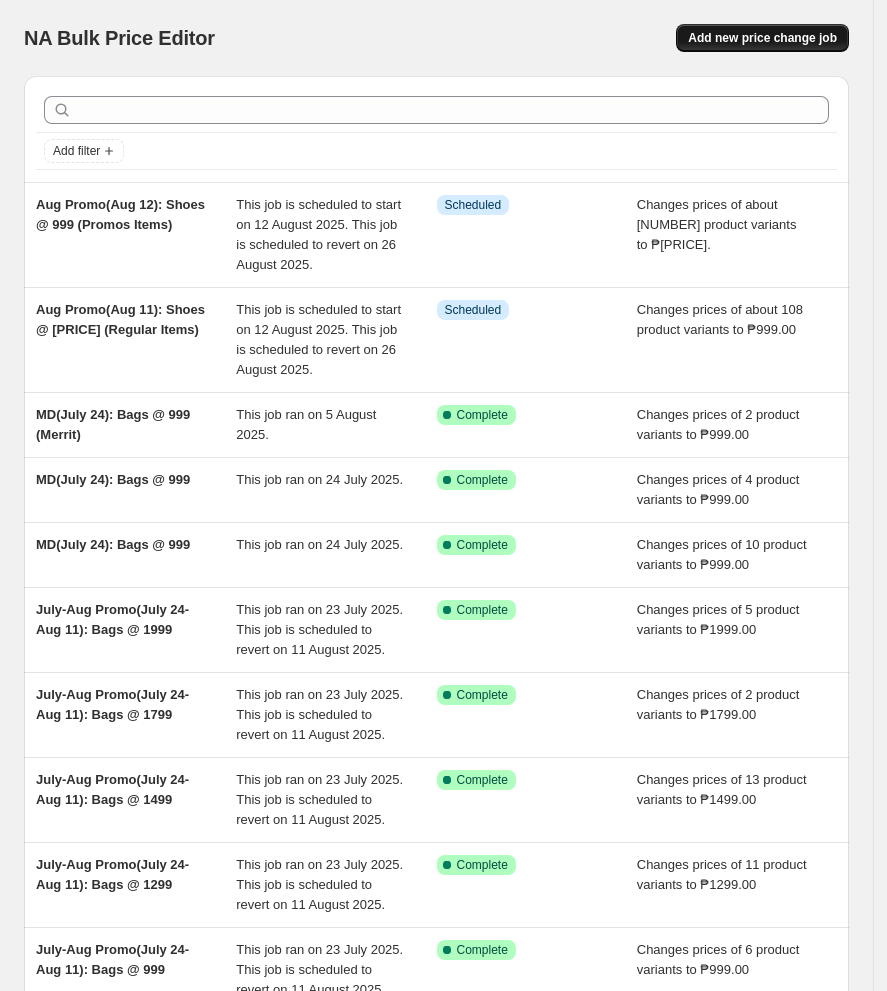 click on "Add new price change job" at bounding box center [762, 38] 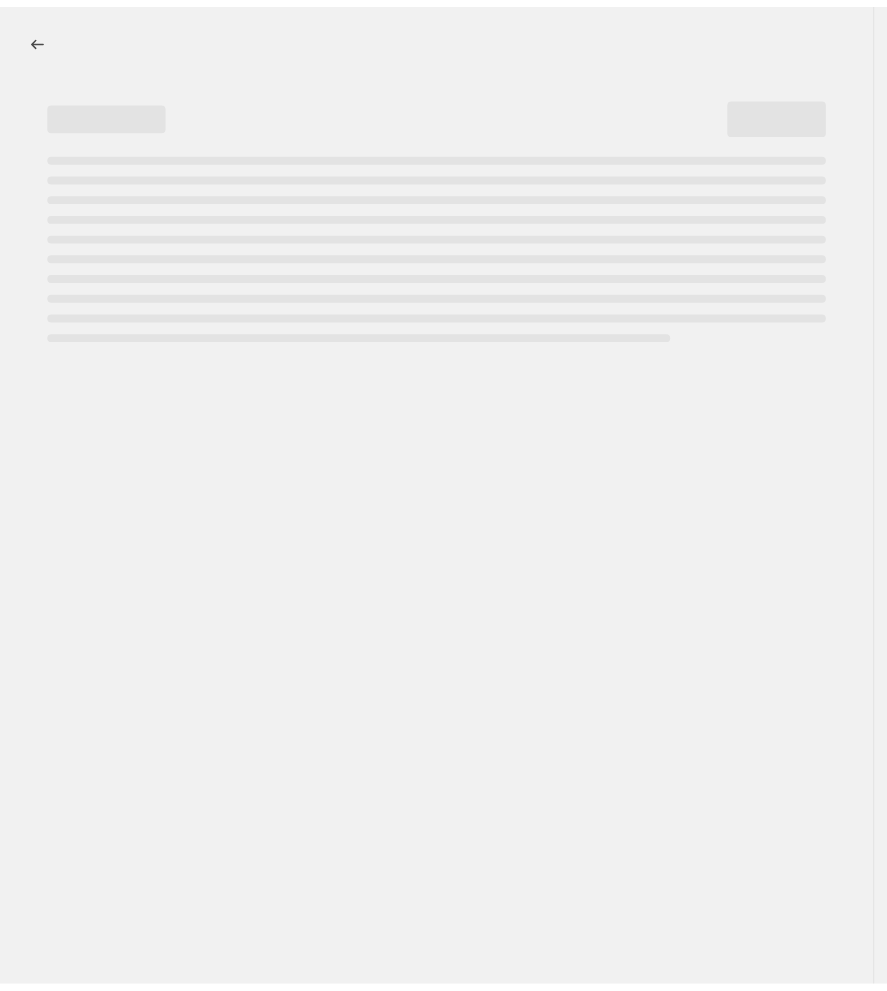 select on "percentage" 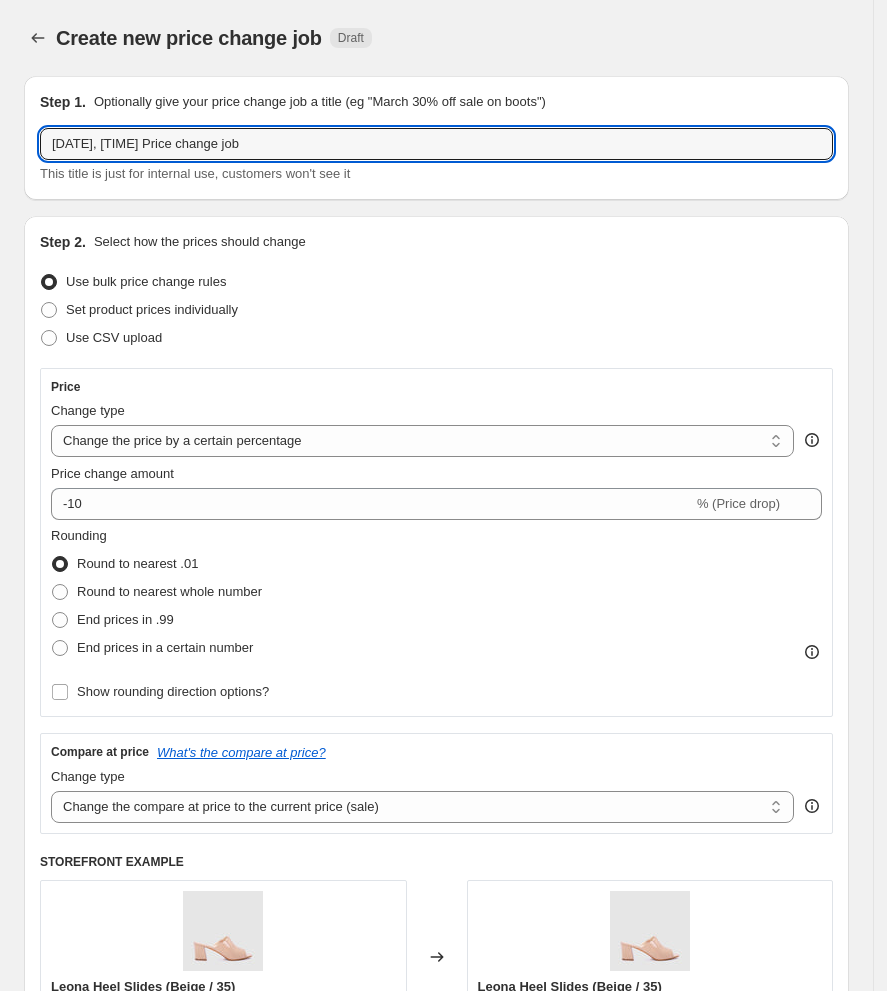 drag, startPoint x: 359, startPoint y: 140, endPoint x: -141, endPoint y: 175, distance: 501.2235 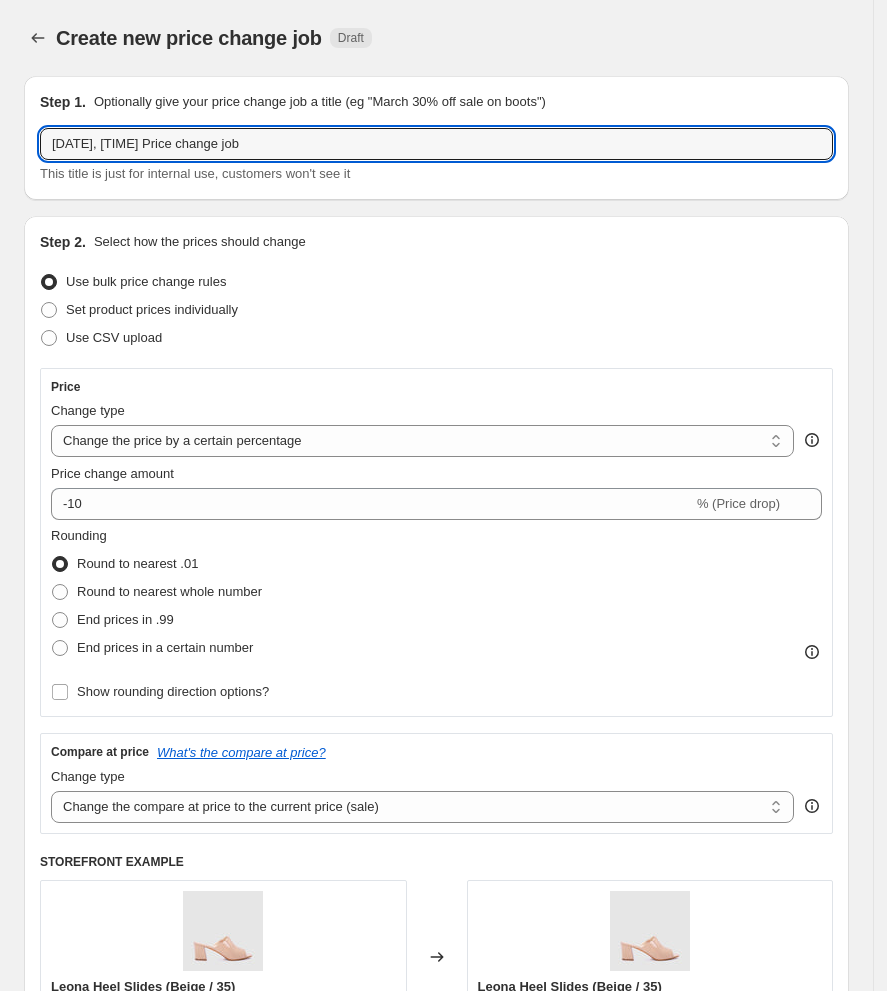 paste on "Aug Promo(Aug 11): Shoes @ [PRICE] (Regular Items)" 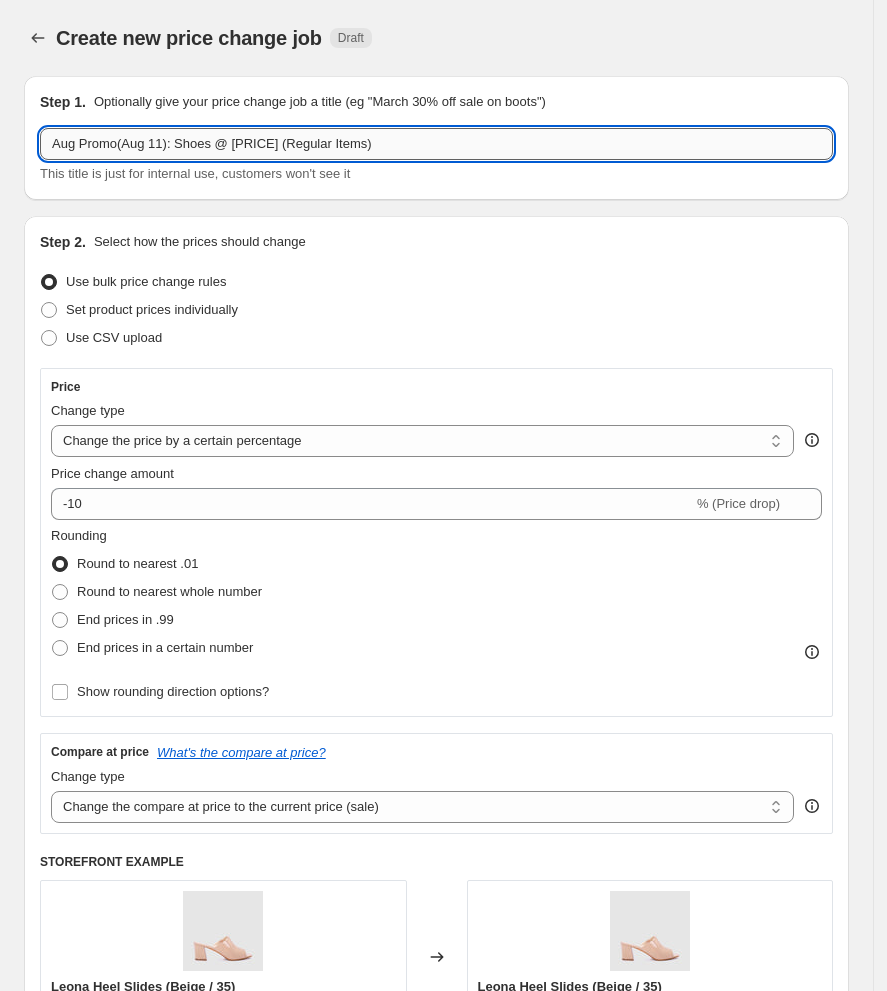 click on "Aug Promo(Aug 11): Shoes @ [PRICE] (Regular Items)" at bounding box center [436, 144] 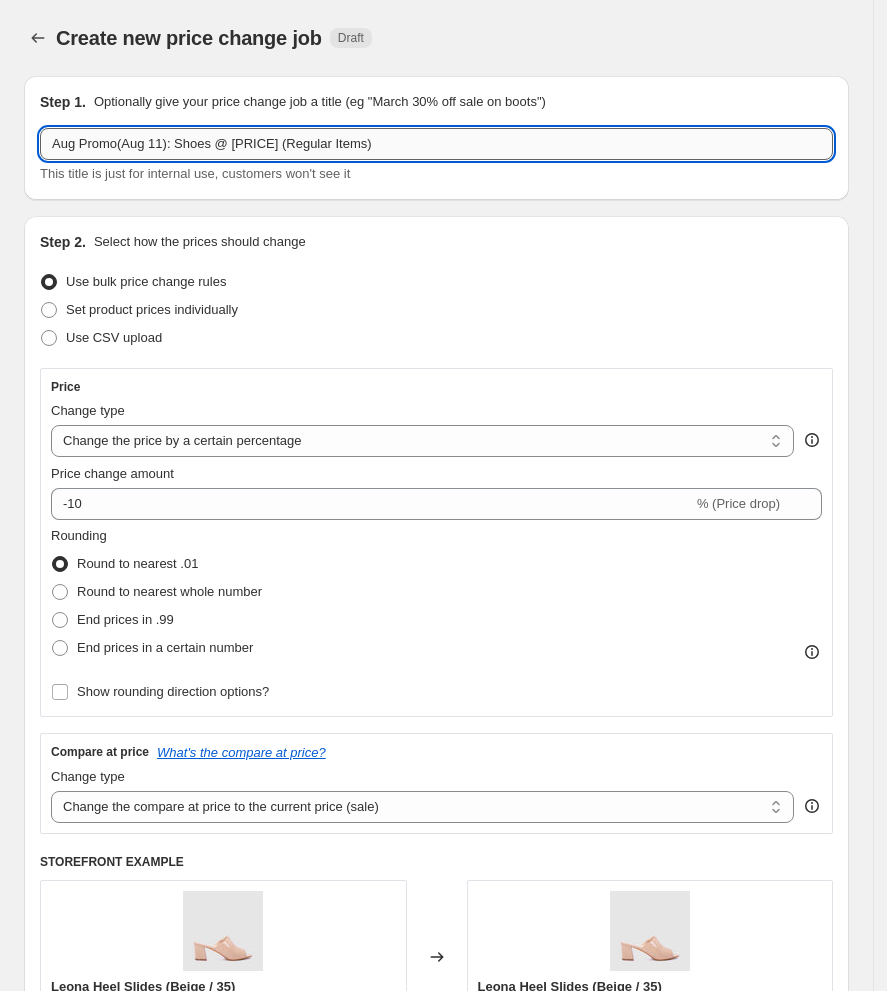 click on "Aug Promo(Aug 11): Shoes @ [PRICE] (Regular Items)" at bounding box center (436, 144) 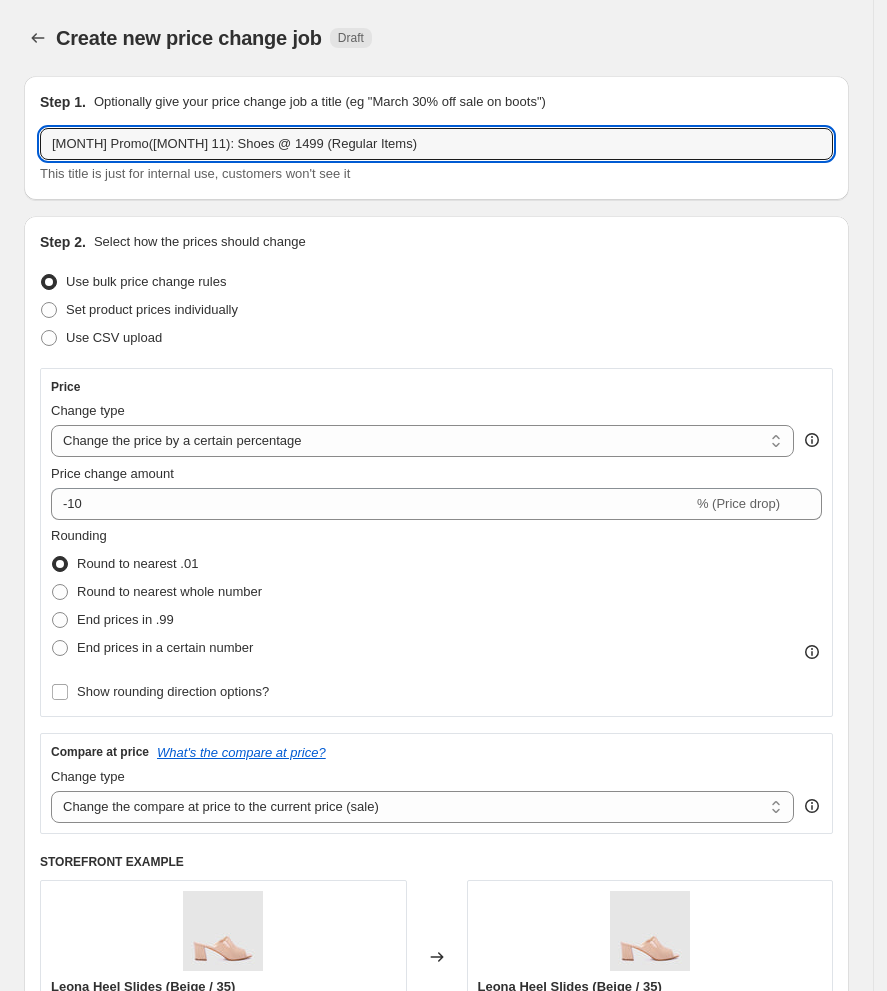 type on "[MONTH] Promo([MONTH] 11): Shoes @ 1499 (Regular Items)" 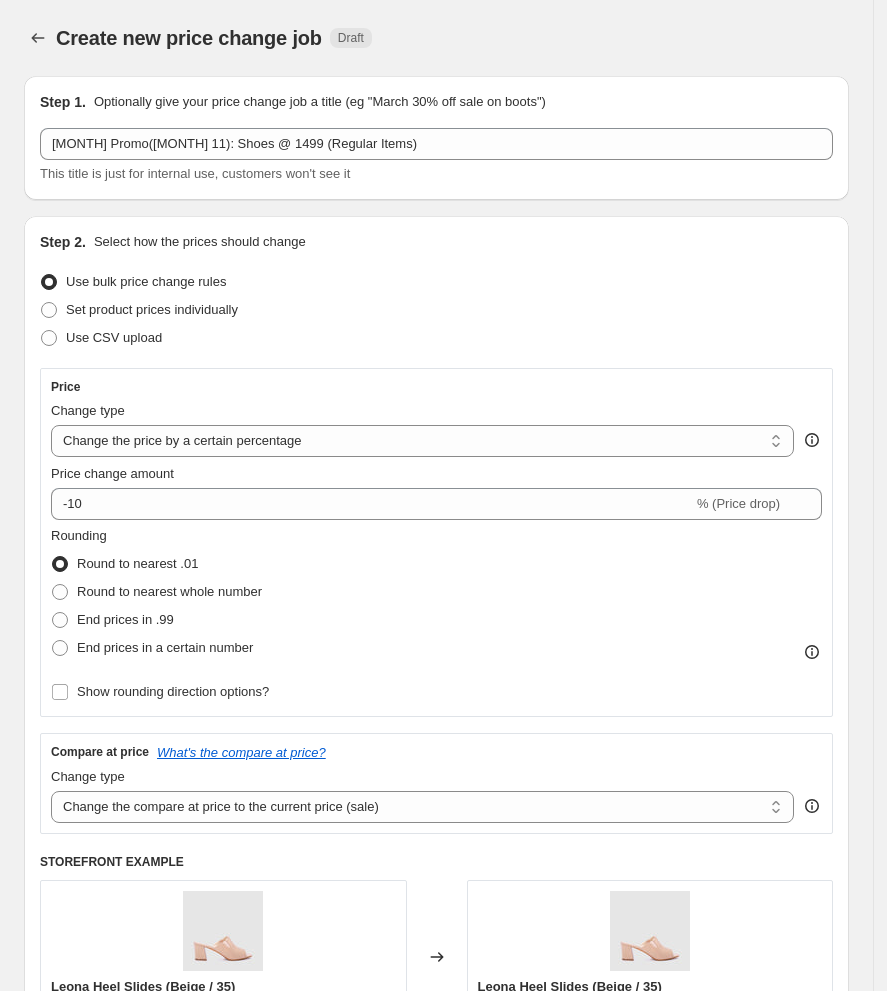 click on "Set product prices individually" at bounding box center (436, 310) 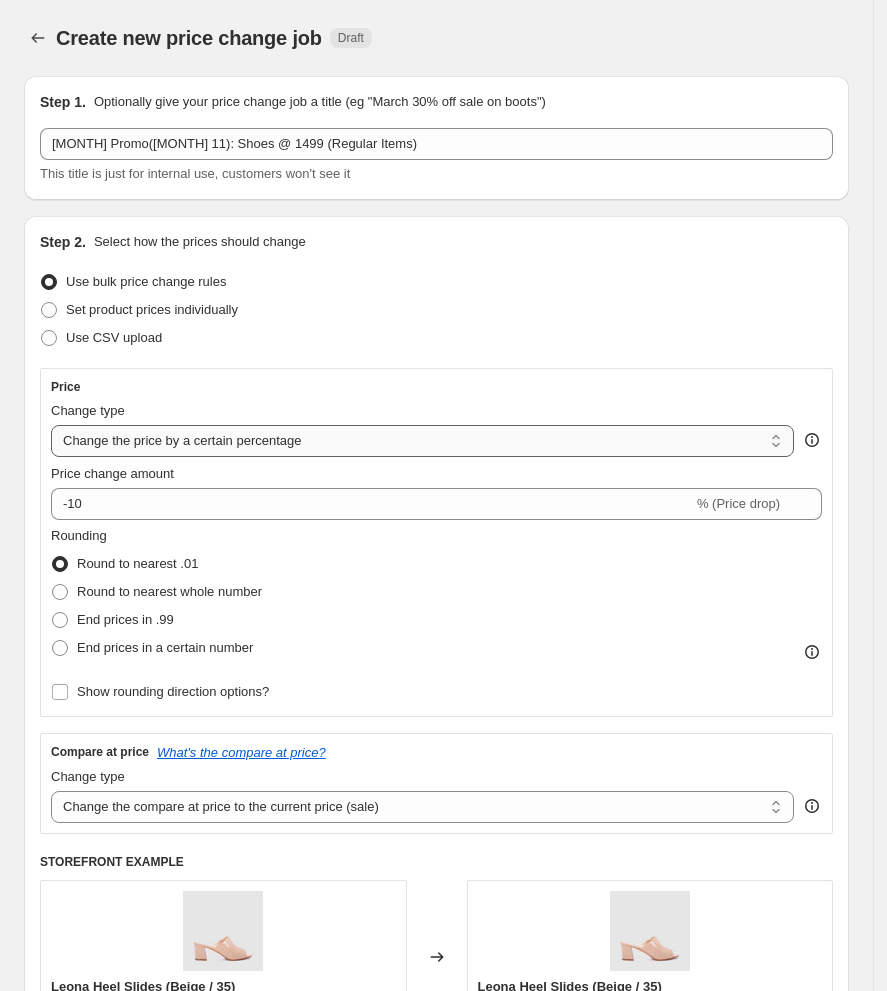click on "Change the price to a certain amount Change the price by a certain amount Change the price by a certain percentage Change the price to the current compare at price (price before sale) Change the price by a certain amount relative to the compare at price Change the price by a certain percentage relative to the compare at price Don't change the price Change the price by a certain percentage relative to the cost per item Change price to certain cost margin" at bounding box center (422, 441) 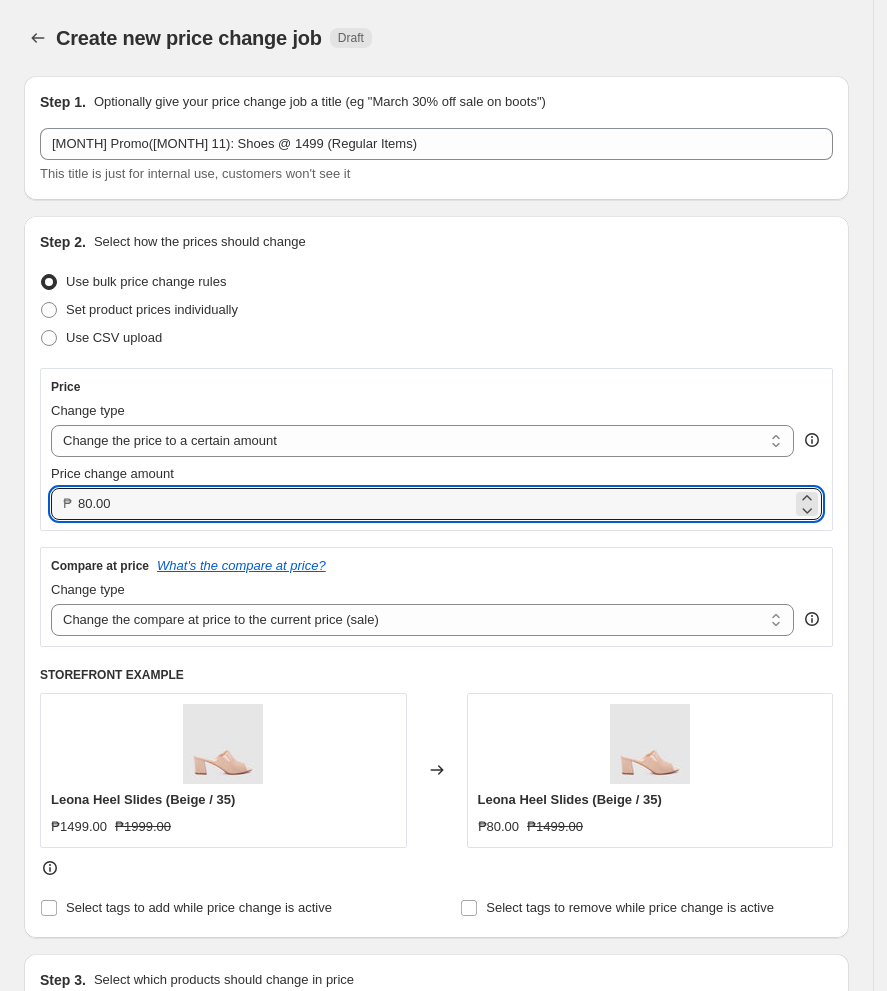 drag, startPoint x: 243, startPoint y: 504, endPoint x: -225, endPoint y: 521, distance: 468.30865 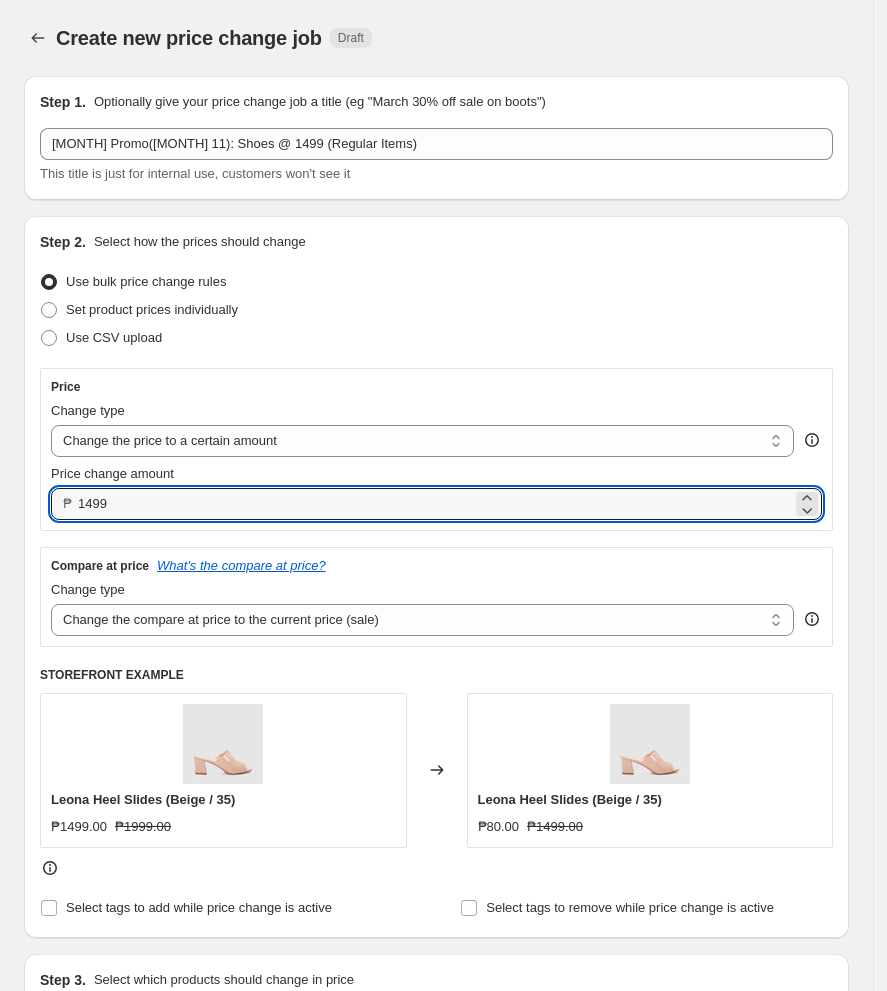 type on "1499.00" 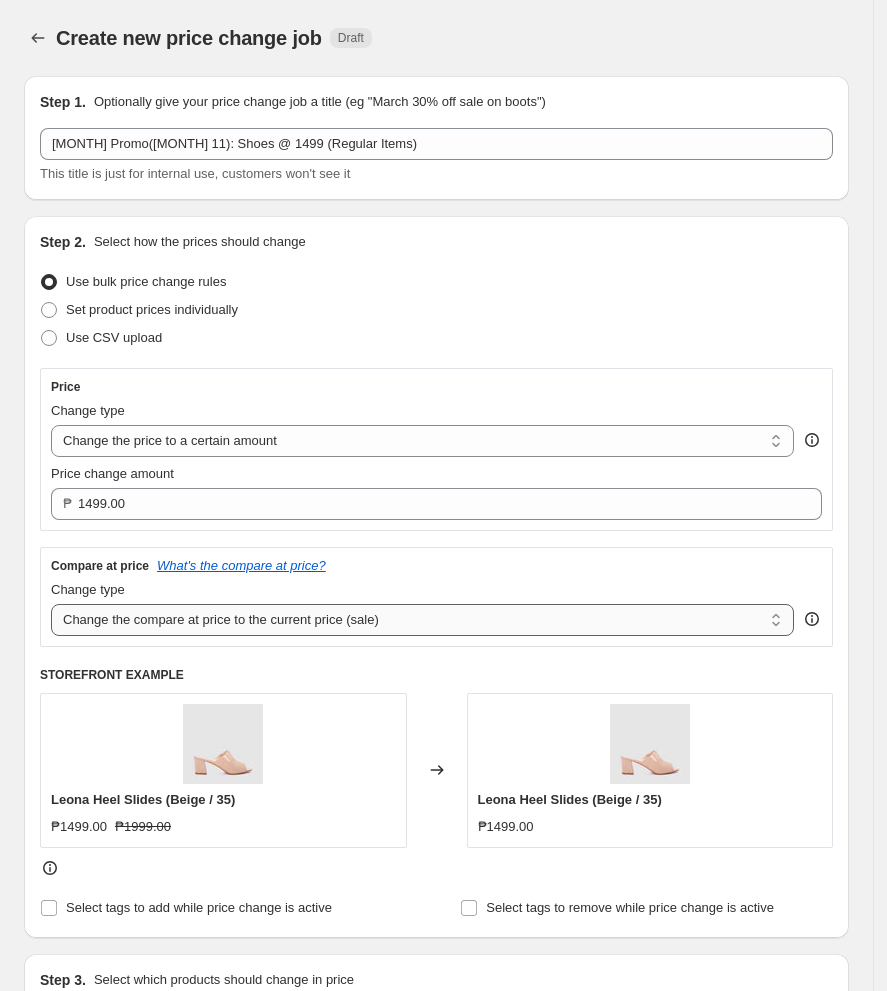 click on "Change the compare at price to the current price (sale) Change the compare at price to a certain amount Change the compare at price by a certain amount Change the compare at price by a certain percentage Change the compare at price by a certain amount relative to the actual price Change the compare at price by a certain percentage relative to the actual price Don't change the compare at price Remove the compare at price" at bounding box center (422, 620) 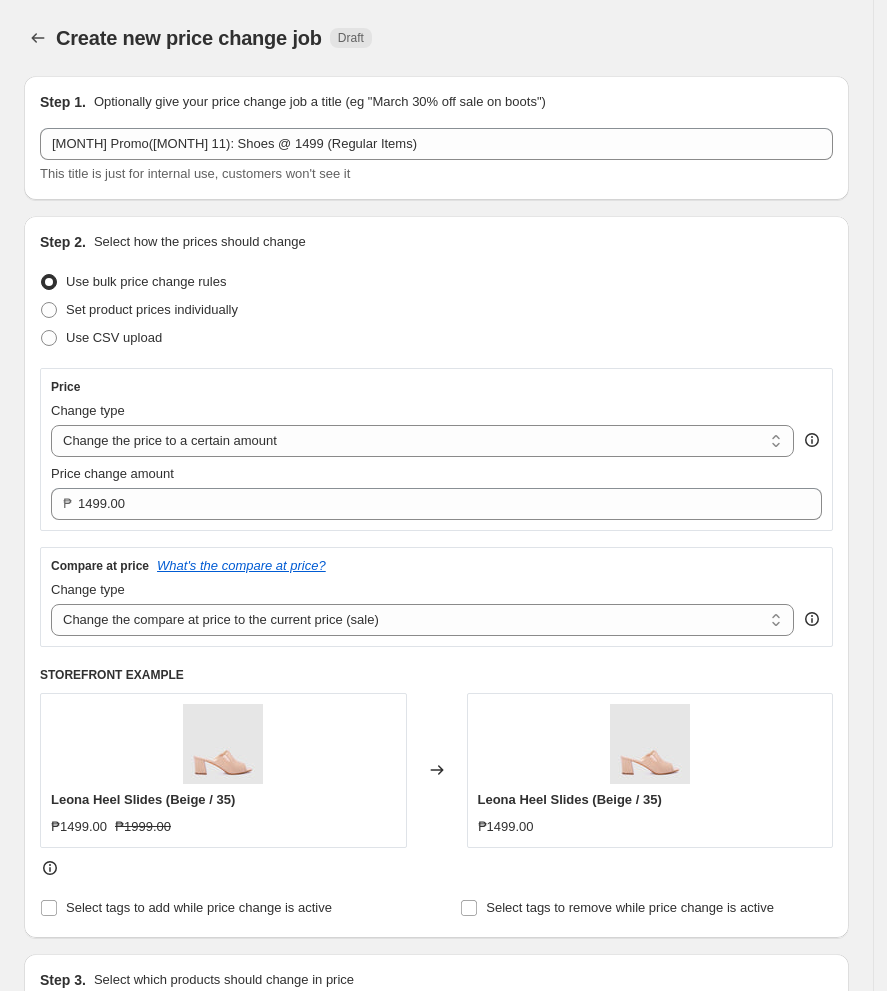 scroll, scrollTop: 400, scrollLeft: 0, axis: vertical 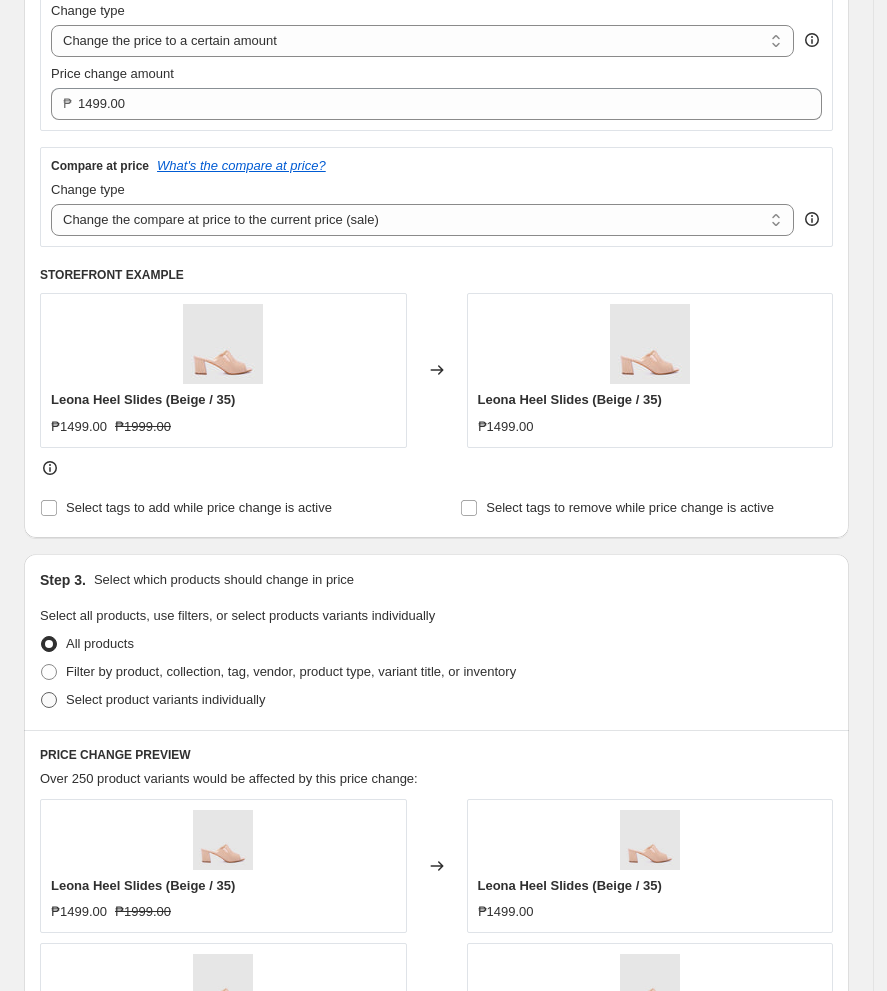 click at bounding box center [49, 700] 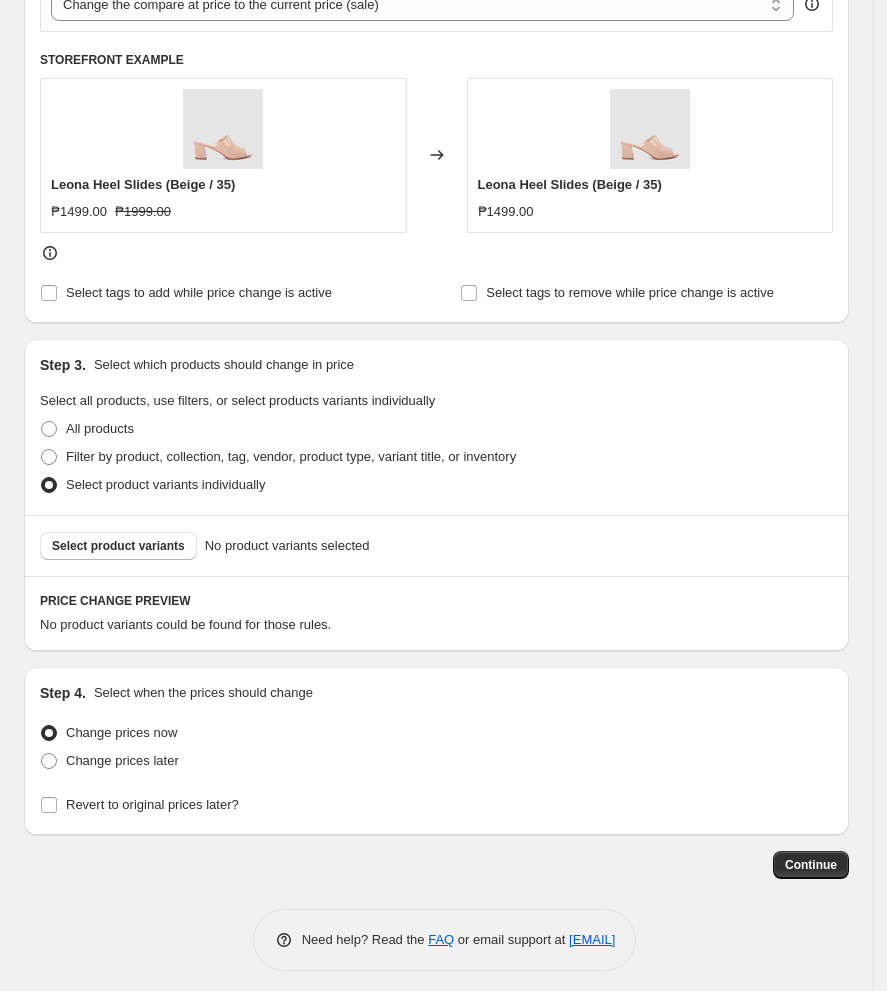 scroll, scrollTop: 626, scrollLeft: 0, axis: vertical 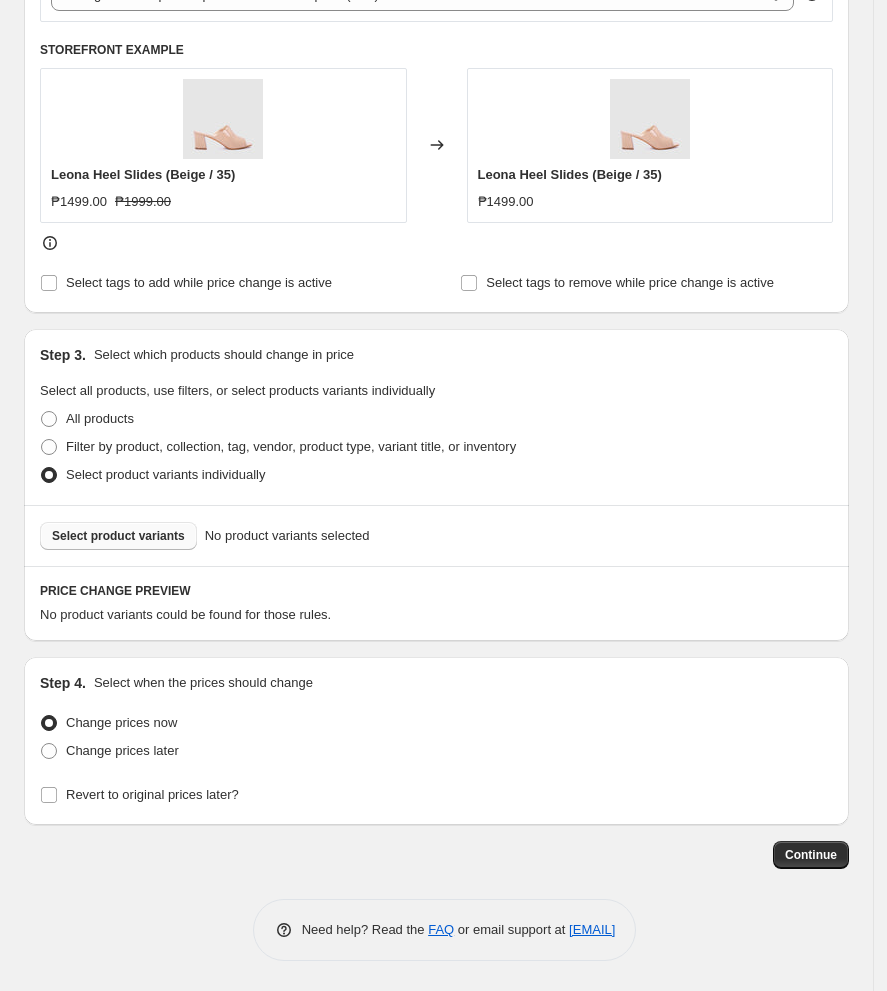 click on "Select product variants" at bounding box center (118, 536) 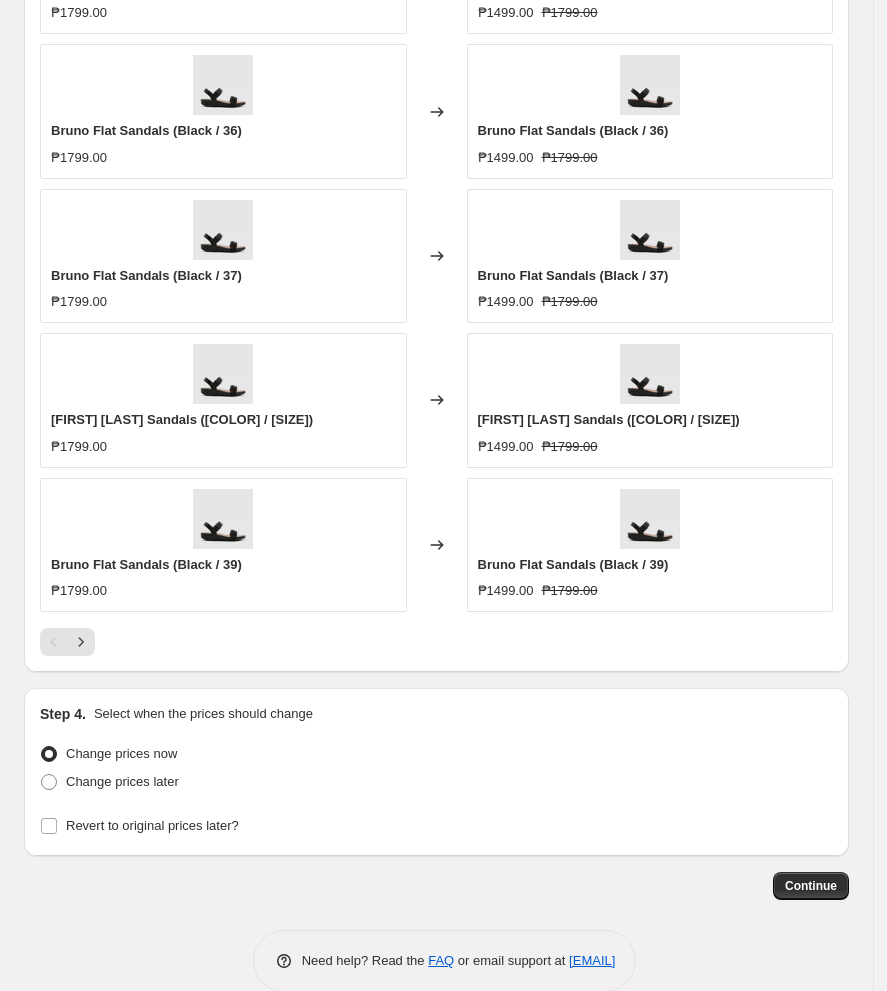 scroll, scrollTop: 1393, scrollLeft: 0, axis: vertical 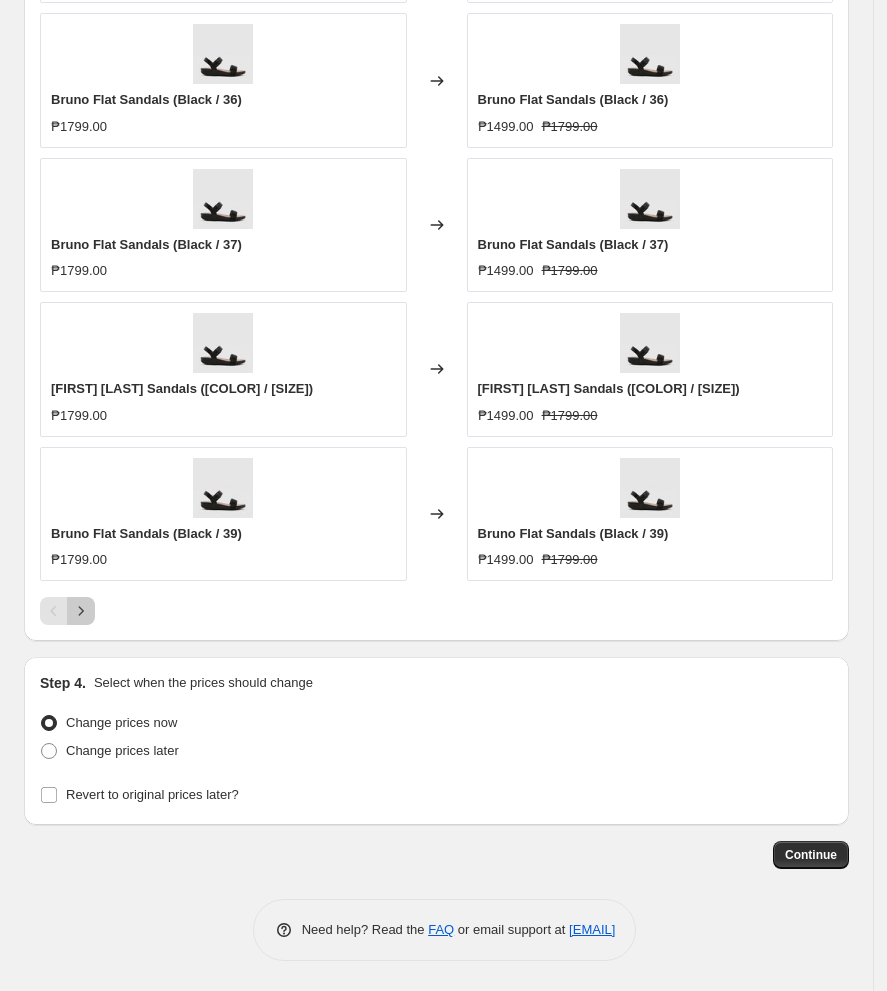 click 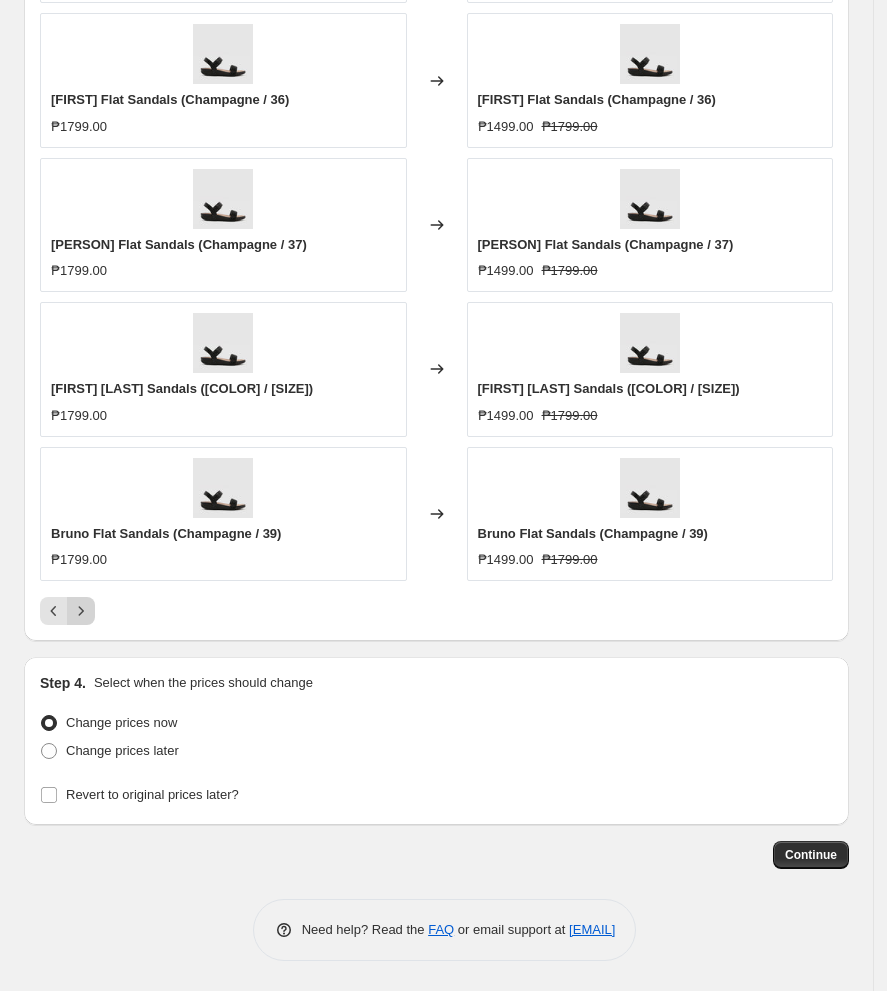 click 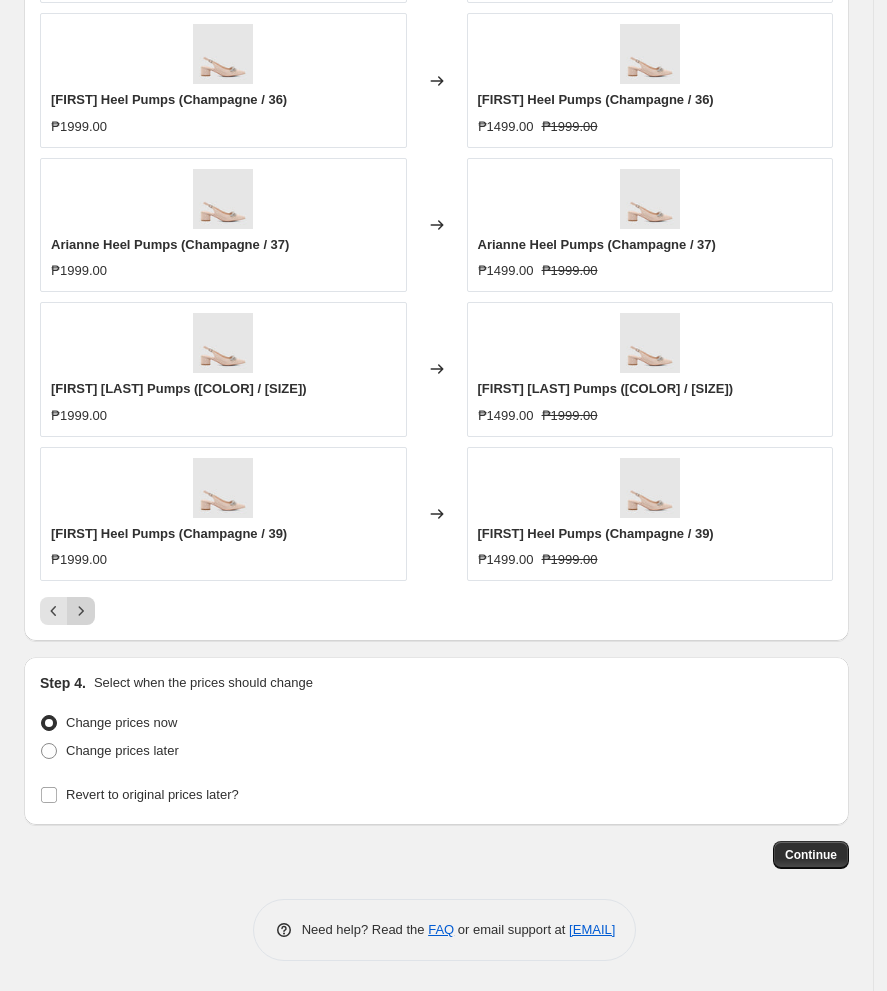 click 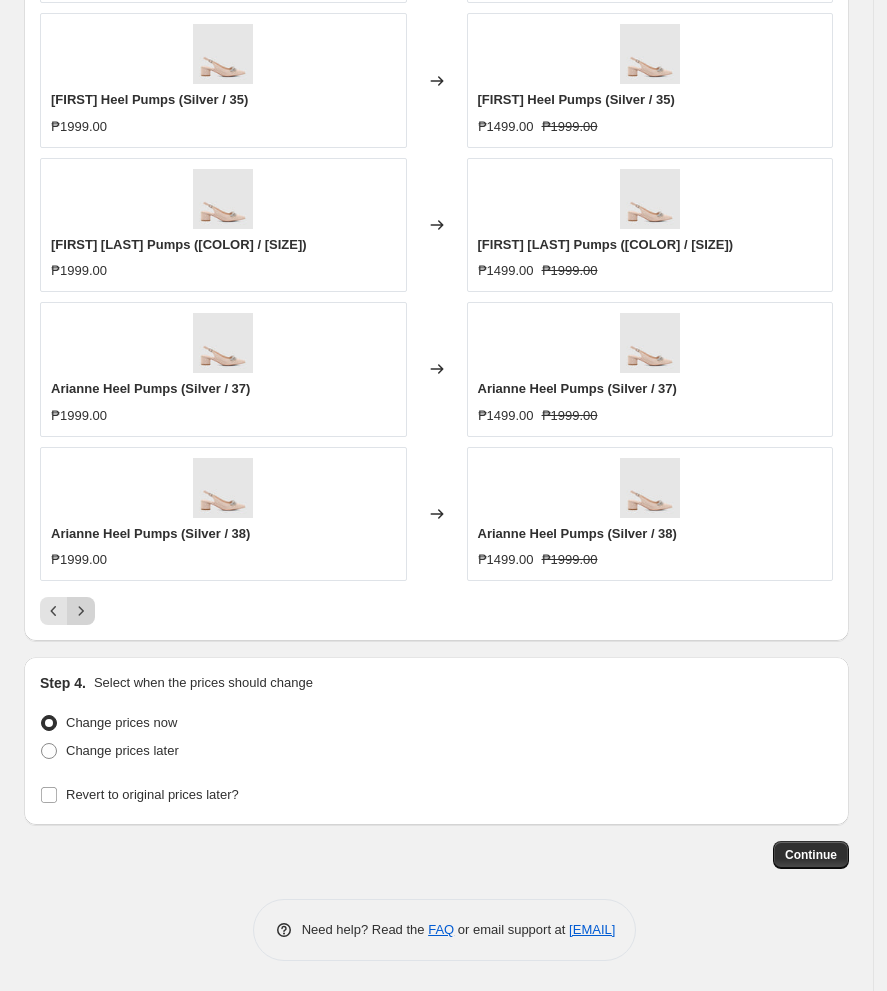 click 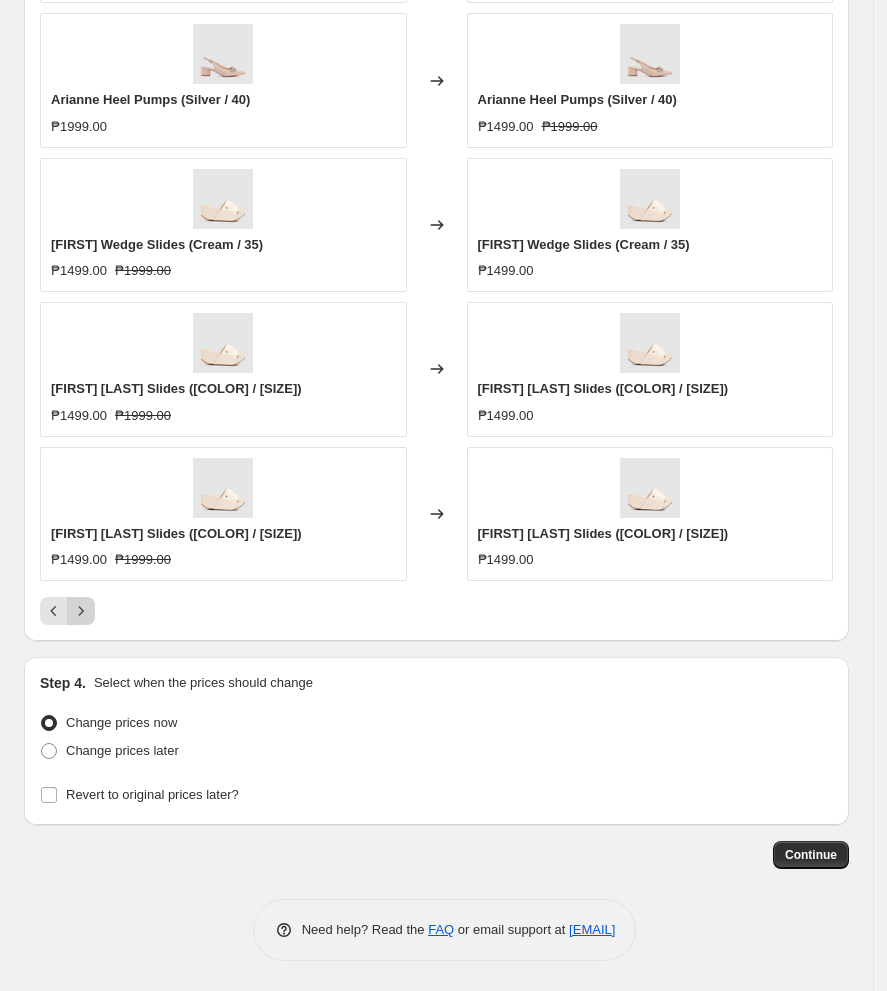 click 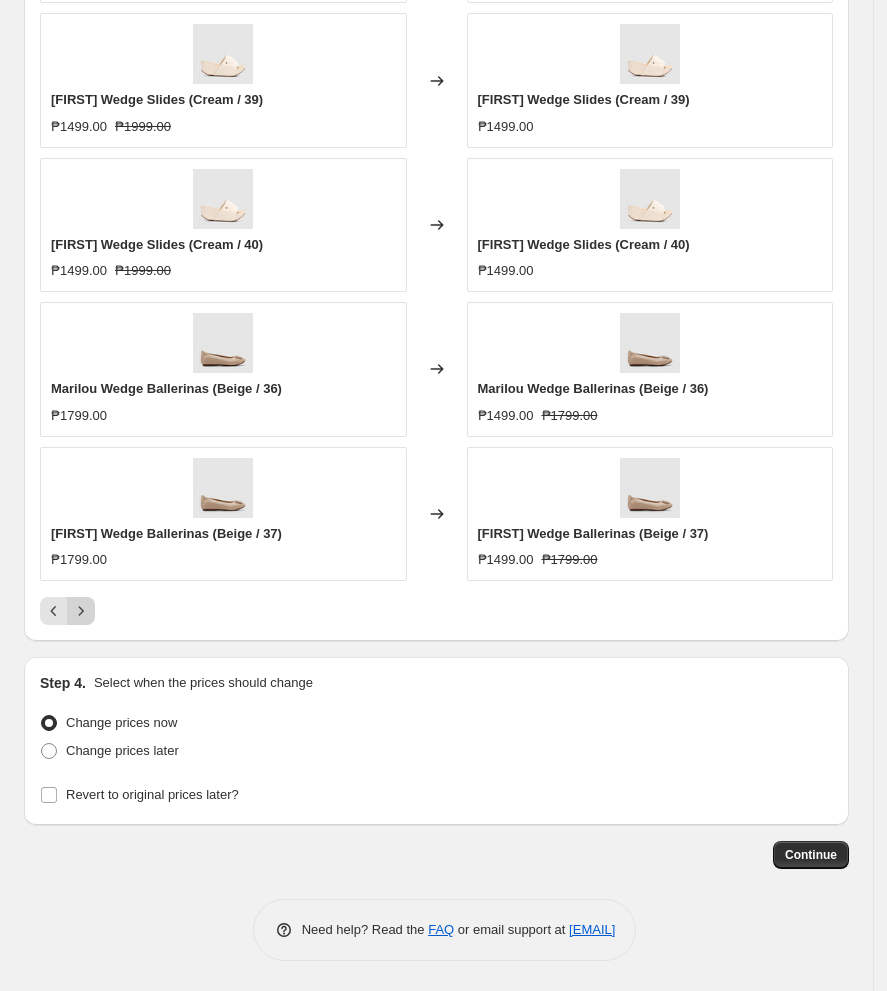 click 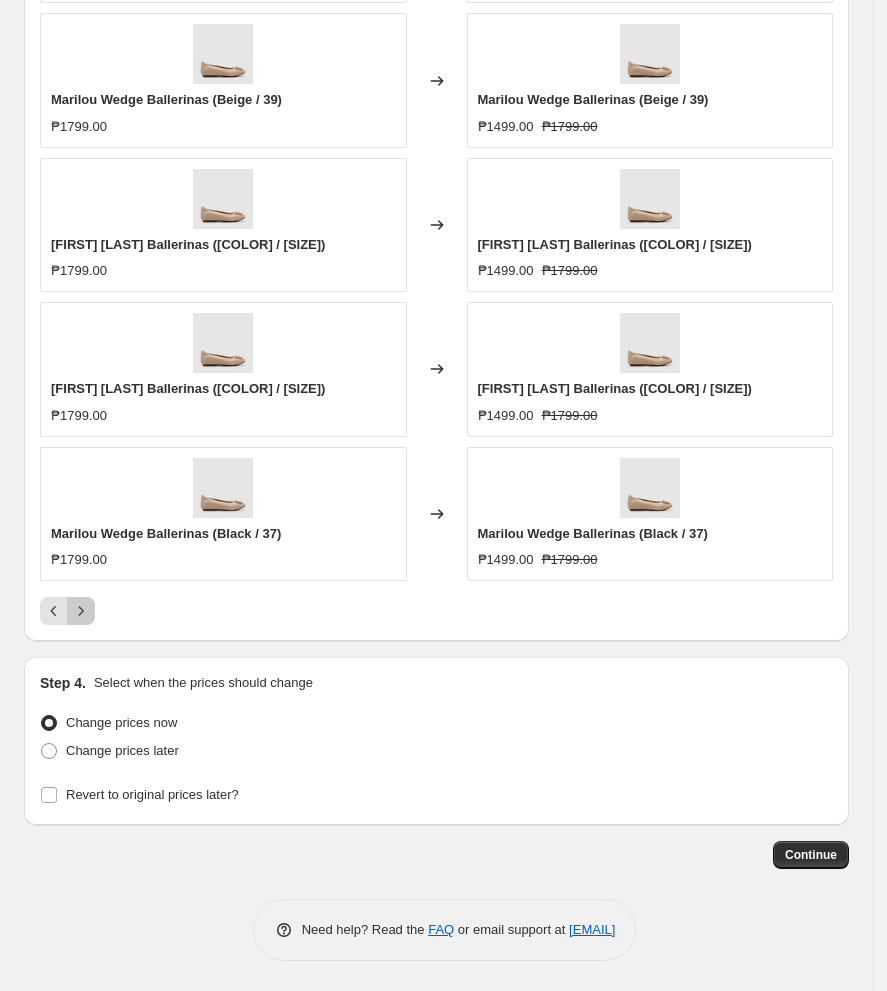 click 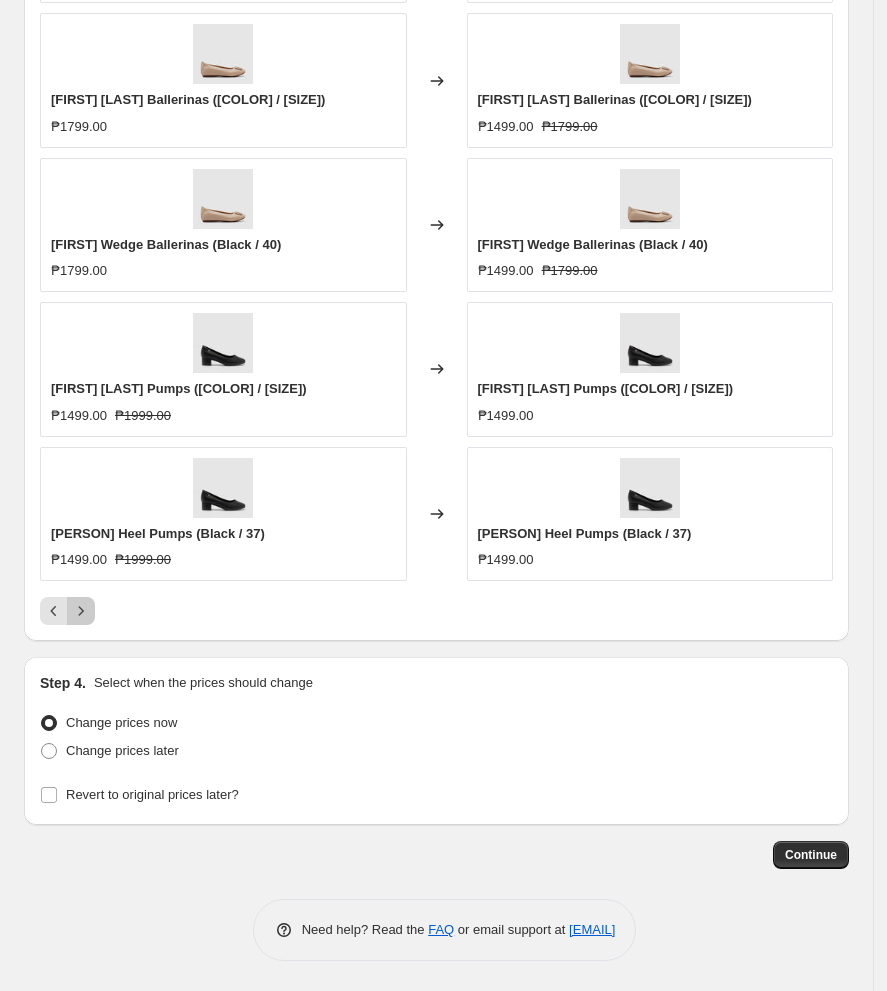 click 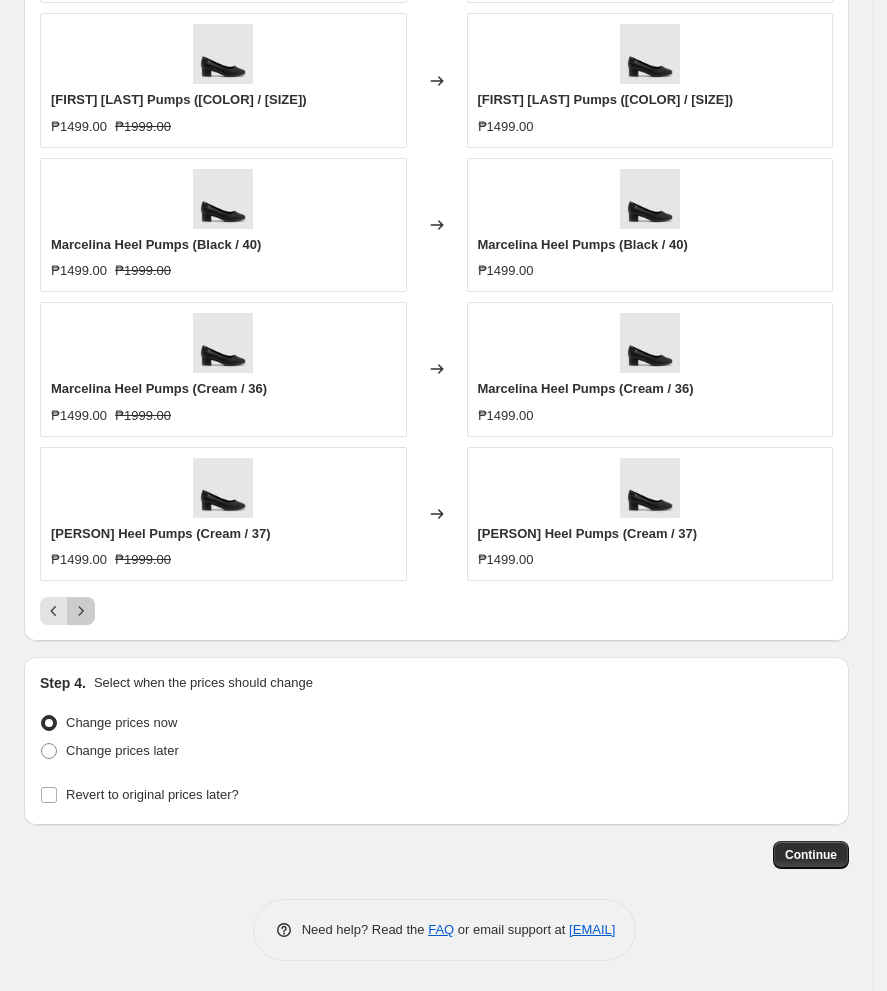 click 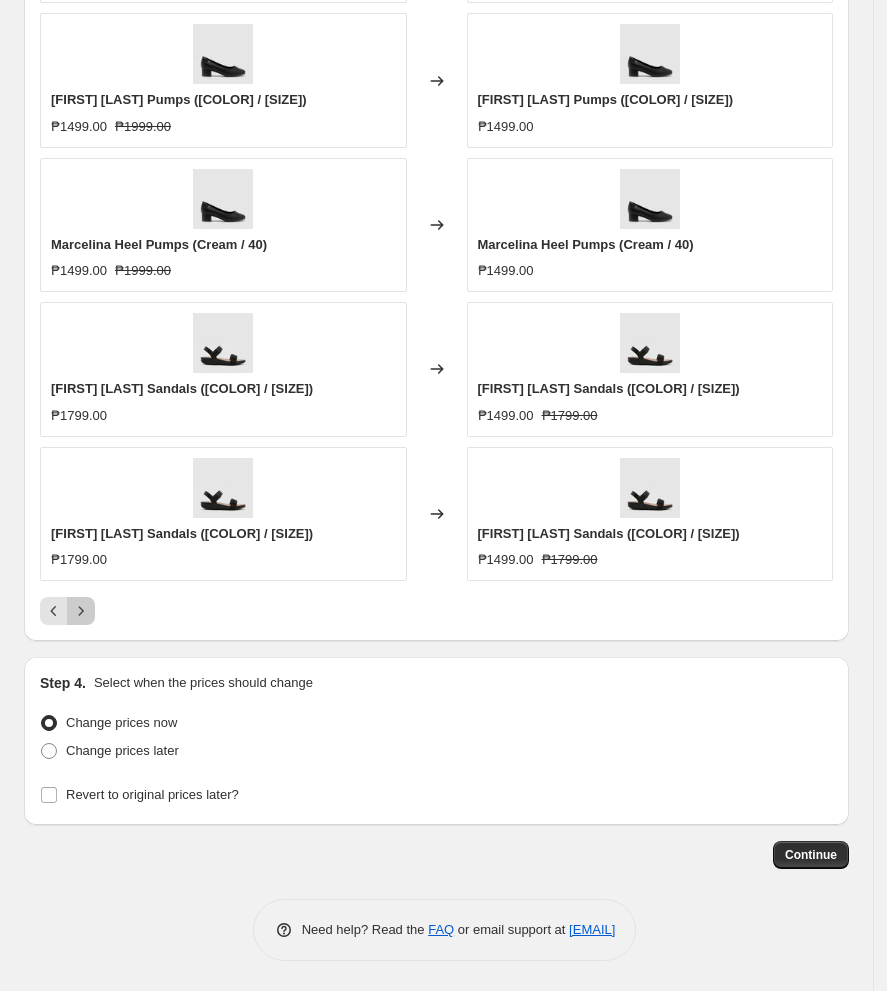 click 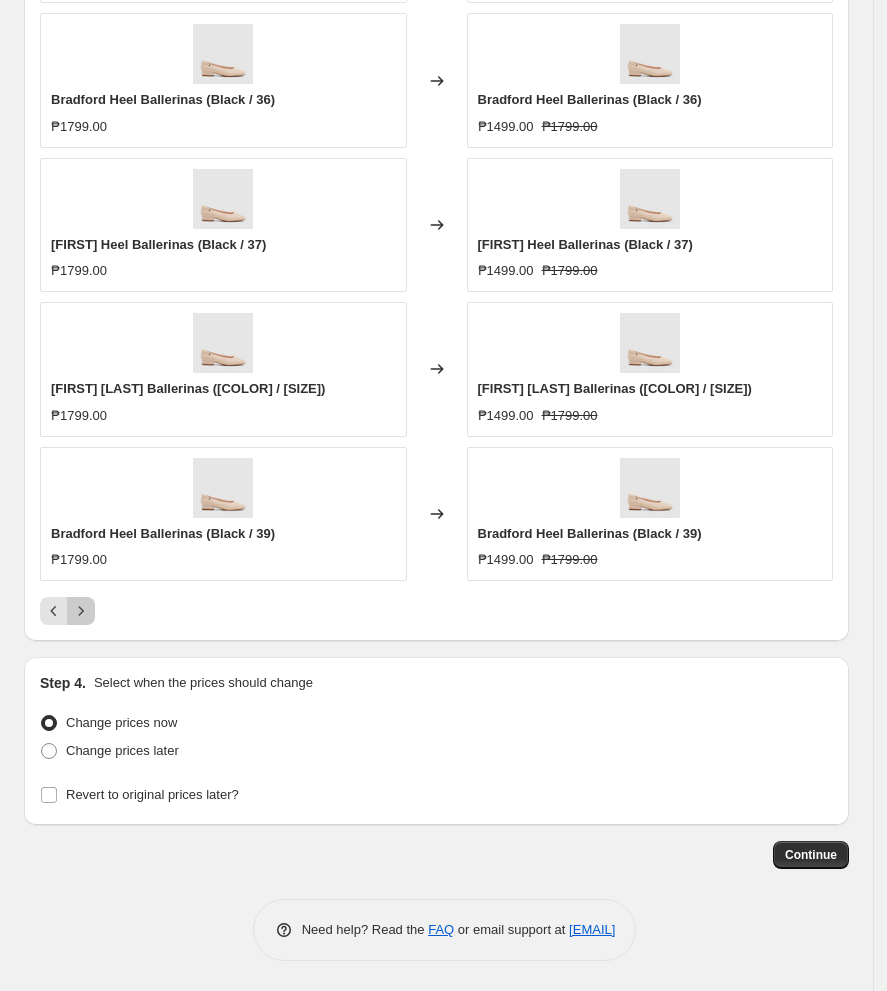 click 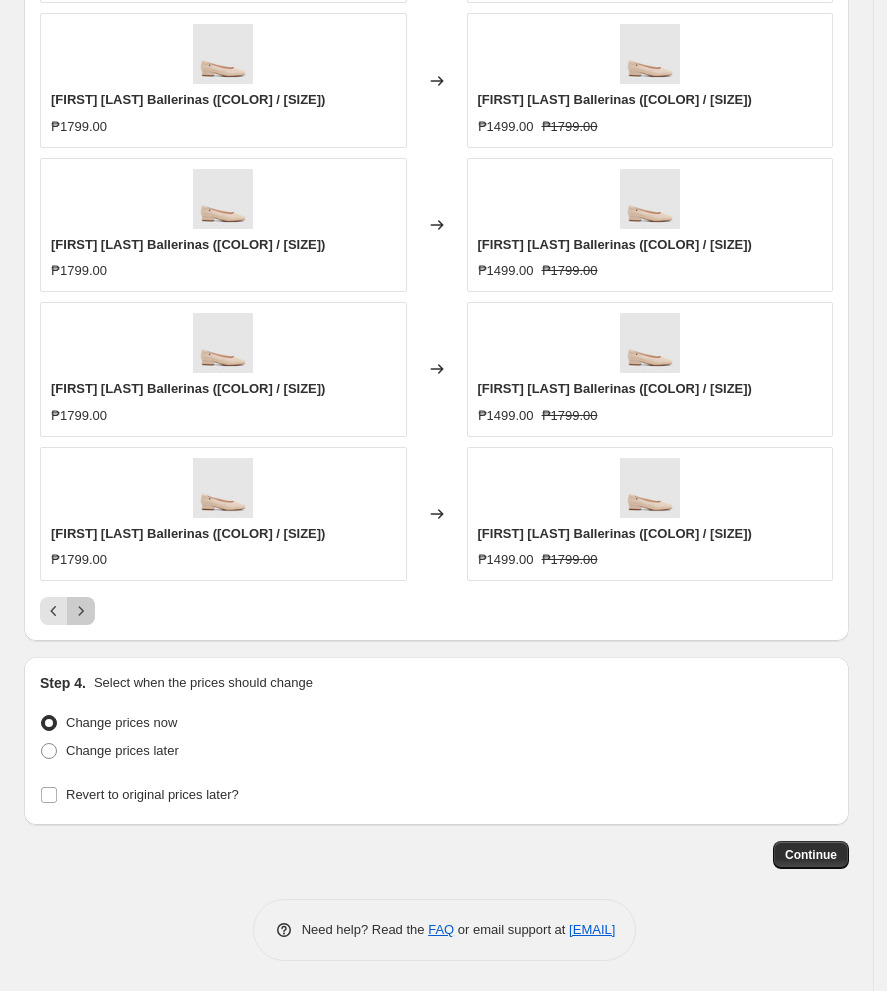 click 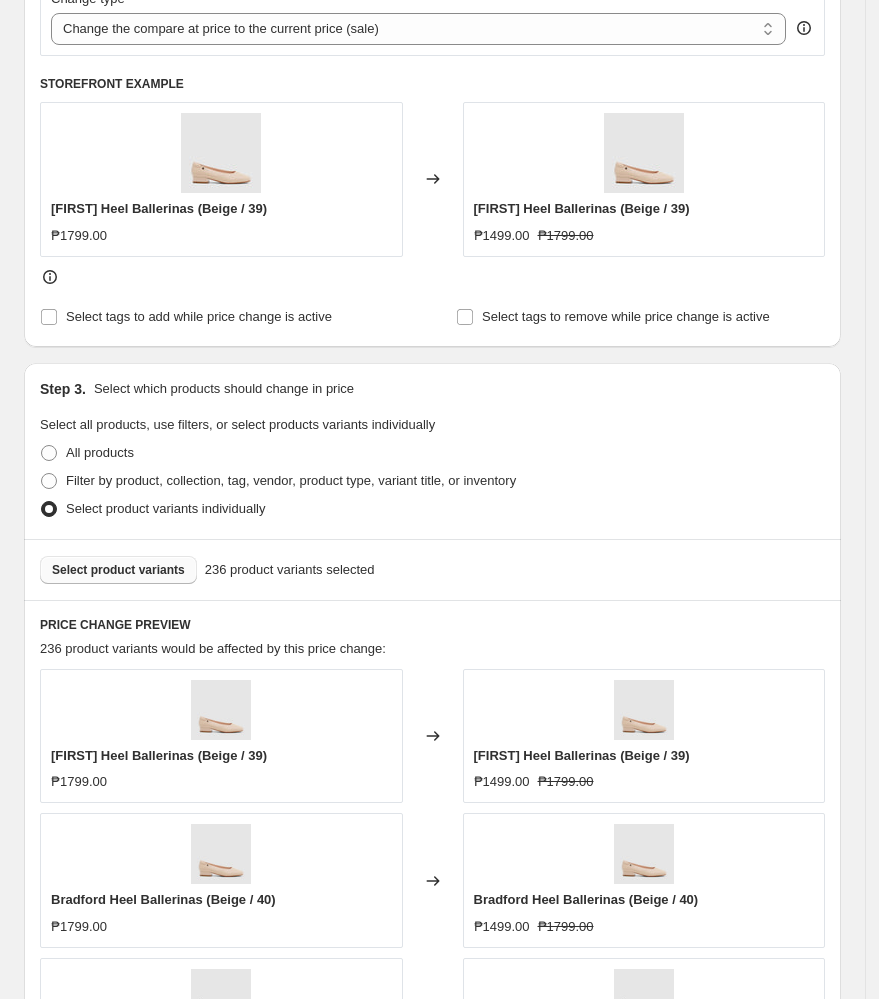 scroll, scrollTop: 585, scrollLeft: 0, axis: vertical 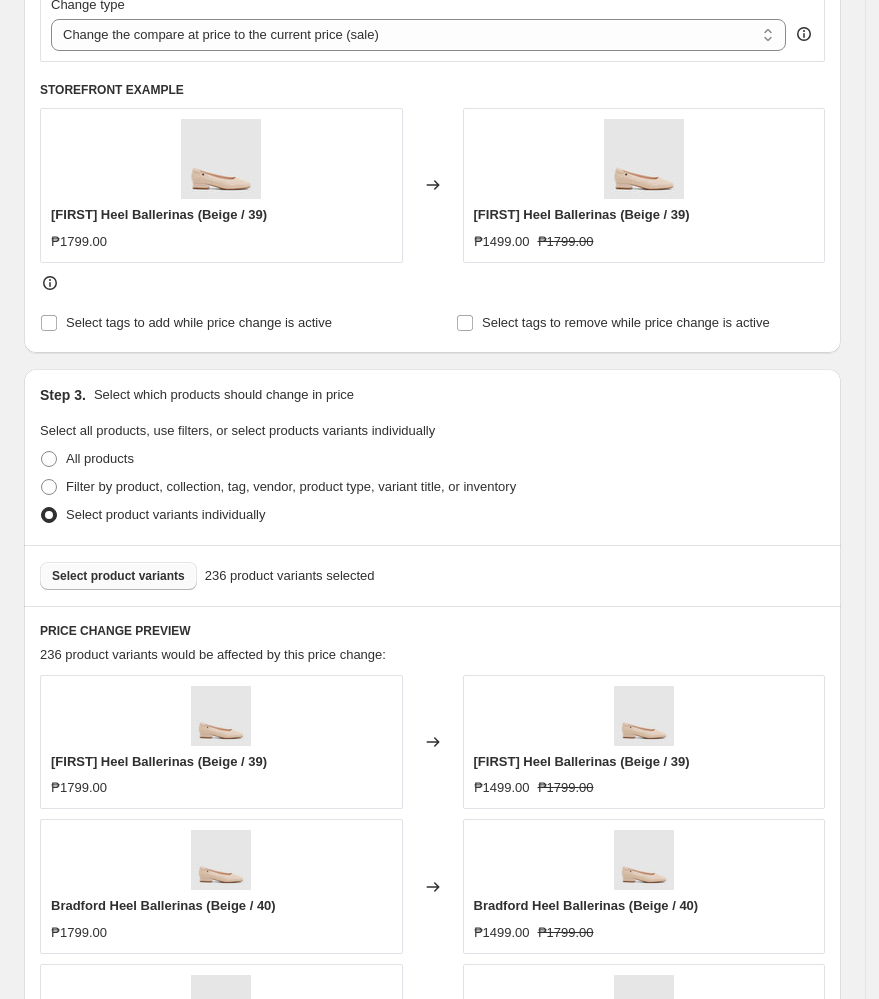 click on "Select product variants" at bounding box center (118, 576) 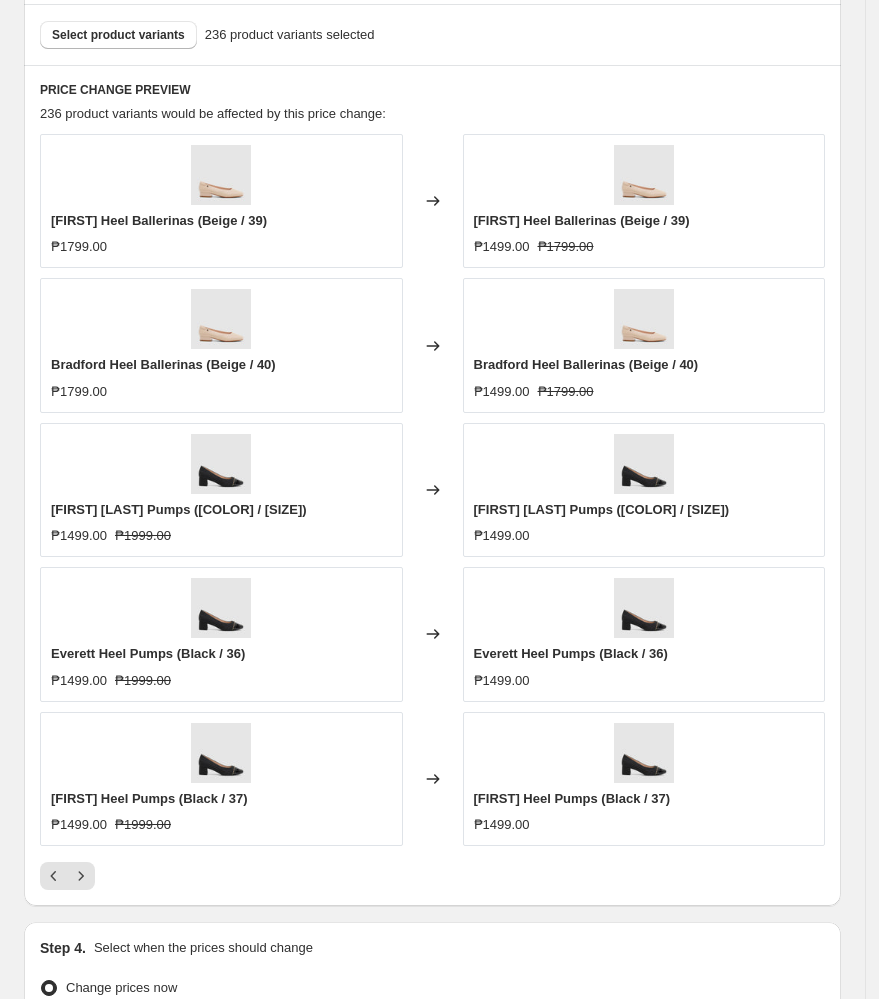 scroll, scrollTop: 1385, scrollLeft: 0, axis: vertical 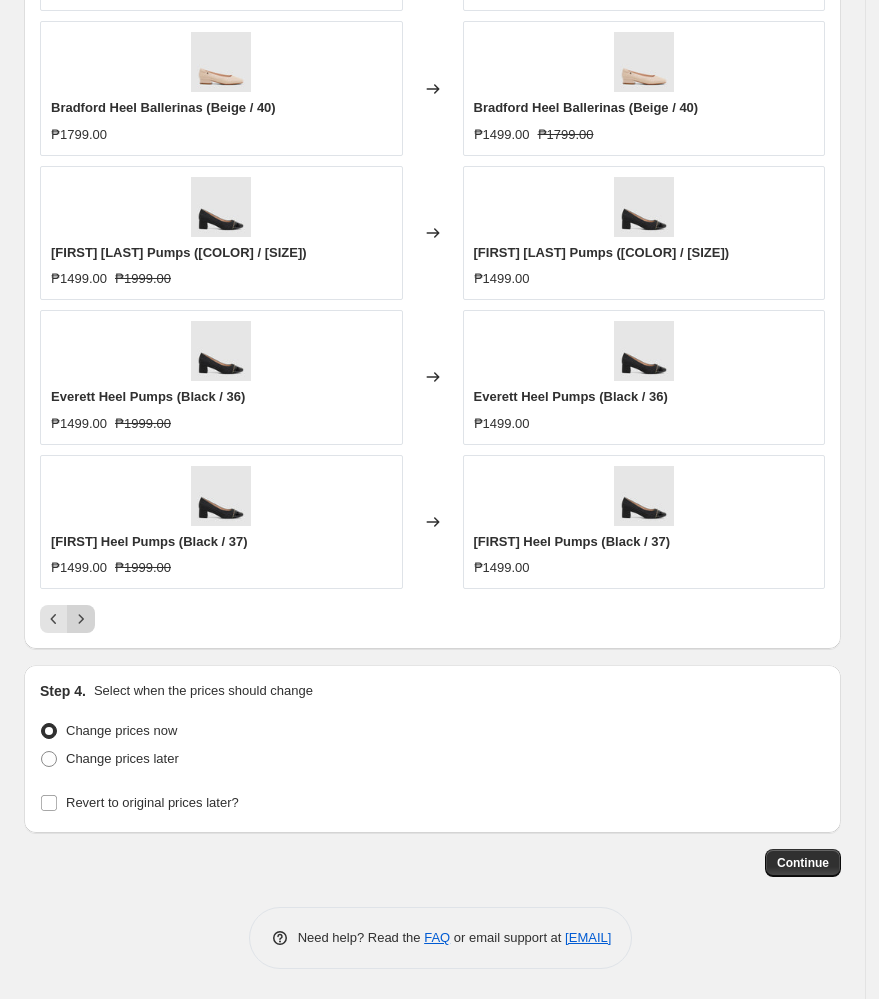 click 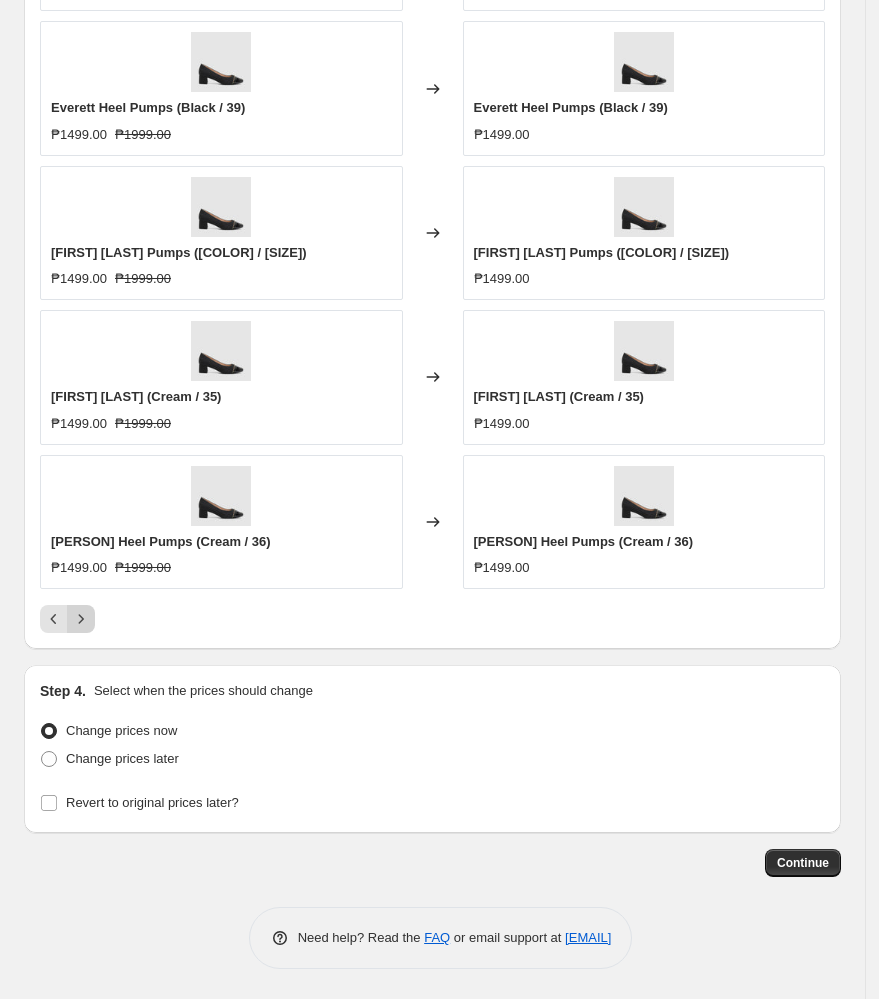 click 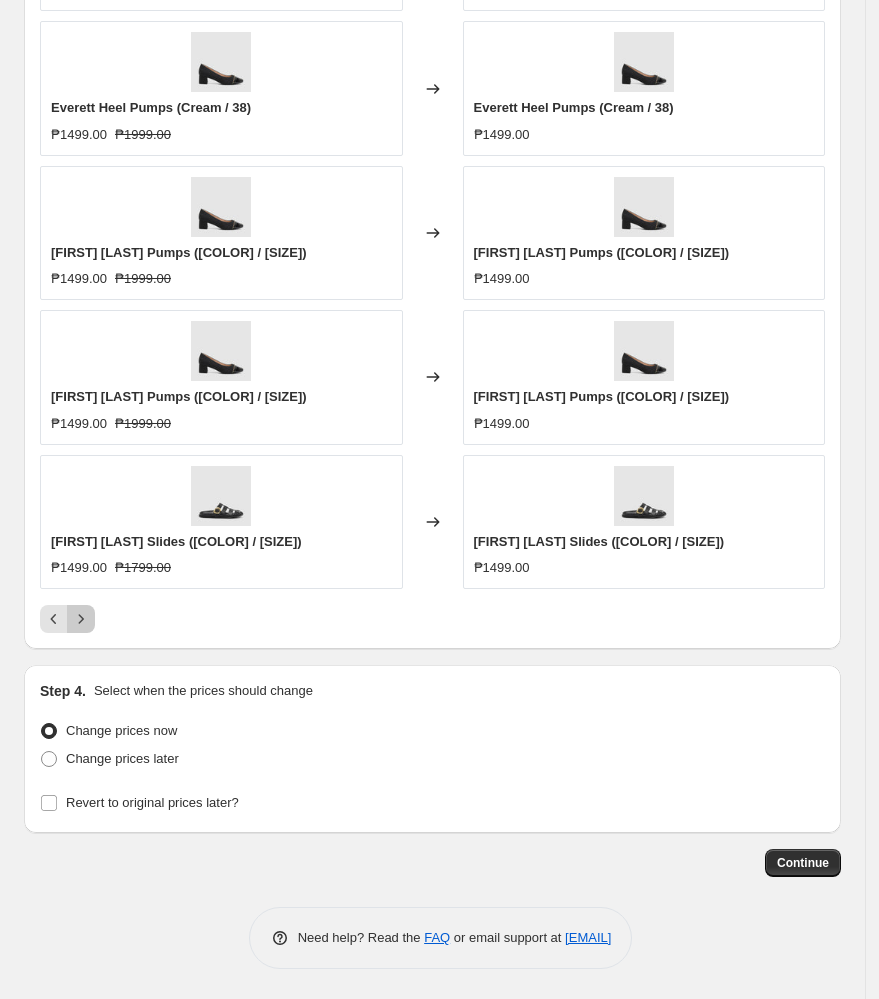 click 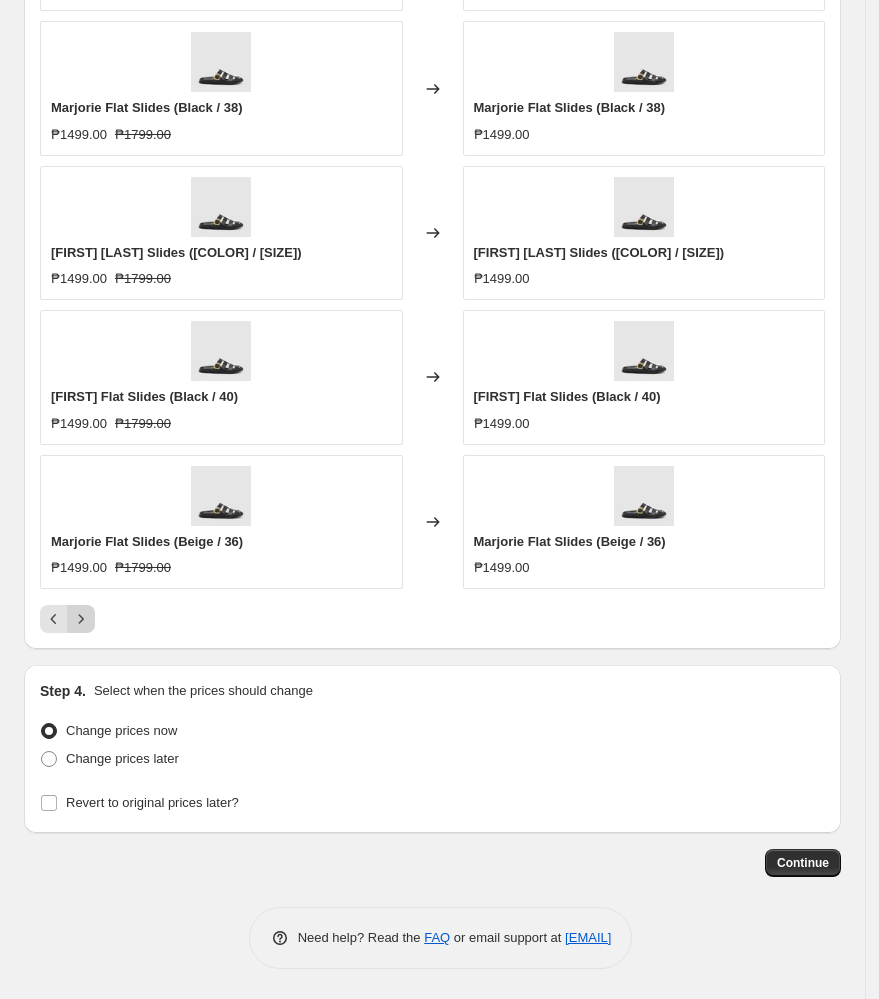 click 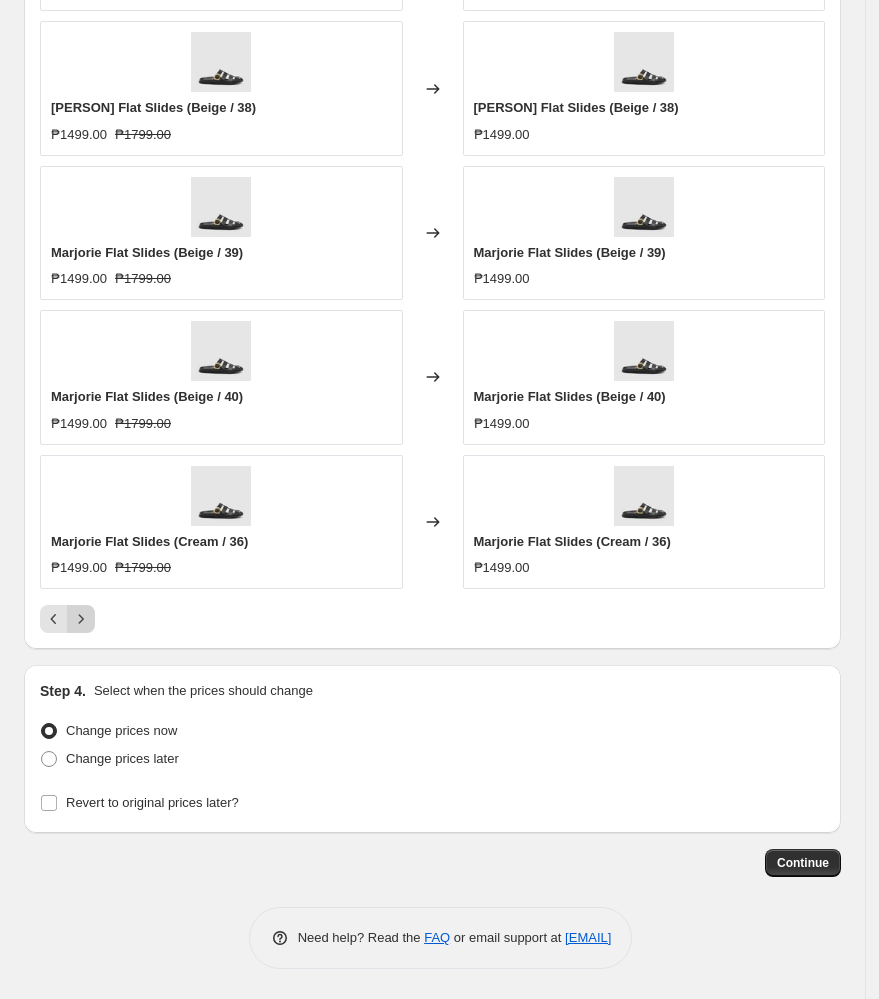 click 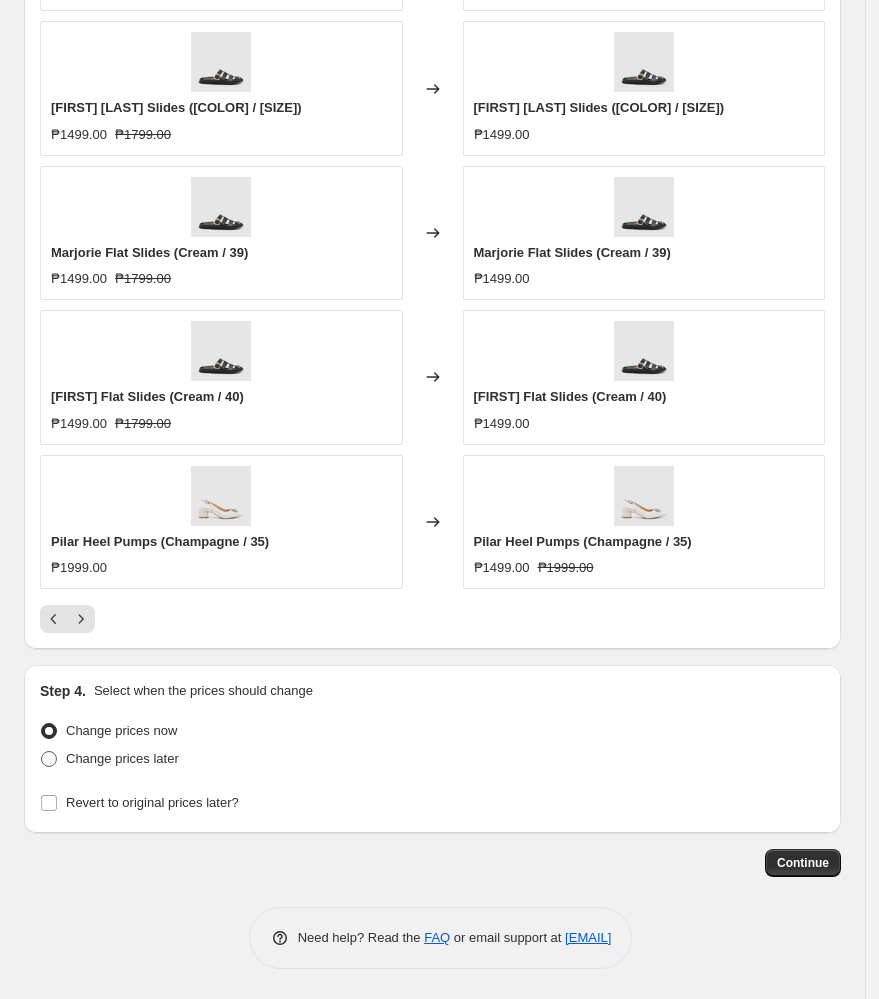 click on "Change prices later" at bounding box center [122, 758] 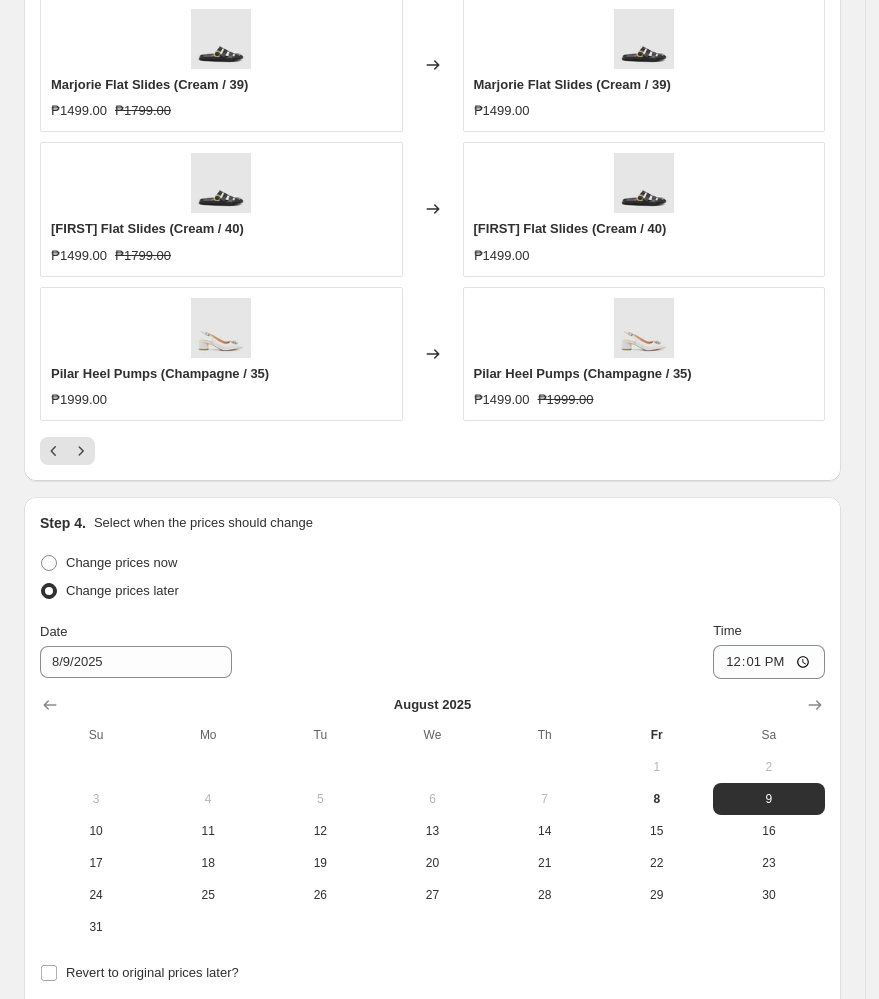 scroll, scrollTop: 1651, scrollLeft: 0, axis: vertical 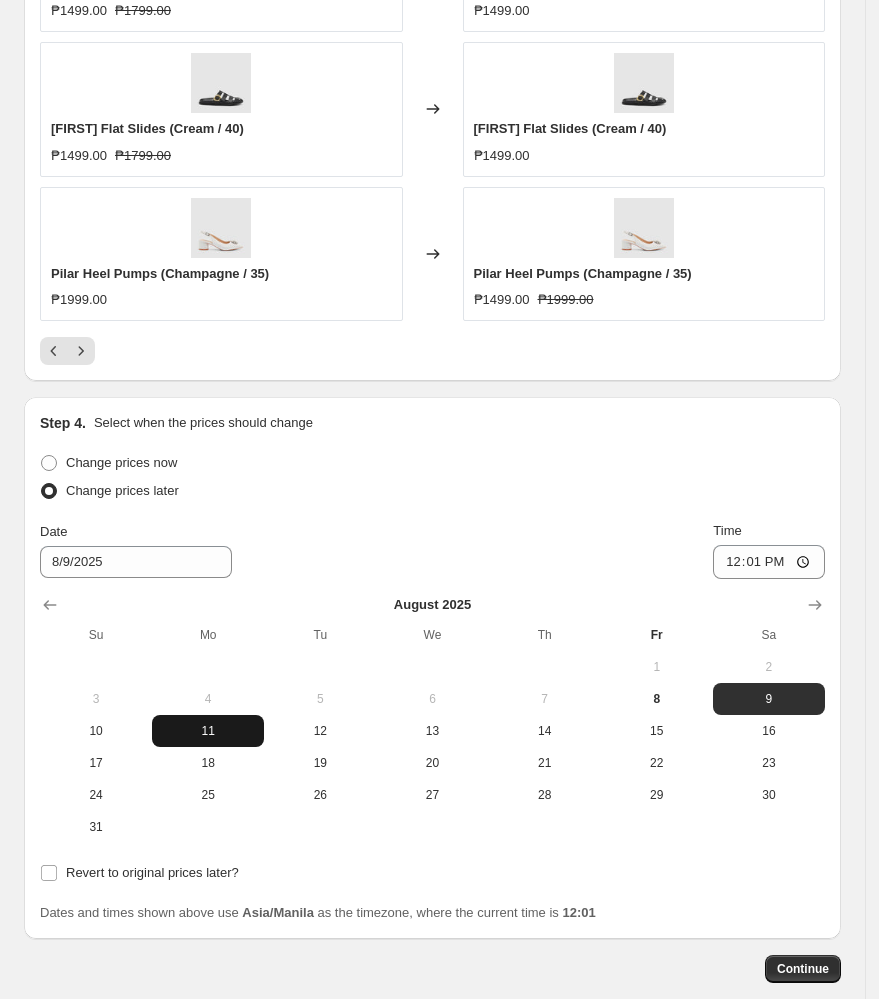 click on "11" at bounding box center (208, 731) 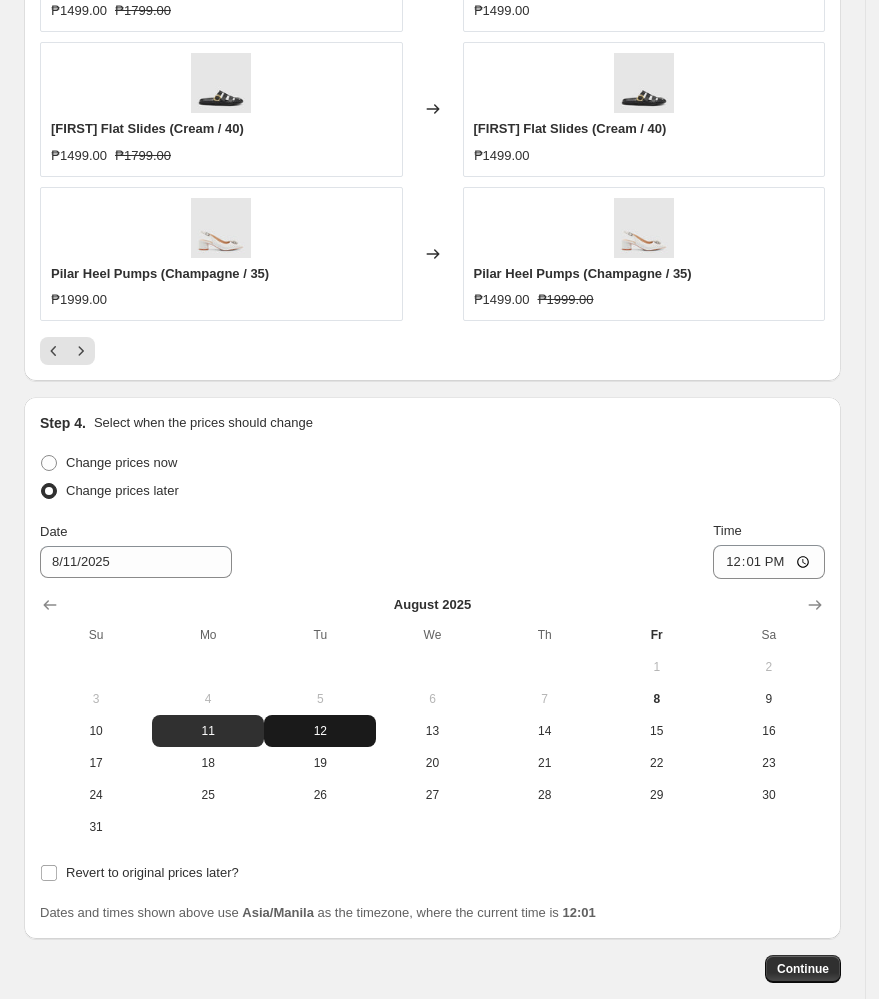 click on "12" at bounding box center (320, 731) 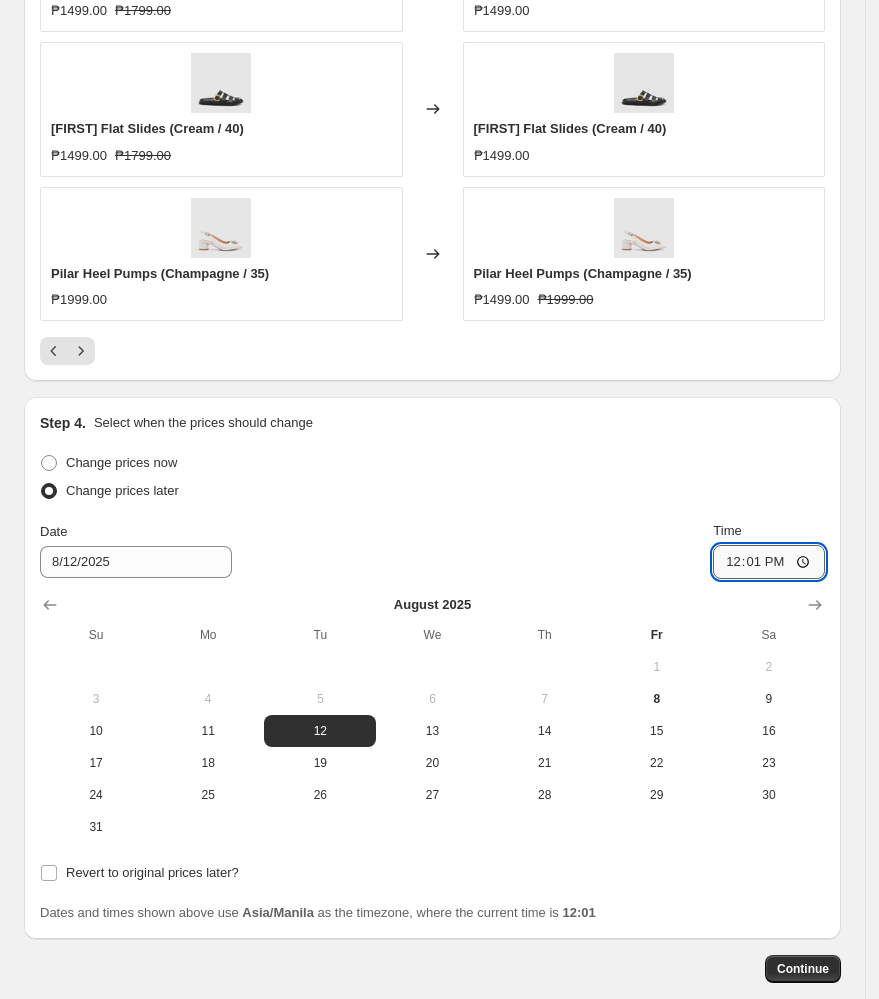 click on "12:01" at bounding box center [769, 562] 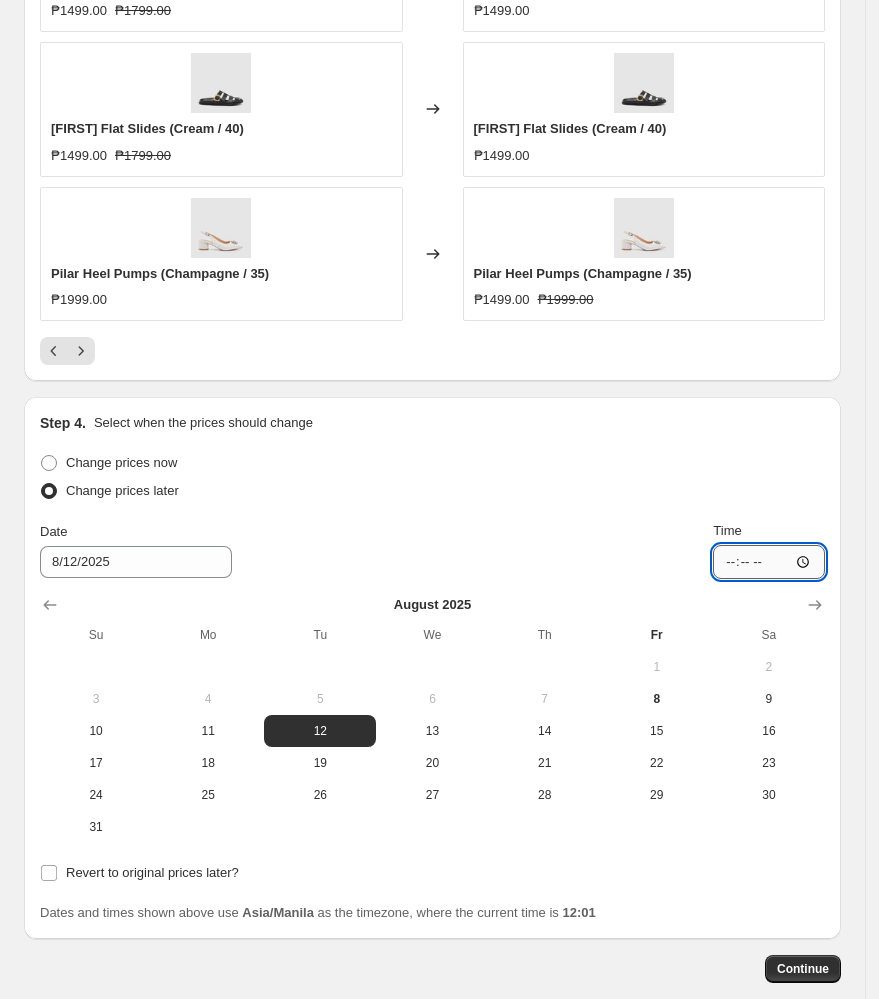 type on "10:00" 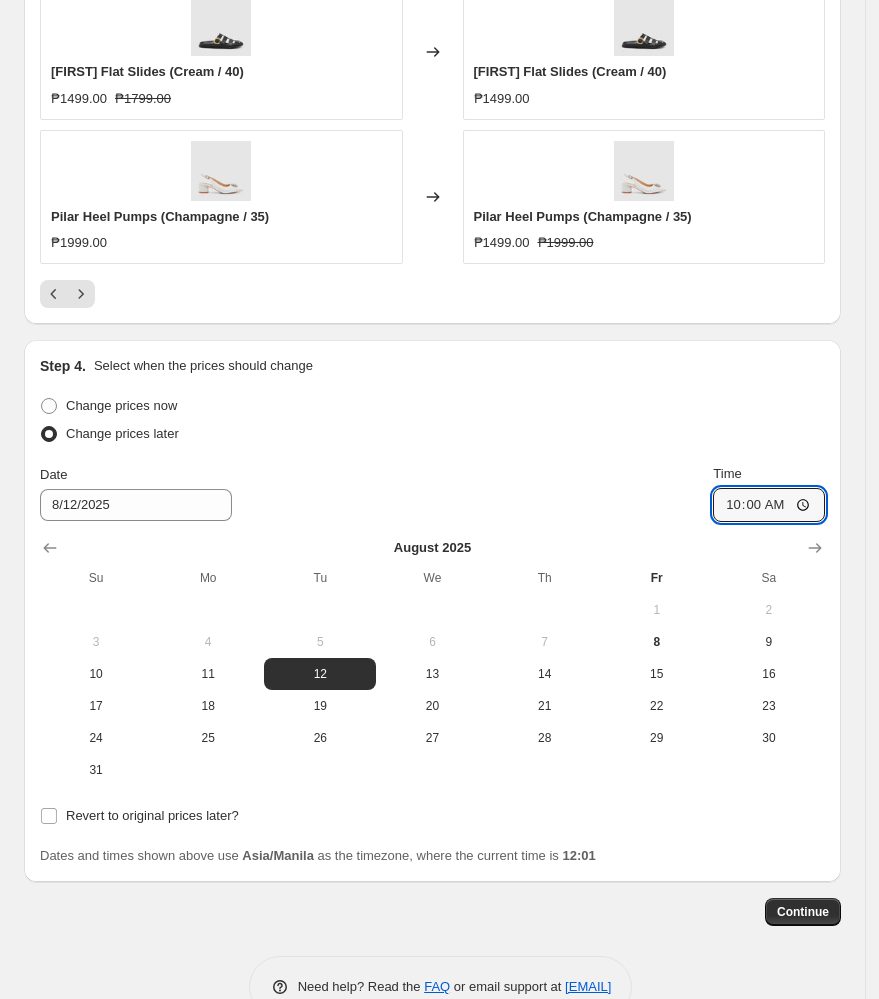 scroll, scrollTop: 1759, scrollLeft: 0, axis: vertical 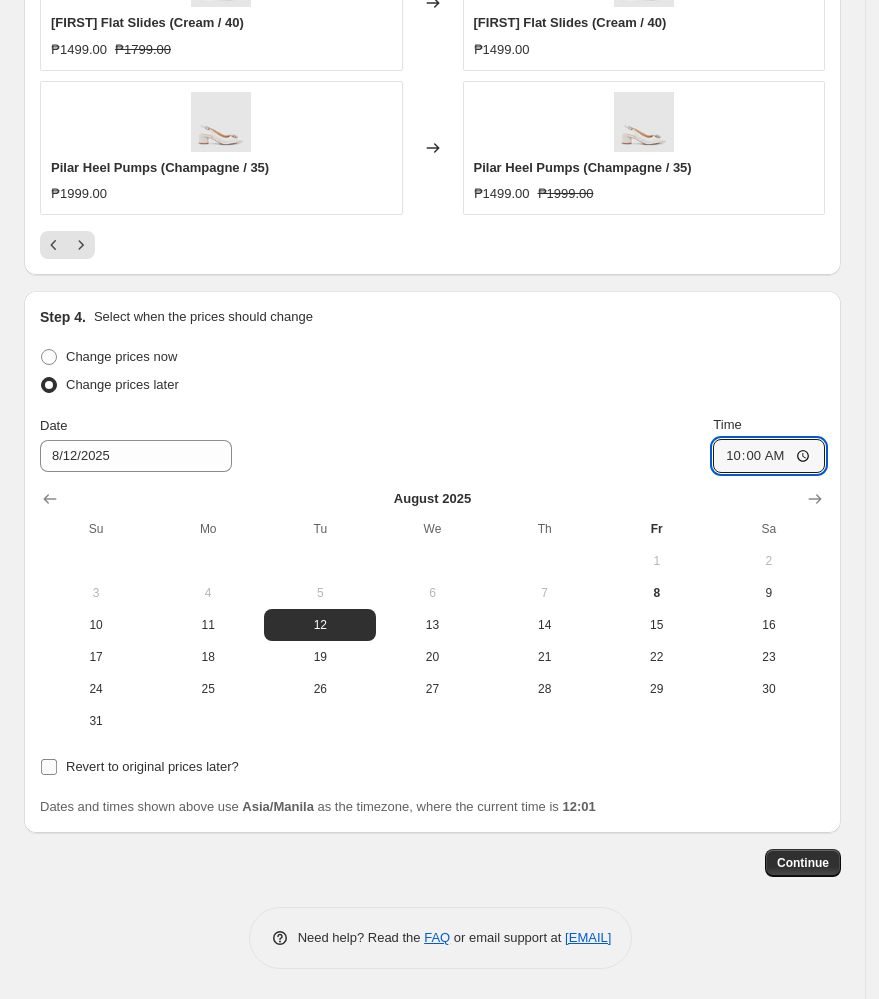 click on "Revert to original prices later?" at bounding box center [152, 766] 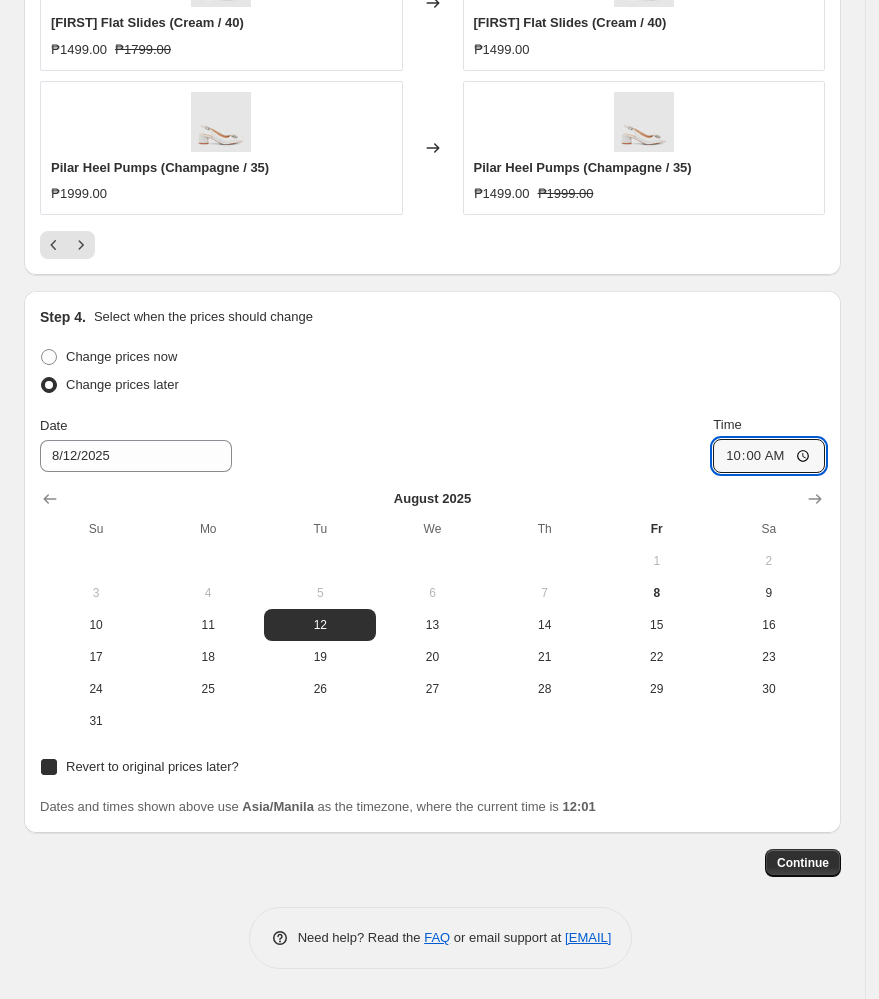 checkbox on "true" 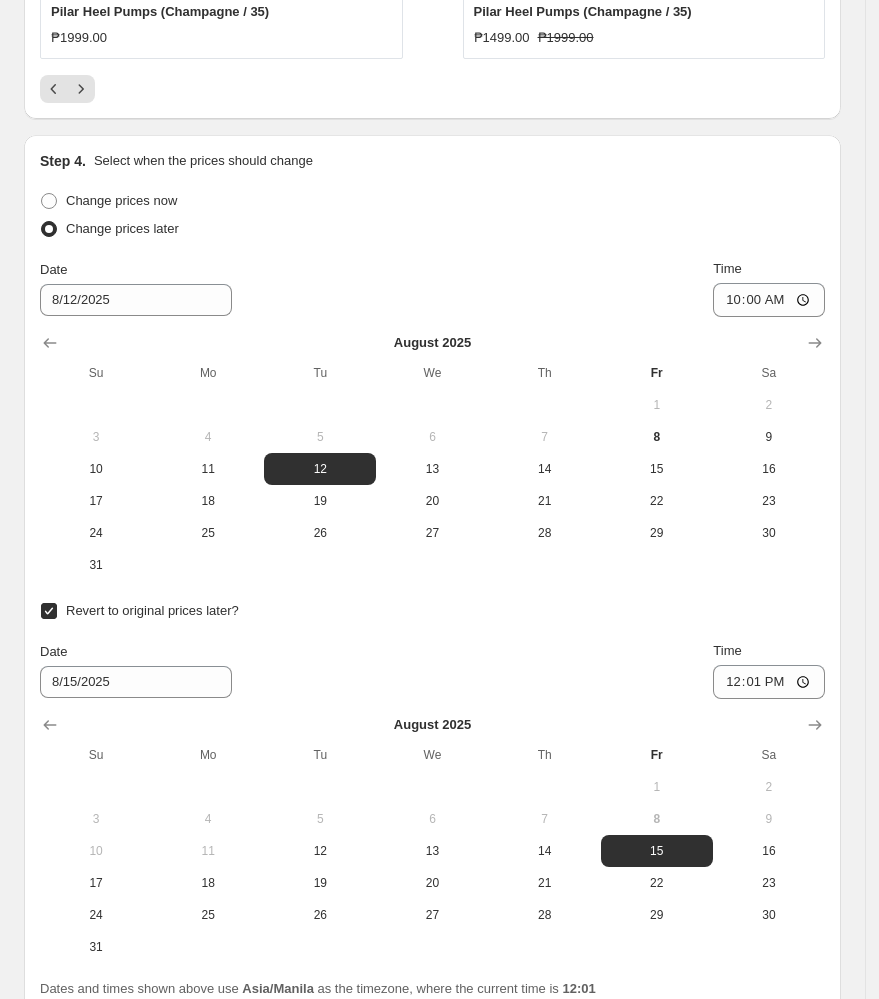 scroll, scrollTop: 2096, scrollLeft: 0, axis: vertical 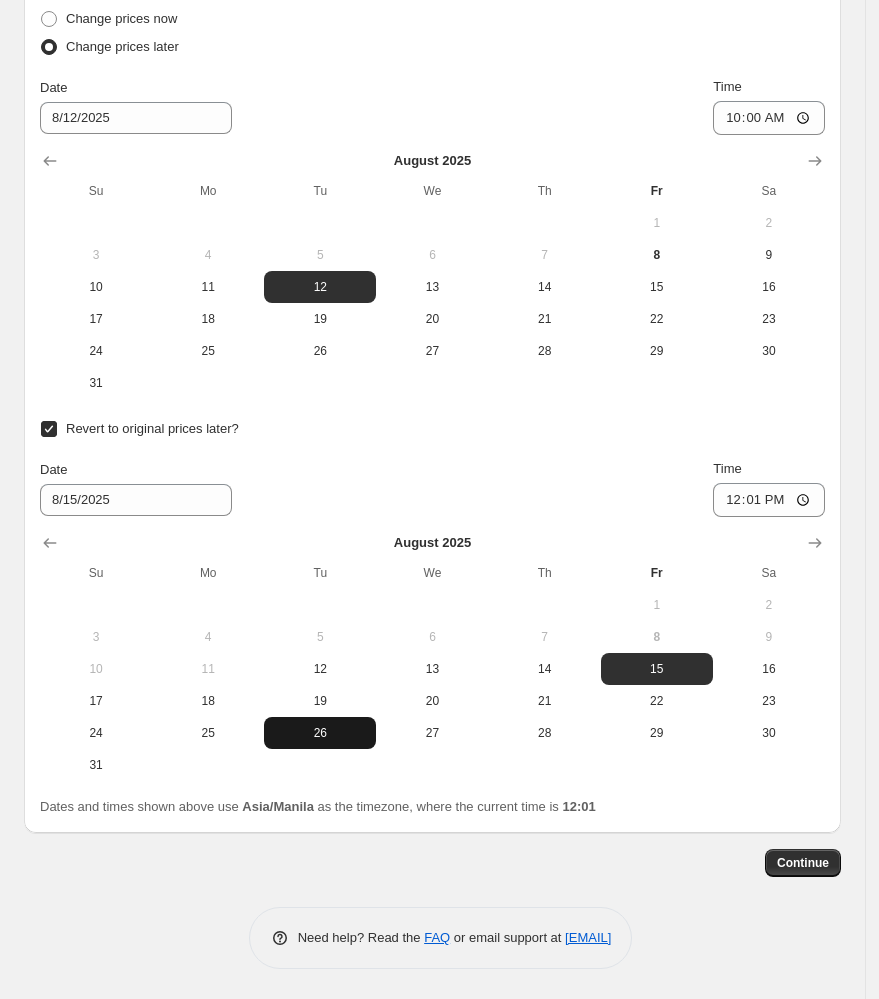 click on "26" at bounding box center (320, 733) 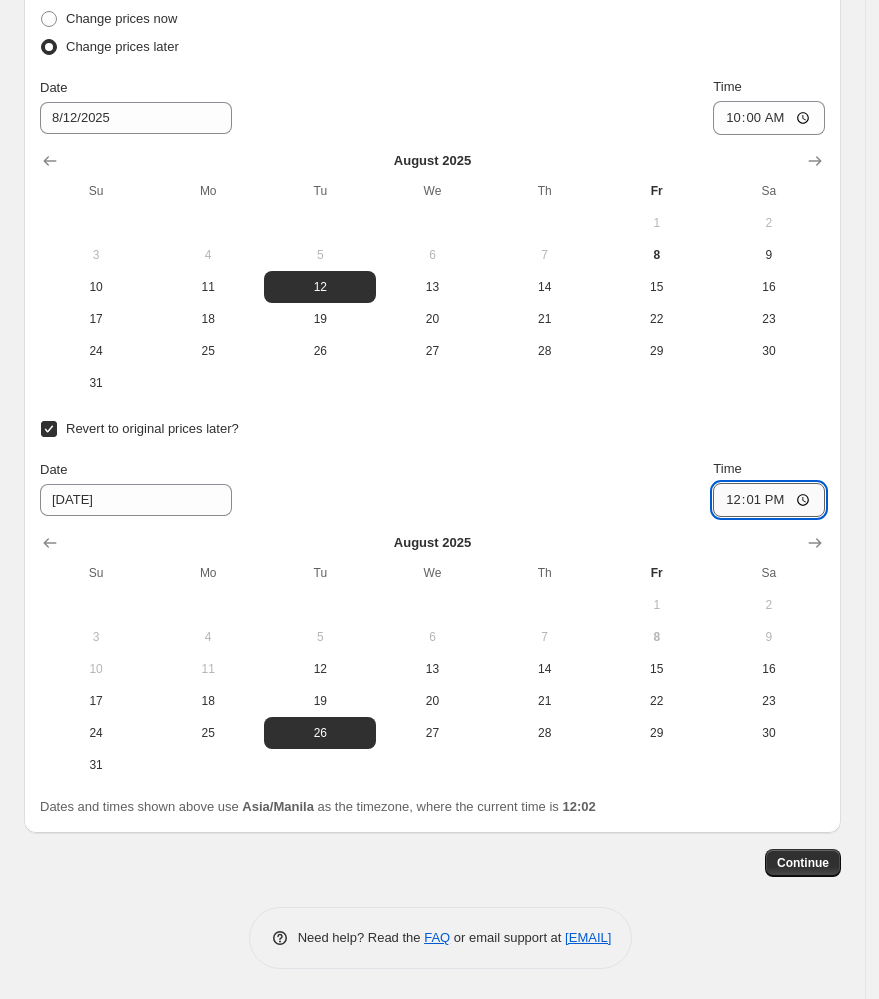 click on "12:01" at bounding box center [769, 500] 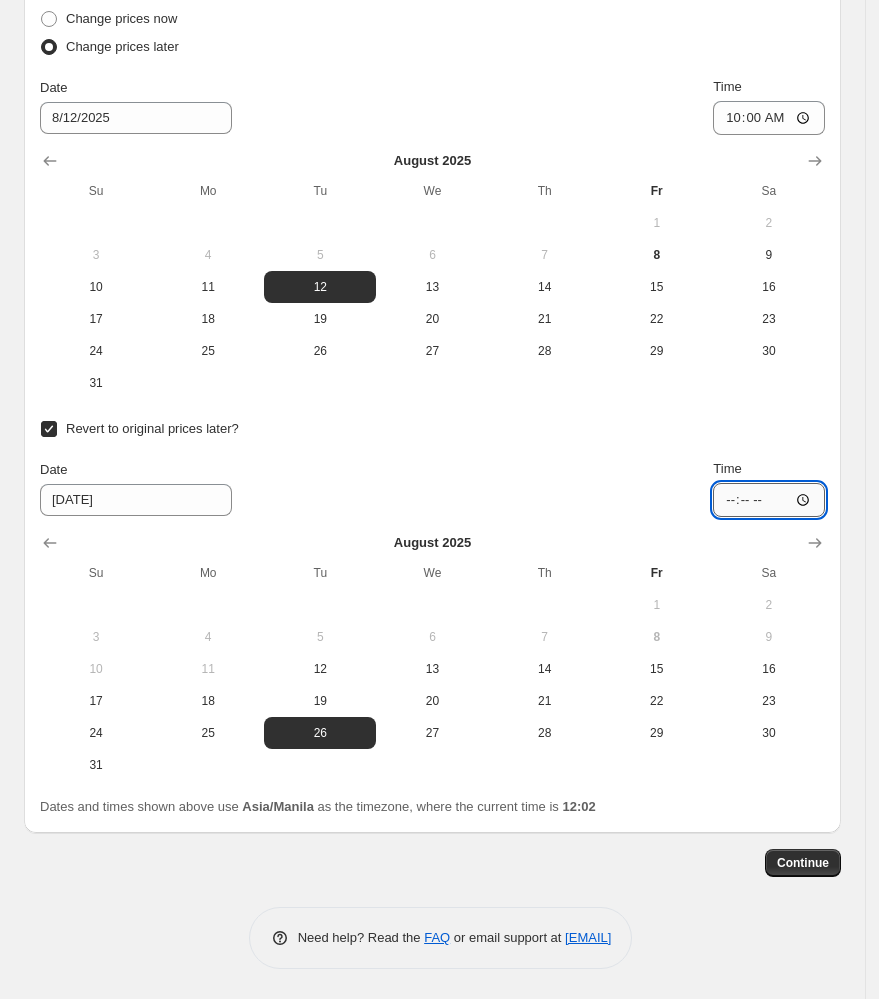 type on "10:00" 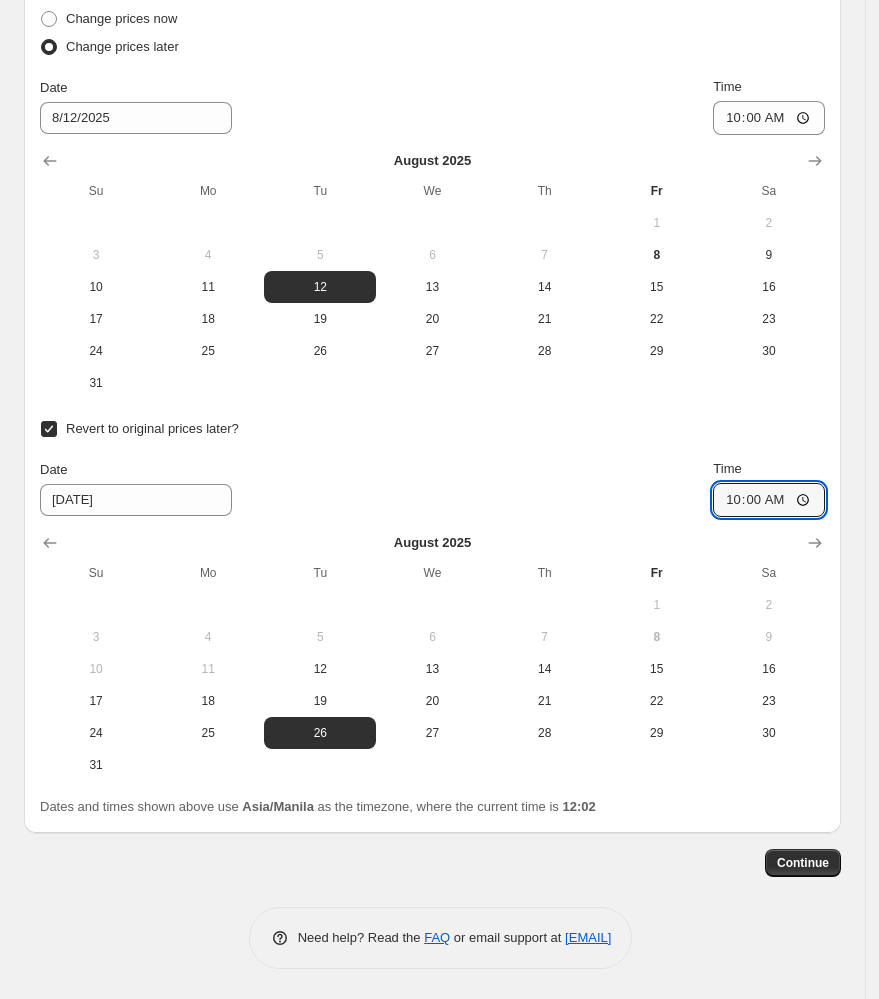 click on "Change prices now Change prices later Date [DATE] Time [TIME] August   2025 Su Mo Tu We Th Fr Sa 1 2 3 4 5 6 7 8 9 10 11 12 13 14 15 16 17 18 19 20 21 22 23 24 25 26 27 28 29 30 31 Revert to original prices later? Date [DATE] Time [TIME] August   2025 Su Mo Tu We Th Fr Sa 1 2 3 4 5 6 7 8 9 10 11 12 13 14 15 16 17 18 19 20 21 22 23 24 25 26 27 28 29 30 31 Dates and times shown above use   Asia/Manila   as the timezone, where the current time is   [TIME]" at bounding box center [432, 411] 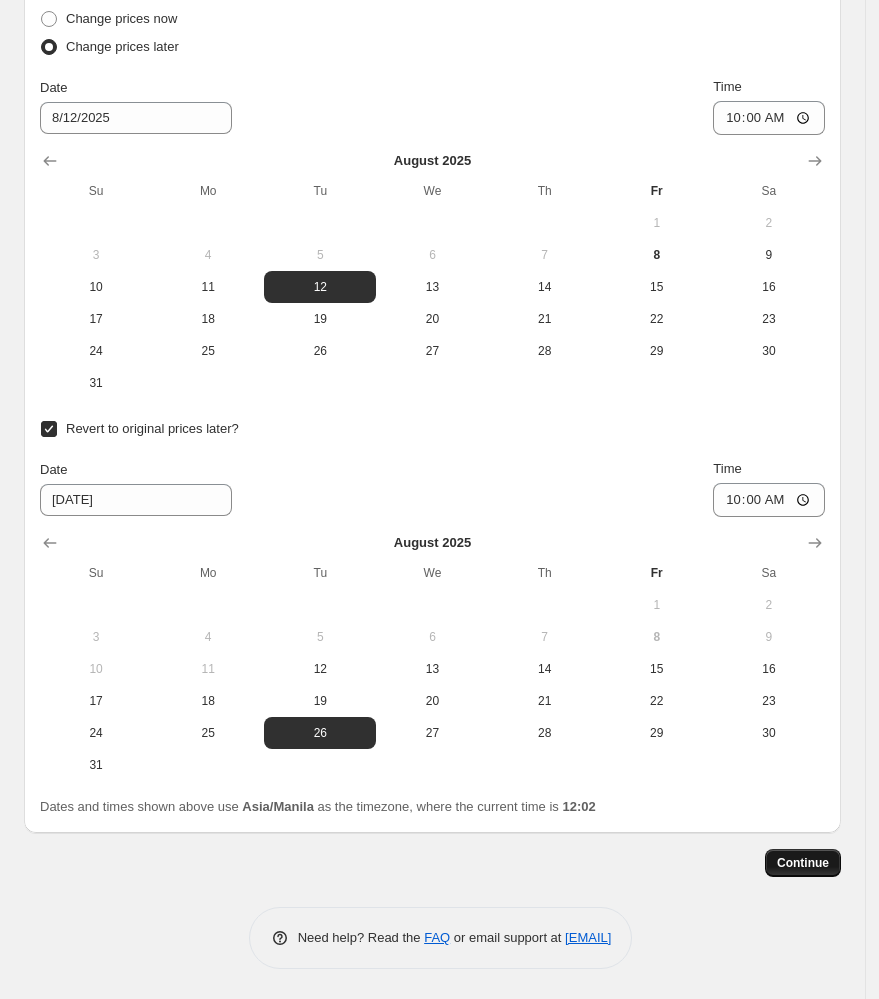 click on "Continue" at bounding box center (803, 863) 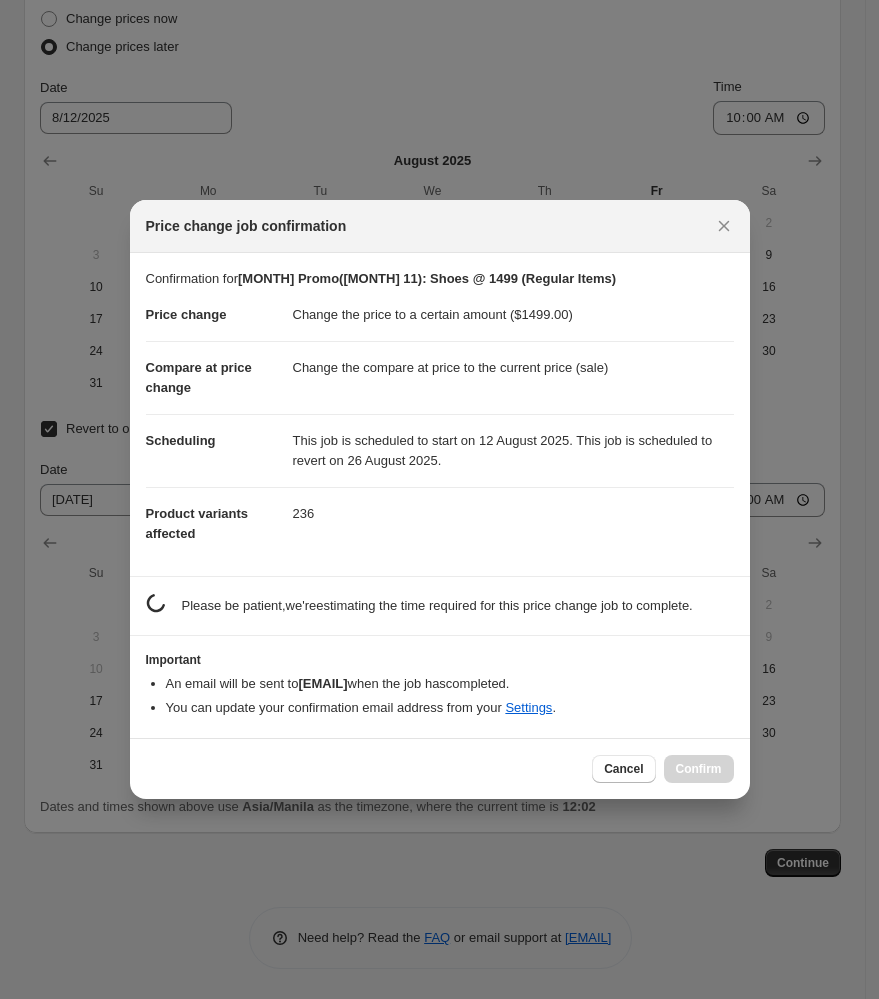 scroll, scrollTop: 0, scrollLeft: 0, axis: both 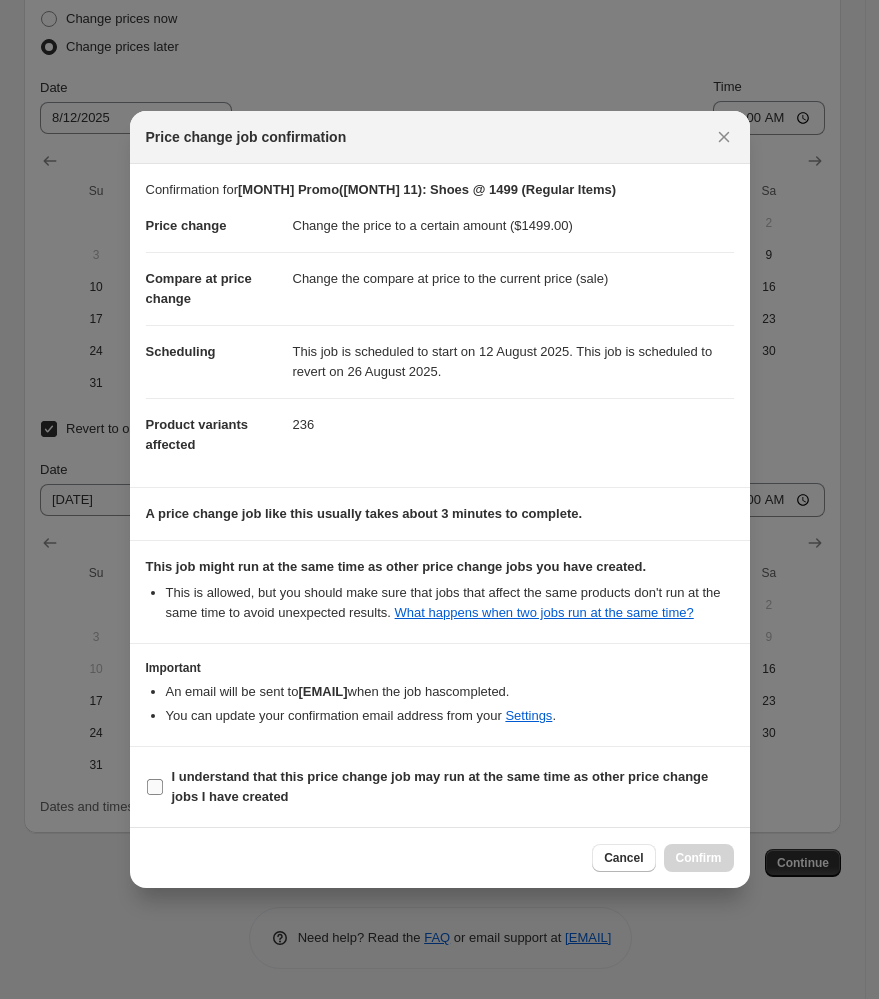 drag, startPoint x: 347, startPoint y: 793, endPoint x: 358, endPoint y: 798, distance: 12.083046 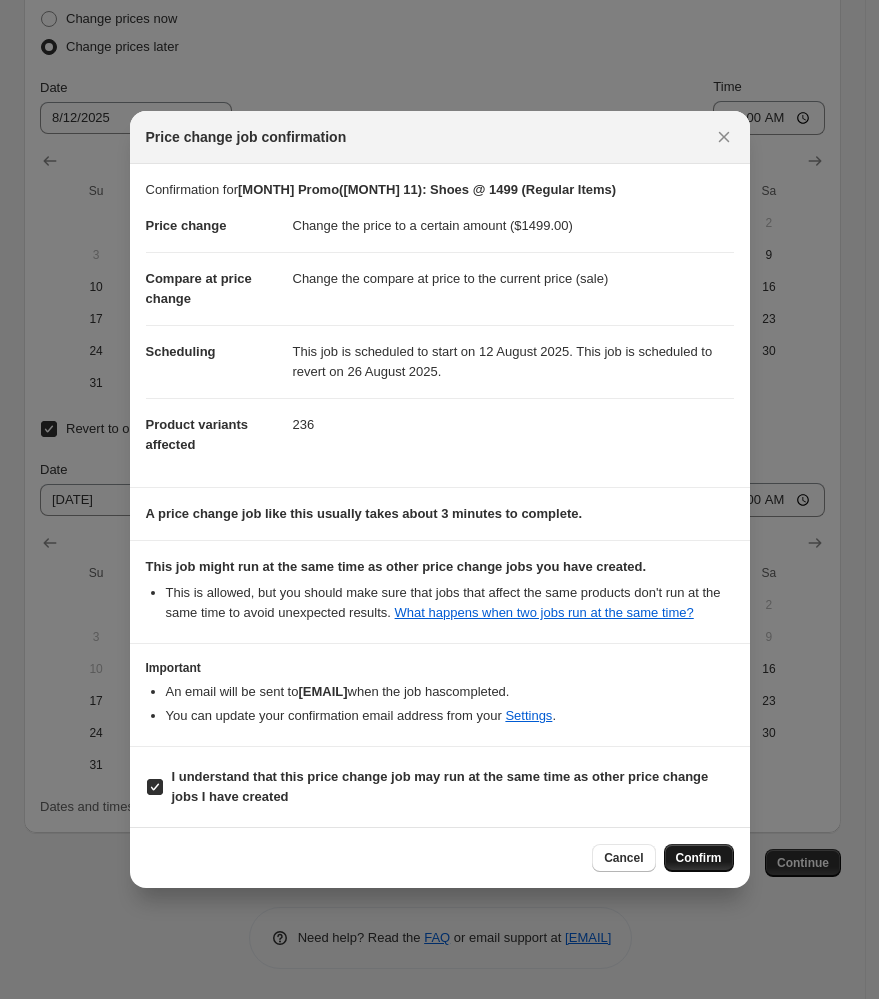 click on "Confirm" at bounding box center [699, 858] 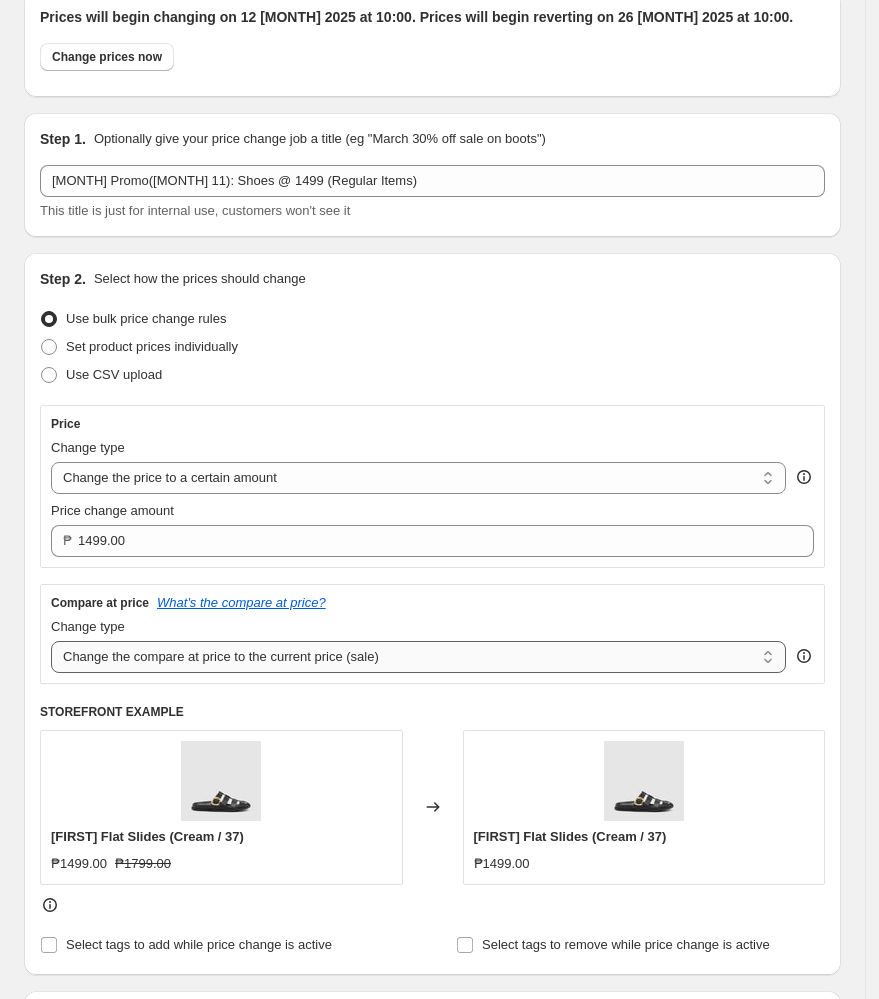 scroll, scrollTop: 0, scrollLeft: 0, axis: both 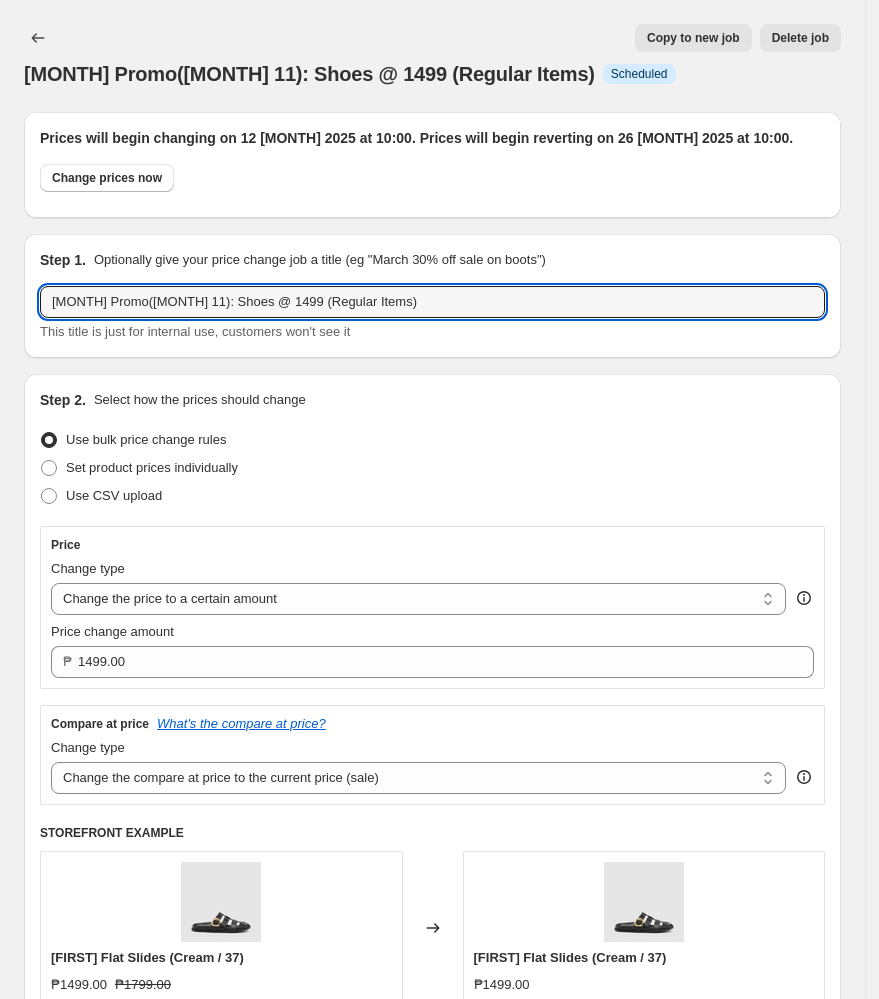 drag, startPoint x: 383, startPoint y: 305, endPoint x: -111, endPoint y: 313, distance: 494.06476 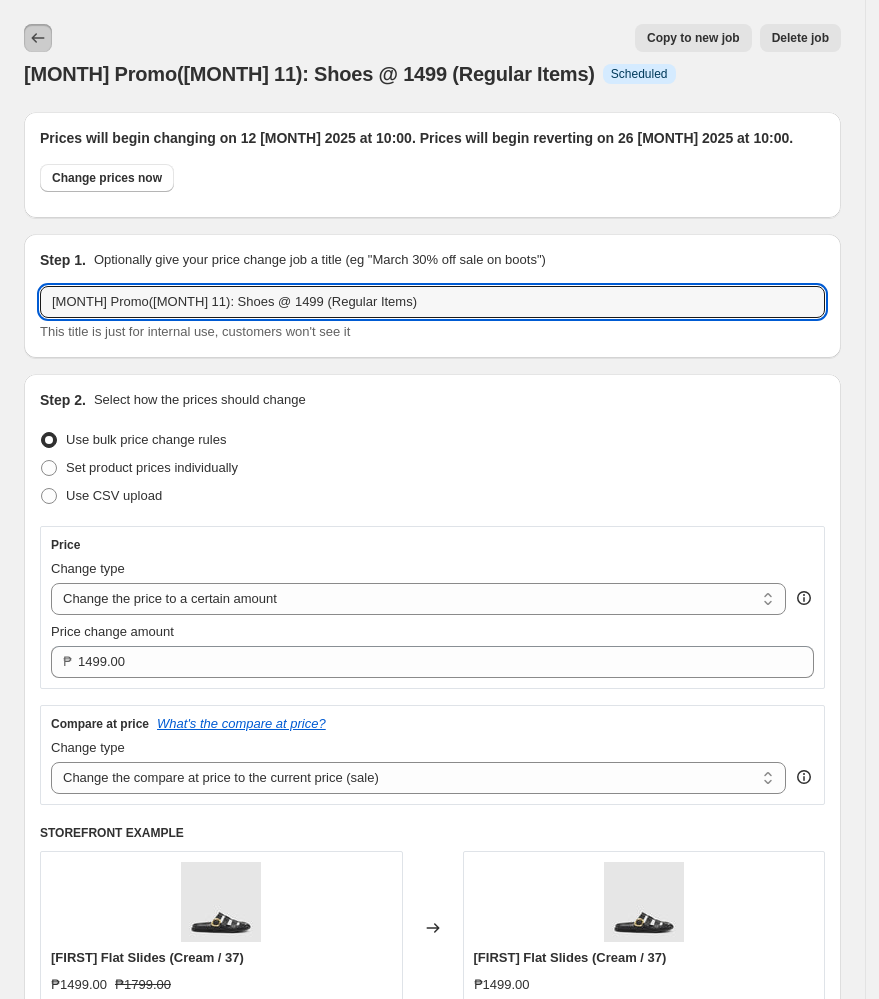 click 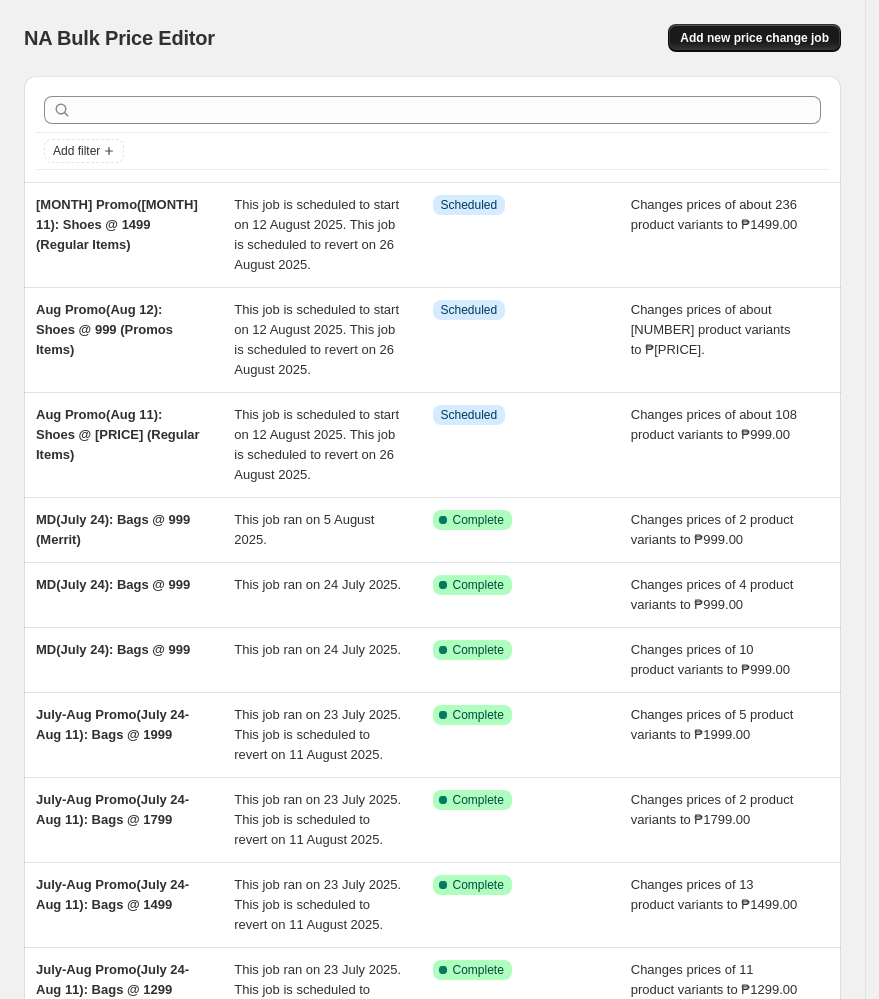 click on "Add new price change job" at bounding box center (754, 38) 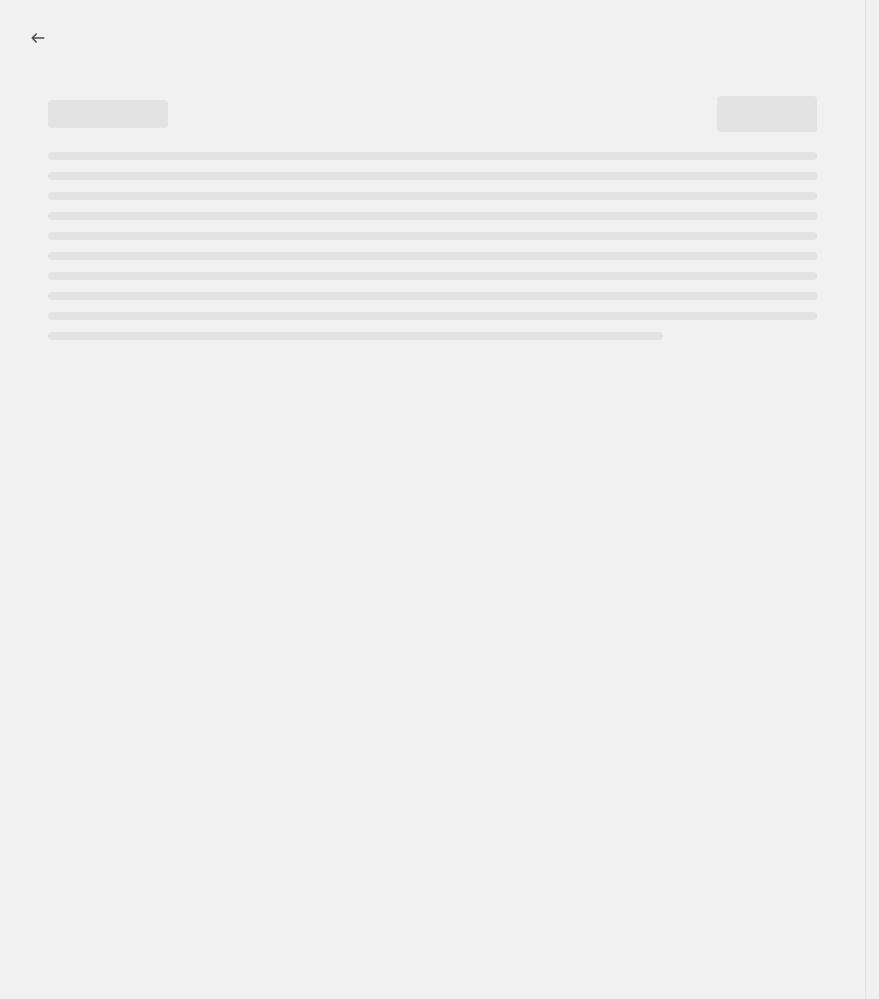 select on "percentage" 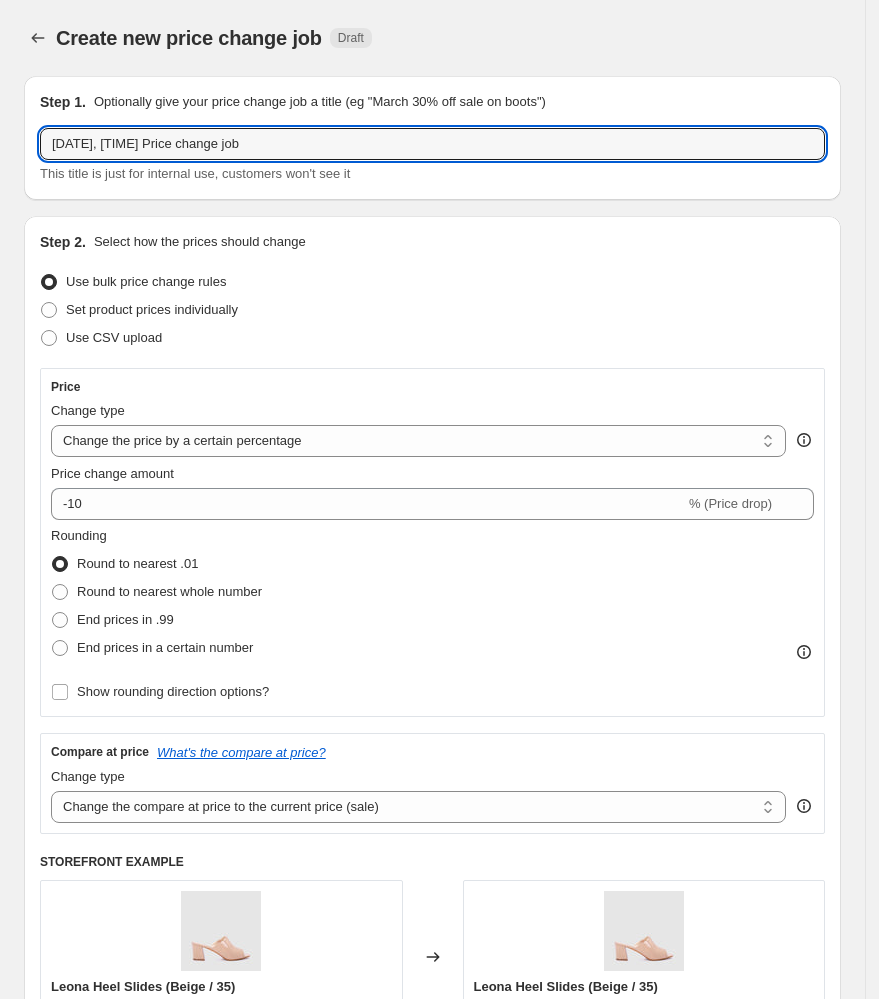 drag, startPoint x: 333, startPoint y: 139, endPoint x: -340, endPoint y: 176, distance: 674.0163 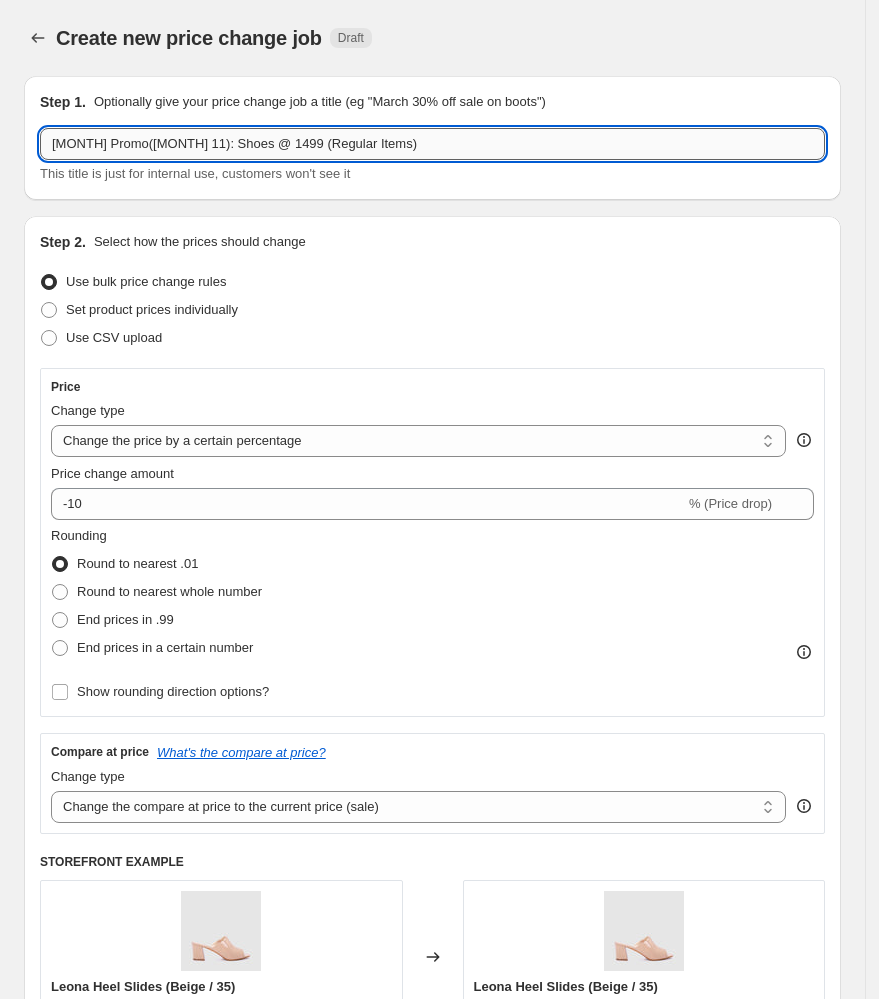 drag, startPoint x: 321, startPoint y: 147, endPoint x: 277, endPoint y: 148, distance: 44.011364 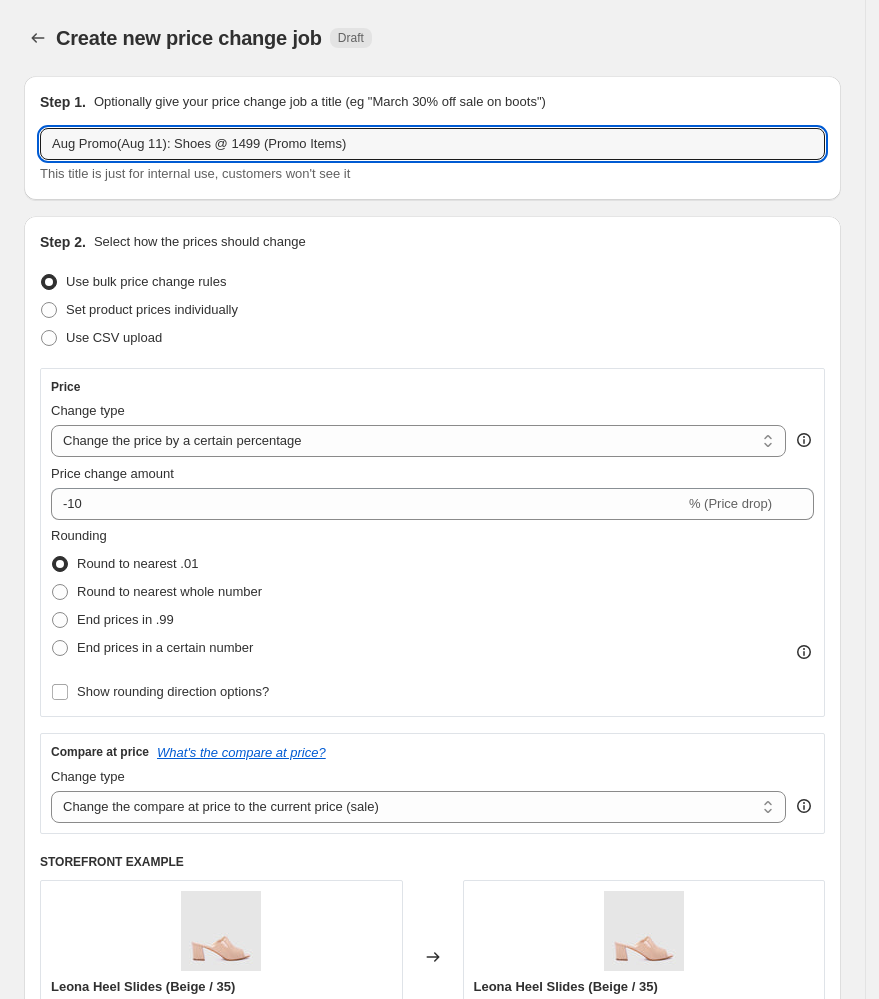 type on "Aug Promo(Aug 11): Shoes @ 1499 (Promo Items)" 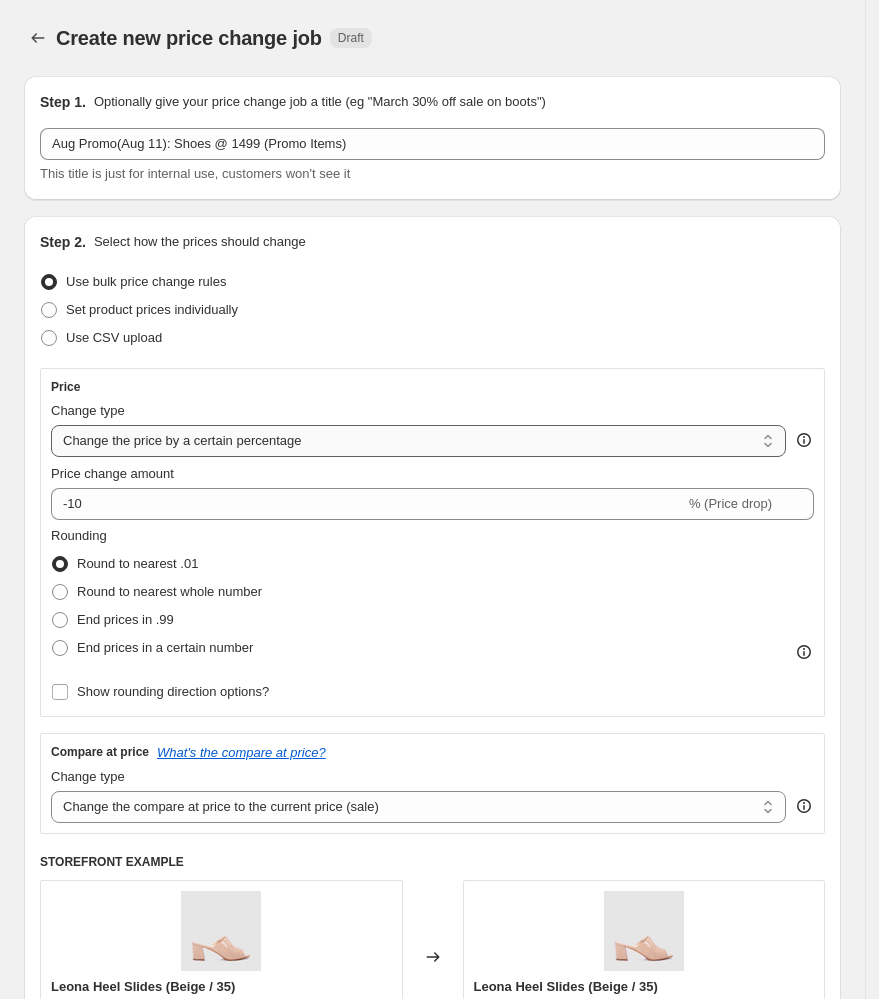 click on "Change the price to a certain amount Change the price by a certain amount Change the price by a certain percentage Change the price to the current compare at price (price before sale) Change the price by a certain amount relative to the compare at price Change the price by a certain percentage relative to the compare at price Don't change the price Change the price by a certain percentage relative to the cost per item Change price to certain cost margin" at bounding box center (418, 441) 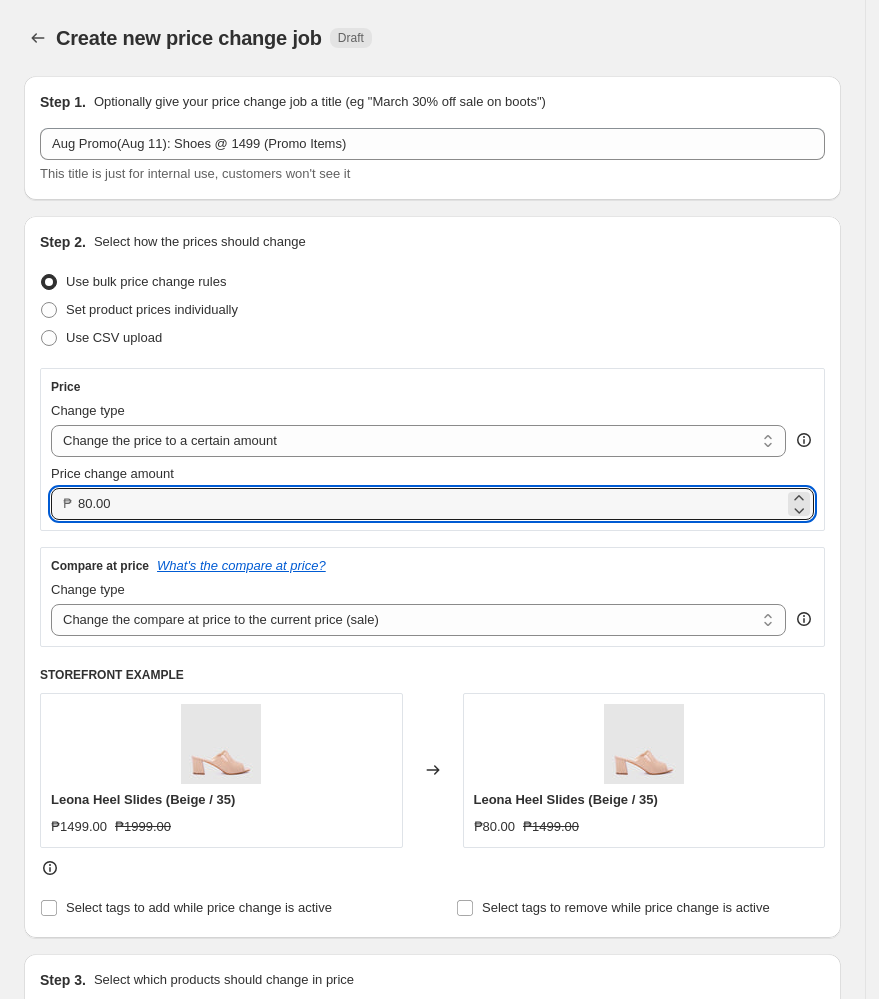 drag, startPoint x: 296, startPoint y: 484, endPoint x: -18, endPoint y: 505, distance: 314.70145 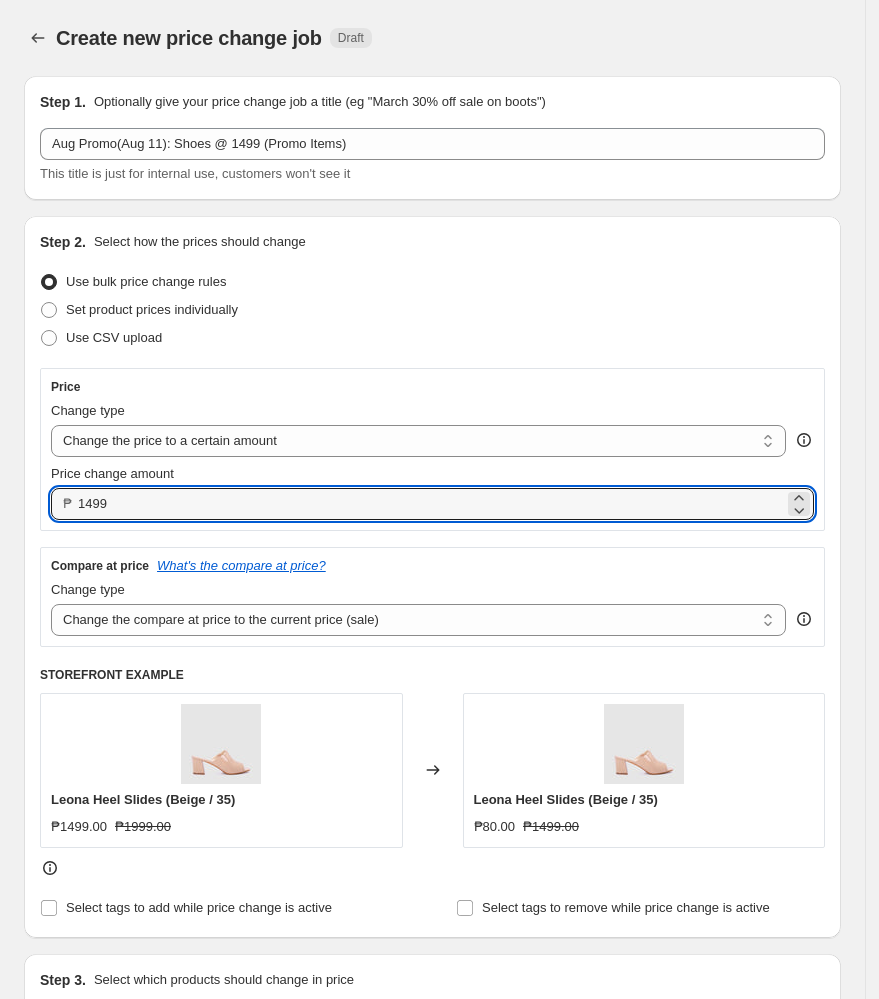 type on "1499.00" 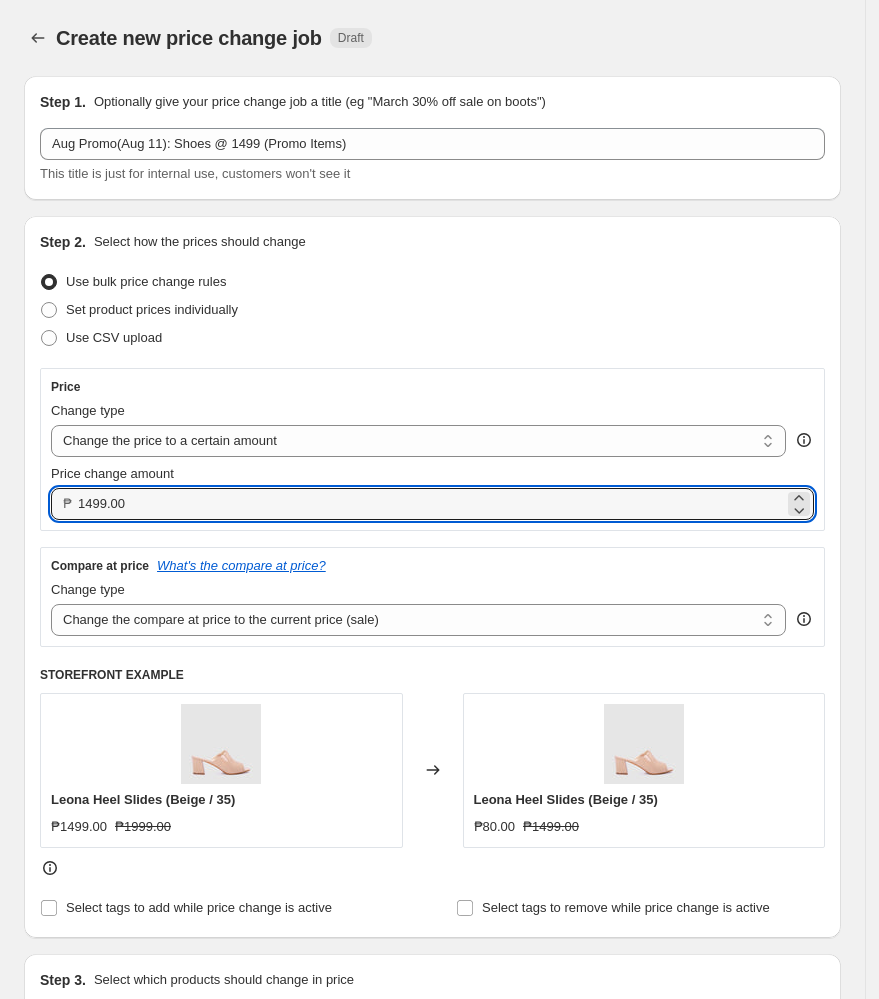 click on "Step 2. Select how the prices should change Use bulk price change rules Set product prices individually Use CSV upload Price Change type Change the price to a certain amount Change the price by a certain amount Change the price by a certain percentage Change the price to the current compare at price (price before sale) Change the price by a certain amount relative to the compare at price Change the price by a certain percentage relative to the compare at price Don't change the price Change the price by a certain percentage relative to the cost per item Change price to certain cost margin Change the price to a certain amount Price change amount ₱ [PRICE] Compare at price What's the compare at price? Change type Change the compare at price to the current price (sale) Change the compare at price to a certain amount Change the compare at price by a certain amount Change the compare at price by a certain percentage Change the compare at price by a certain amount relative to the actual price STOREFRONT EXAMPLE" at bounding box center (432, 577) 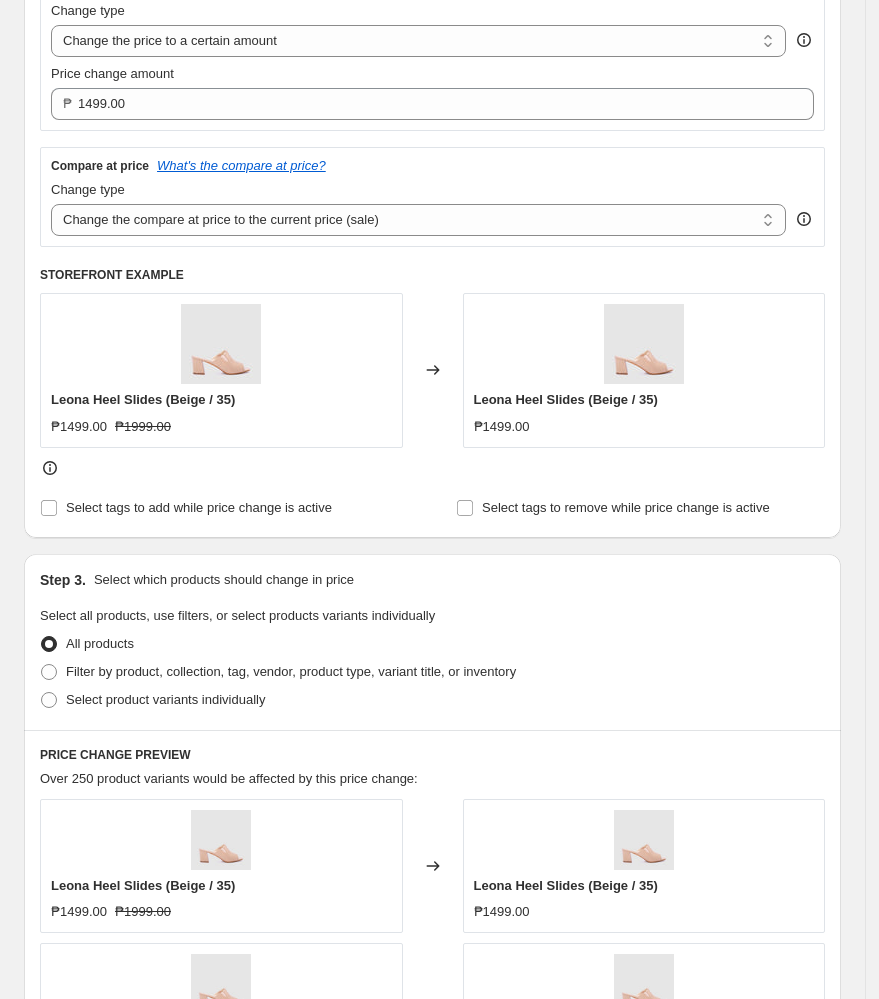 scroll, scrollTop: 533, scrollLeft: 0, axis: vertical 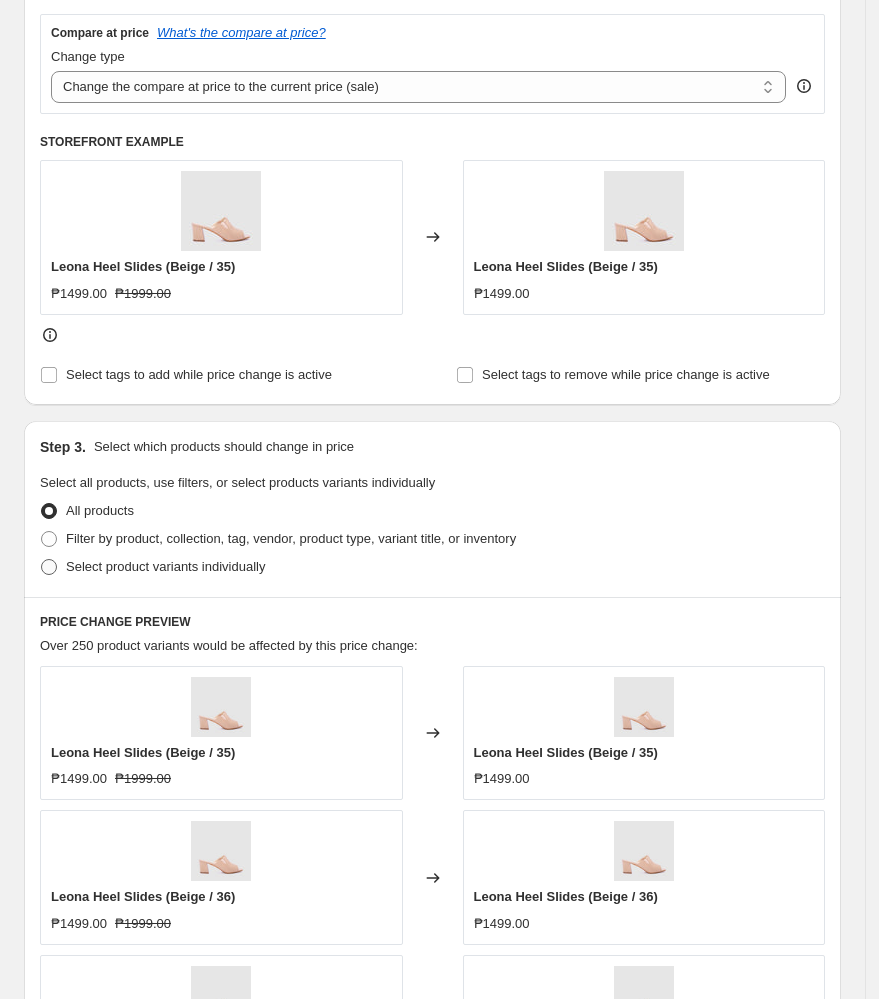 click on "Select product variants individually" at bounding box center [165, 566] 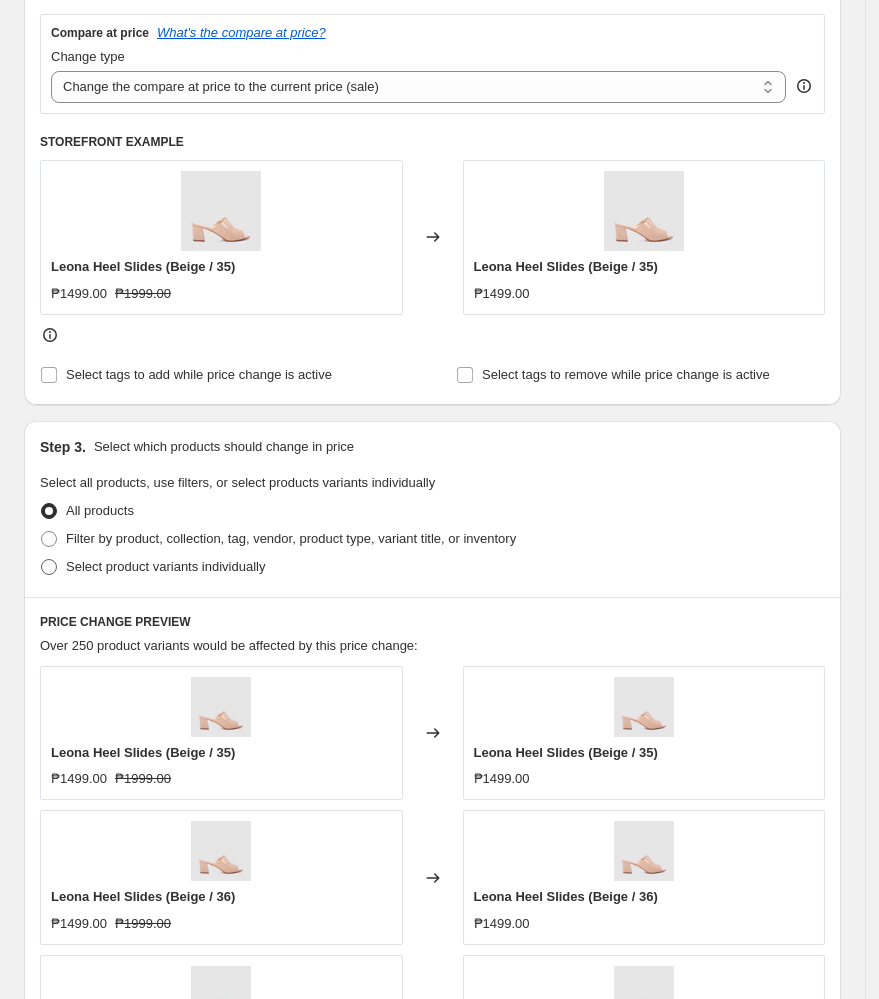 radio on "true" 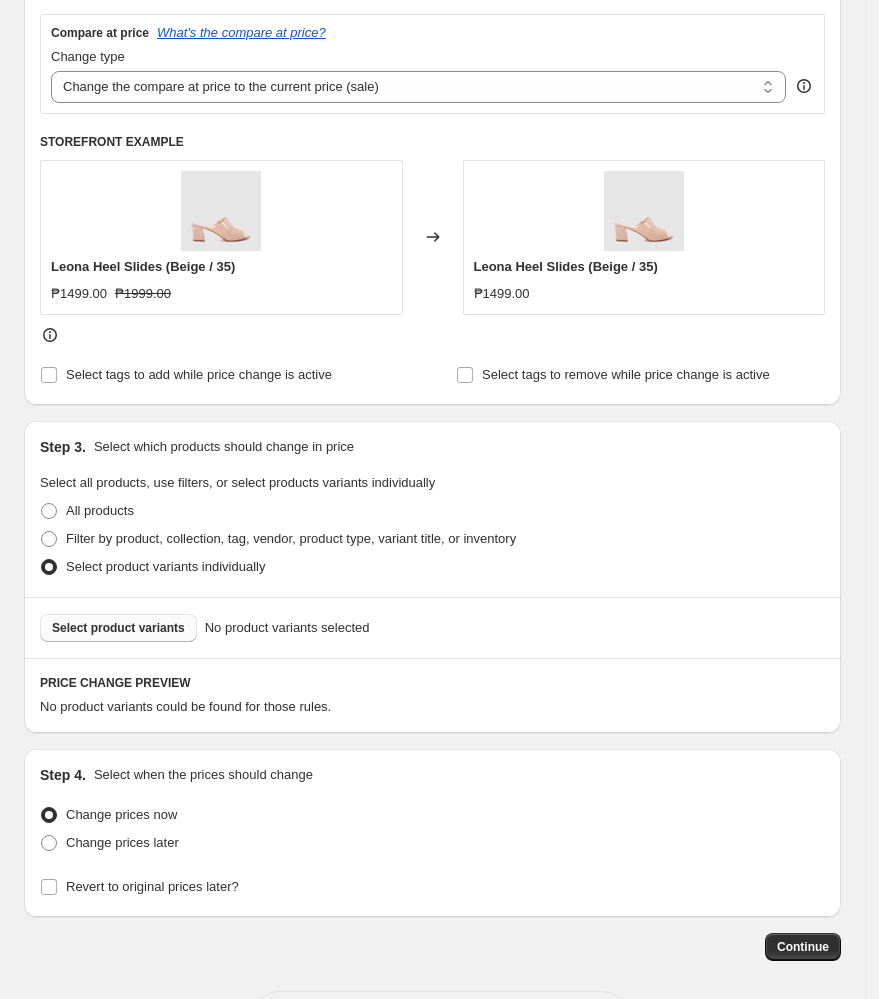 click on "Select product variants" at bounding box center [118, 628] 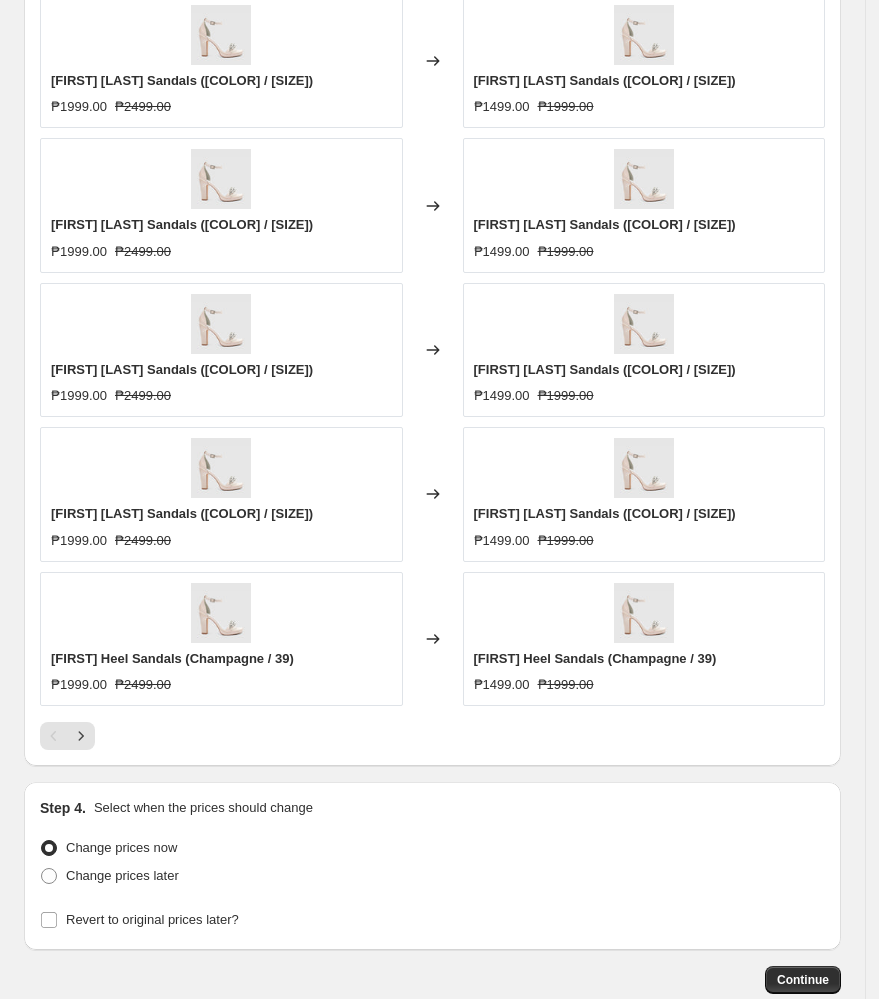 scroll, scrollTop: 1385, scrollLeft: 0, axis: vertical 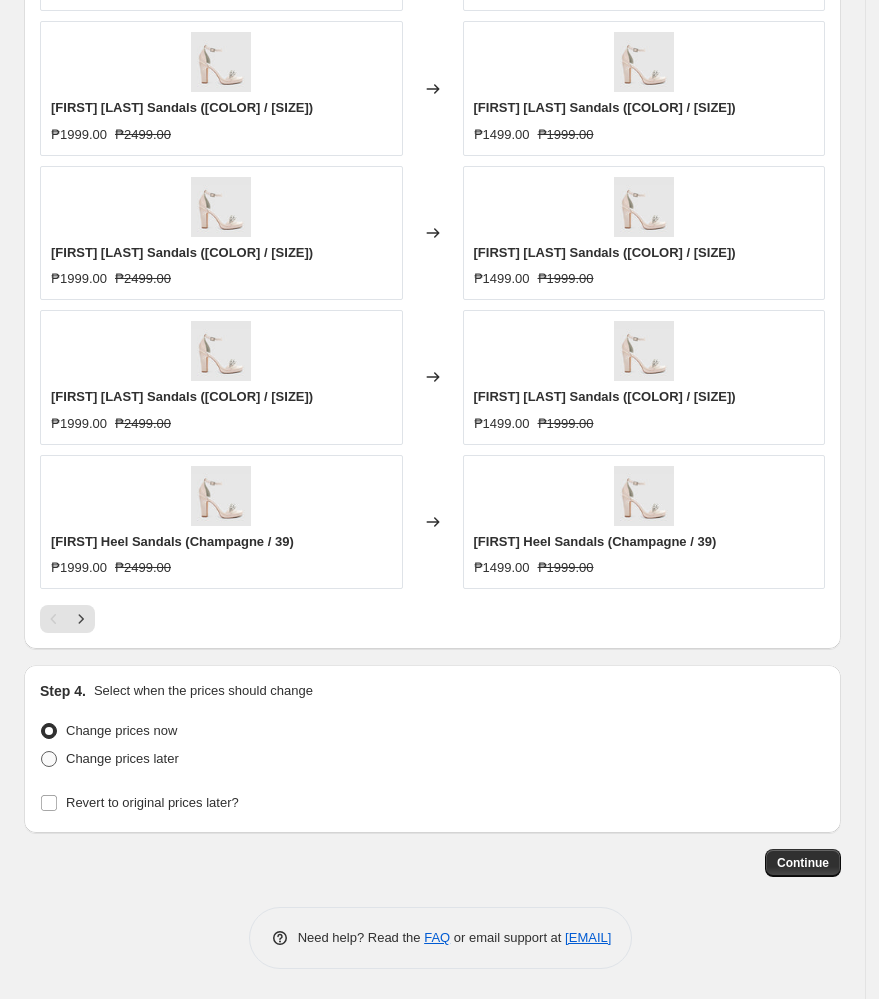 click on "Change prices later" at bounding box center [122, 758] 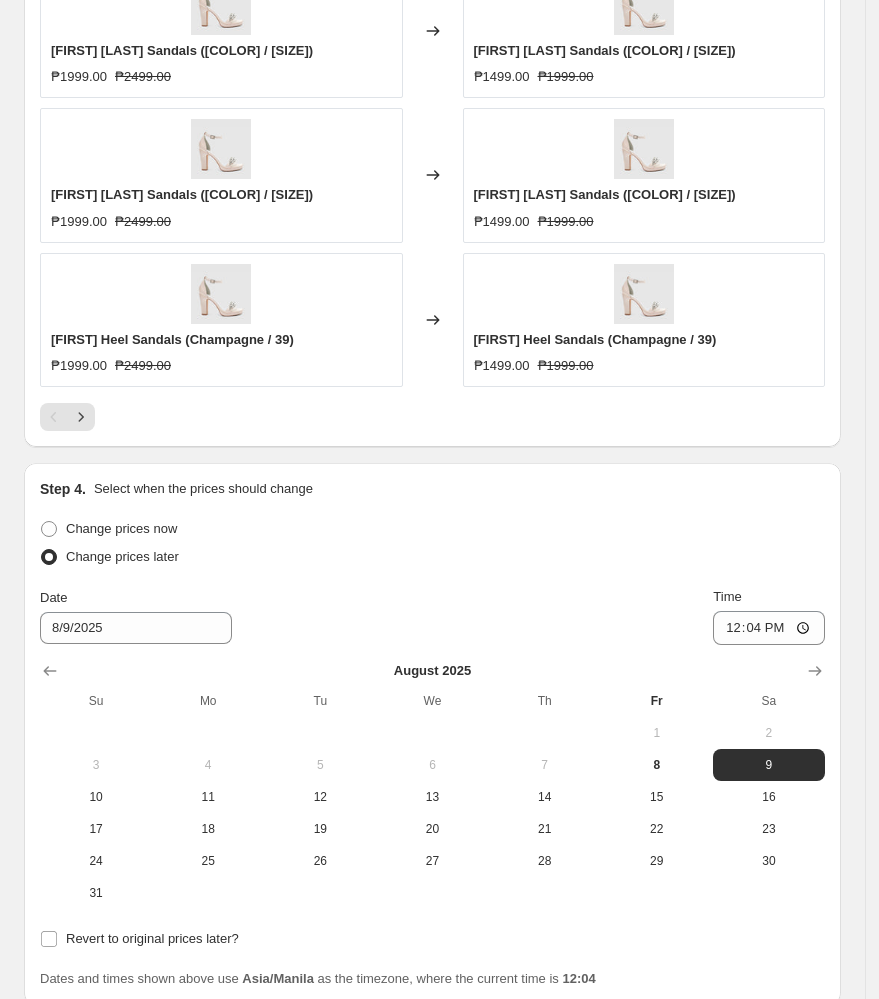 scroll, scrollTop: 1759, scrollLeft: 0, axis: vertical 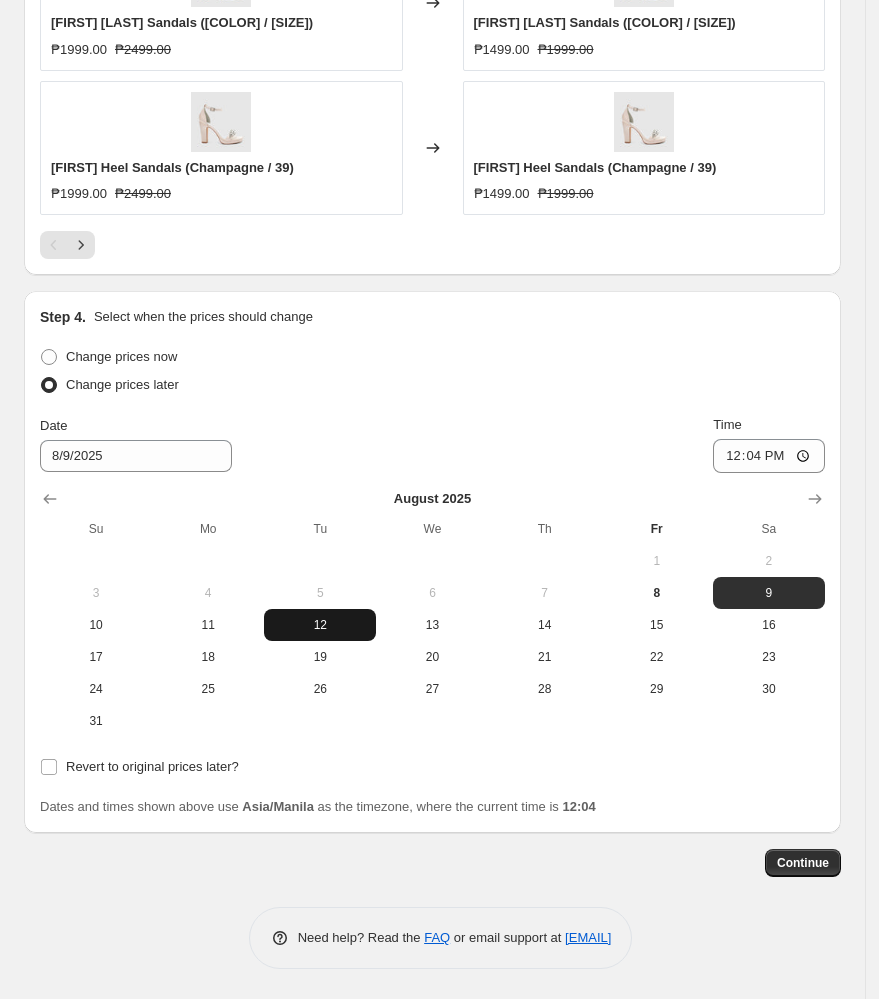 click on "12" at bounding box center (320, 625) 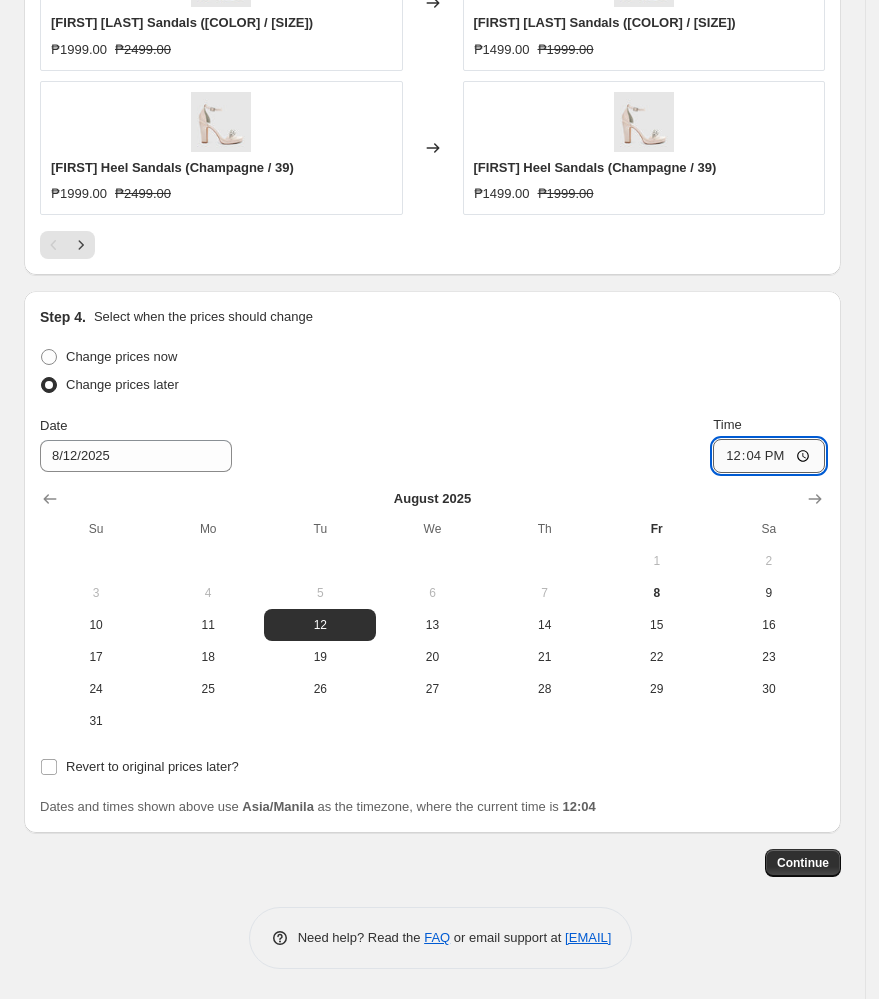 click on "12:04" at bounding box center [769, 456] 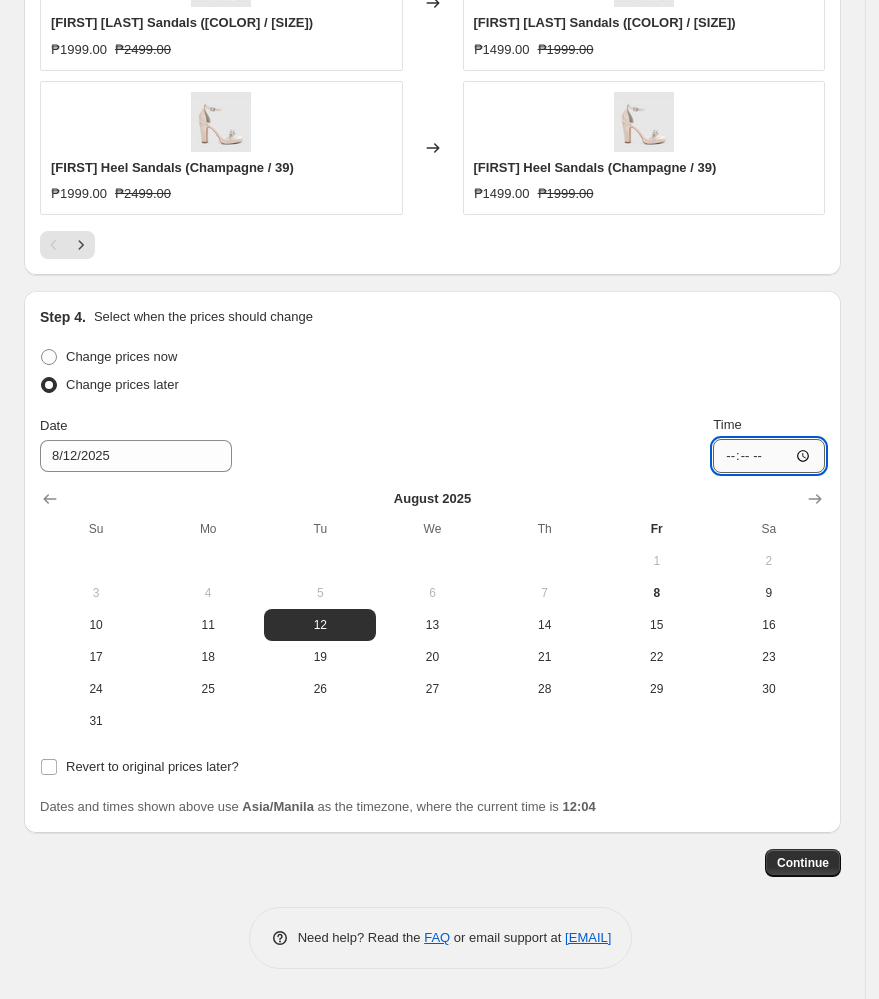 type on "10:00" 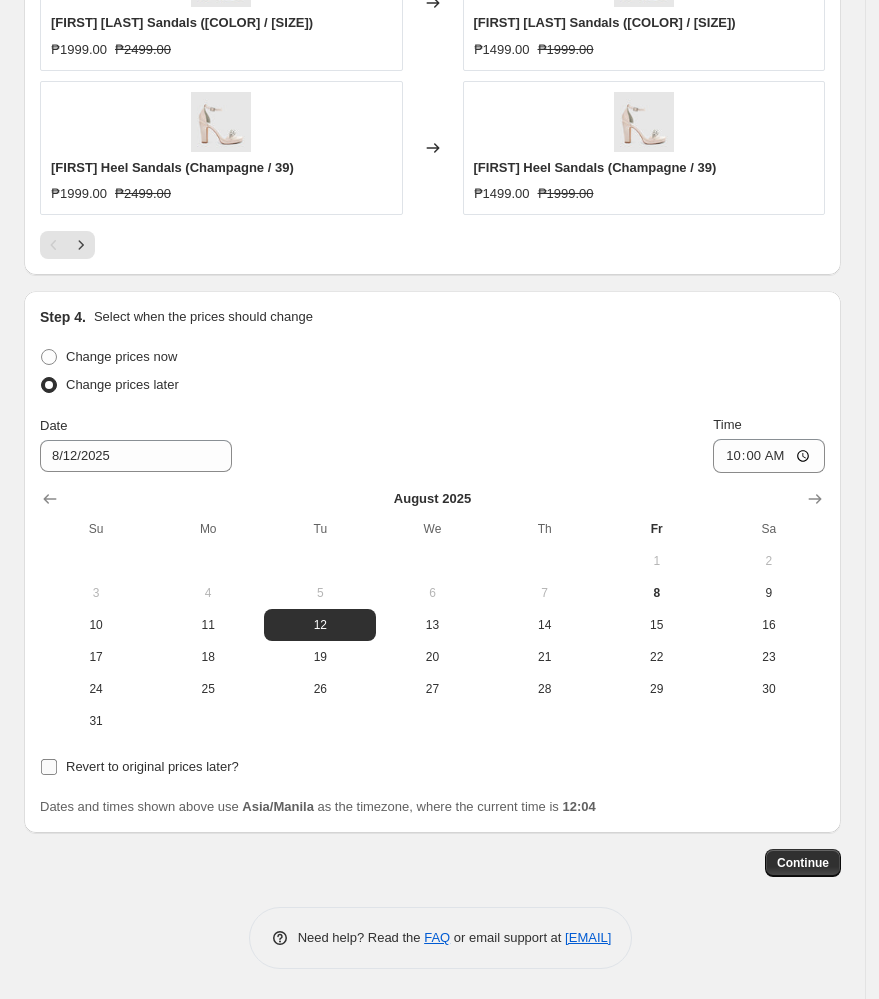 click on "Revert to original prices later?" at bounding box center [49, 767] 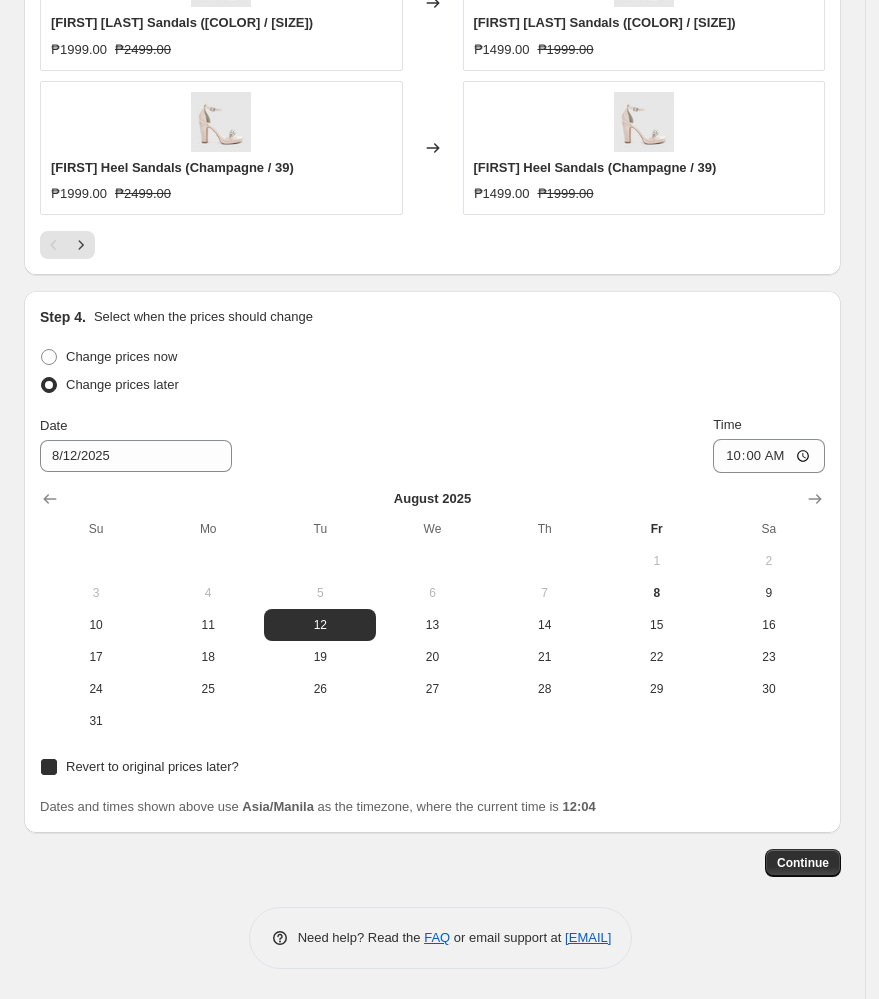 checkbox on "true" 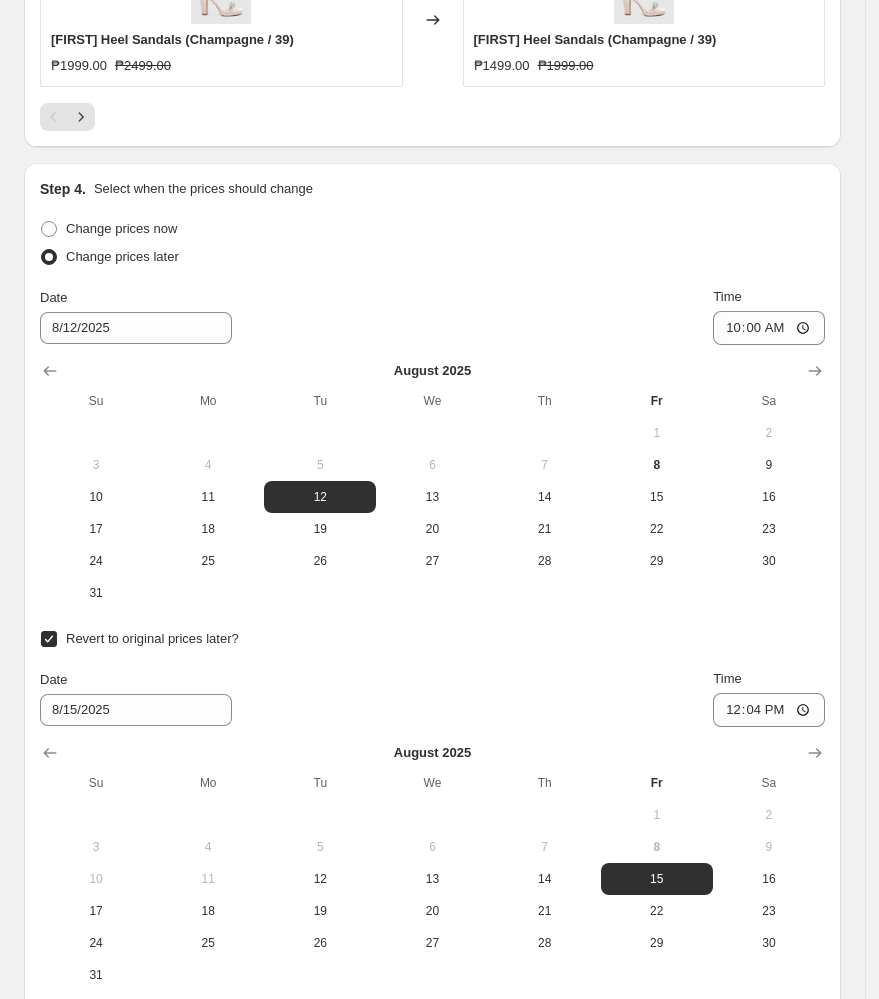 scroll, scrollTop: 2025, scrollLeft: 0, axis: vertical 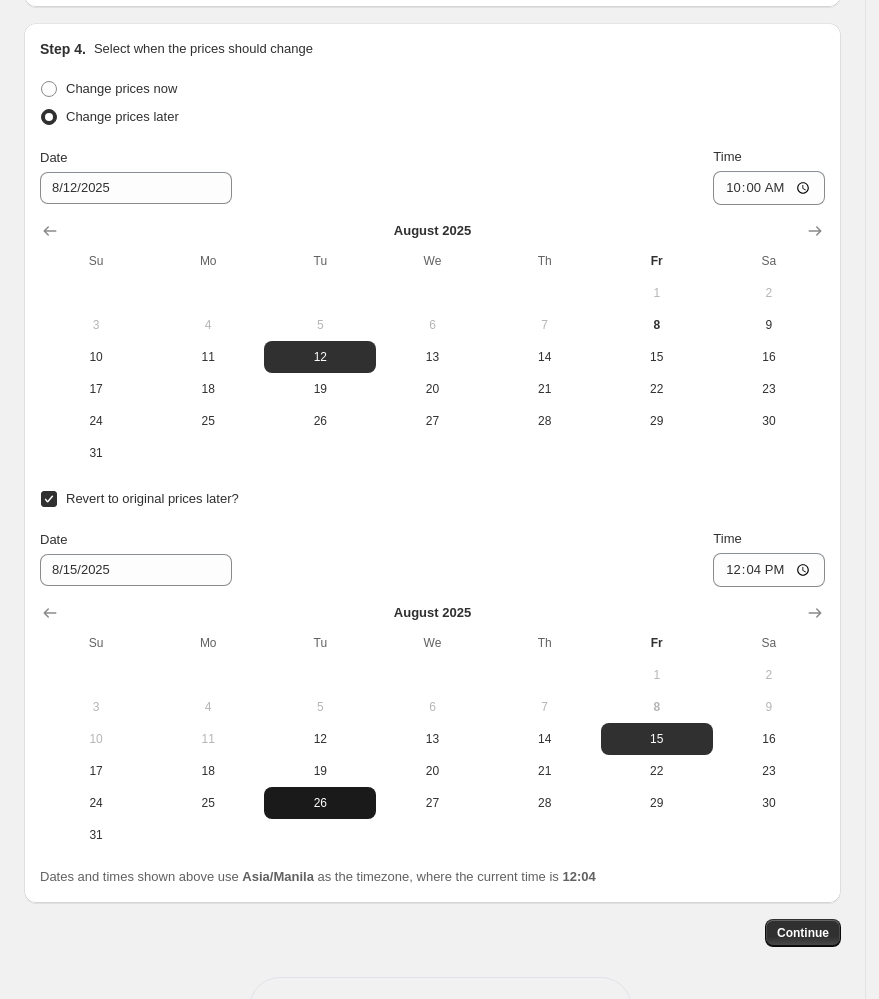 click on "26" at bounding box center [320, 803] 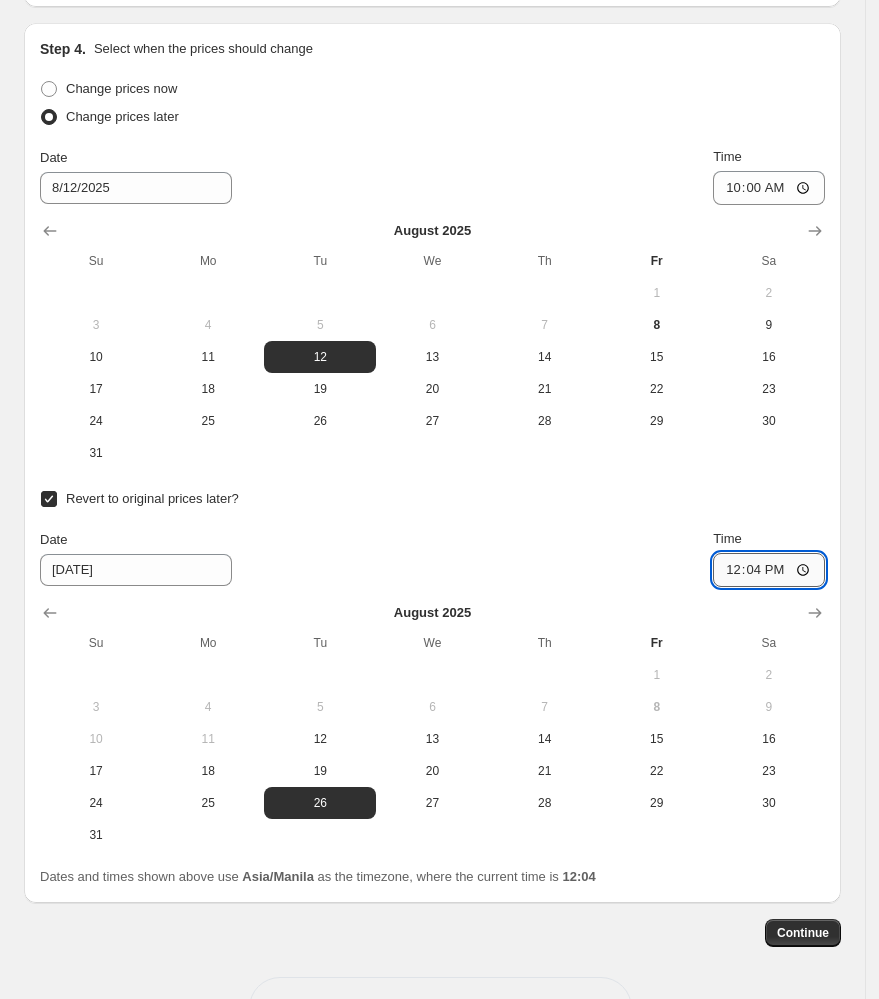 click on "12:04" at bounding box center (769, 570) 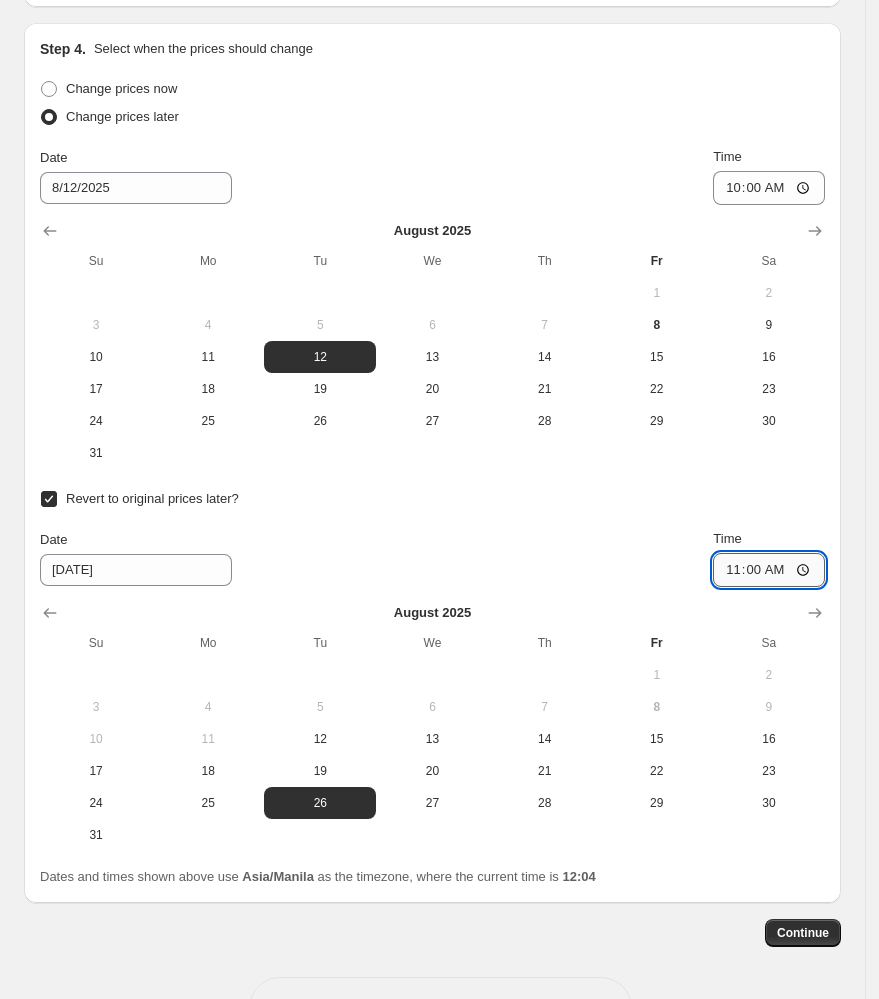 click on "11:00" at bounding box center (769, 570) 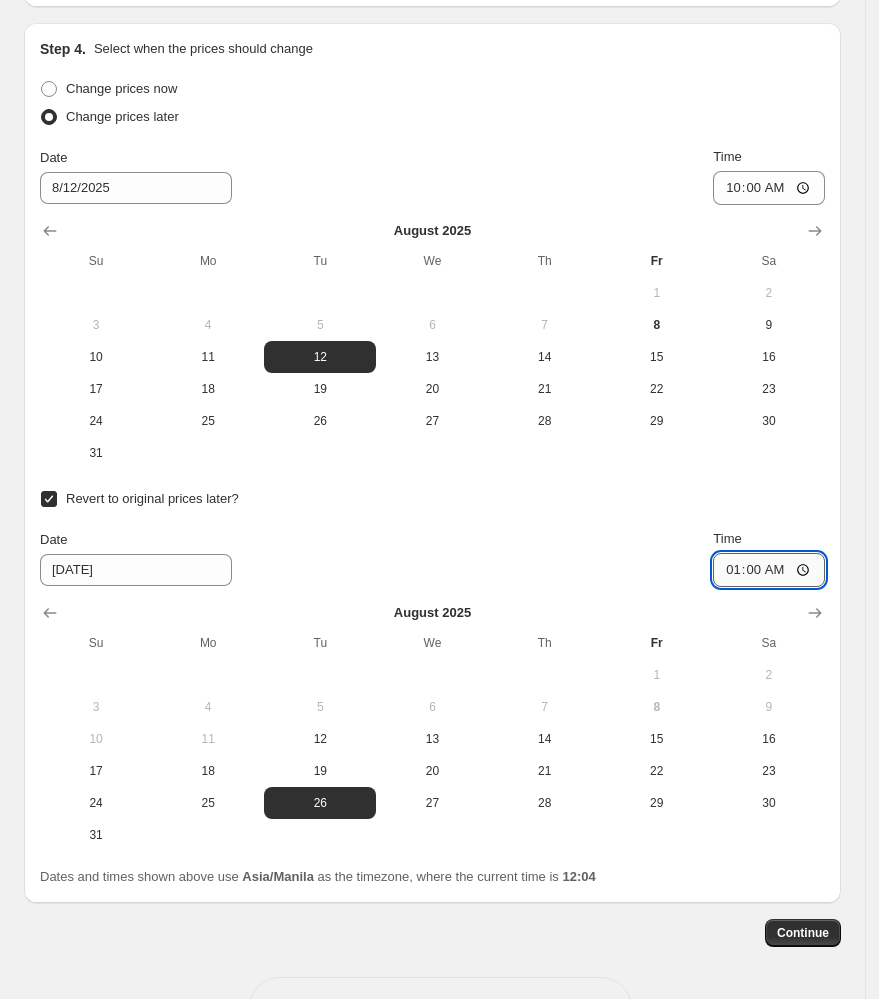 type on "10:00" 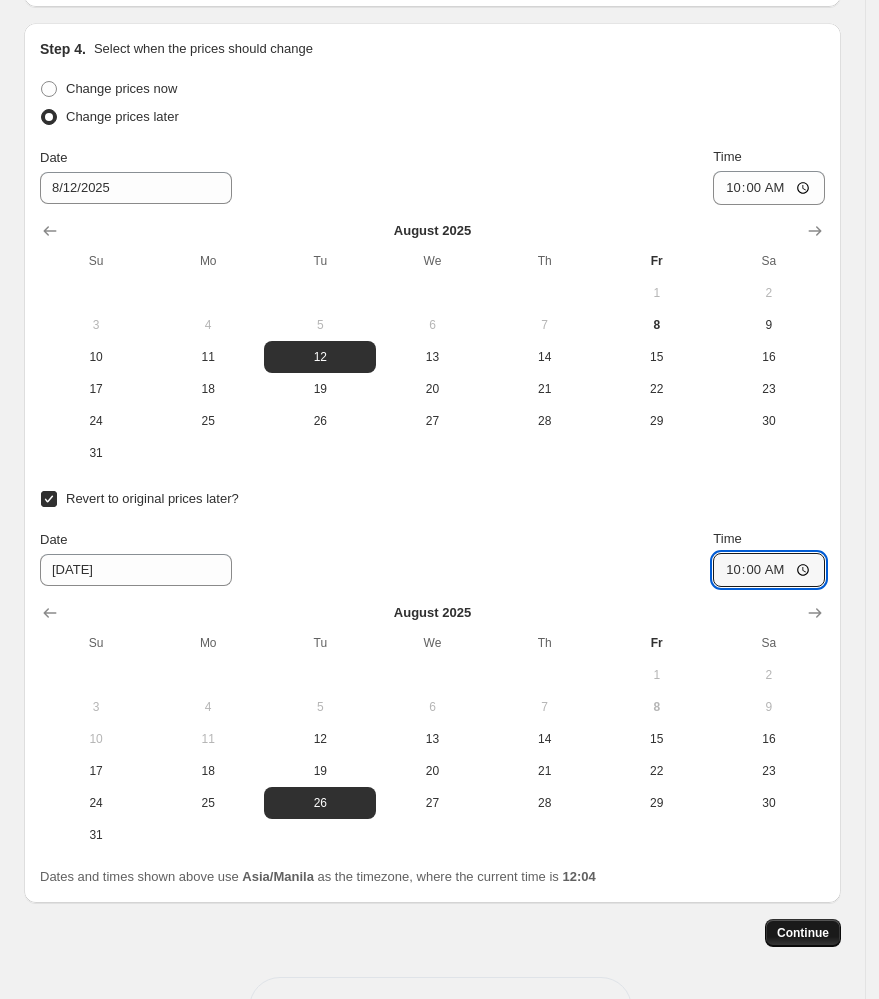 click on "Continue" at bounding box center [803, 933] 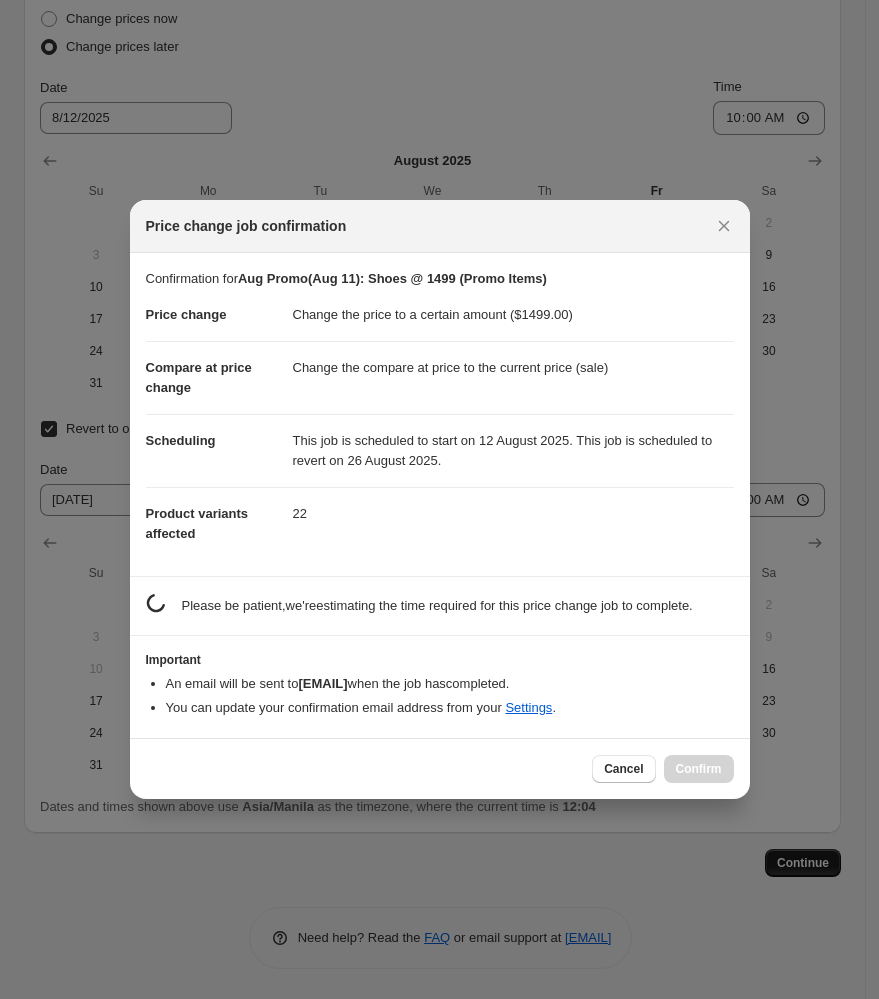 scroll, scrollTop: 0, scrollLeft: 0, axis: both 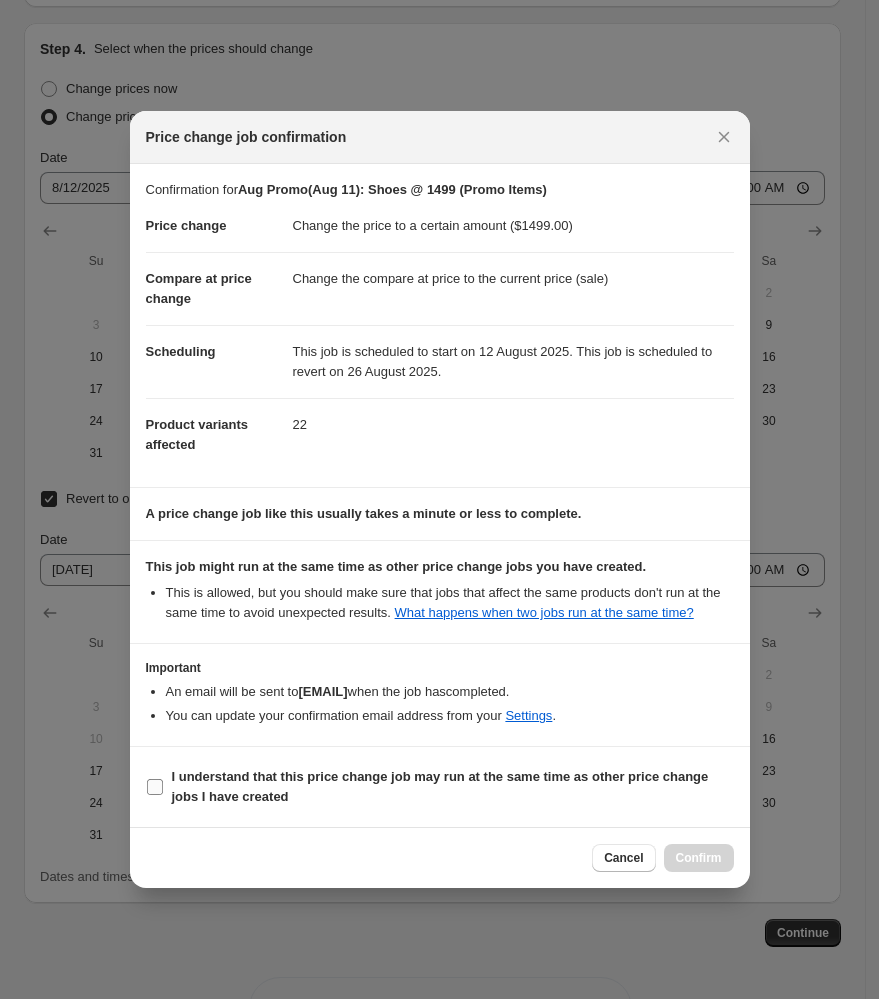 click on "I understand that this price change job may run at the same time as other price change jobs I have created" at bounding box center [453, 787] 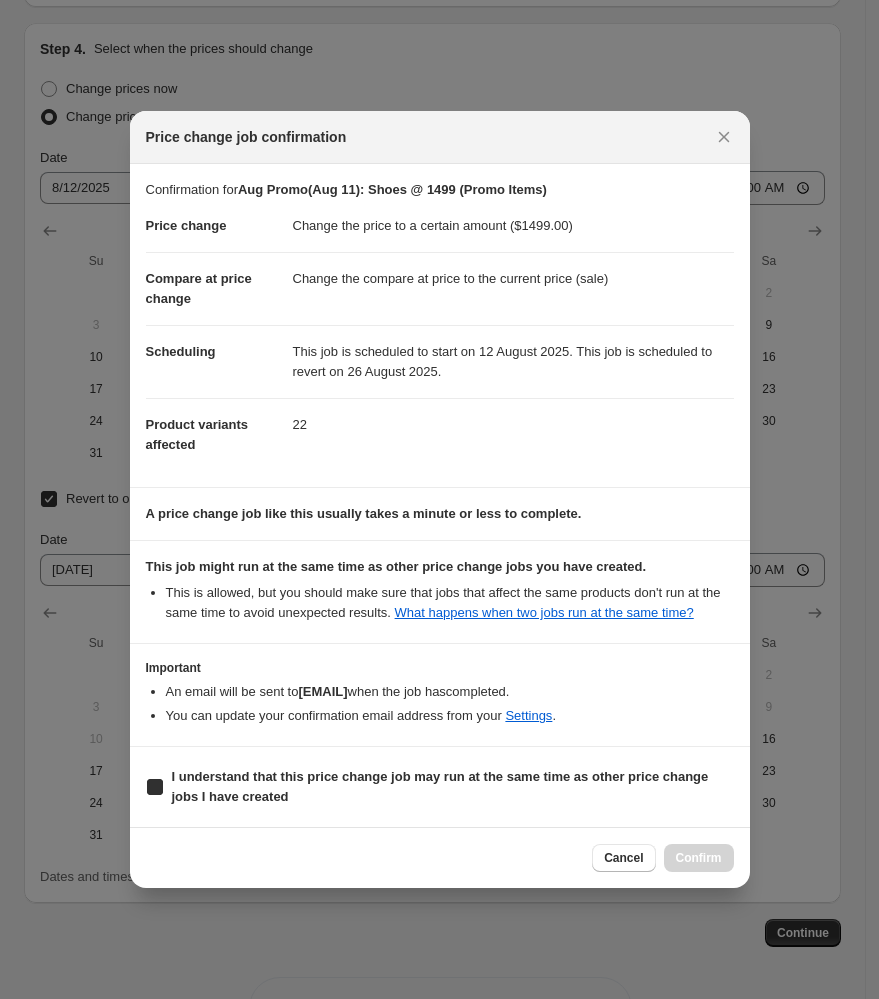 checkbox on "true" 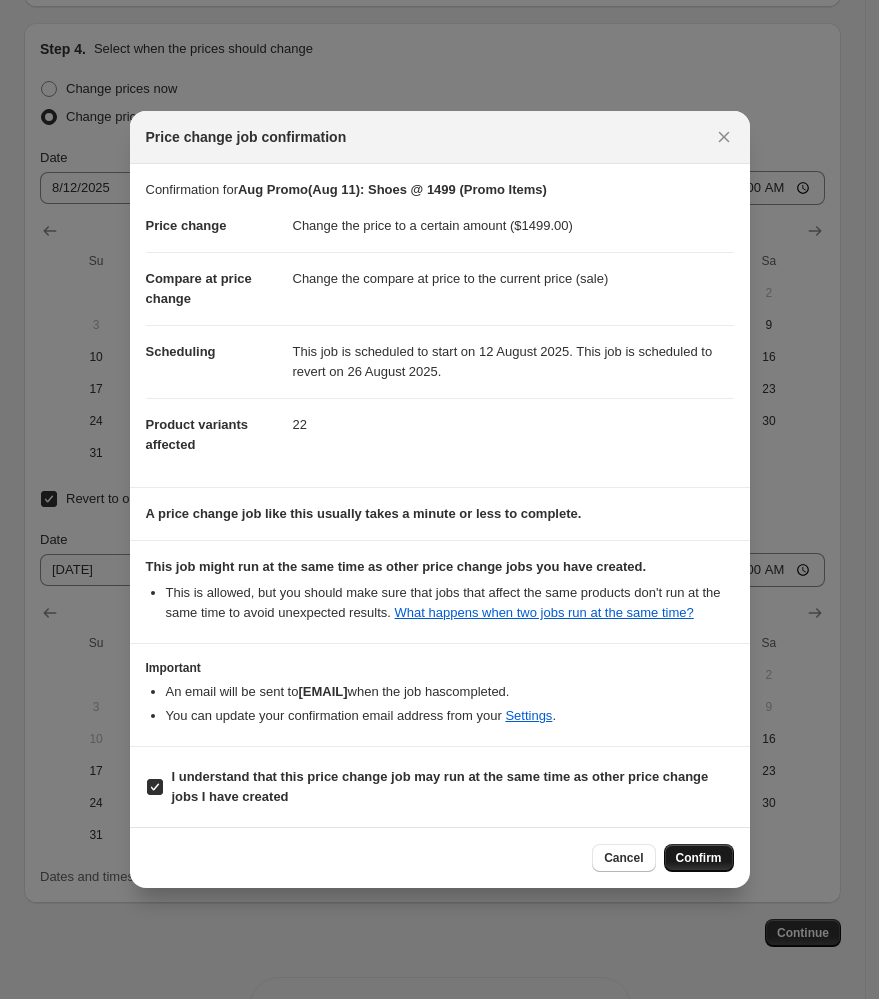 click on "Confirm" at bounding box center [699, 858] 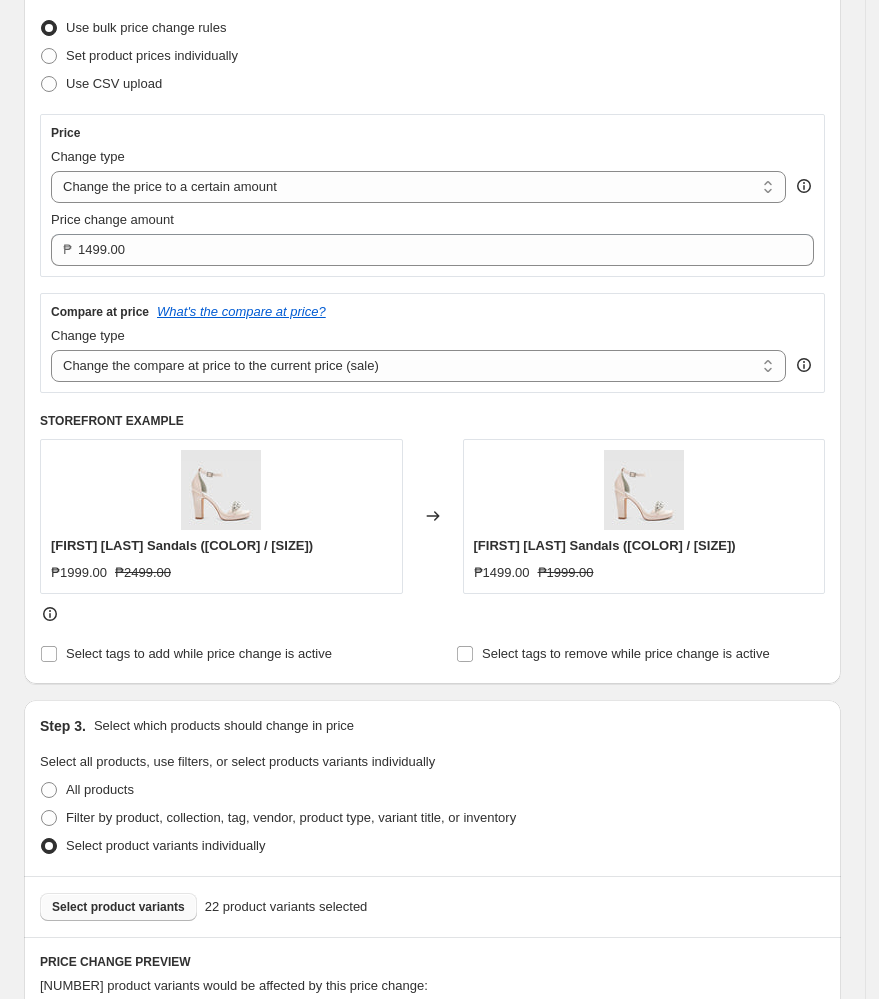 scroll, scrollTop: 292, scrollLeft: 0, axis: vertical 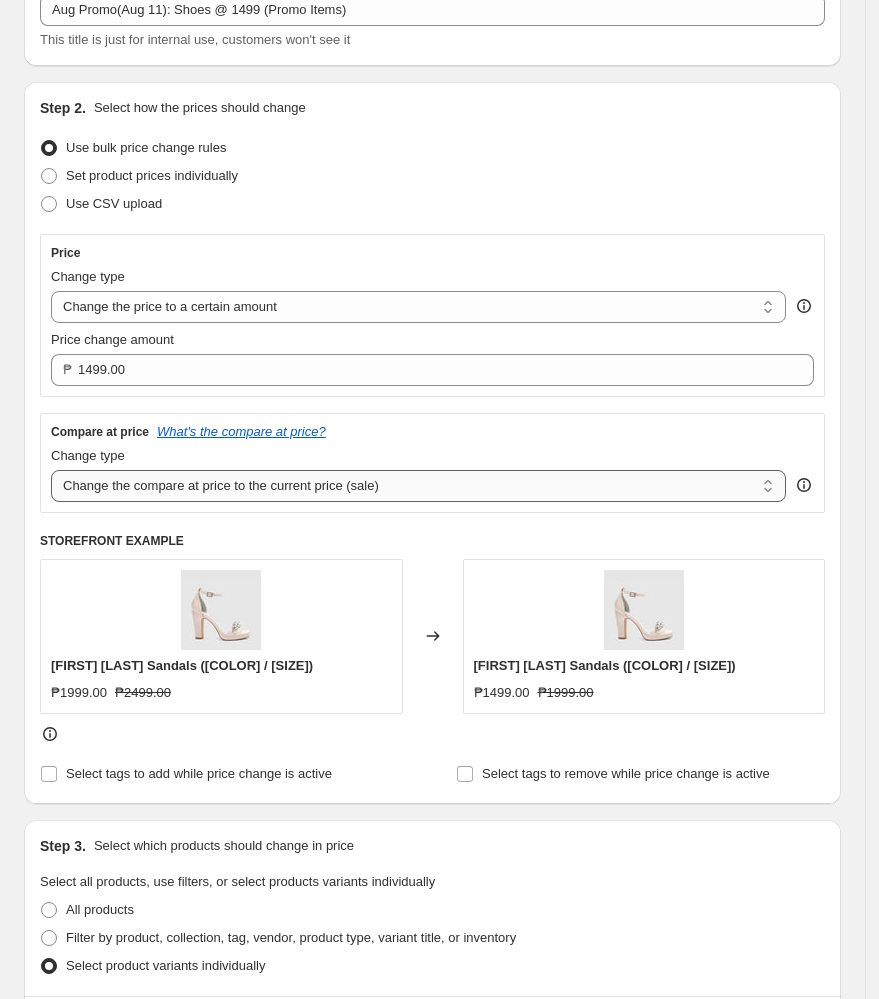 click on "Change the compare at price to the current price (sale) Change the compare at price to a certain amount Change the compare at price by a certain amount Change the compare at price by a certain percentage Change the compare at price by a certain amount relative to the actual price Change the compare at price by a certain percentage relative to the actual price Don't change the compare at price Remove the compare at price" at bounding box center (418, 486) 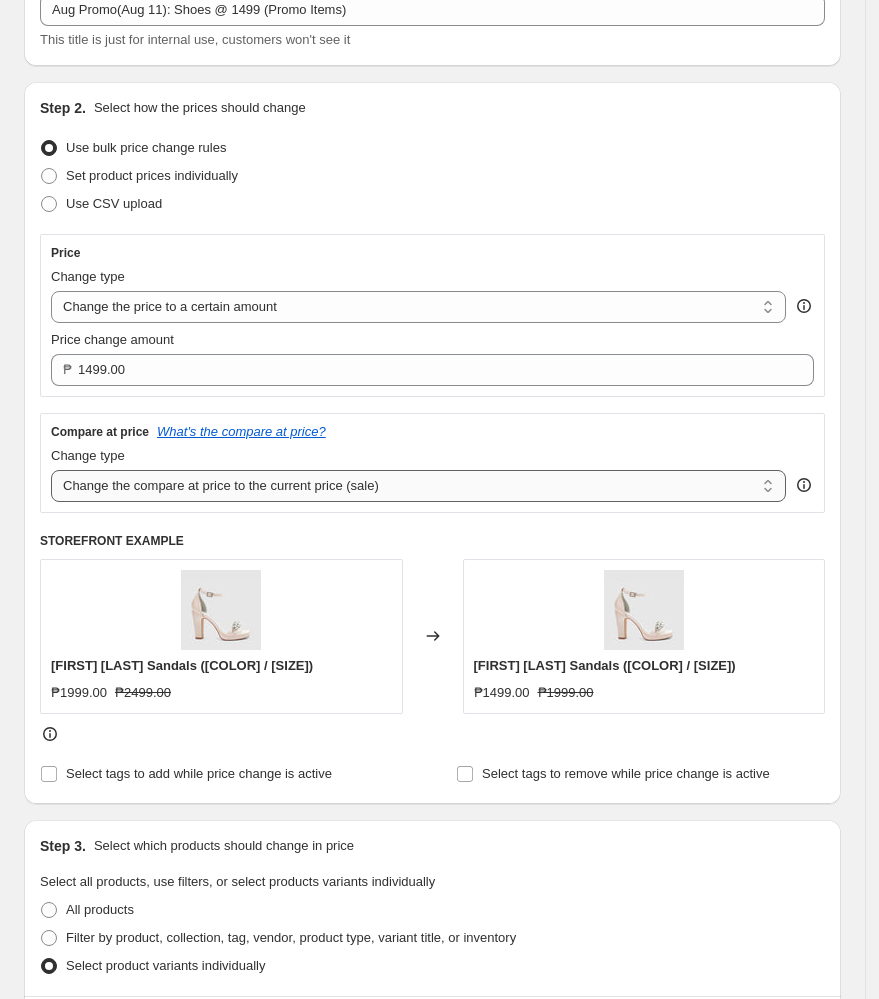 select on "no_change" 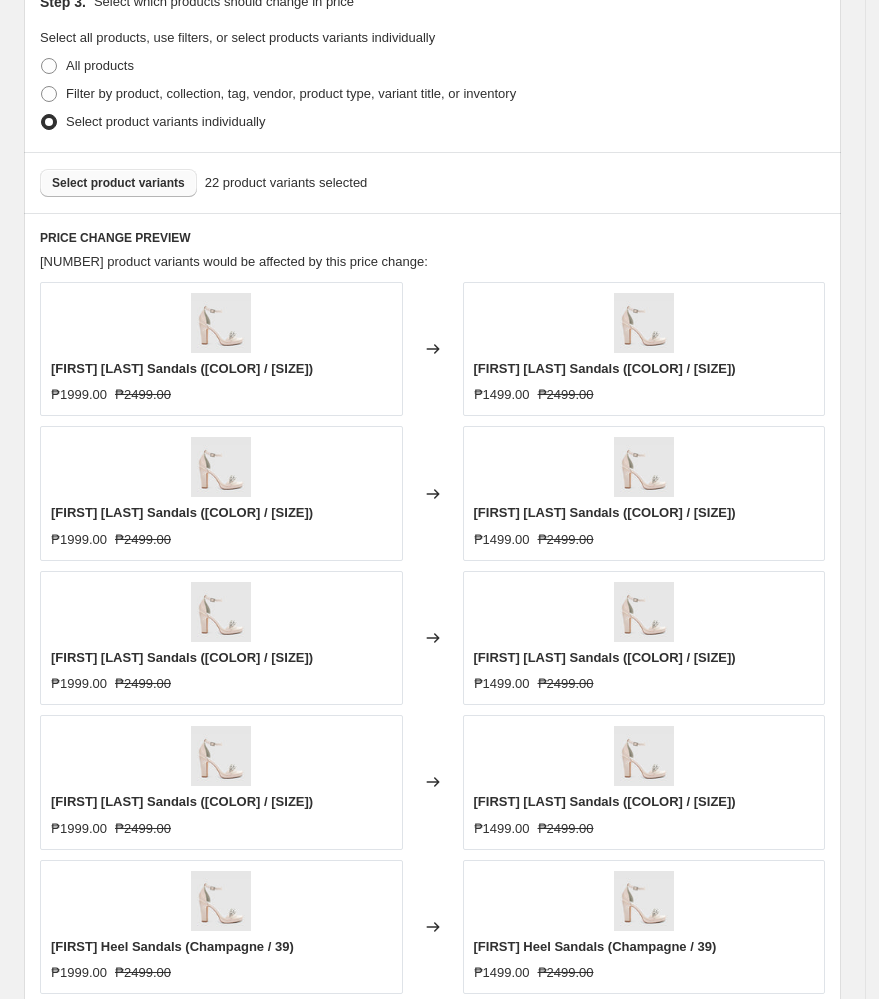 scroll, scrollTop: 1625, scrollLeft: 0, axis: vertical 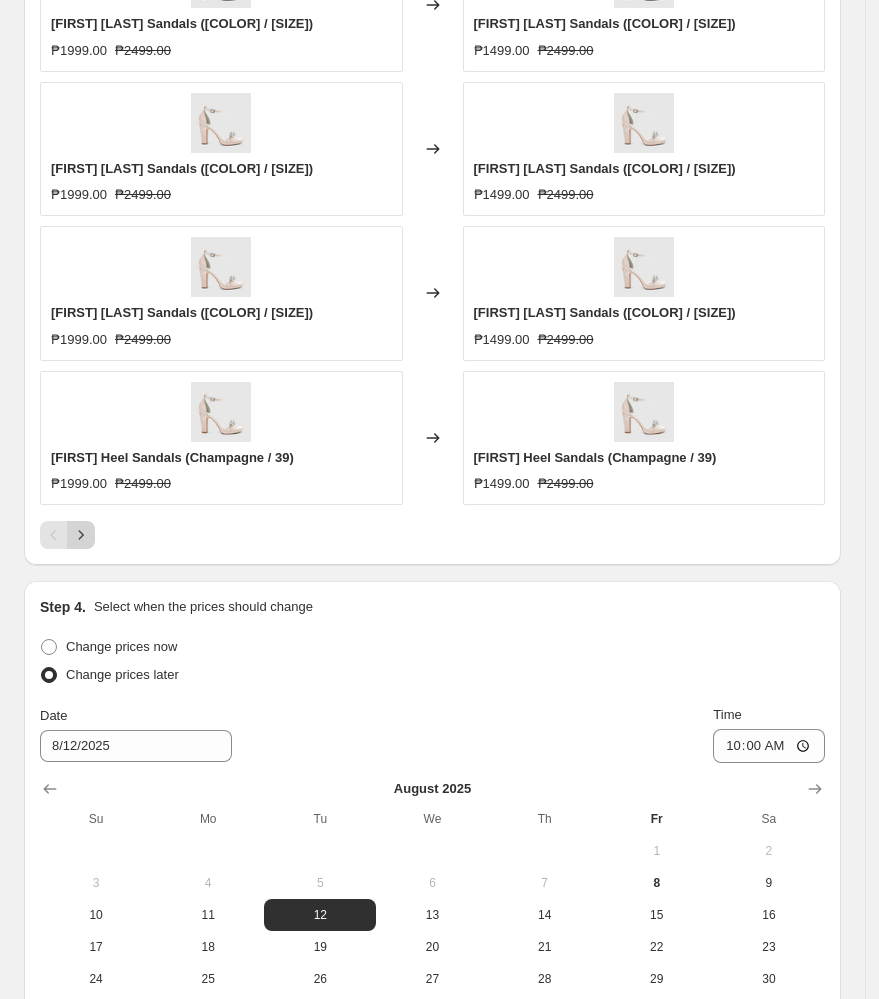 click 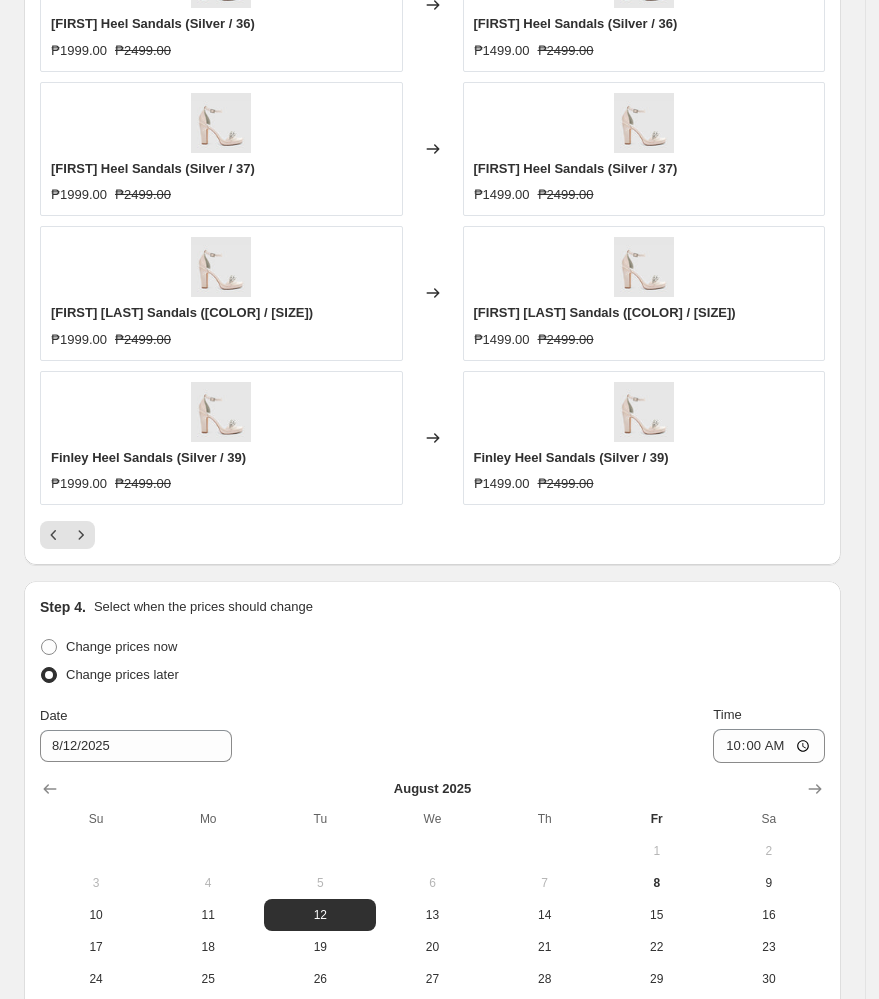 scroll, scrollTop: 1359, scrollLeft: 0, axis: vertical 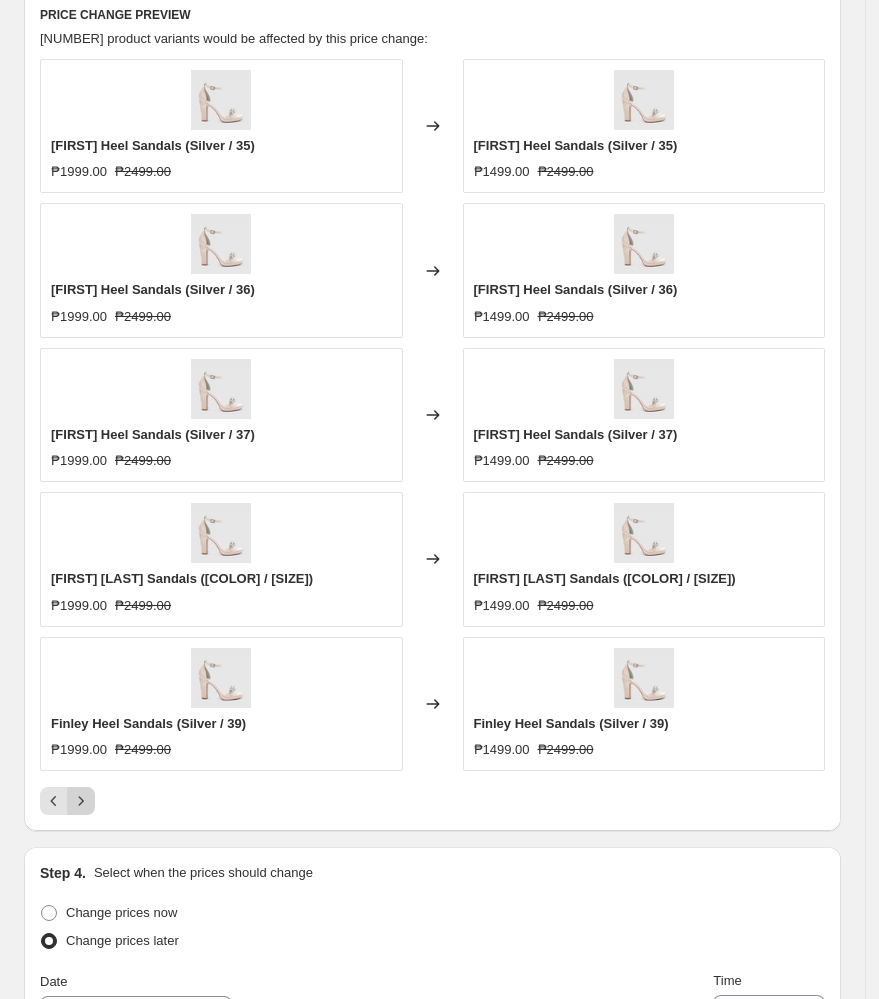click 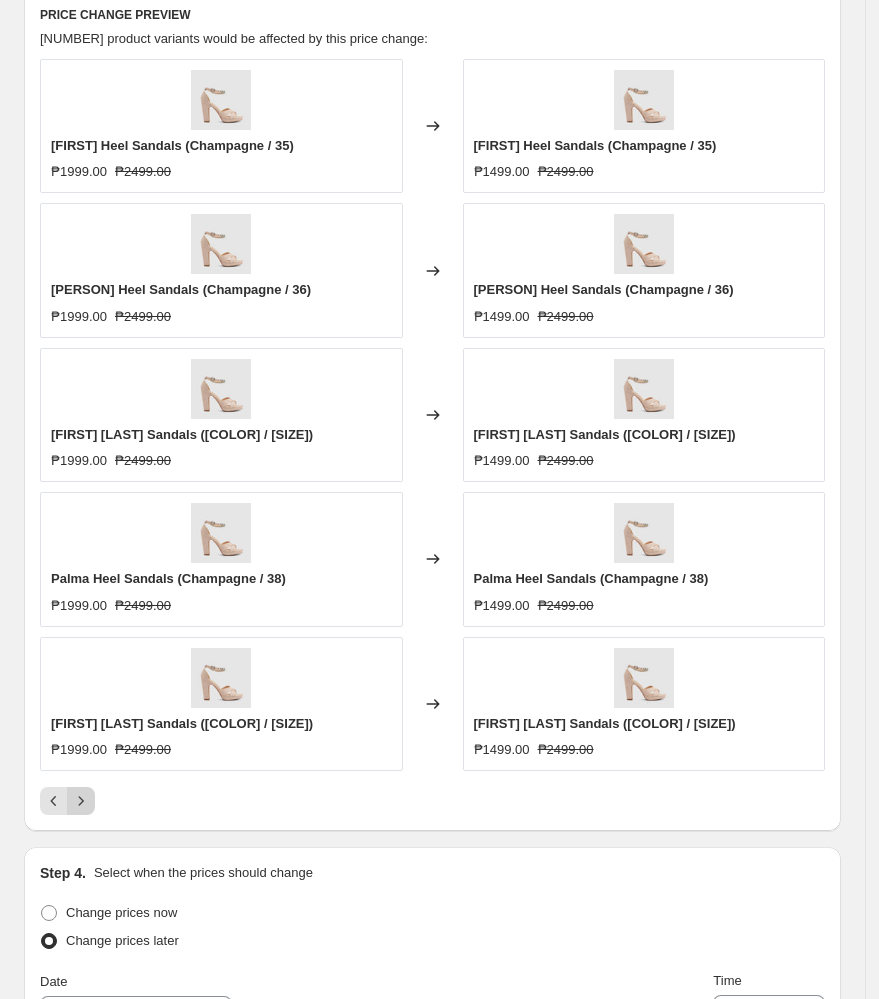 click 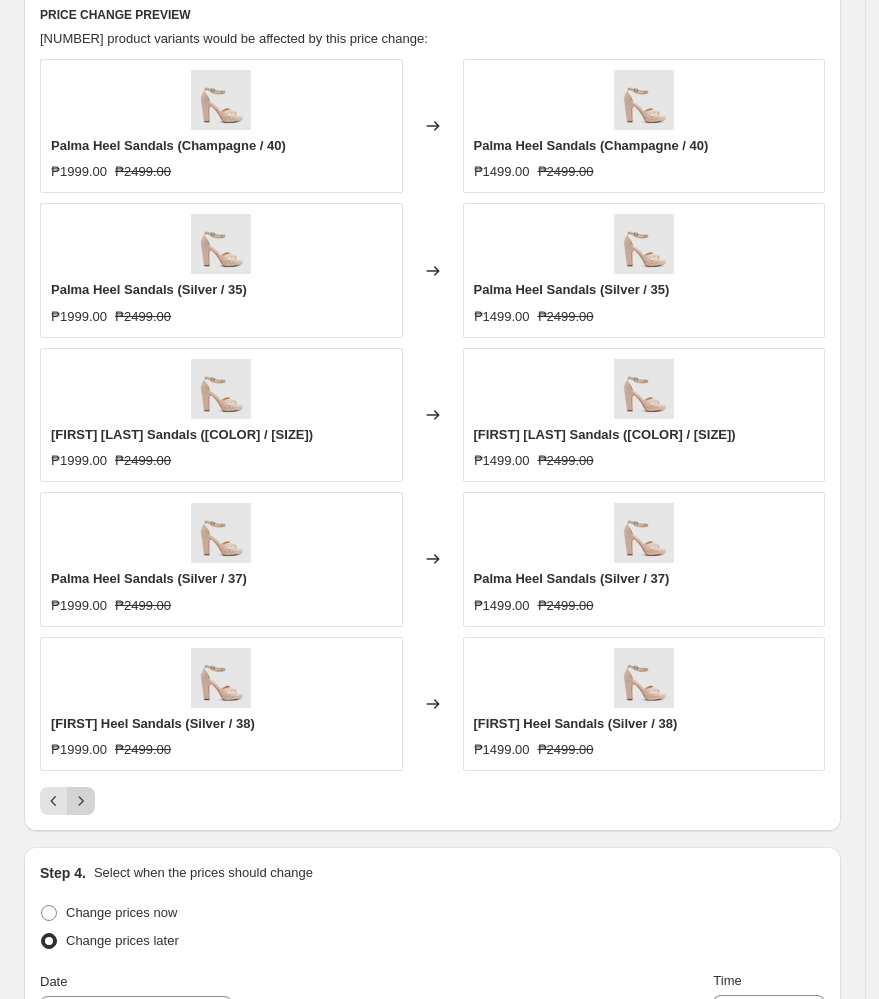 click 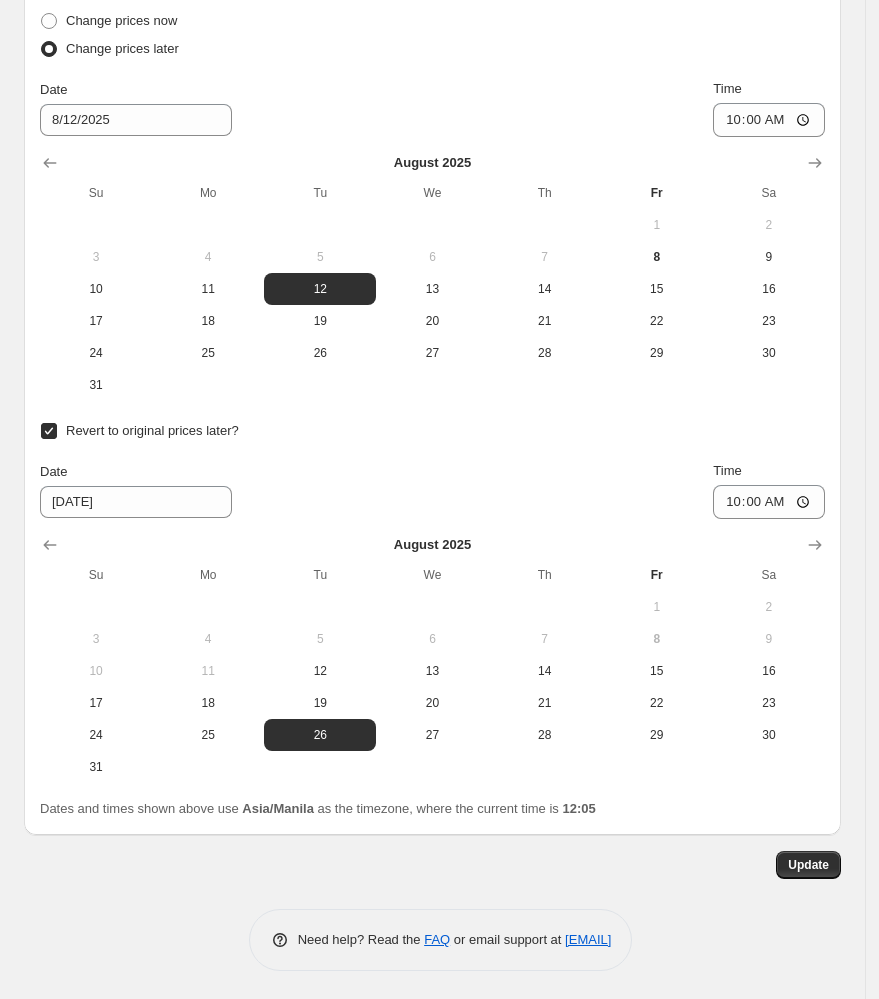 scroll, scrollTop: 1820, scrollLeft: 0, axis: vertical 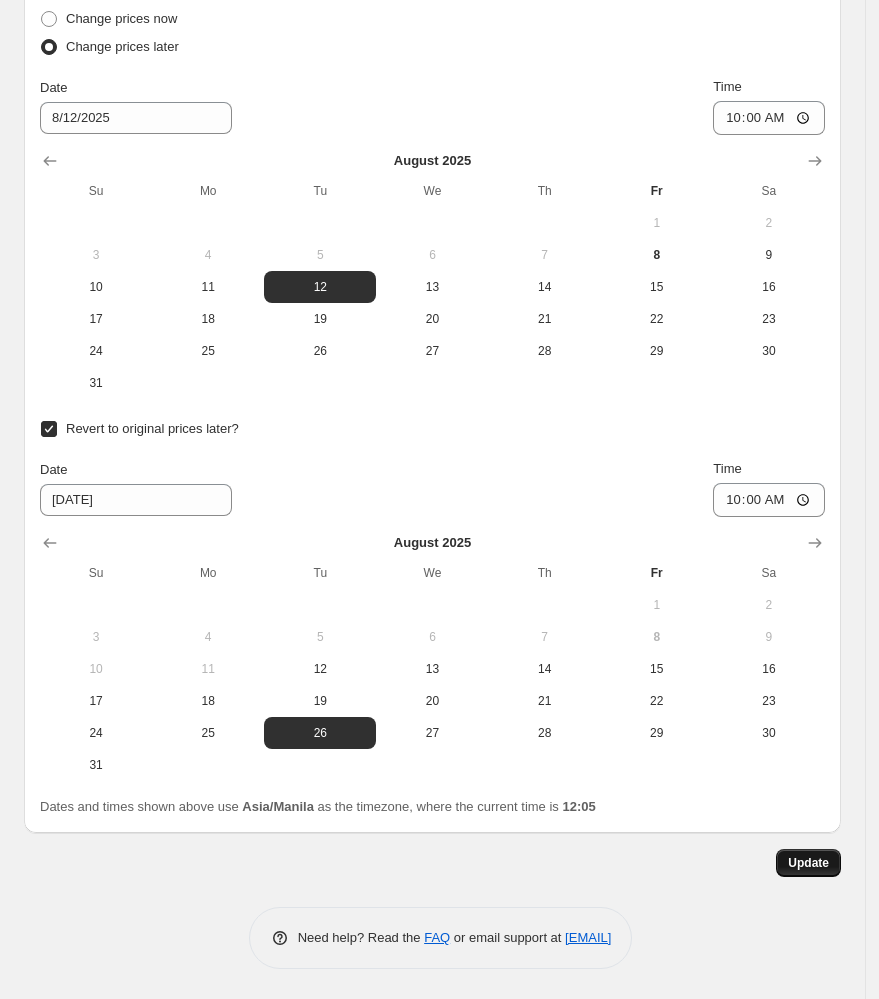 click on "Update" at bounding box center (808, 863) 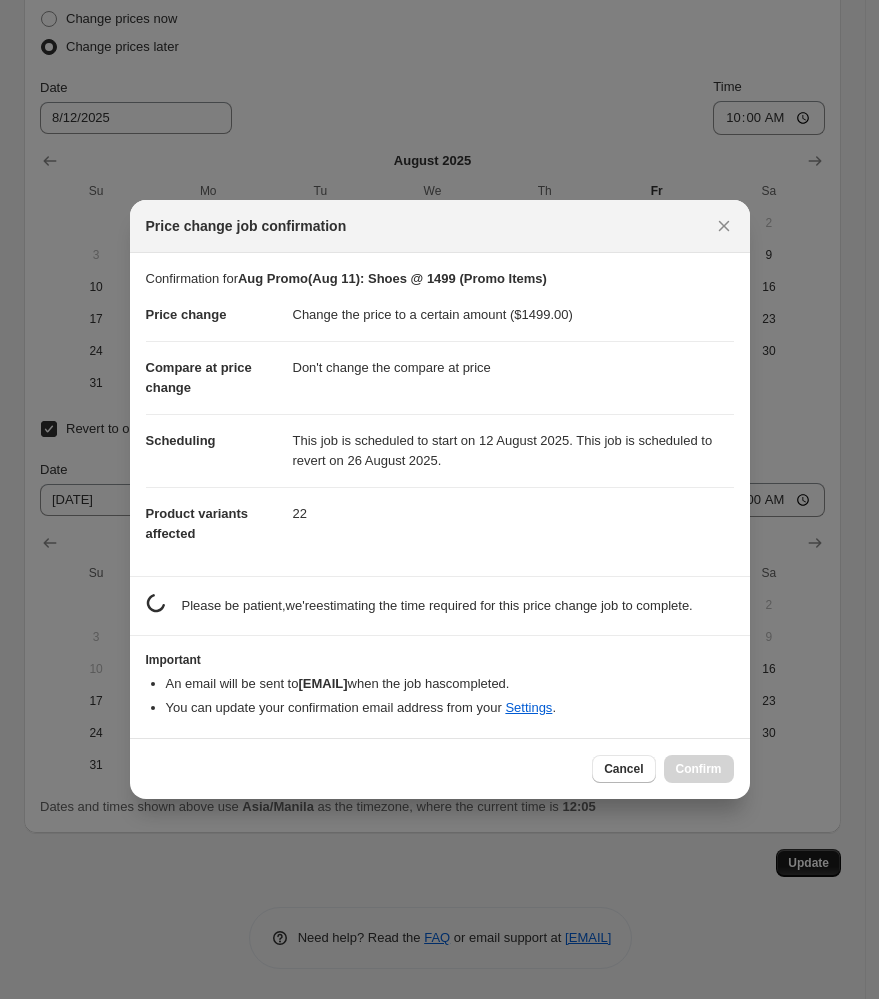 scroll, scrollTop: 0, scrollLeft: 0, axis: both 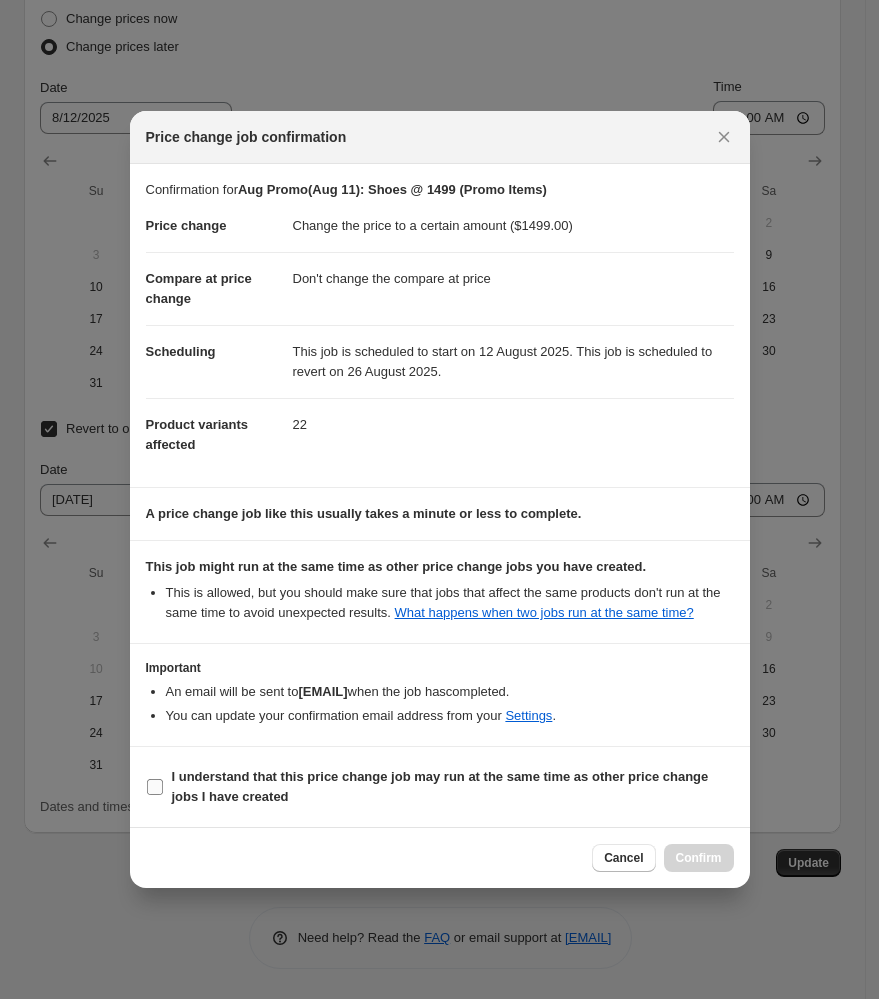click on "I understand that this price change job may run at the same time as other price change jobs I have created" at bounding box center [440, 786] 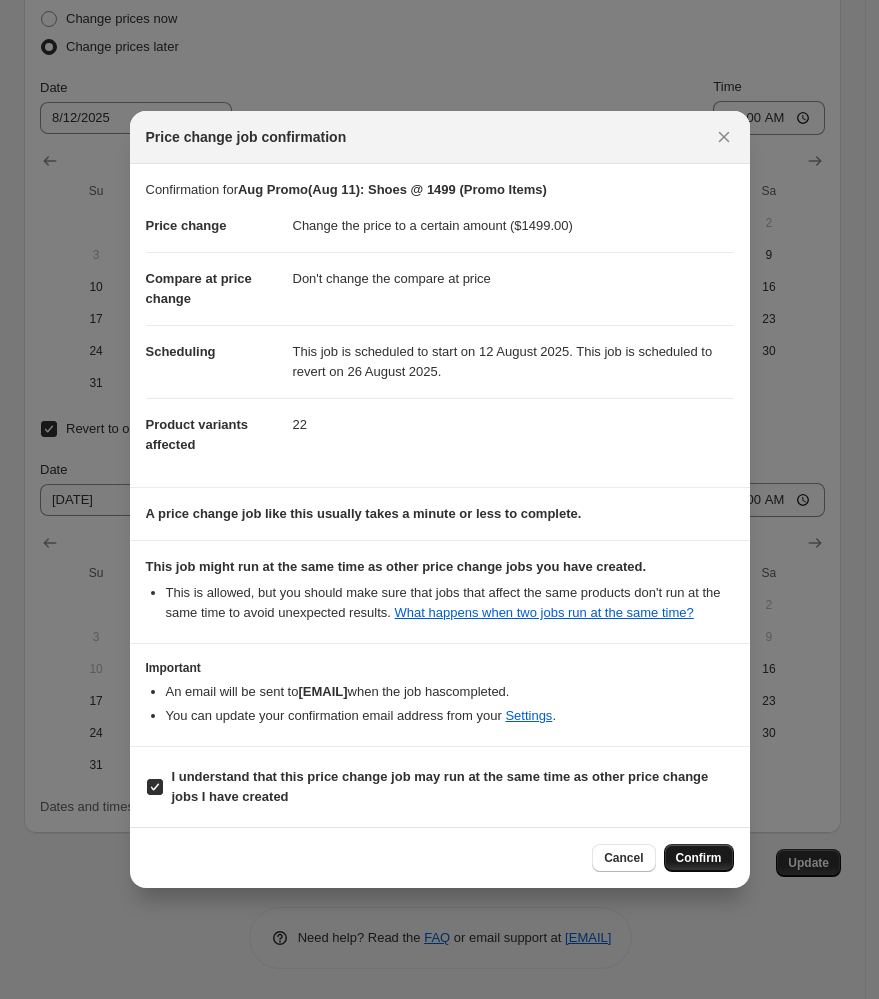 click on "Confirm" at bounding box center [699, 858] 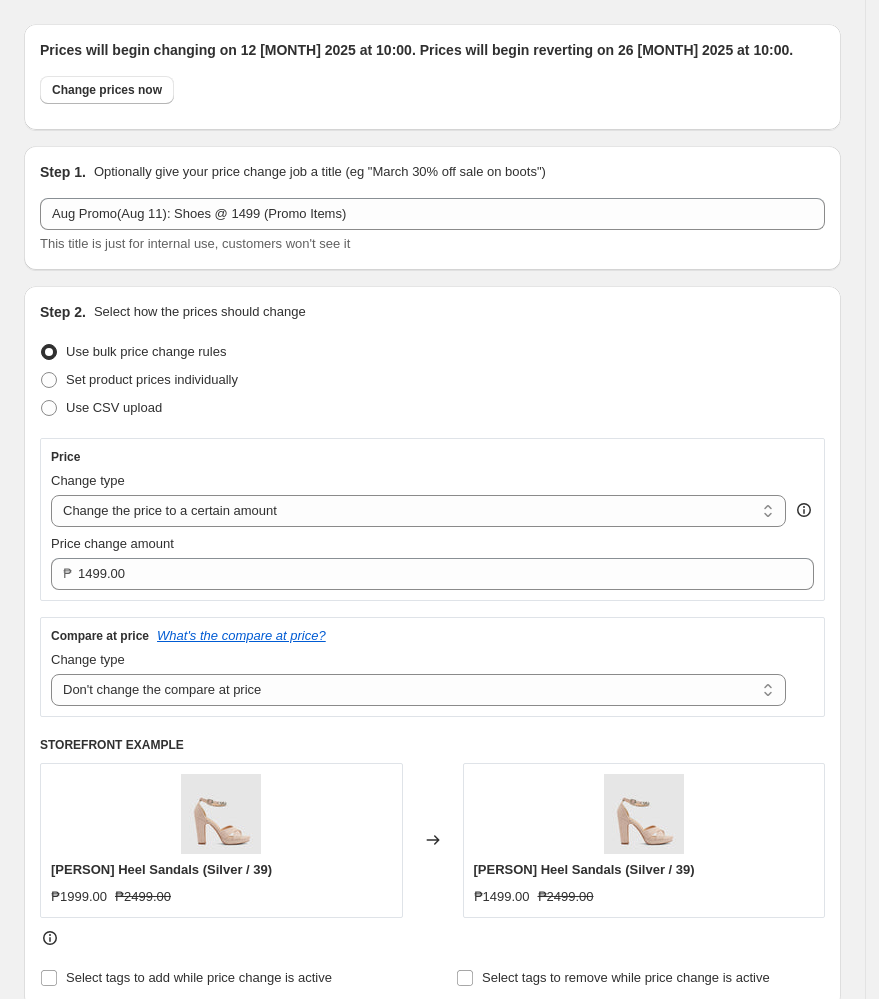 scroll, scrollTop: 87, scrollLeft: 0, axis: vertical 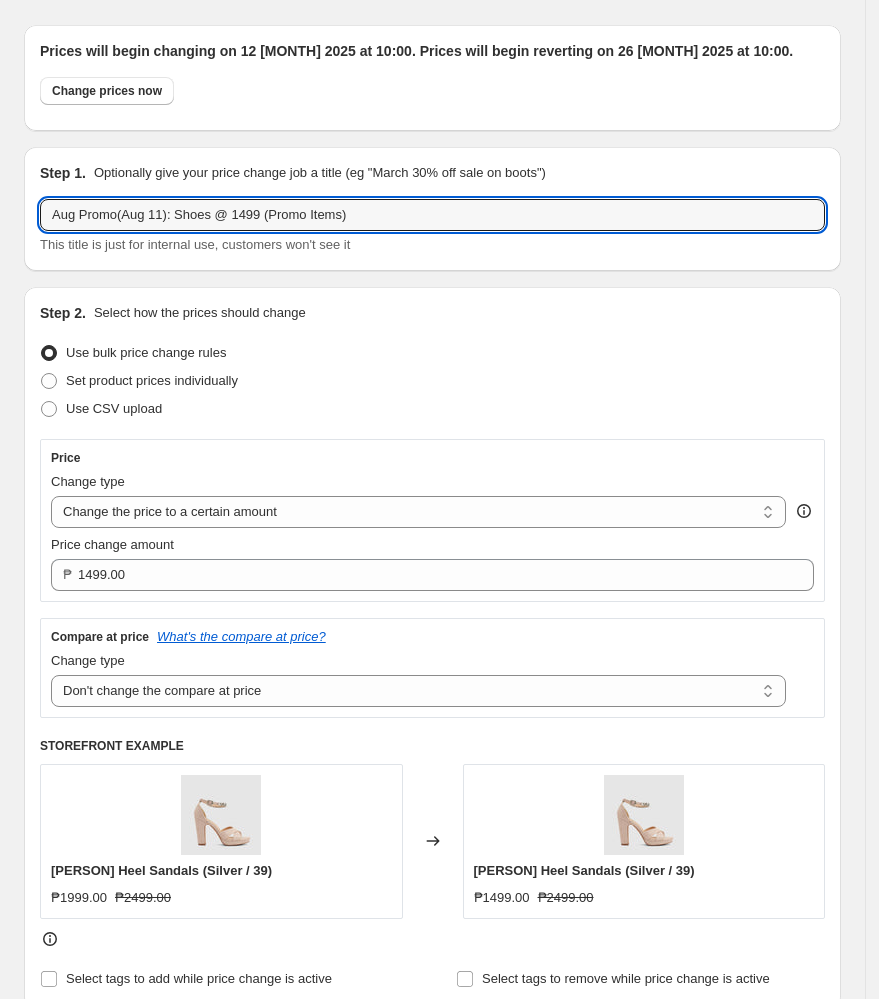 drag, startPoint x: 378, startPoint y: 220, endPoint x: 2, endPoint y: 229, distance: 376.1077 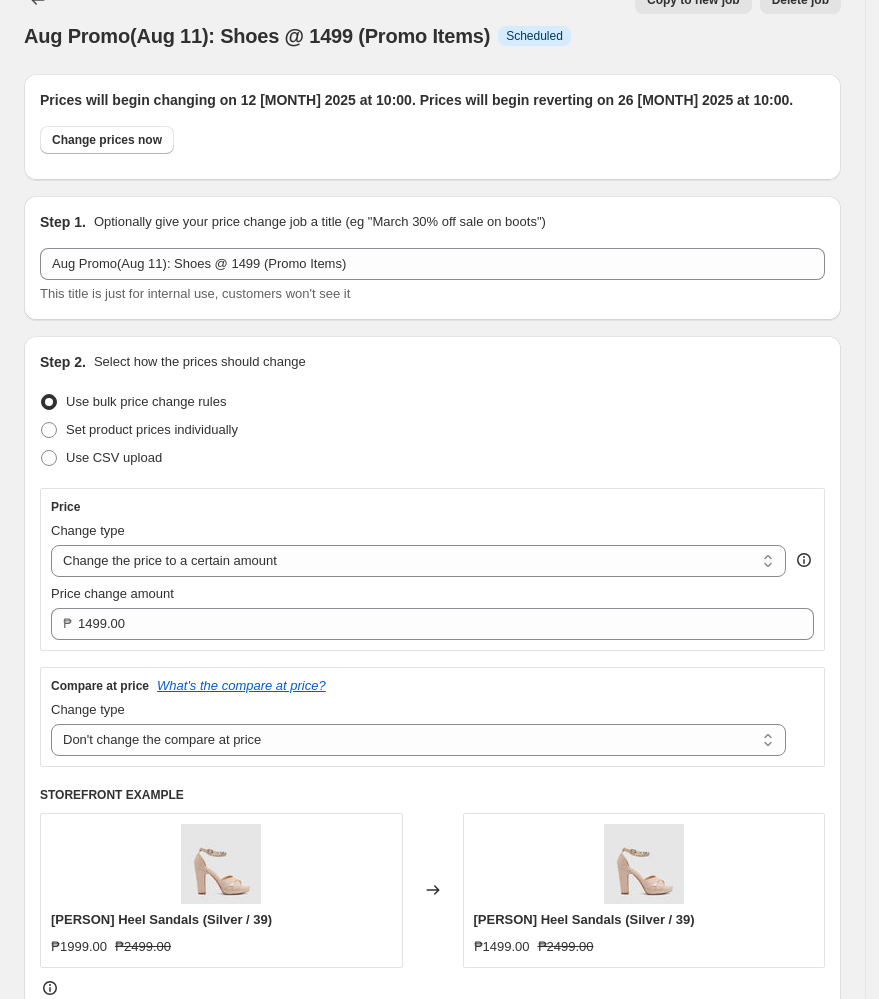 scroll, scrollTop: 0, scrollLeft: 0, axis: both 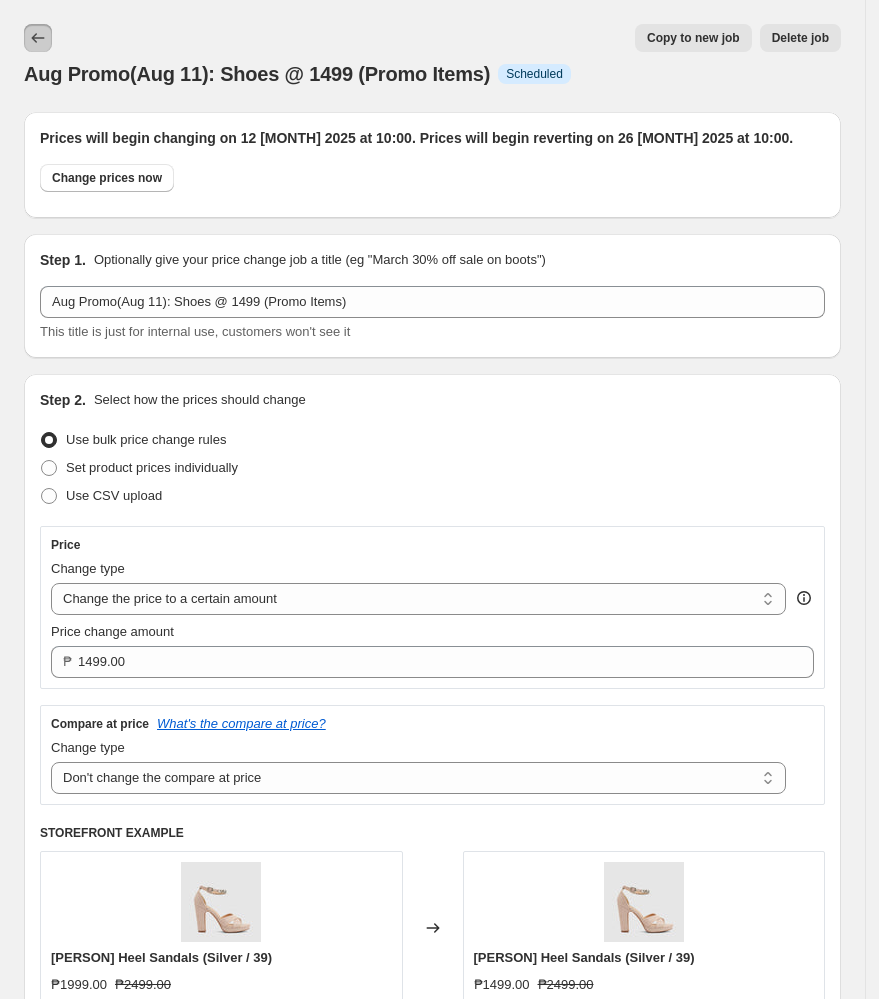 click 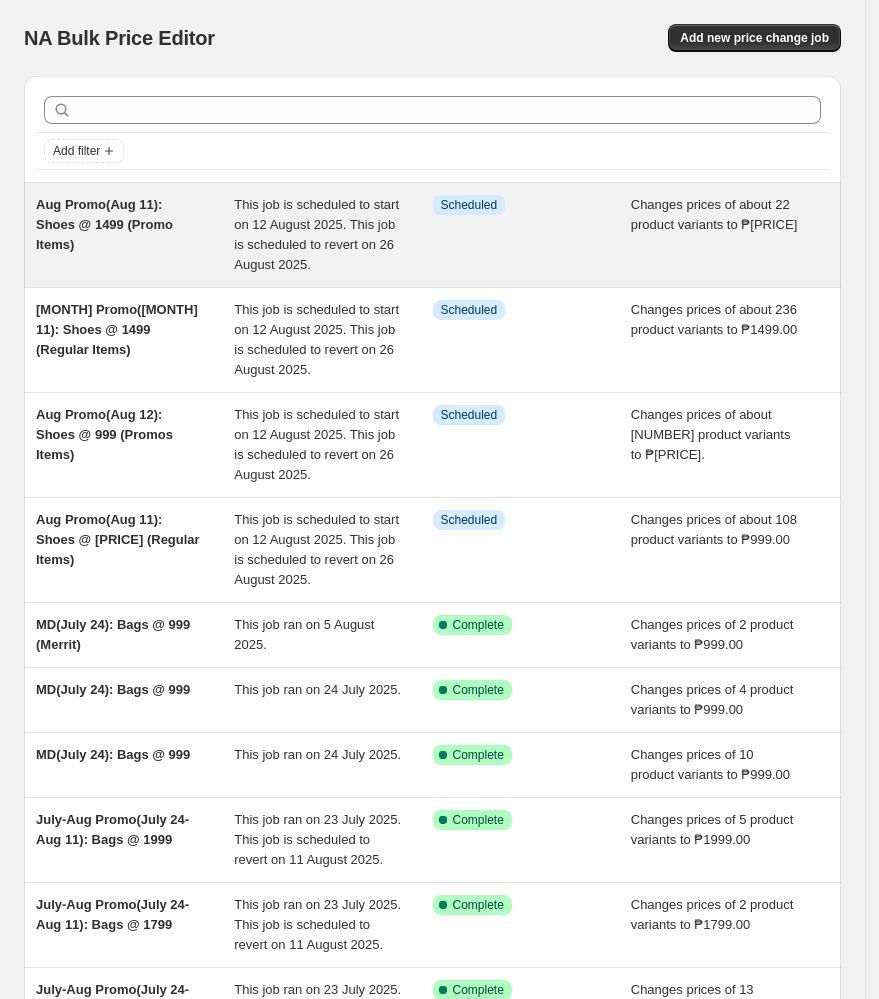 click on "Aug Promo(Aug 11): Shoes @ 1499 (Promo Items)" at bounding box center (135, 235) 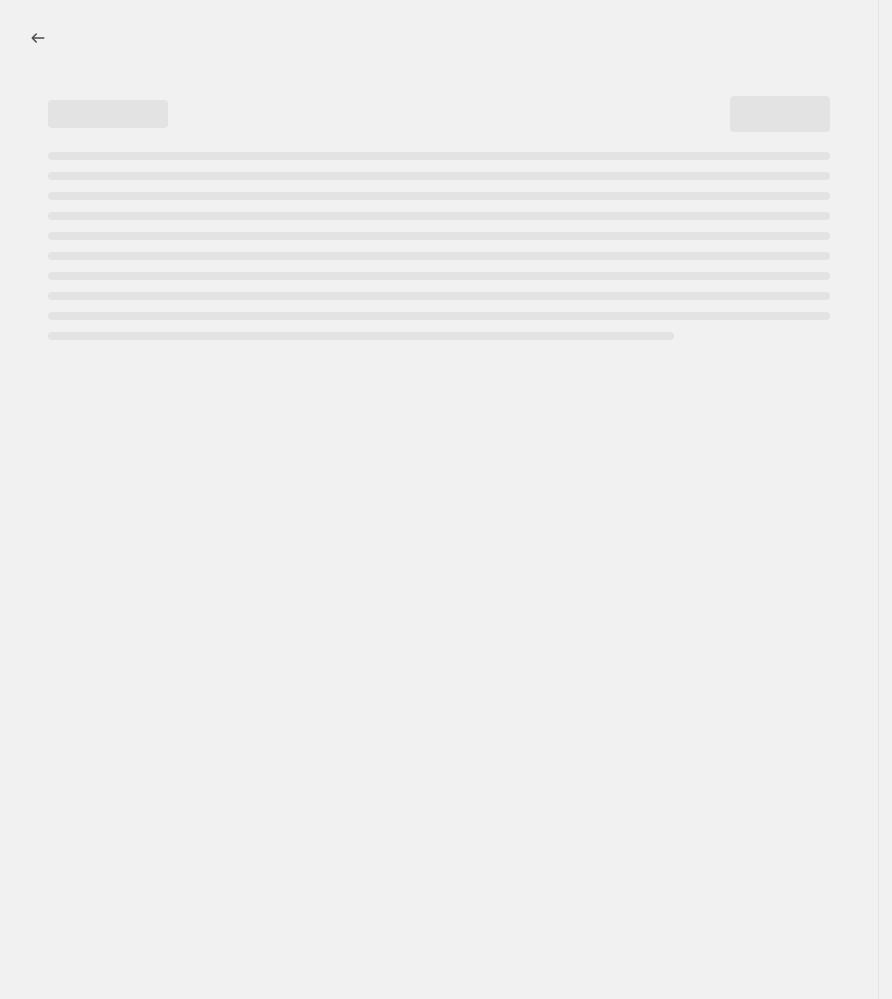 select on "no_change" 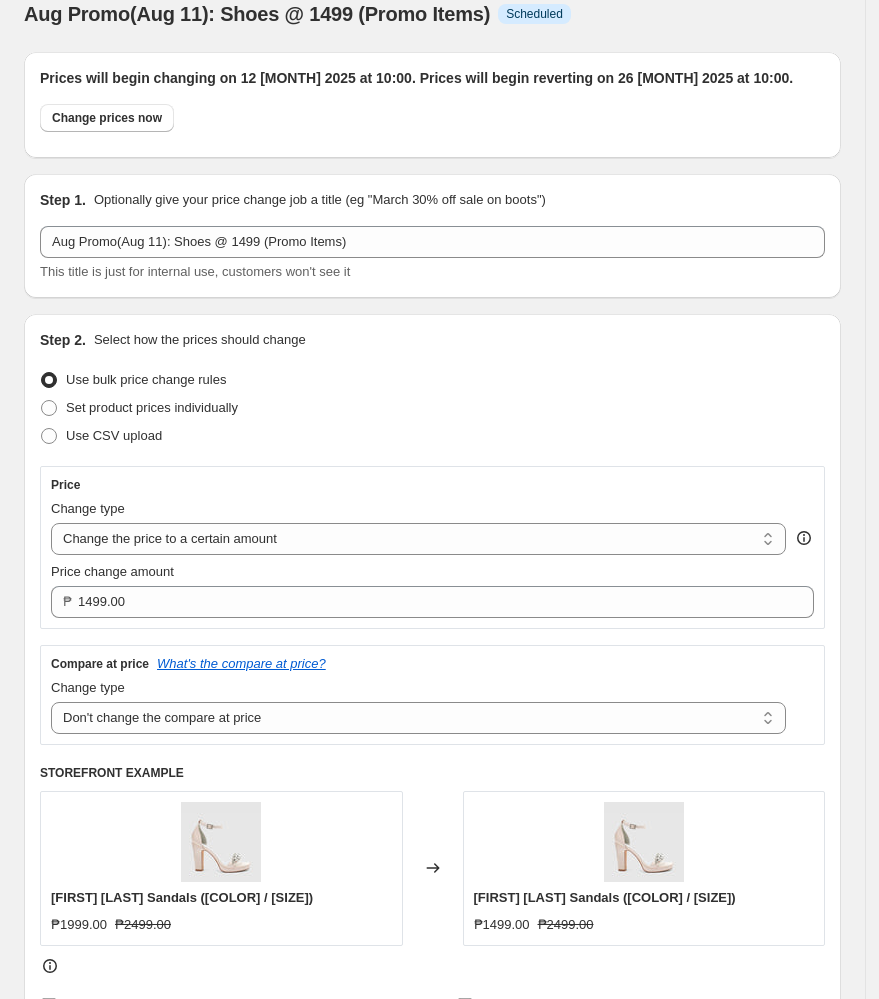 scroll, scrollTop: 0, scrollLeft: 0, axis: both 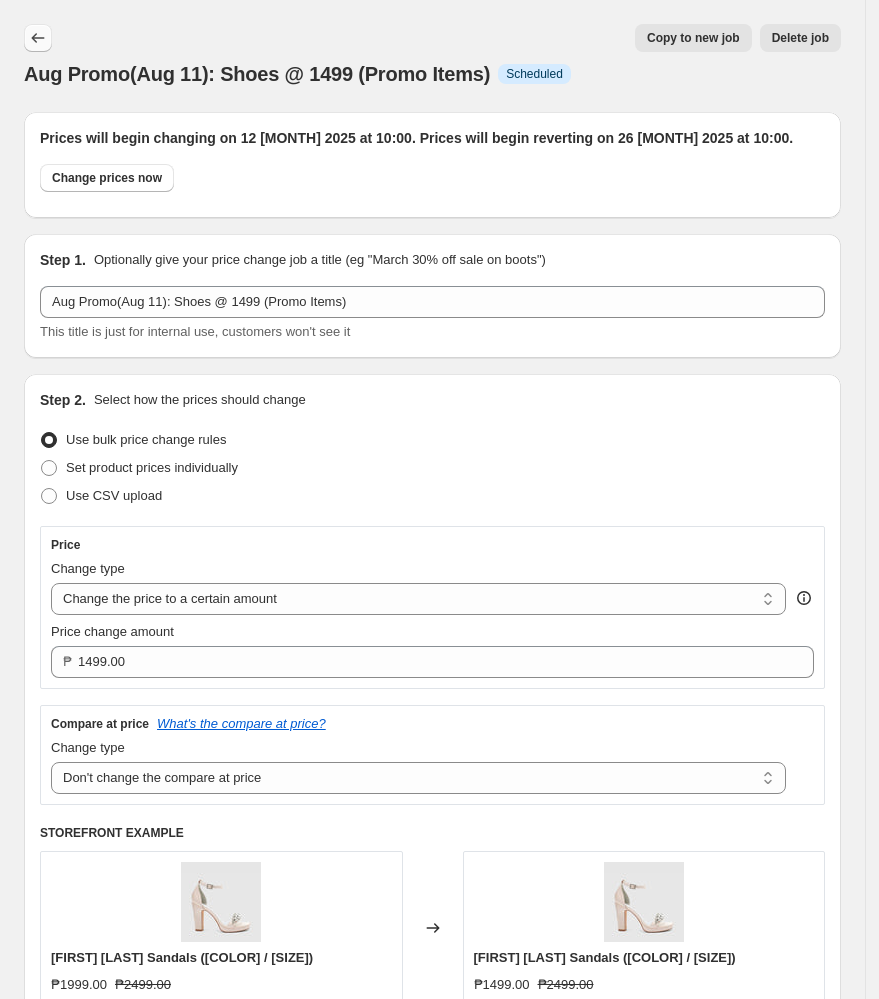 click 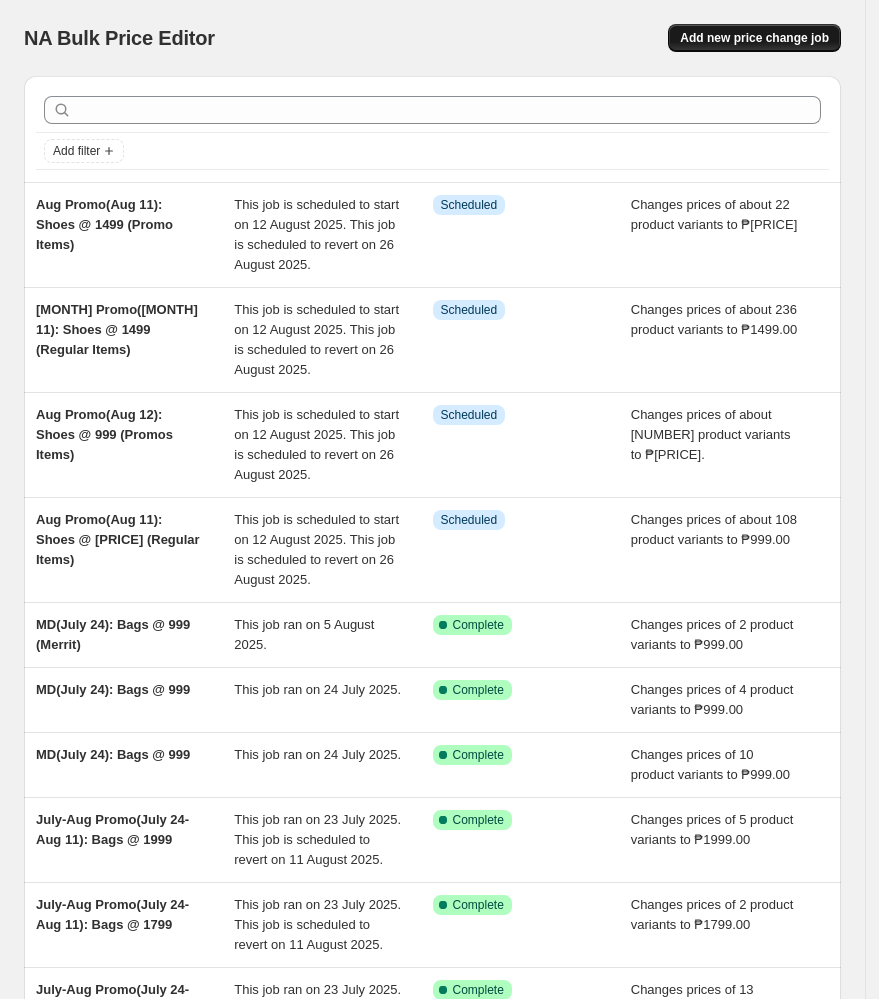 click on "Add new price change job" at bounding box center [754, 38] 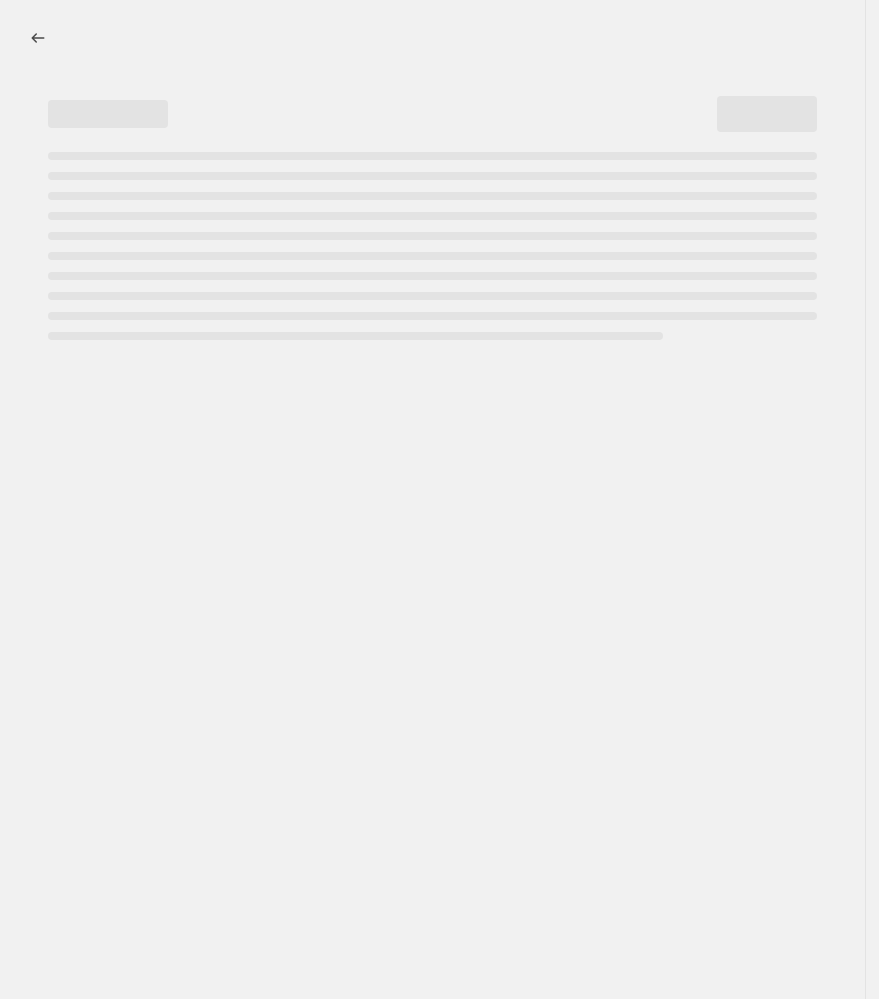 select on "percentage" 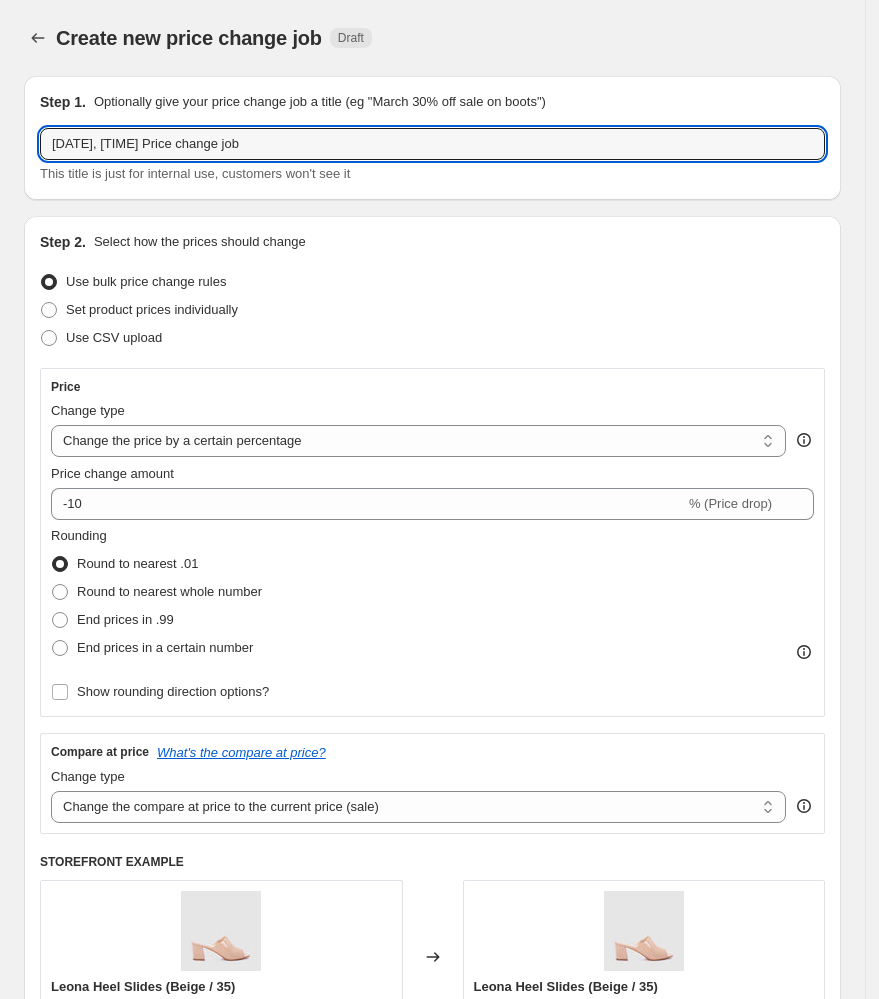 drag, startPoint x: 335, startPoint y: 133, endPoint x: -43, endPoint y: 147, distance: 378.25916 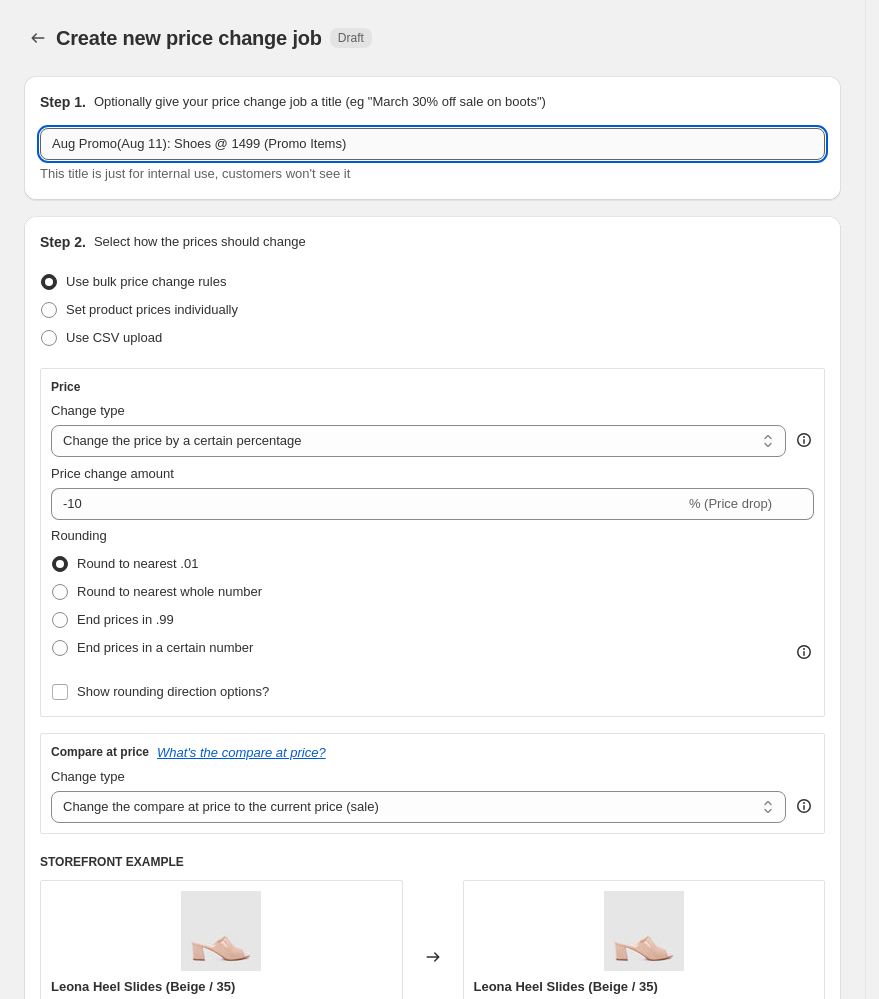 drag, startPoint x: 268, startPoint y: 144, endPoint x: 221, endPoint y: 141, distance: 47.095646 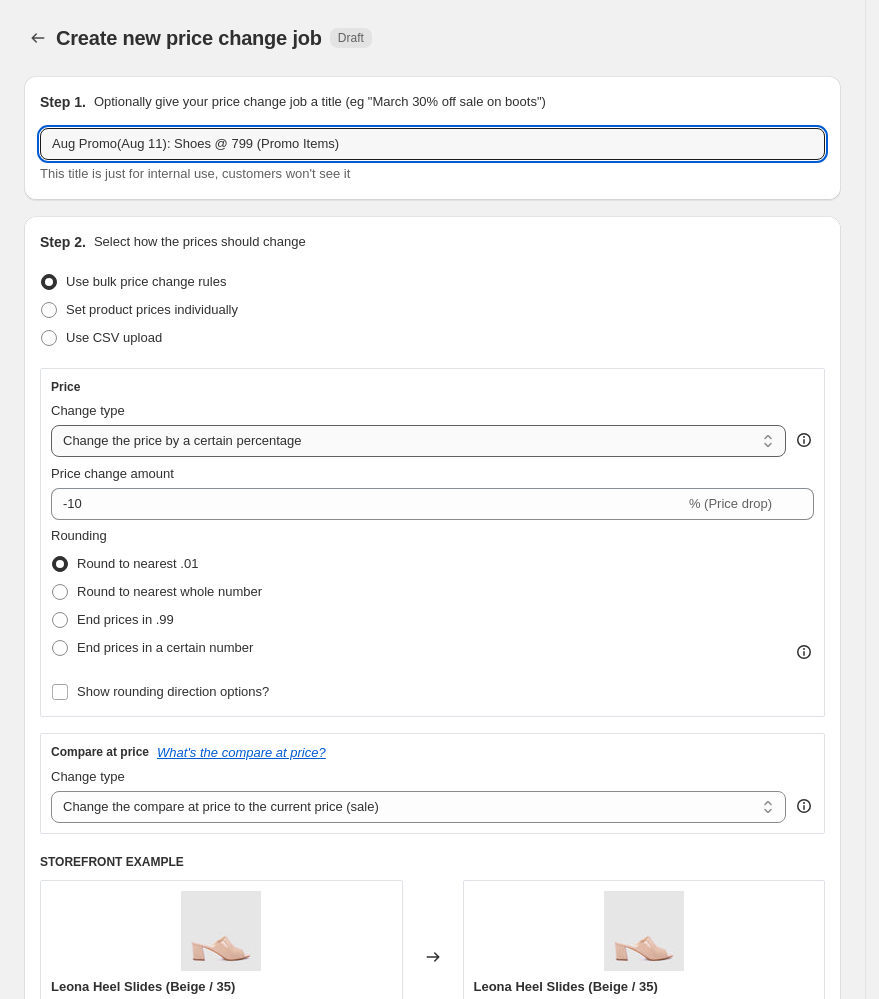 type on "Aug Promo(Aug 11): Shoes @ 799 (Promo Items)" 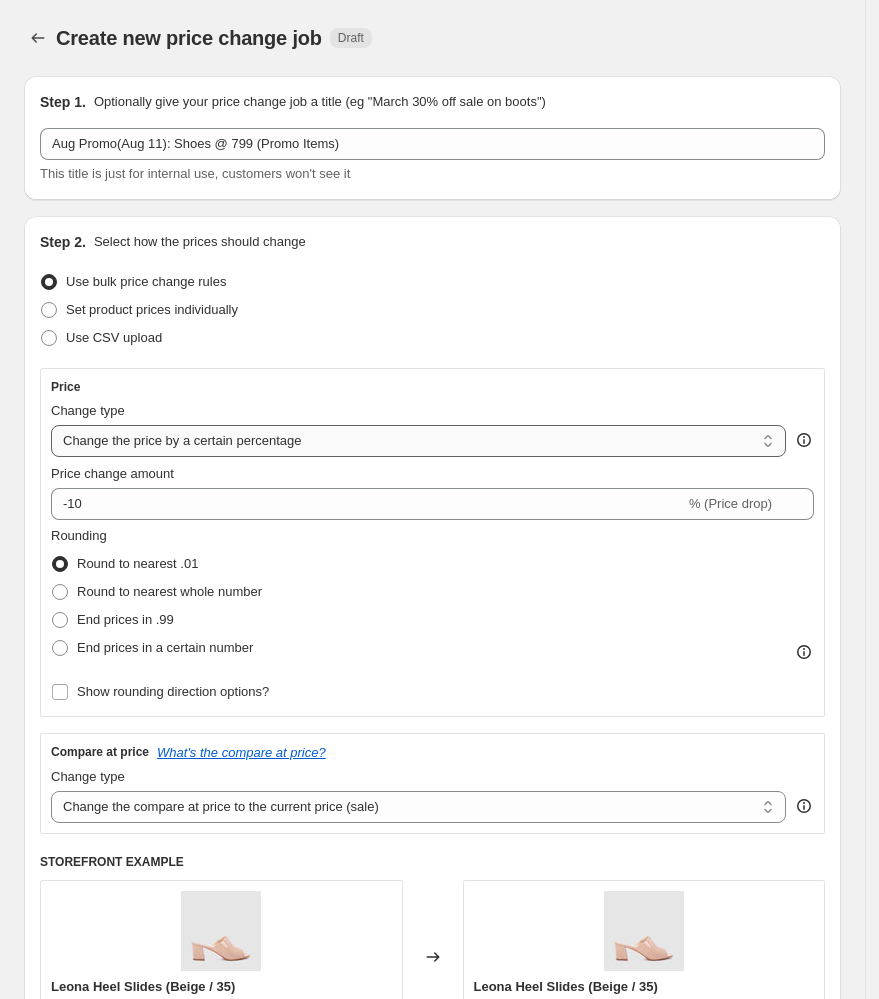 select on "to" 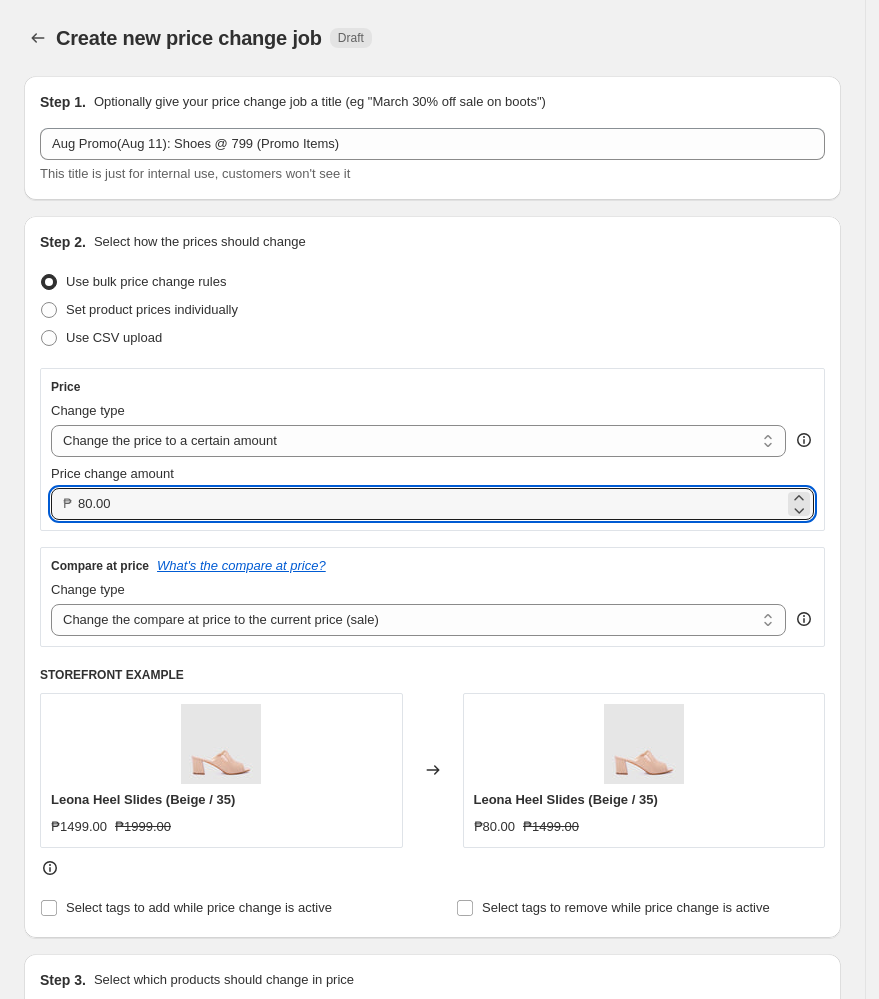 drag, startPoint x: 217, startPoint y: 514, endPoint x: 12, endPoint y: 524, distance: 205.24376 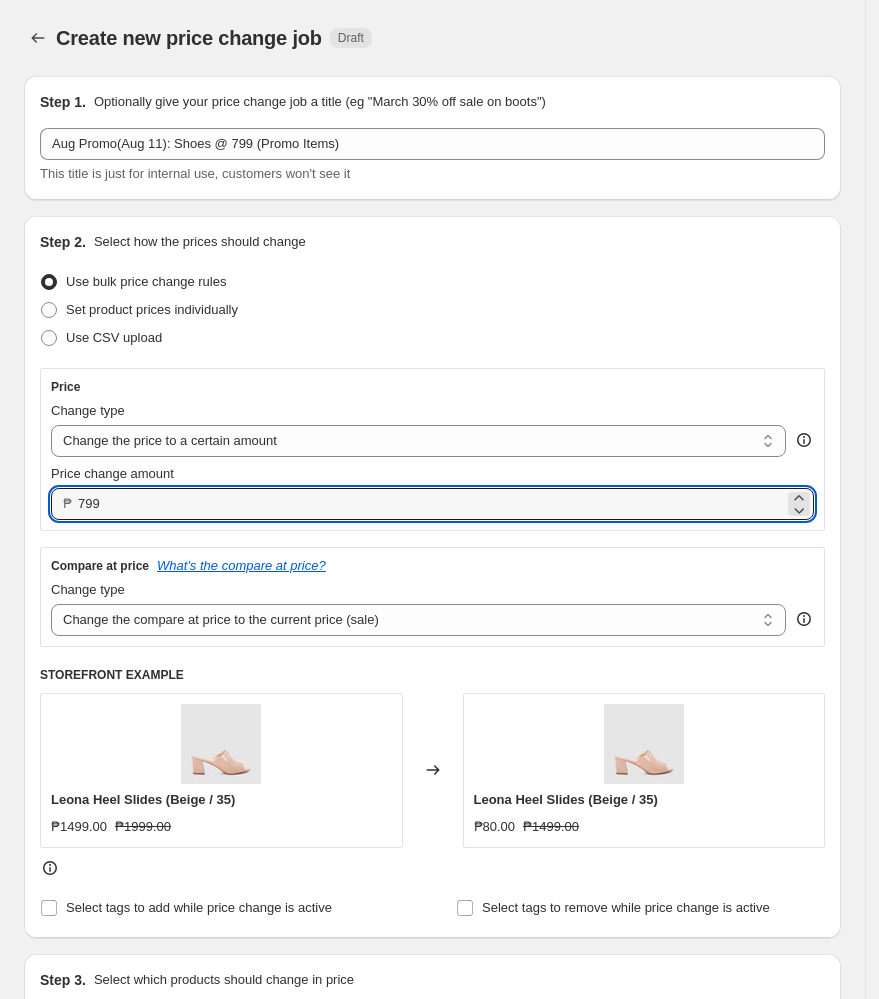 type on "799.00" 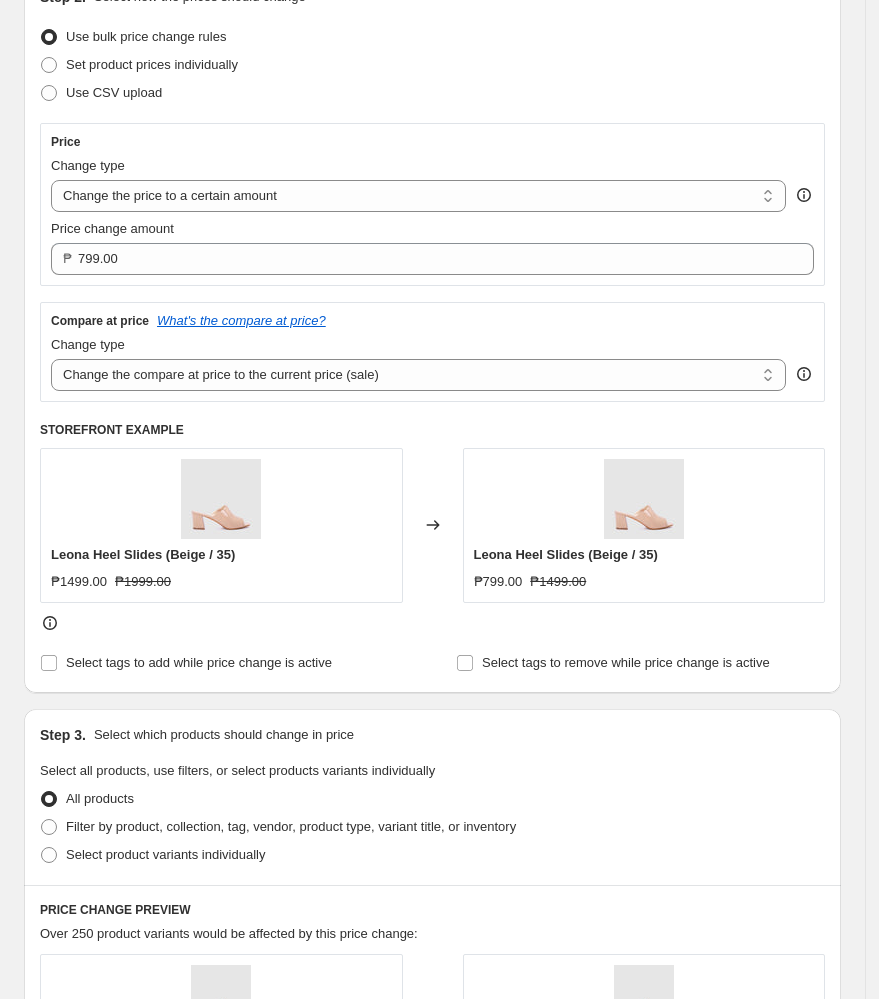 scroll, scrollTop: 266, scrollLeft: 0, axis: vertical 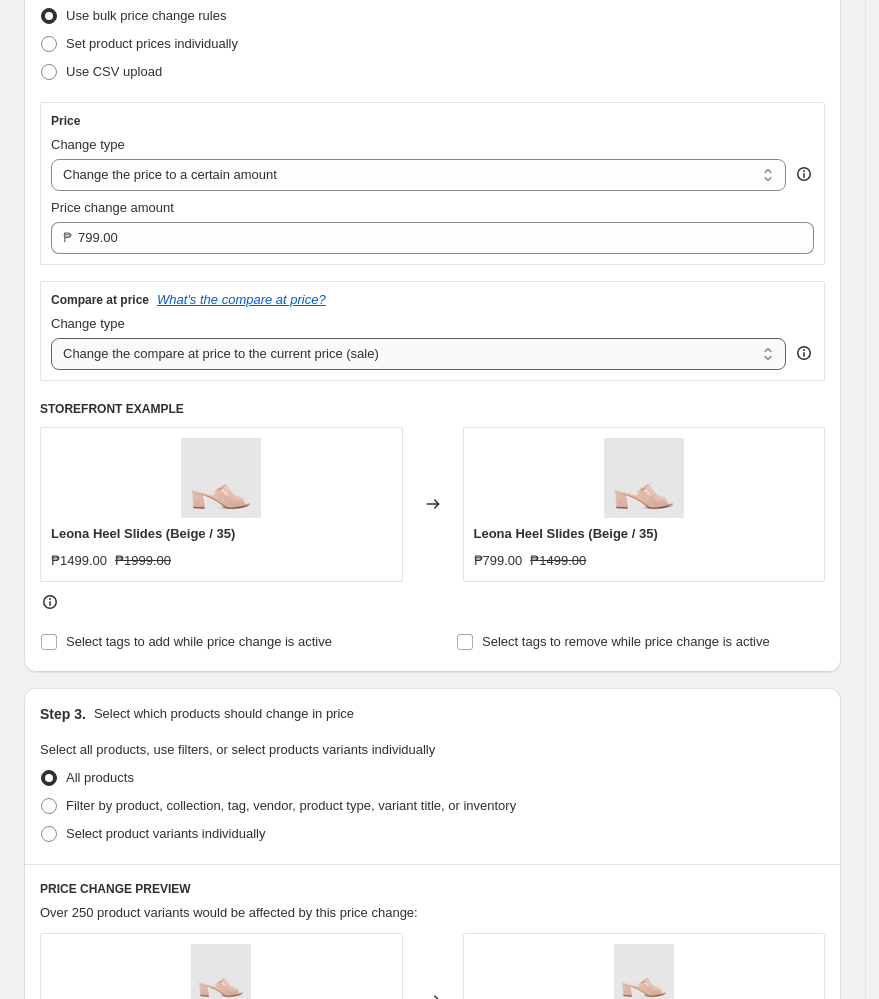 click on "Change the compare at price to the current price (sale) Change the compare at price to a certain amount Change the compare at price by a certain amount Change the compare at price by a certain percentage Change the compare at price by a certain amount relative to the actual price Change the compare at price by a certain percentage relative to the actual price Don't change the compare at price Remove the compare at price" at bounding box center (418, 354) 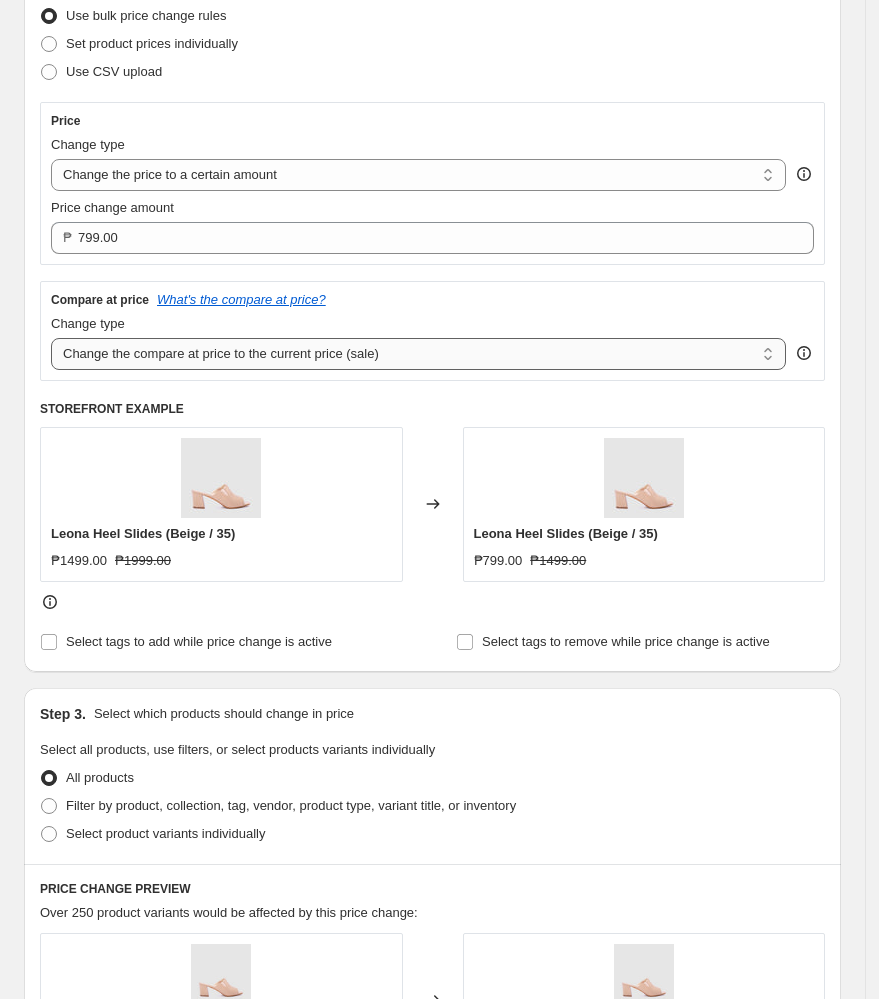 select on "no_change" 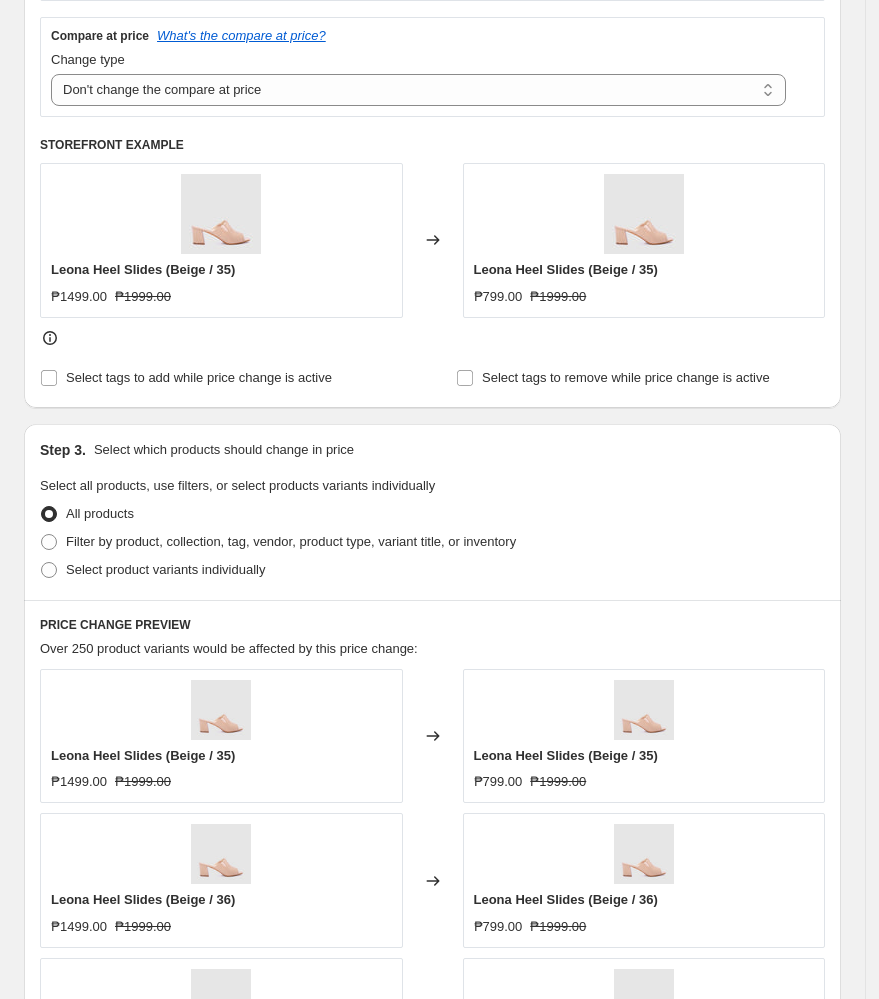 scroll, scrollTop: 533, scrollLeft: 0, axis: vertical 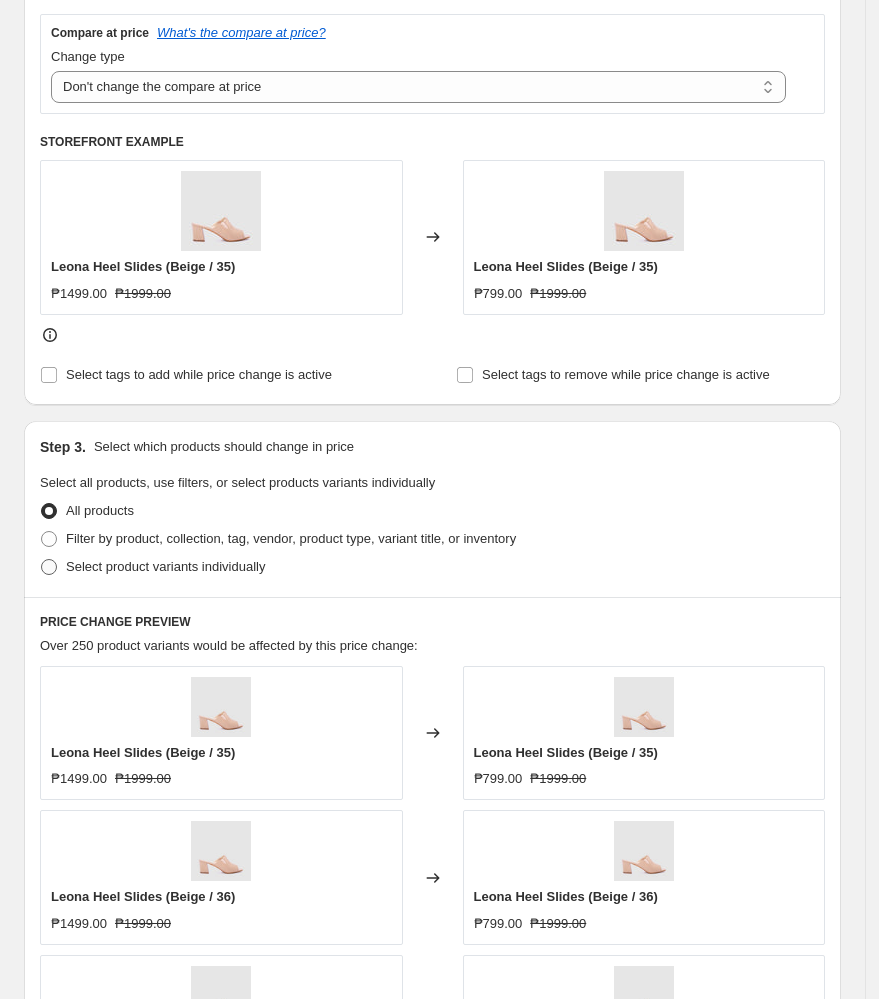 click at bounding box center (49, 567) 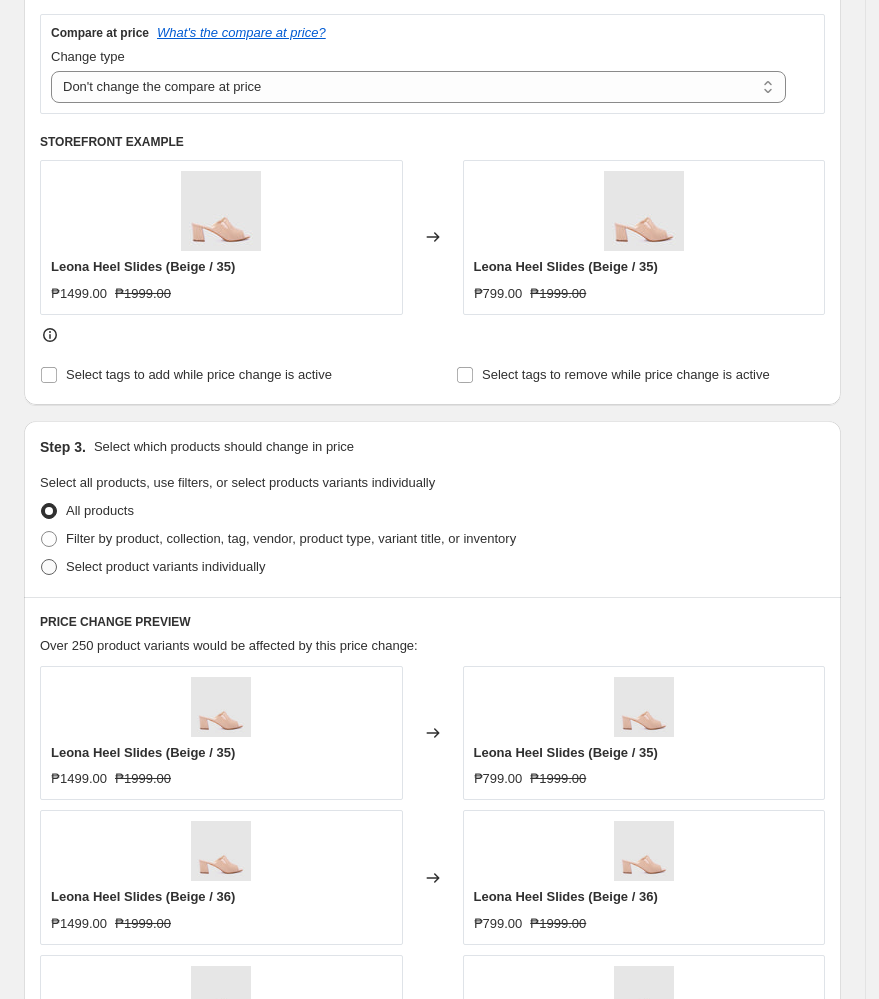 radio on "true" 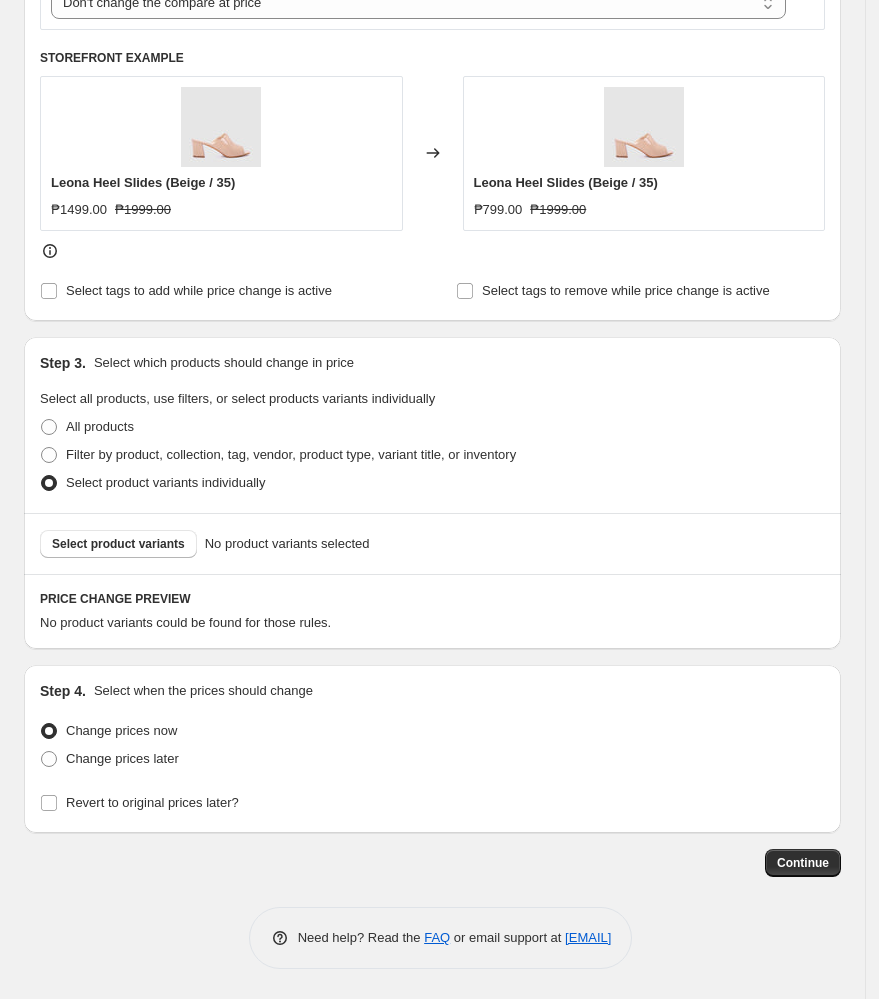 scroll, scrollTop: 618, scrollLeft: 0, axis: vertical 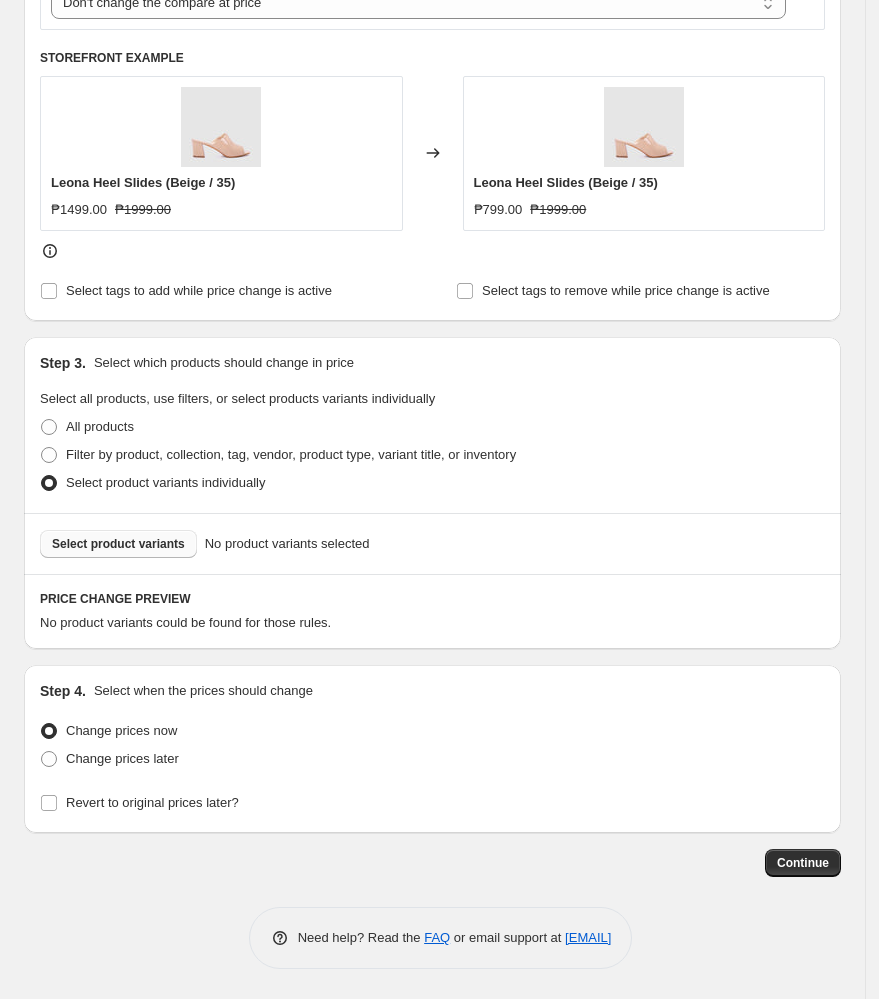 click on "Select product variants" at bounding box center (118, 544) 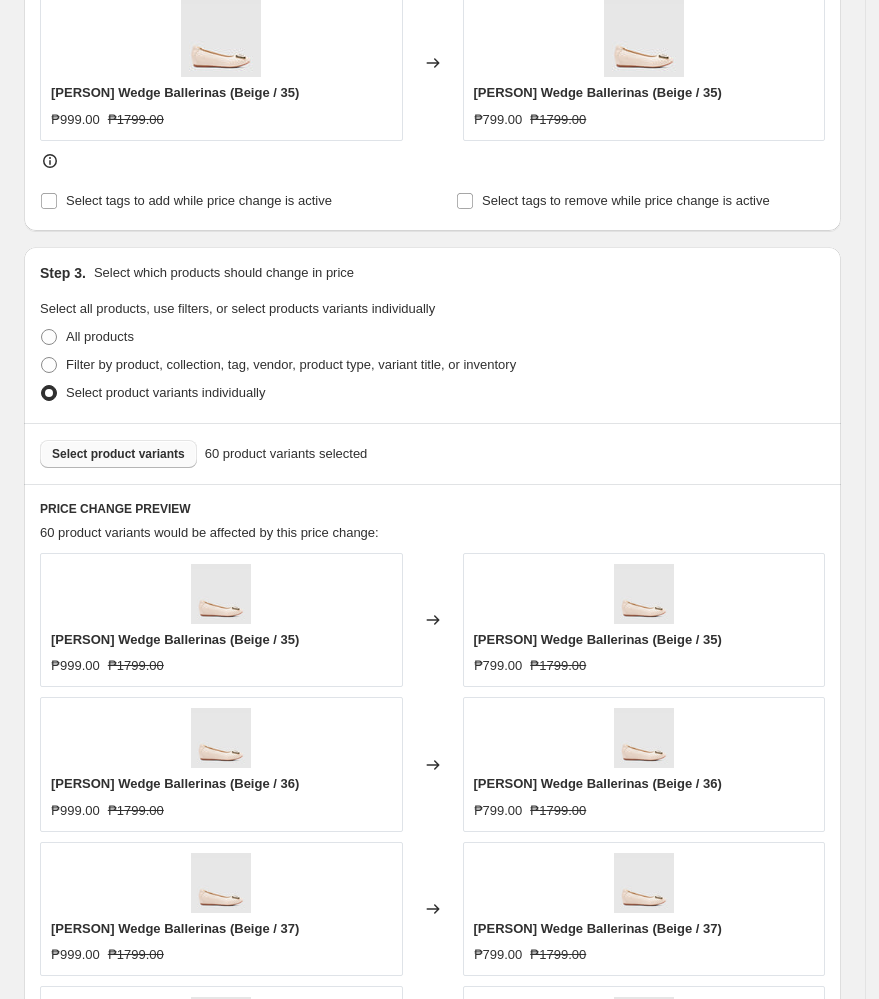 scroll, scrollTop: 751, scrollLeft: 0, axis: vertical 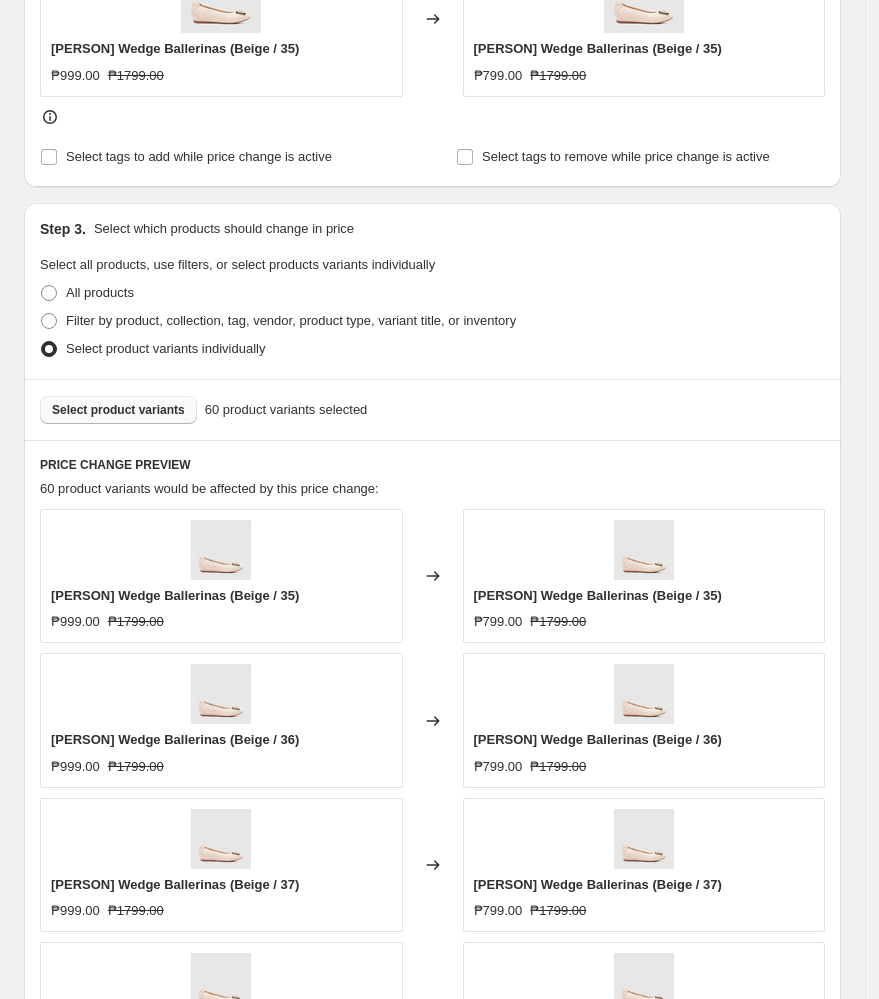 click on "PRICE CHANGE PREVIEW [NUMBER] product variants would be affected by this price change: [FIRST] [LAST] Ballerinas ([COLOR] / [SIZE]) ₱[PRICE] ₱[PRICE] Changed to [FIRST] [LAST] Ballerinas ([COLOR] / [SIZE]) ₱[PRICE] ₱[PRICE] [FIRST] [LAST] Ballerinas ([COLOR] / [SIZE]) ₱[PRICE] ₱[PRICE] Changed to [FIRST] [LAST] Ballerinas ([COLOR] / [SIZE]) ₱[PRICE] ₱[PRICE] [FIRST] [LAST] Ballerinas ([COLOR] / [SIZE]) ₱[PRICE] ₱[PRICE] Changed to [FIRST] [LAST] Ballerinas ([COLOR] / [SIZE]) ₱[PRICE] ₱[PRICE] [FIRST] [LAST] Ballerinas ([COLOR] / [SIZE]) ₱[PRICE] ₱[PRICE] Changed to [FIRST] [LAST] Ballerinas ([COLOR] / [SIZE]) ₱[PRICE] ₱[PRICE]" at bounding box center (432, 860) 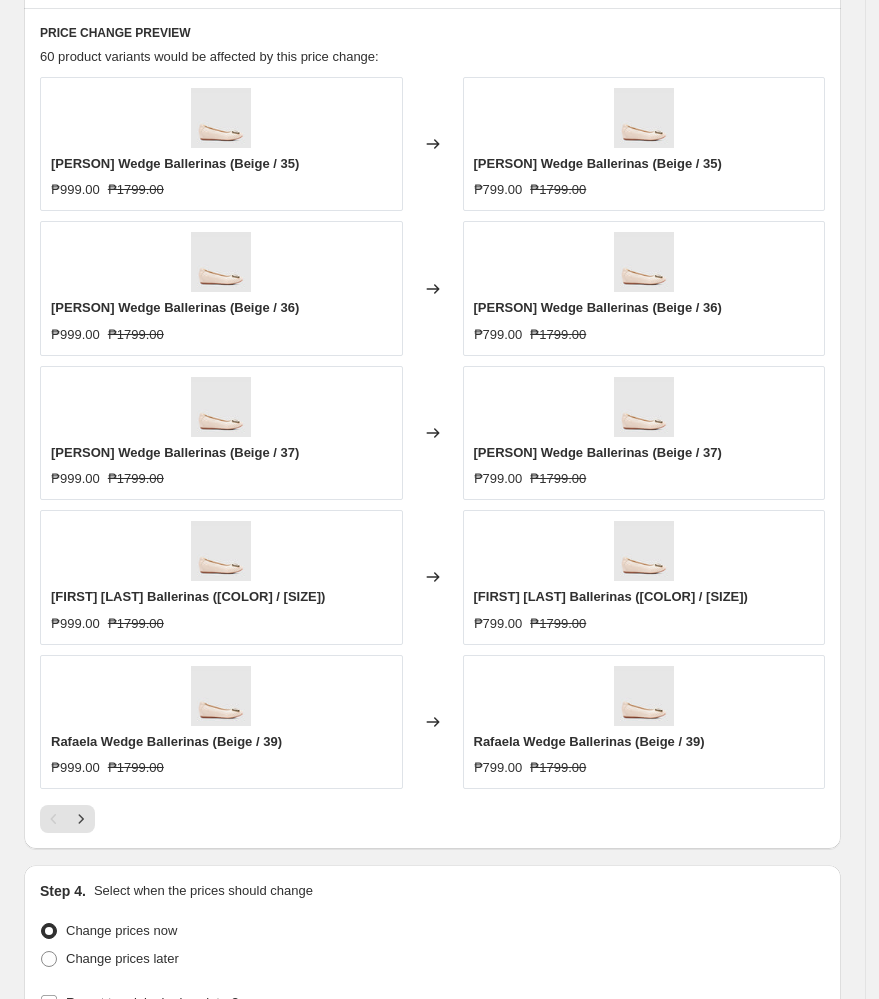 scroll, scrollTop: 1385, scrollLeft: 0, axis: vertical 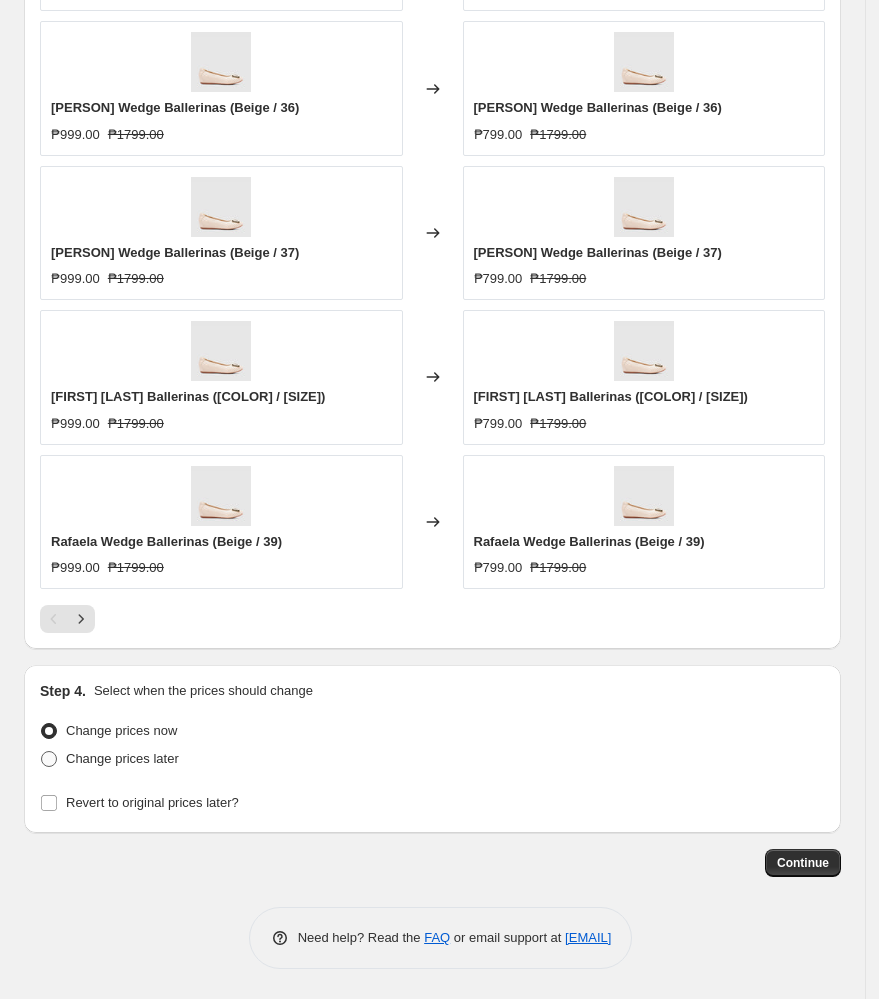 click on "Change prices later" at bounding box center [122, 758] 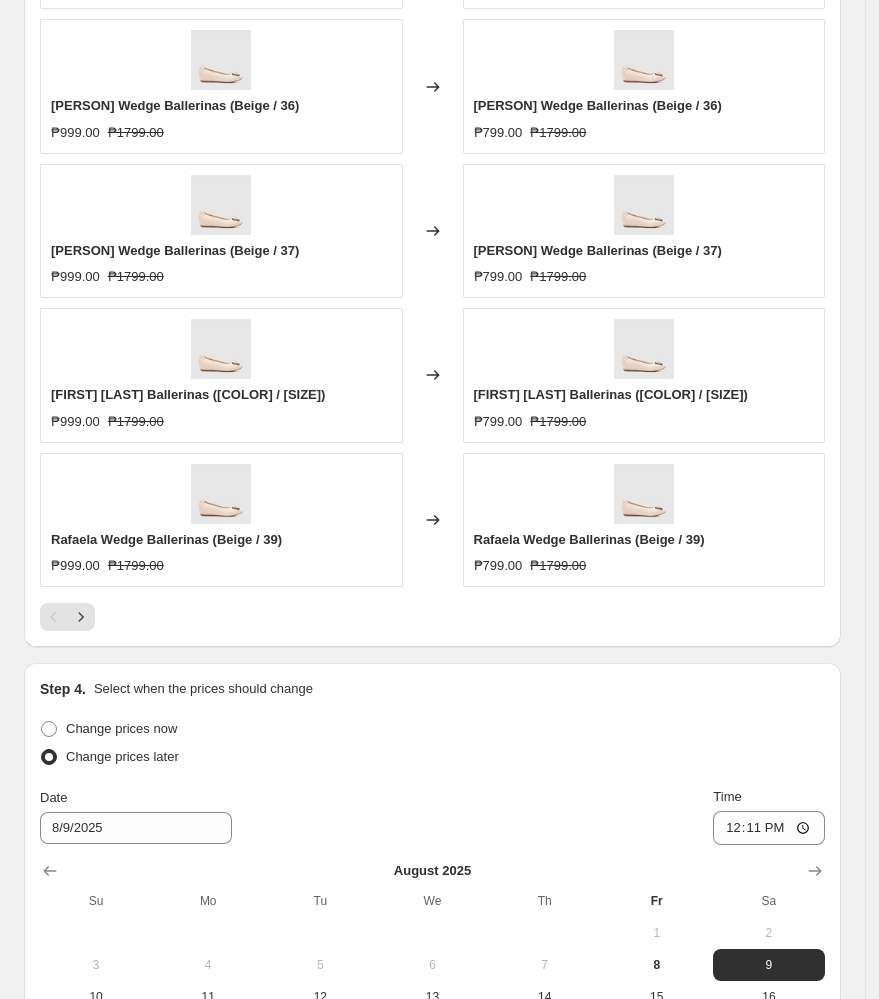 scroll, scrollTop: 1759, scrollLeft: 0, axis: vertical 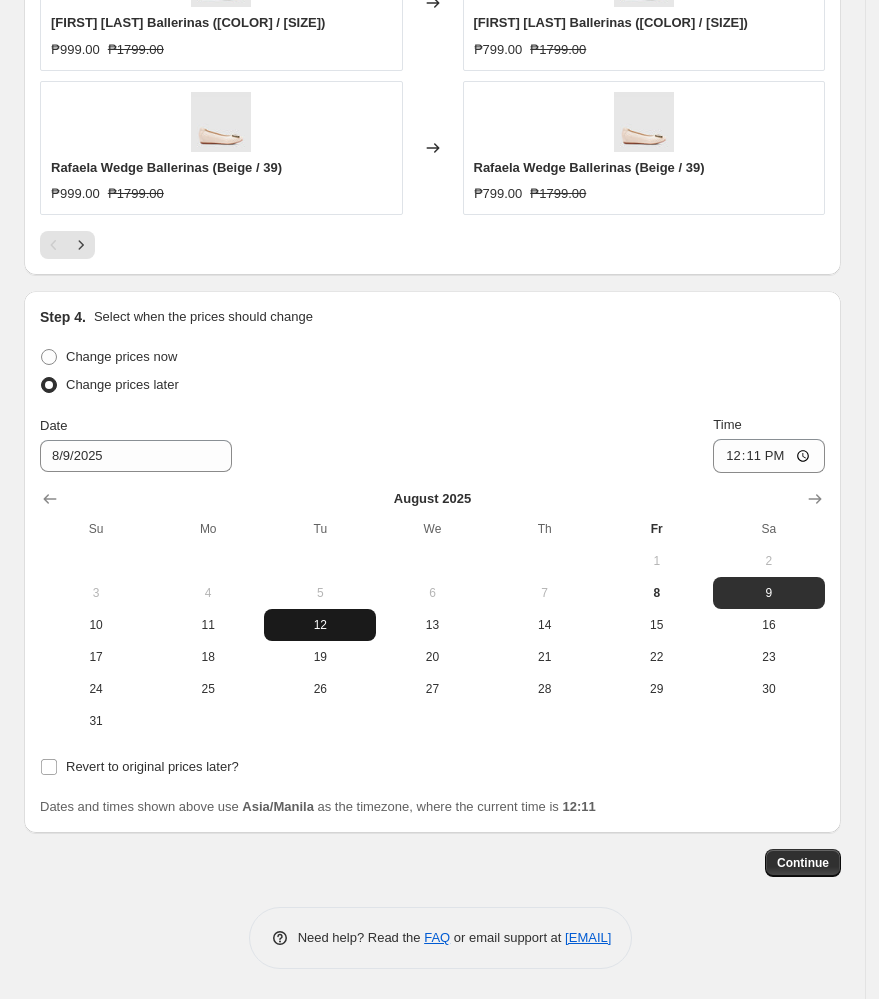 click on "12" at bounding box center (320, 625) 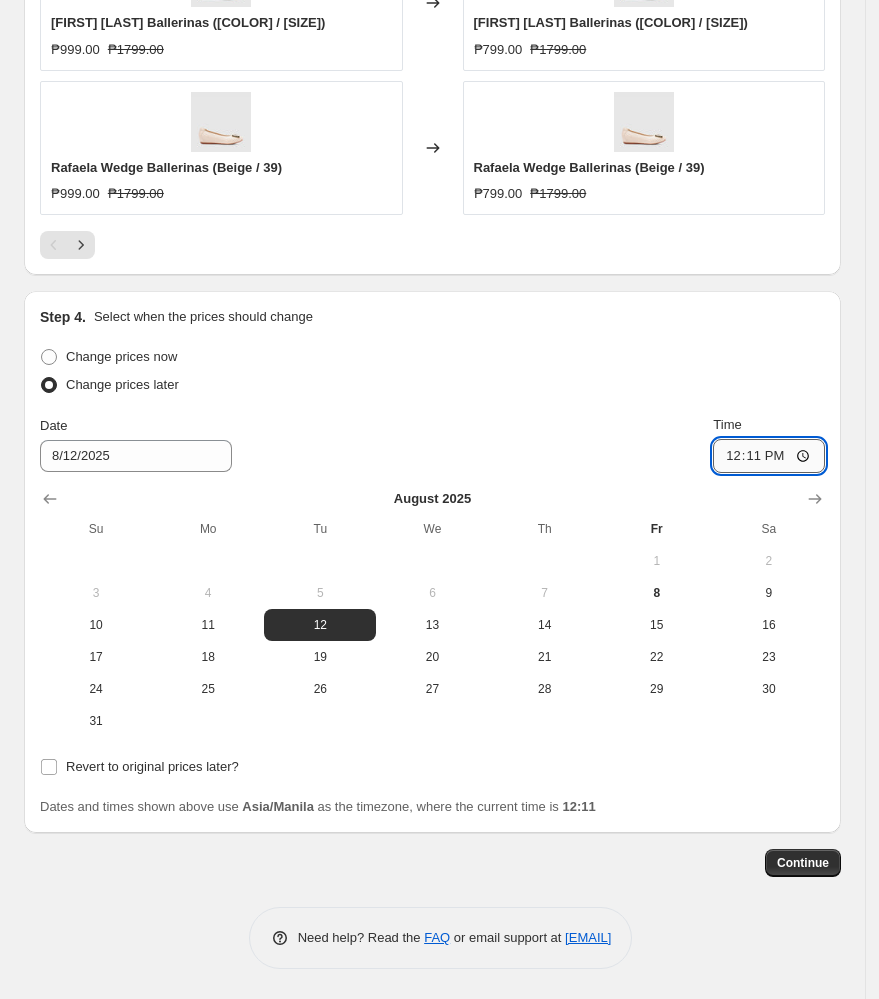 click on "12:11" at bounding box center (769, 456) 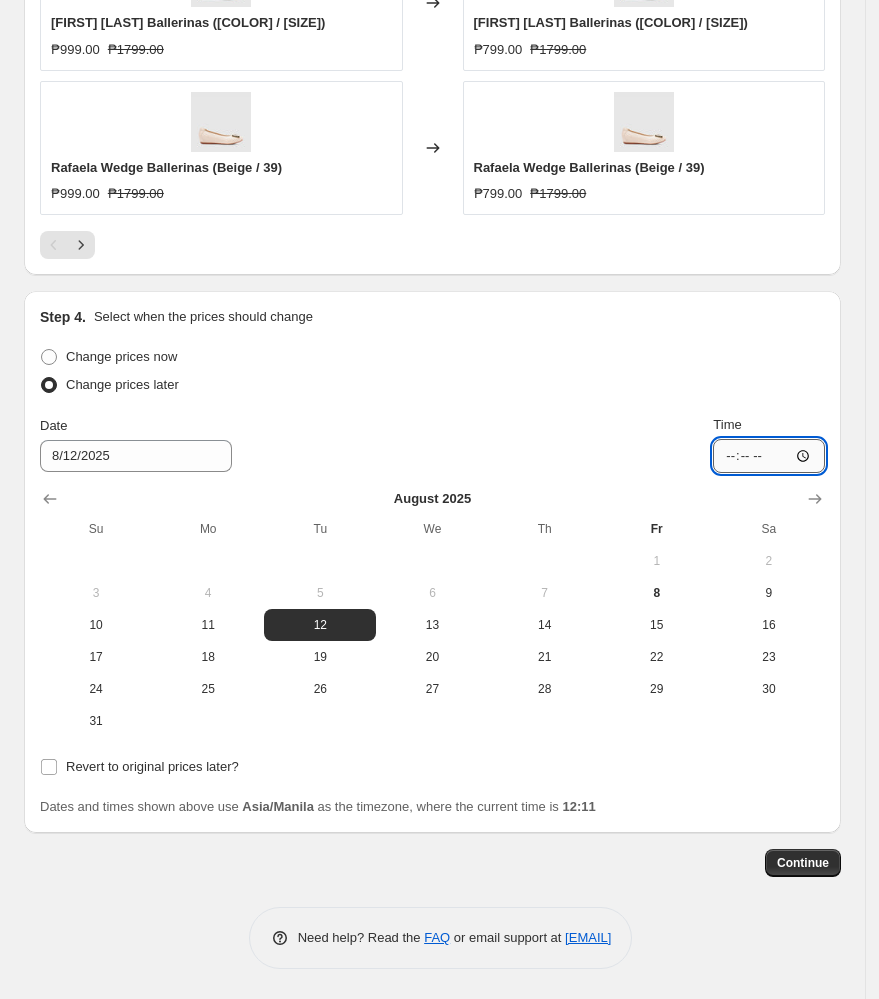 type on "10:00" 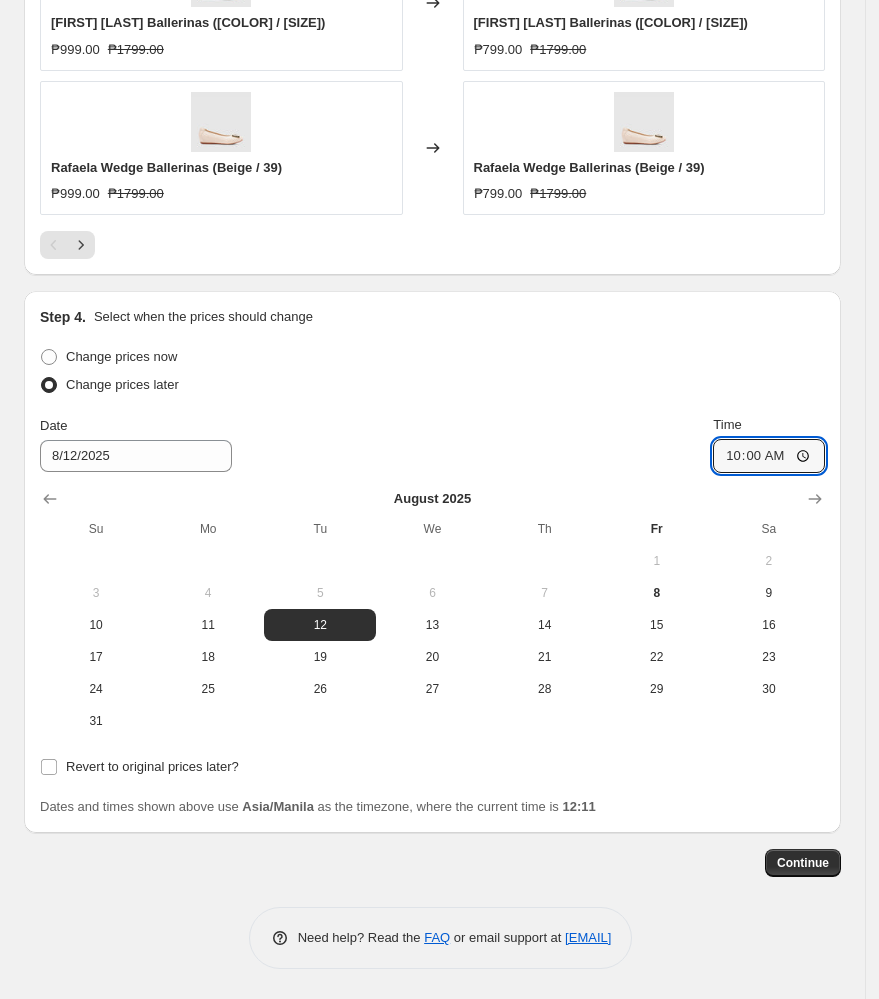 click on "Date [DATE] Time [TIME]" at bounding box center (432, 444) 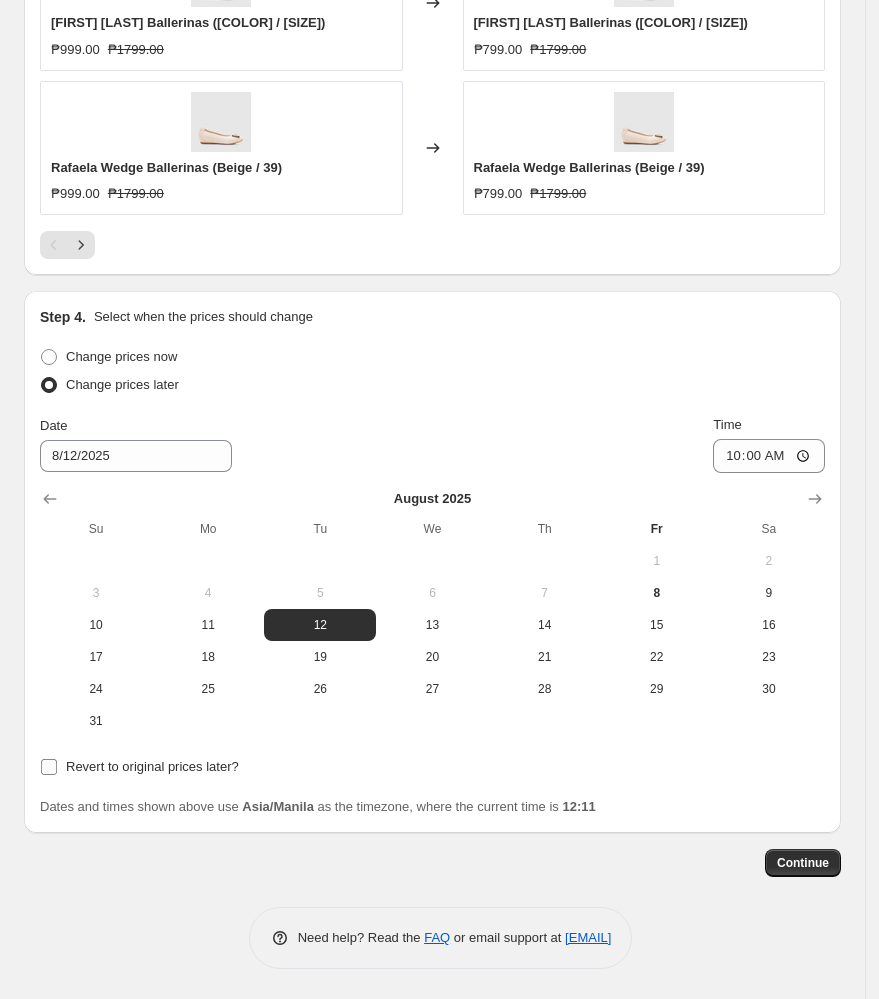 click on "Revert to original prices later?" at bounding box center (152, 766) 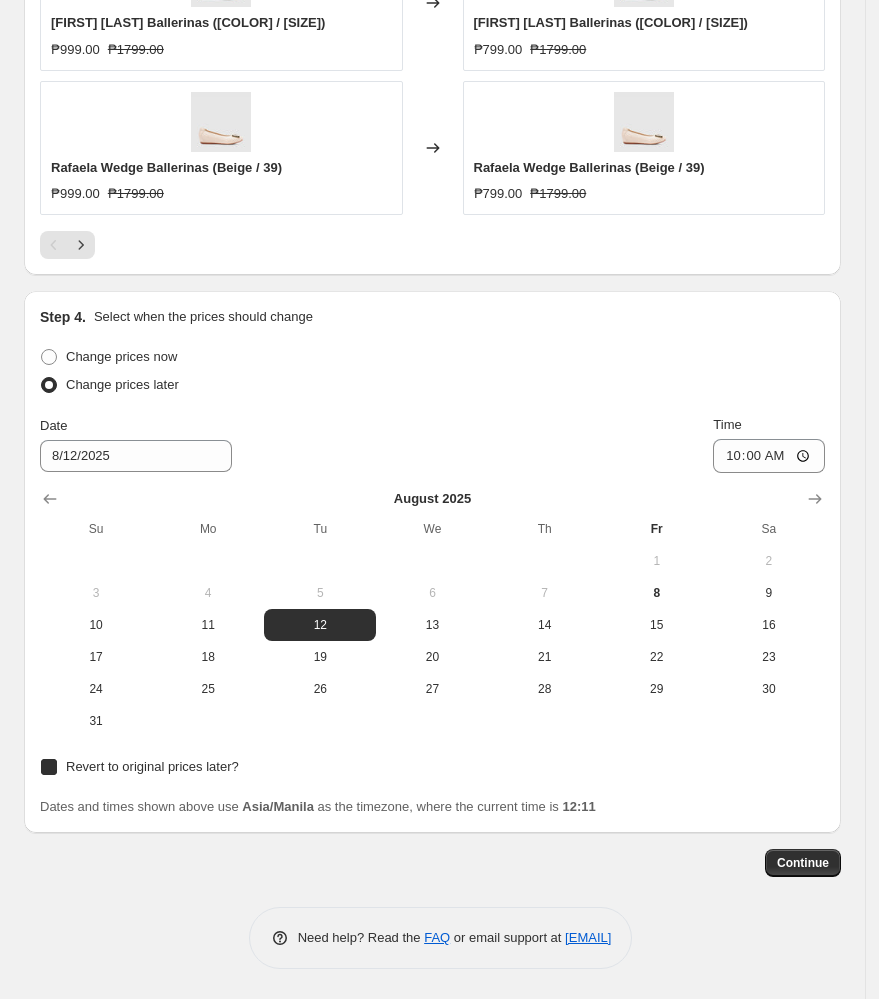 checkbox on "true" 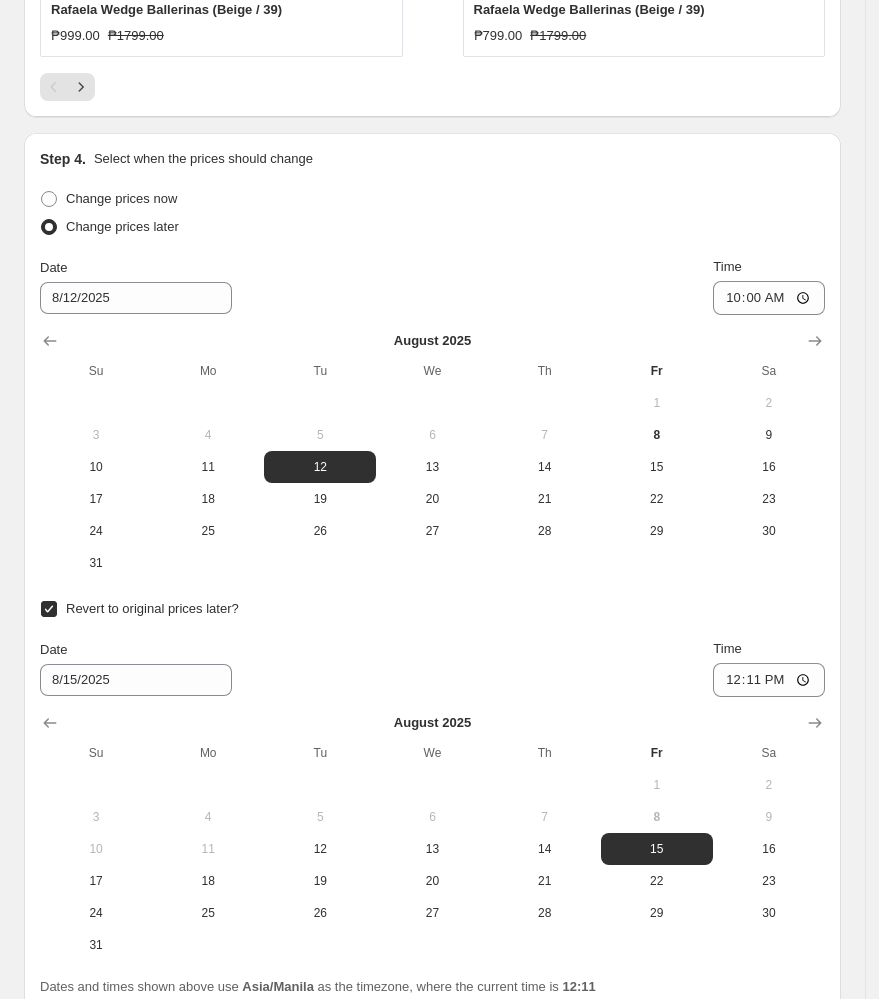 scroll, scrollTop: 2025, scrollLeft: 0, axis: vertical 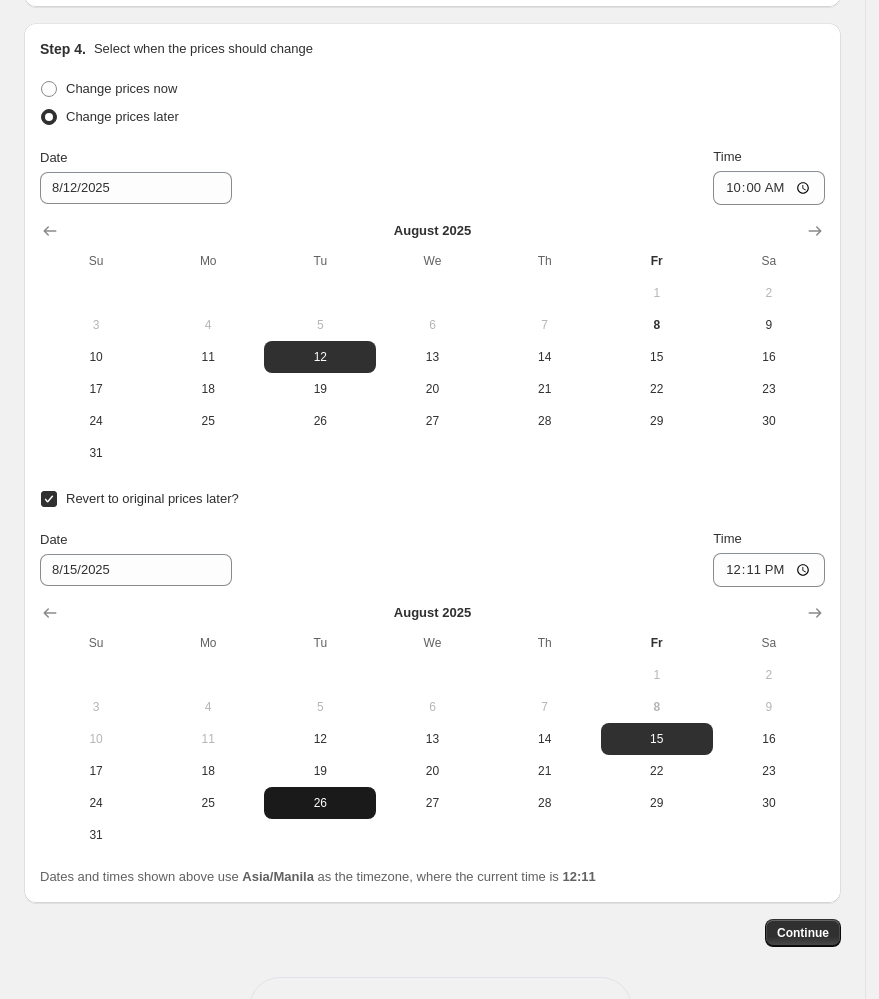 click at bounding box center [320, 835] 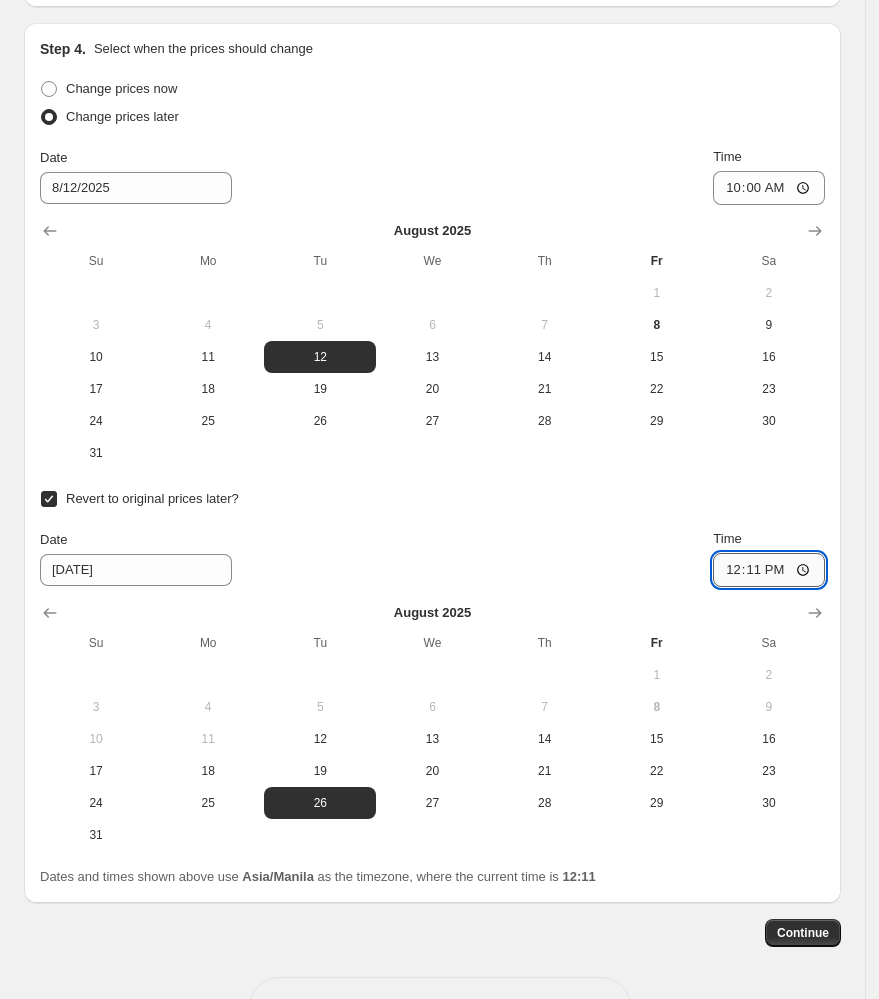 click on "12:11" at bounding box center (769, 570) 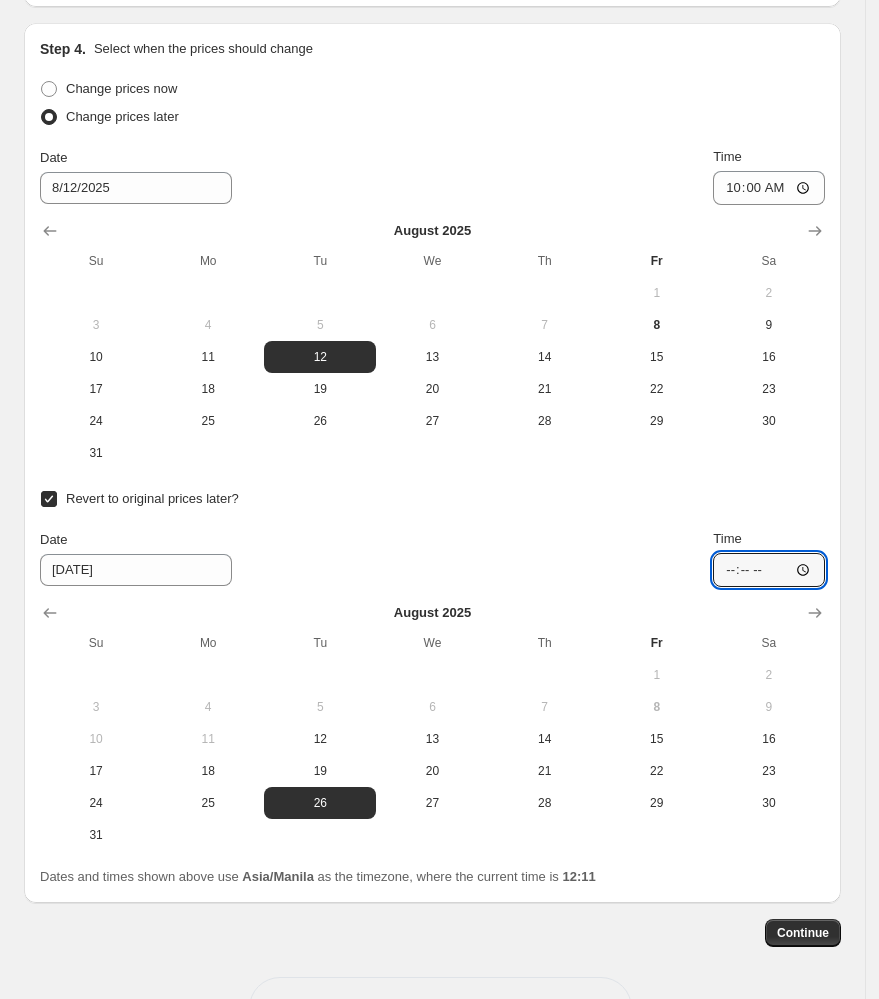 type on "10:00" 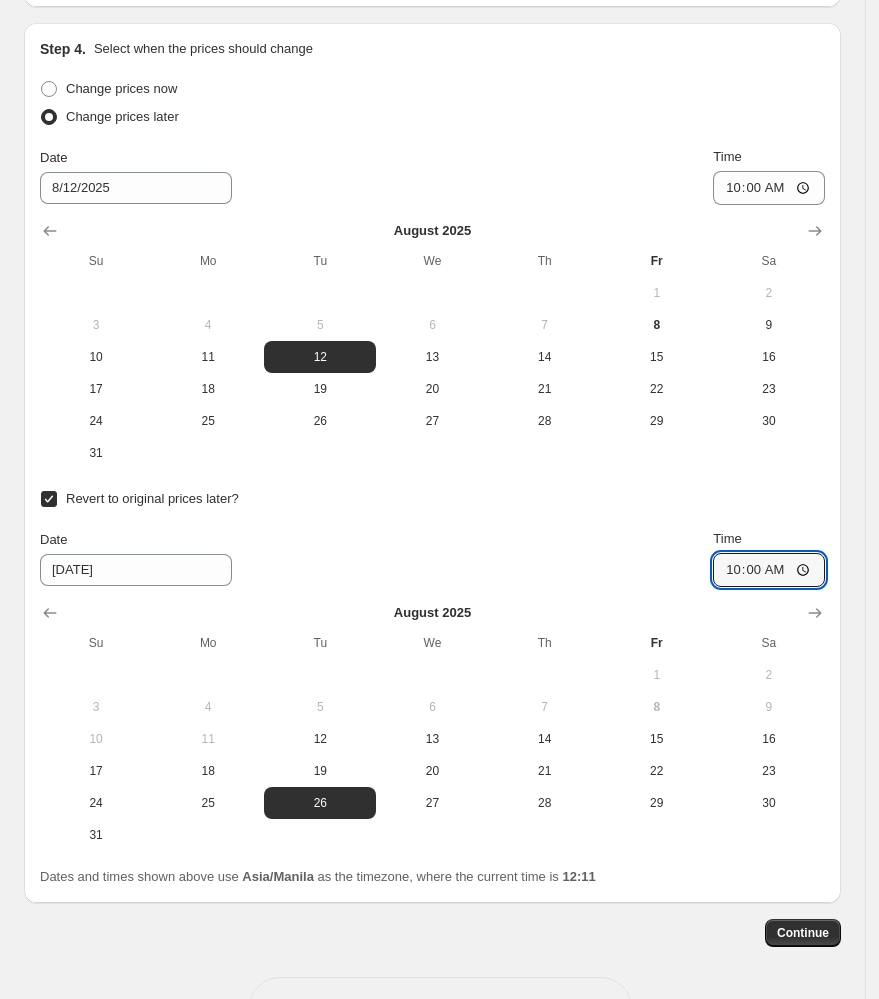 click on "Revert to original prices later?" at bounding box center (432, 499) 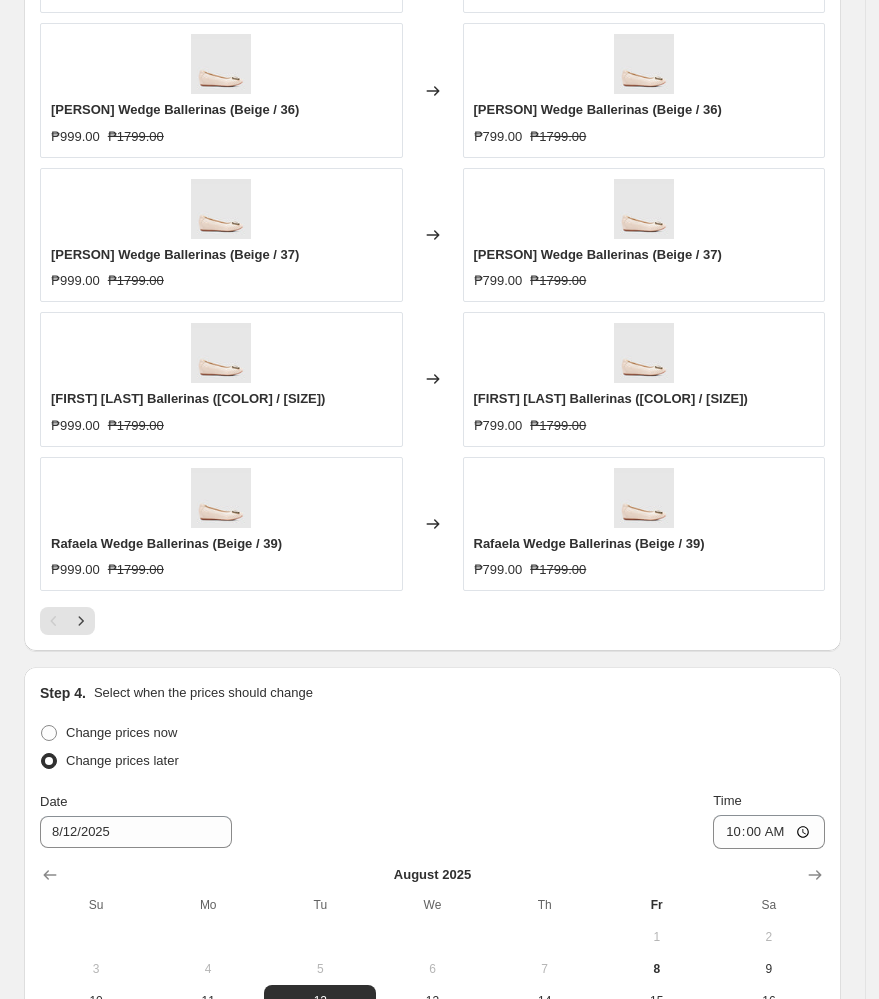scroll, scrollTop: 1225, scrollLeft: 0, axis: vertical 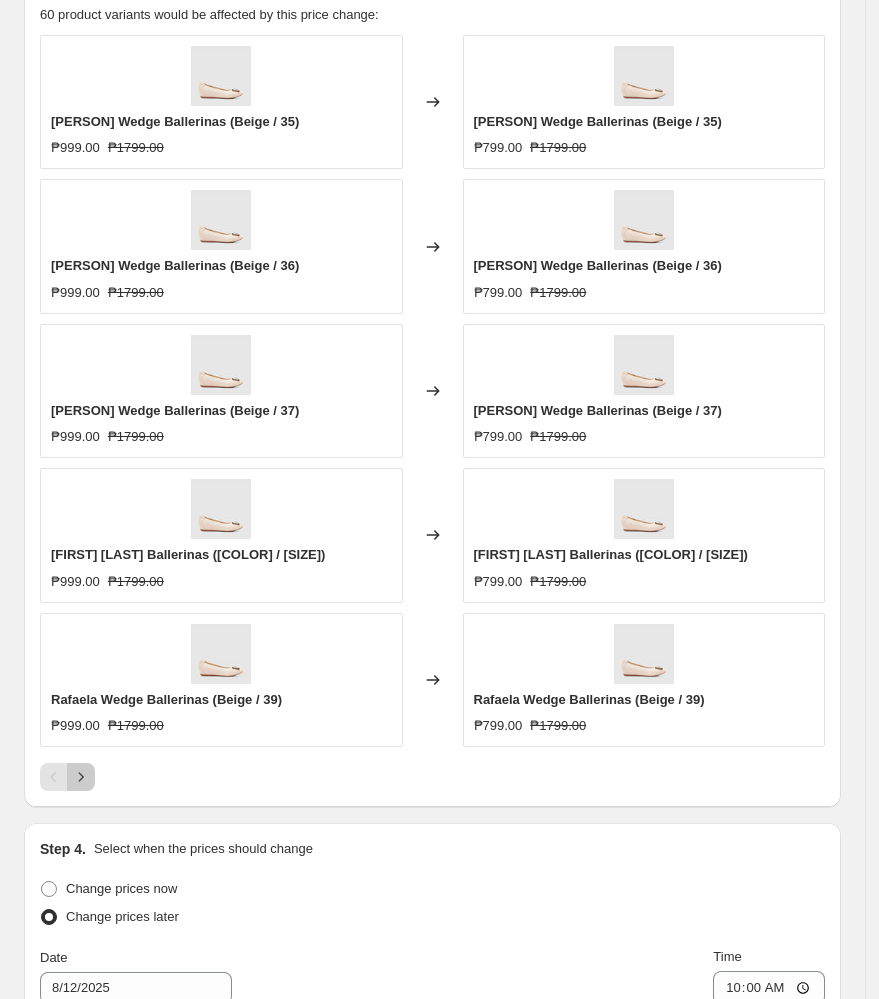 click 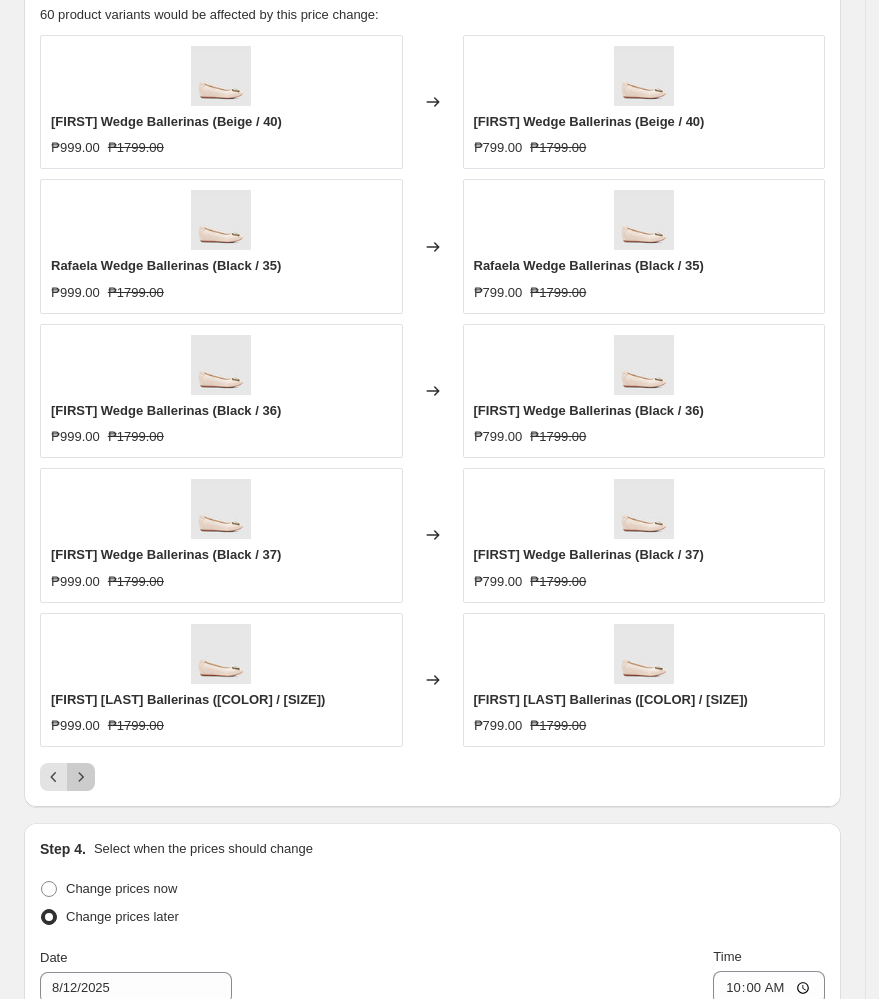 click 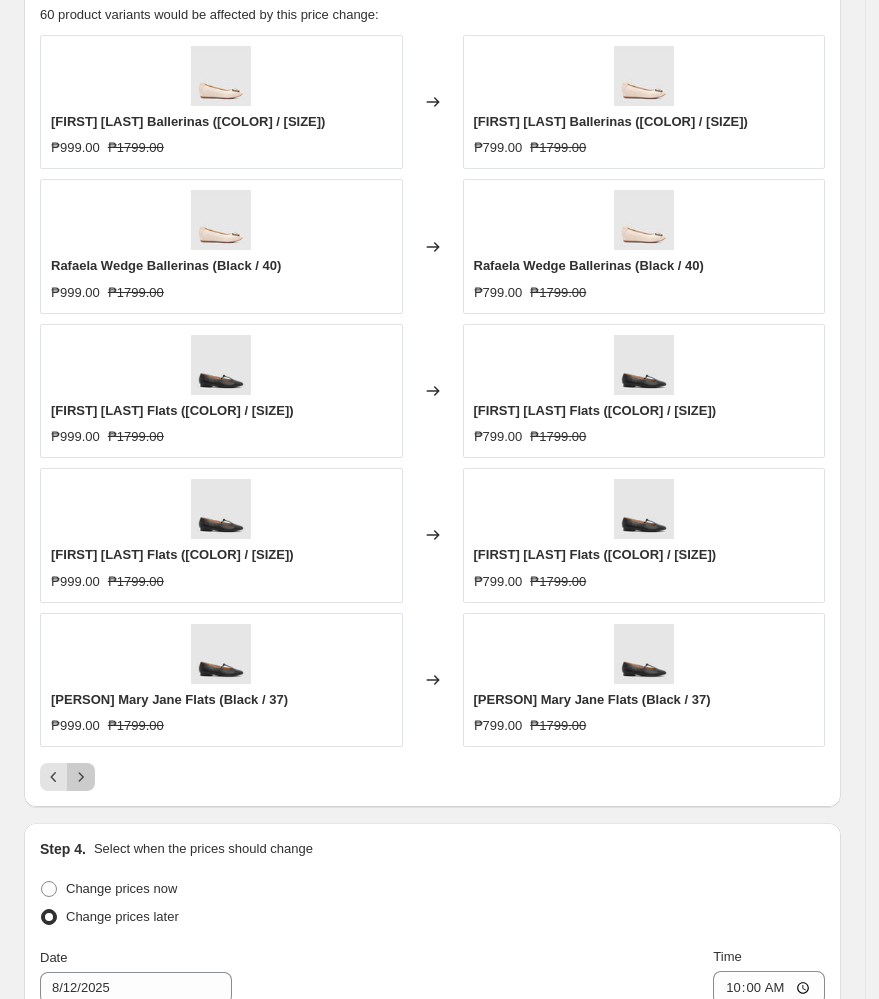 click 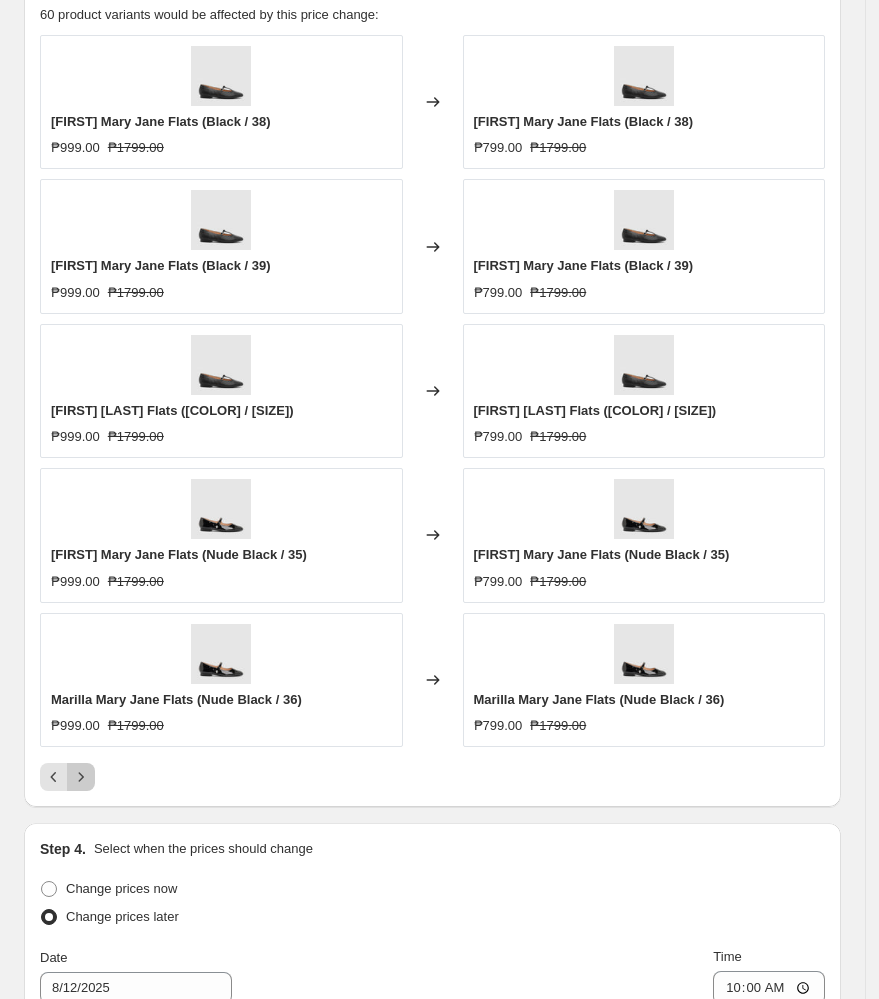 click at bounding box center [81, 777] 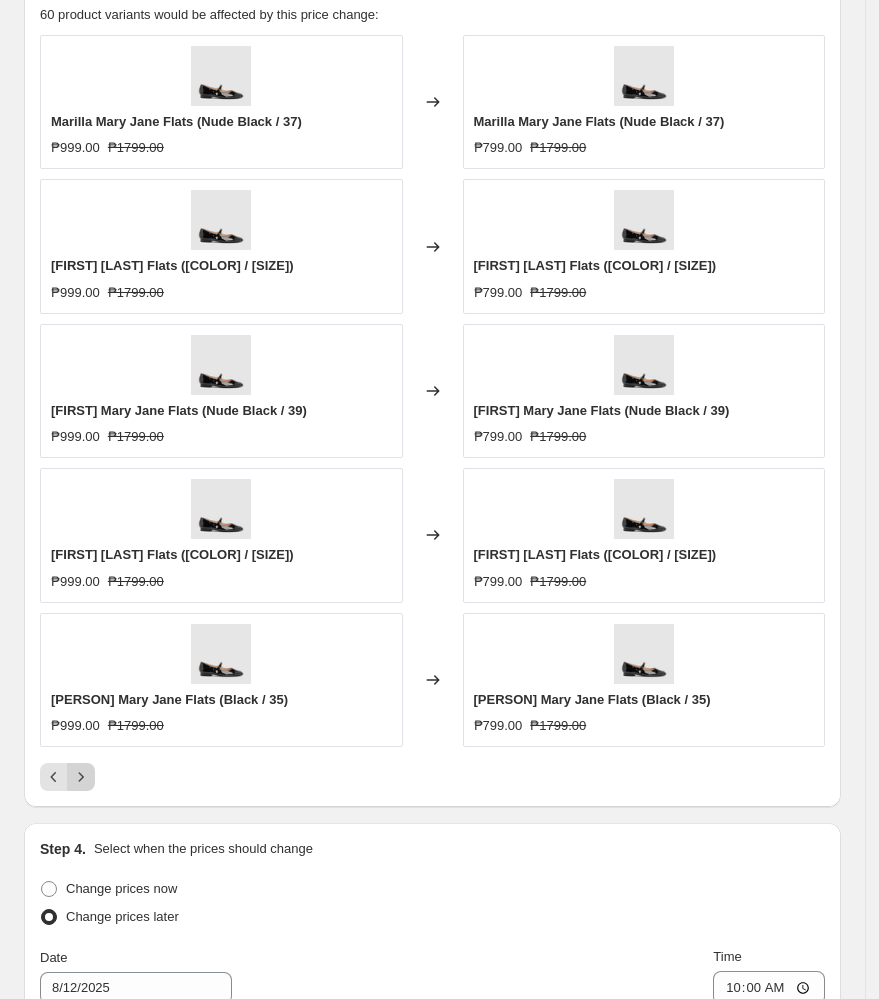 click at bounding box center (81, 777) 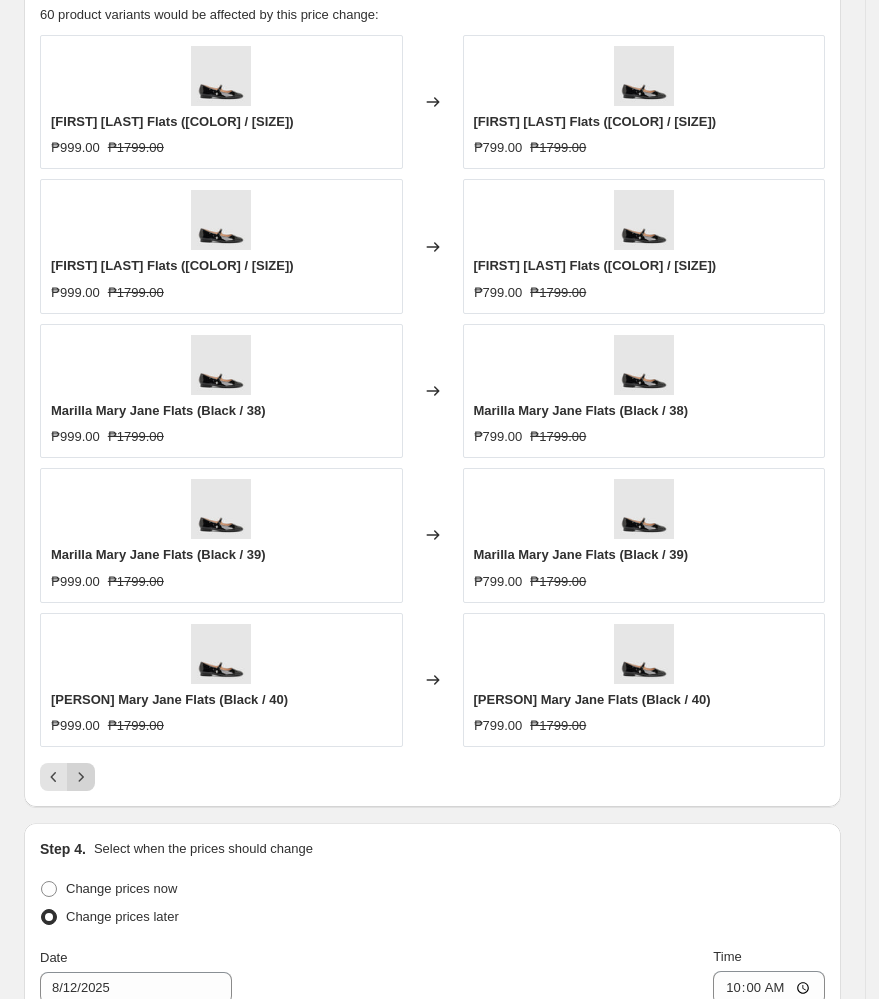 click 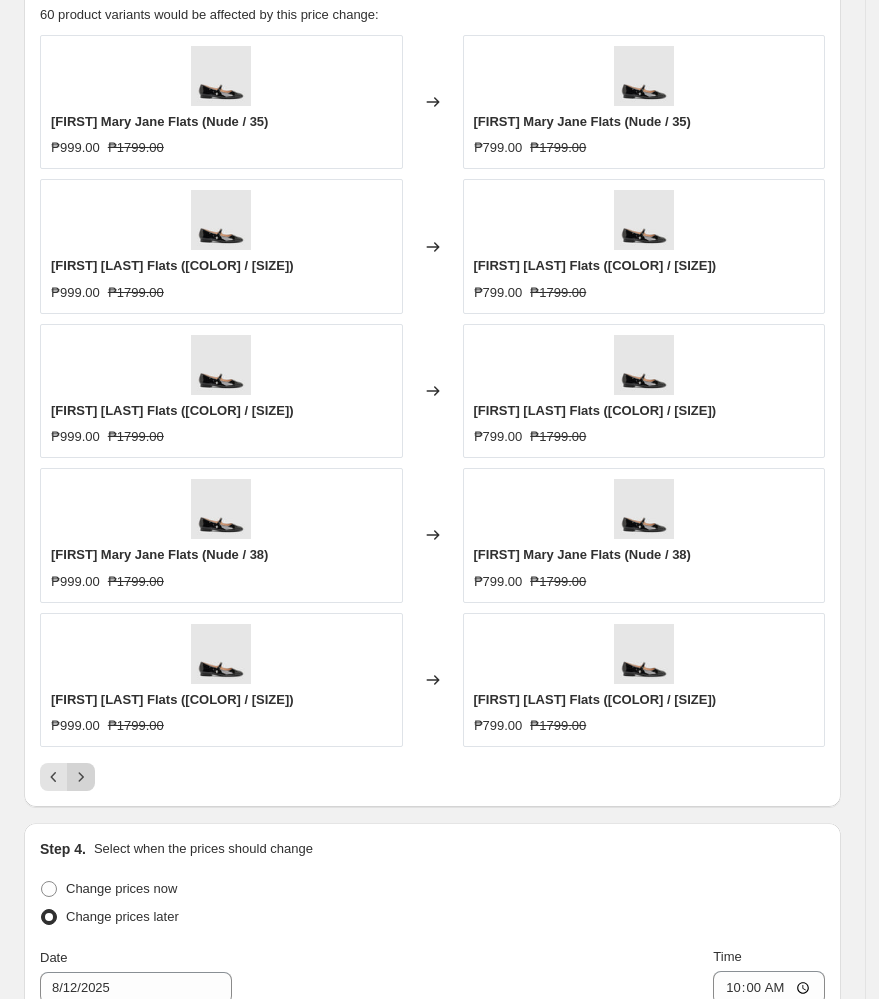 click 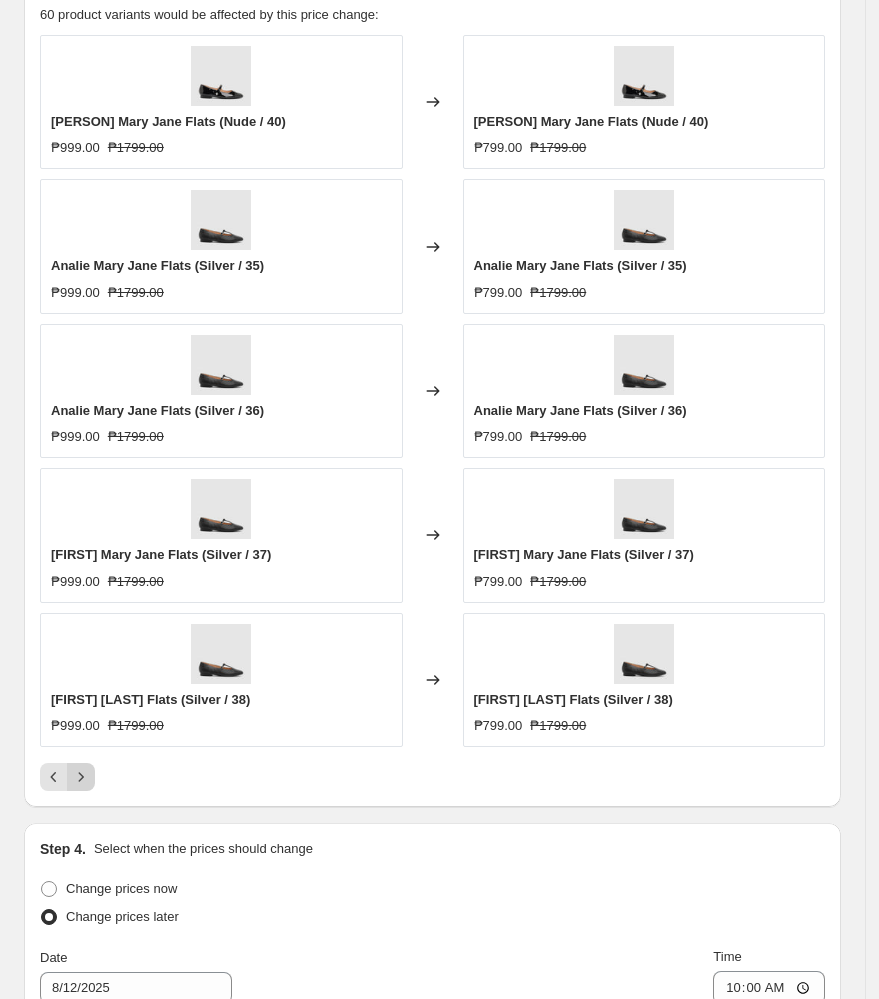 click 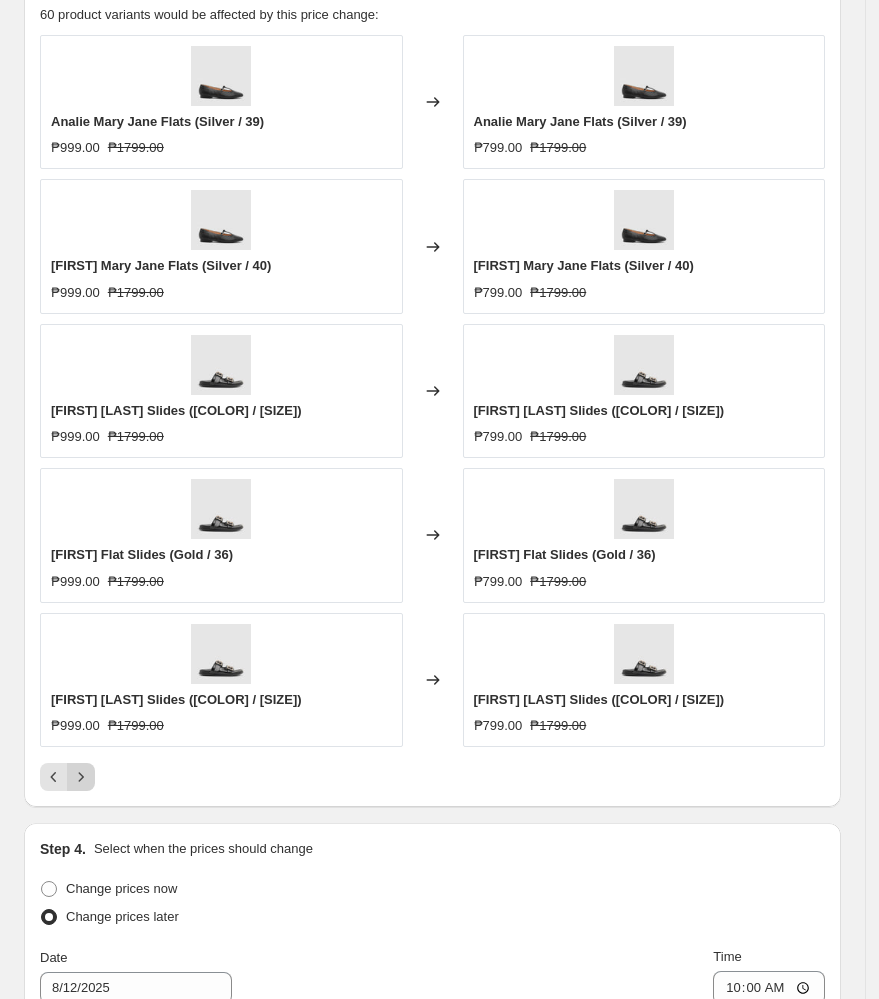 click 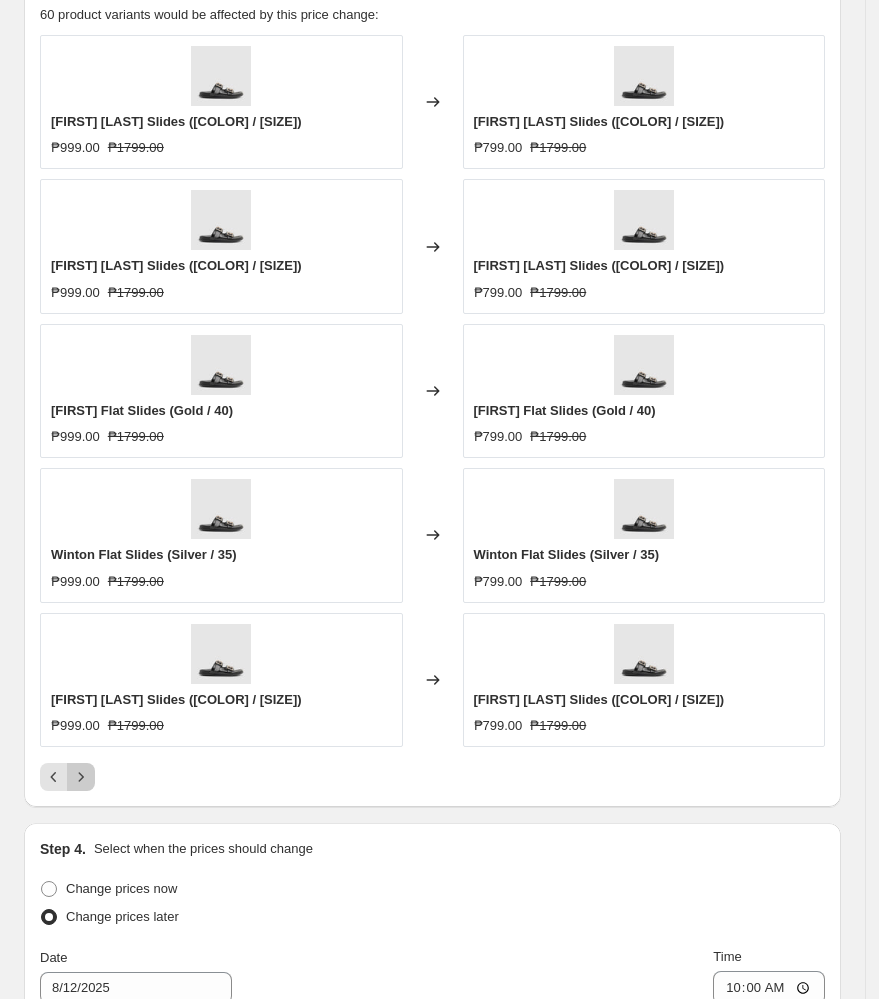 click 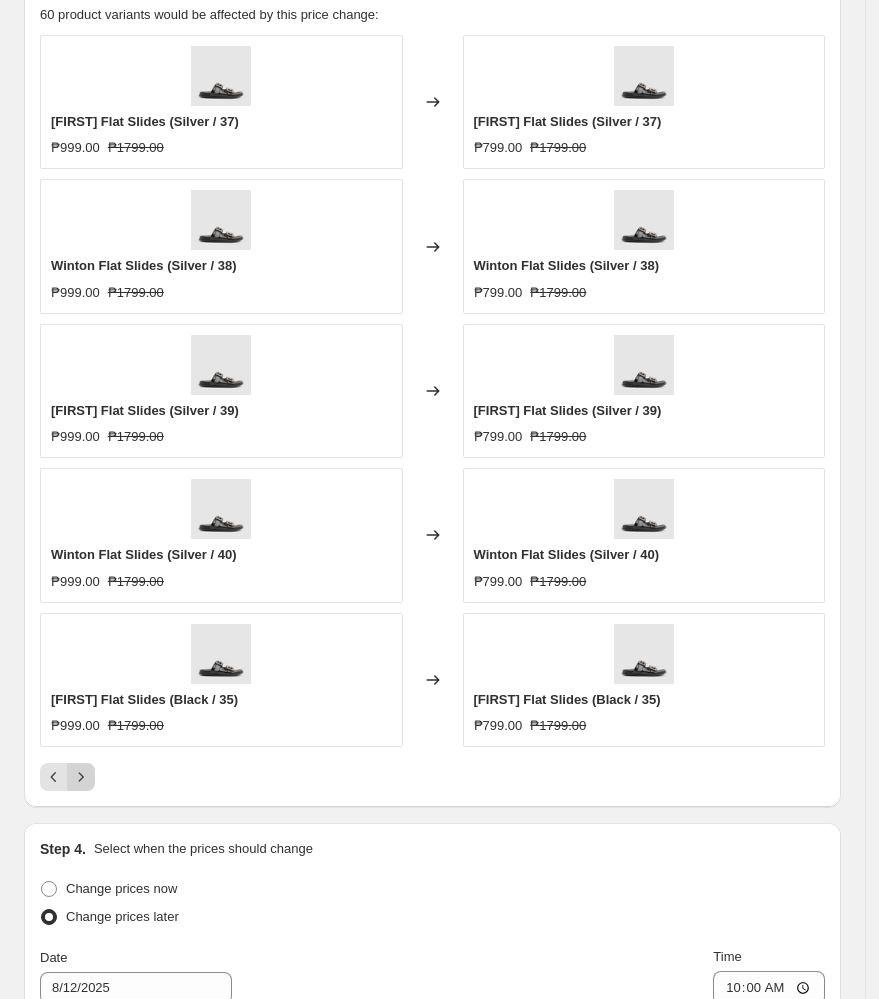 click 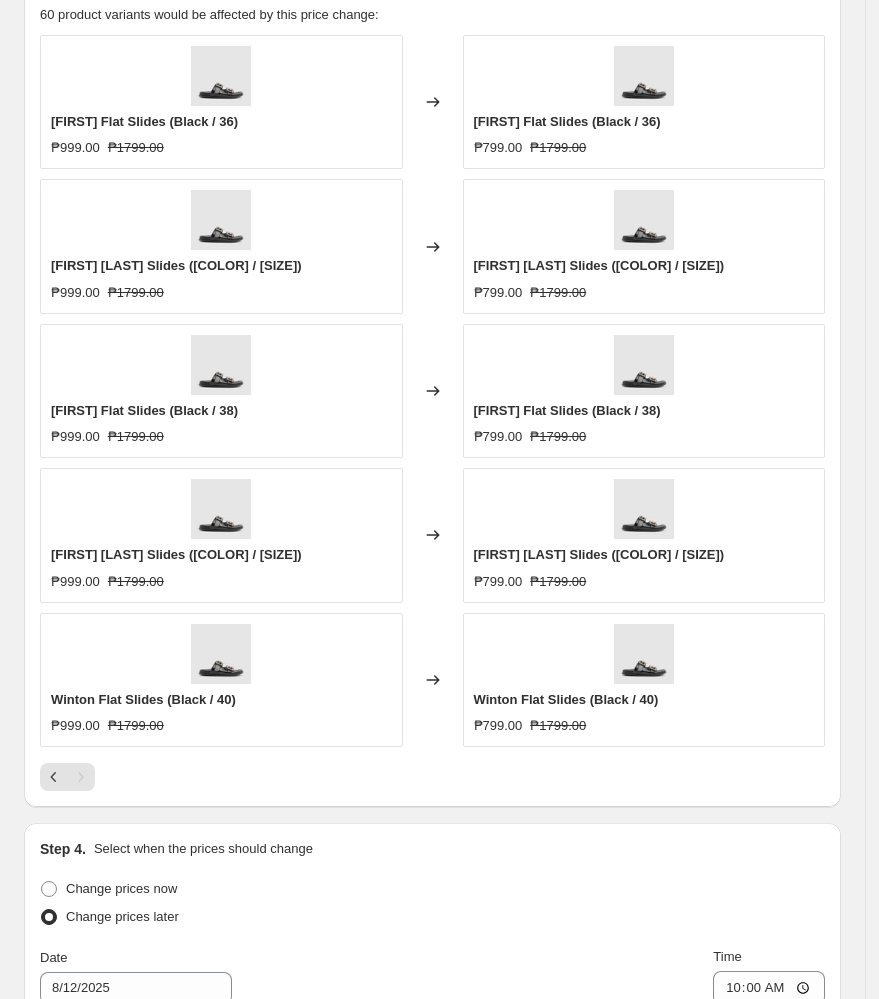 click at bounding box center (432, 777) 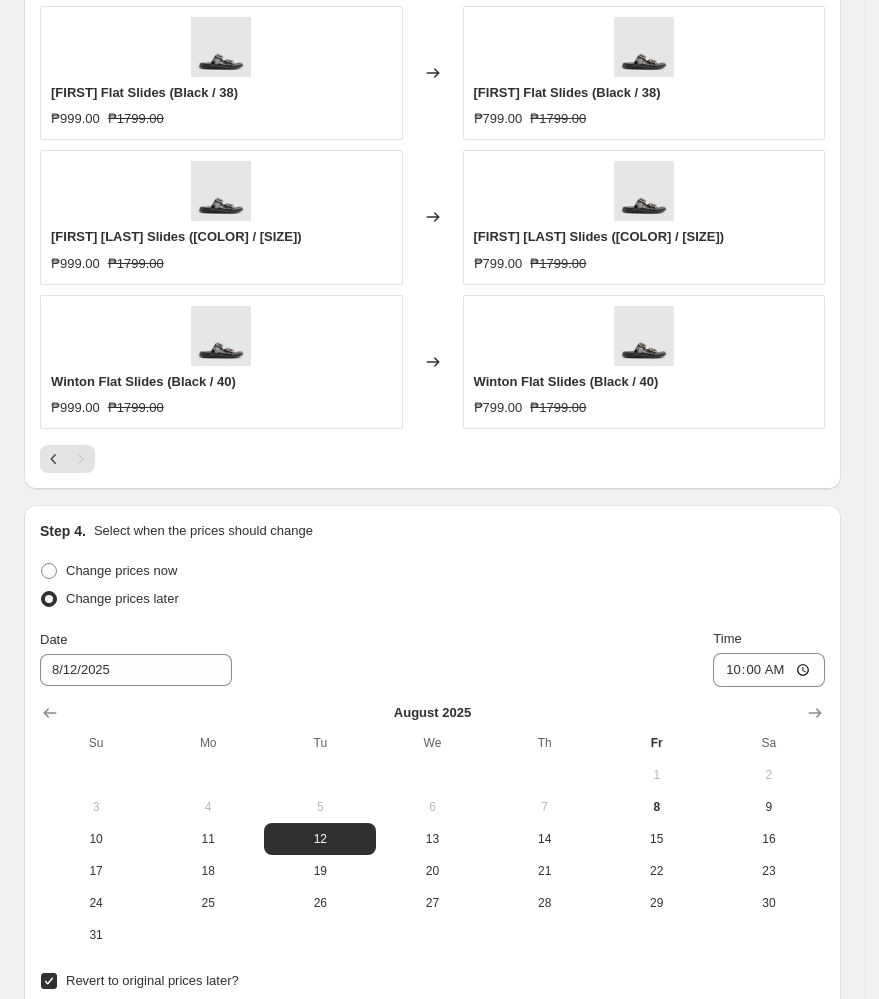 scroll, scrollTop: 1759, scrollLeft: 0, axis: vertical 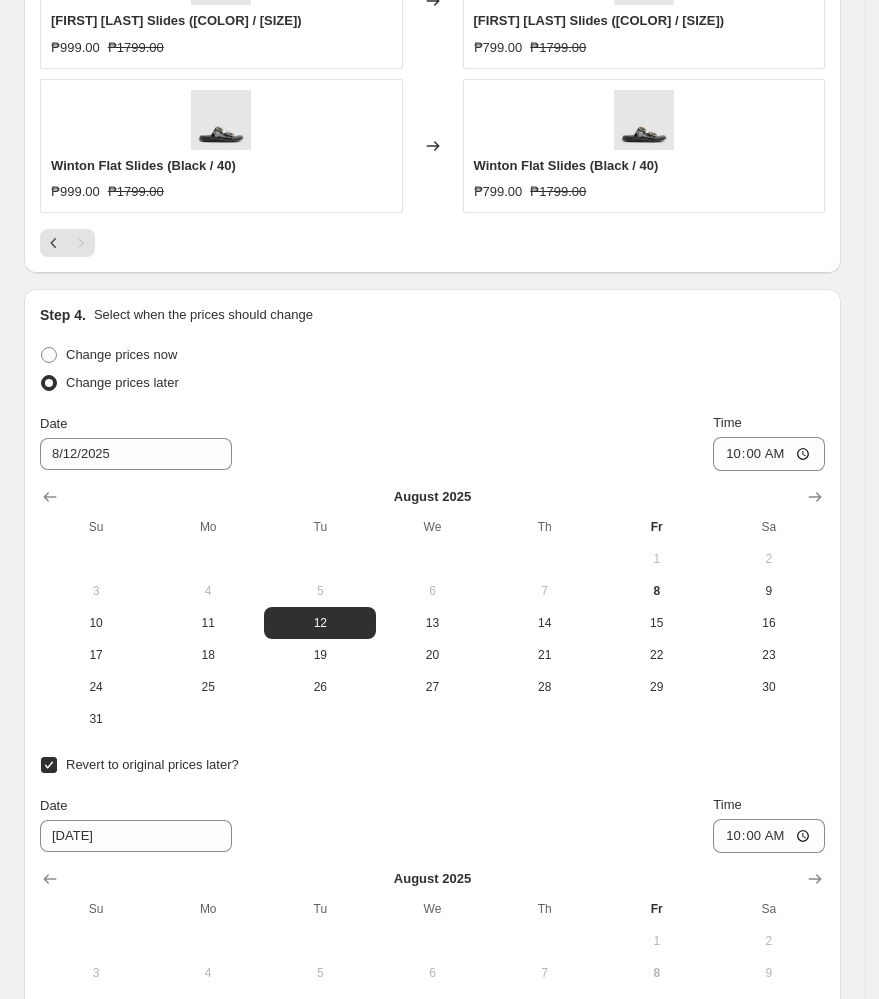 click on "Change prices now Change prices later Date 8/12/2025 Time 10:00 August   2025 Su Mo Tu We Th Fr Sa 1 2 3 4 5 6 7 8 9 10 11 12 13 14 15 16 17 18 19 20 21 22 23 24 25 26 27 28 29 30 31" at bounding box center (432, 538) 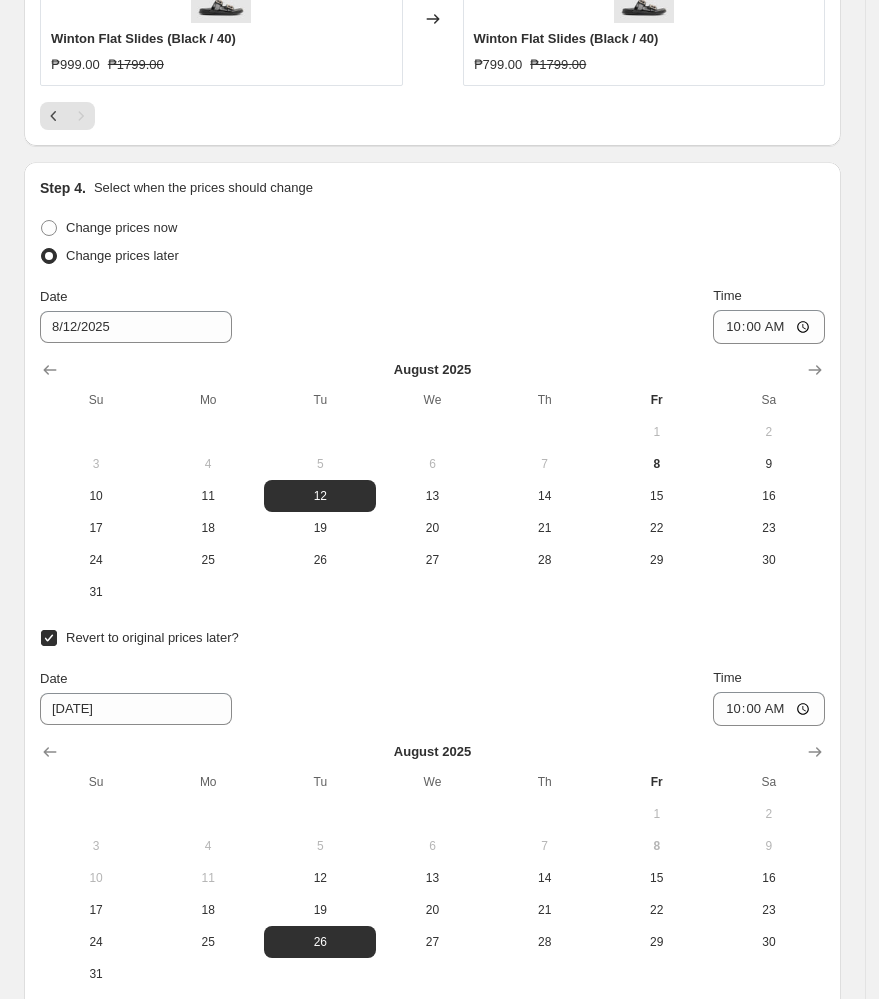 scroll, scrollTop: 2096, scrollLeft: 0, axis: vertical 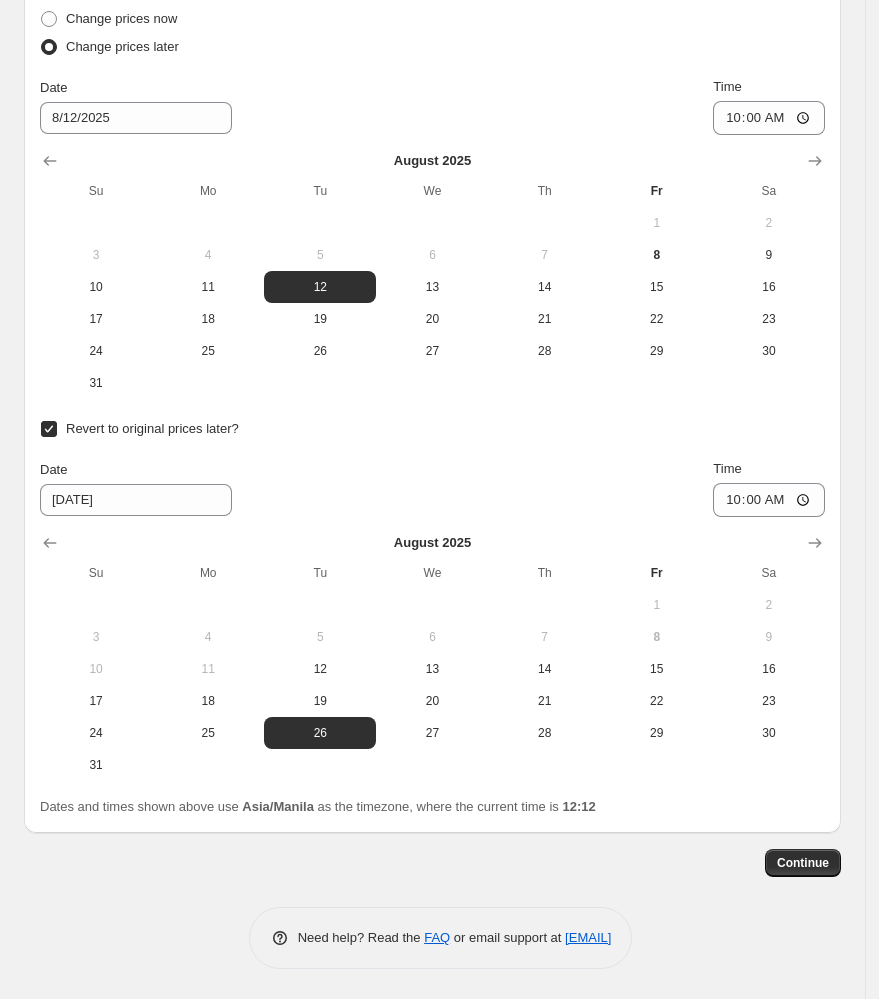 click on "Revert to original prices later? Date 8/26/2025 Time 10:00 August   2025 Su Mo Tu We Th Fr Sa 1 2 3 4 5 6 7 8 9 10 11 12 13 14 15 16 17 18 19 20 21 22 23 24 25 26 27 28 29 30 31" at bounding box center [432, 598] 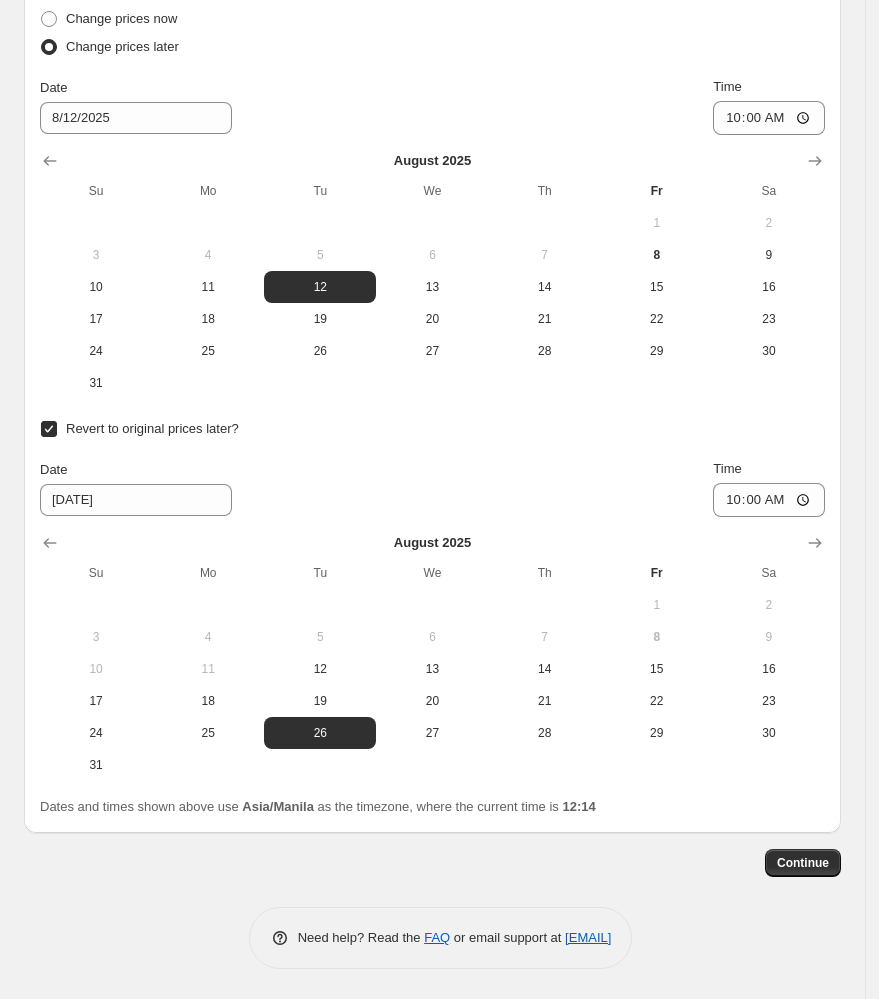 click on "Revert to original prices later?" at bounding box center (432, 429) 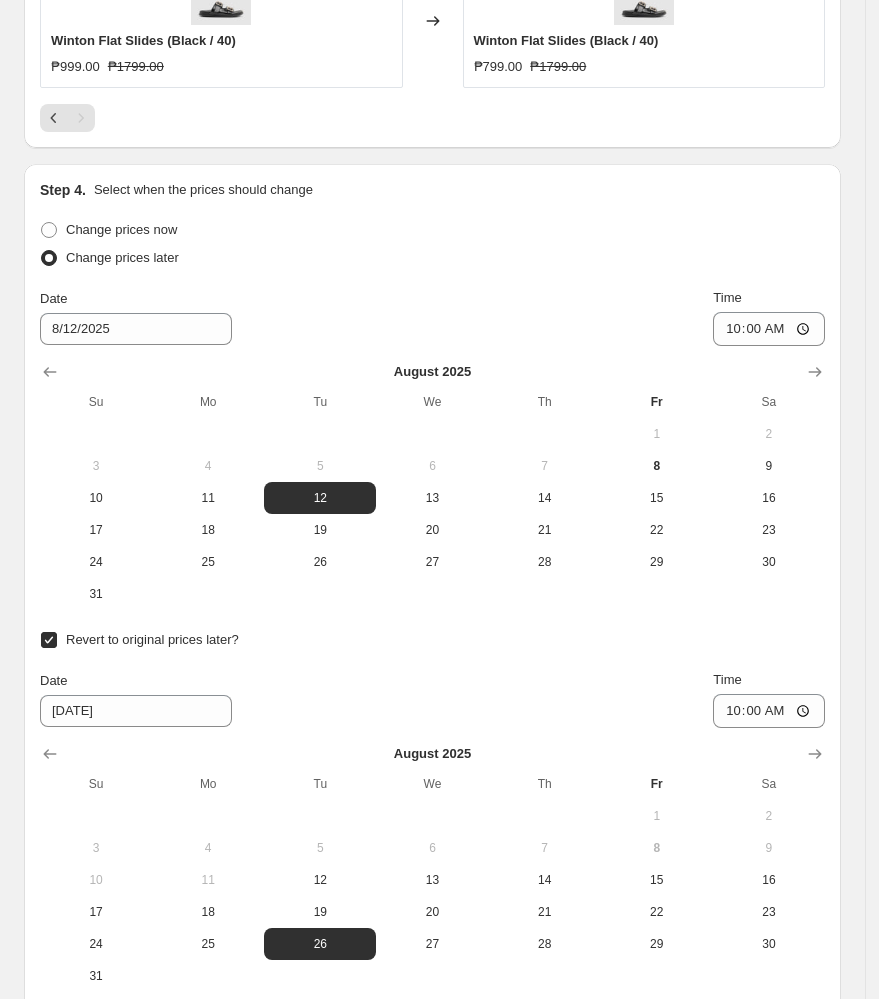 scroll, scrollTop: 2096, scrollLeft: 0, axis: vertical 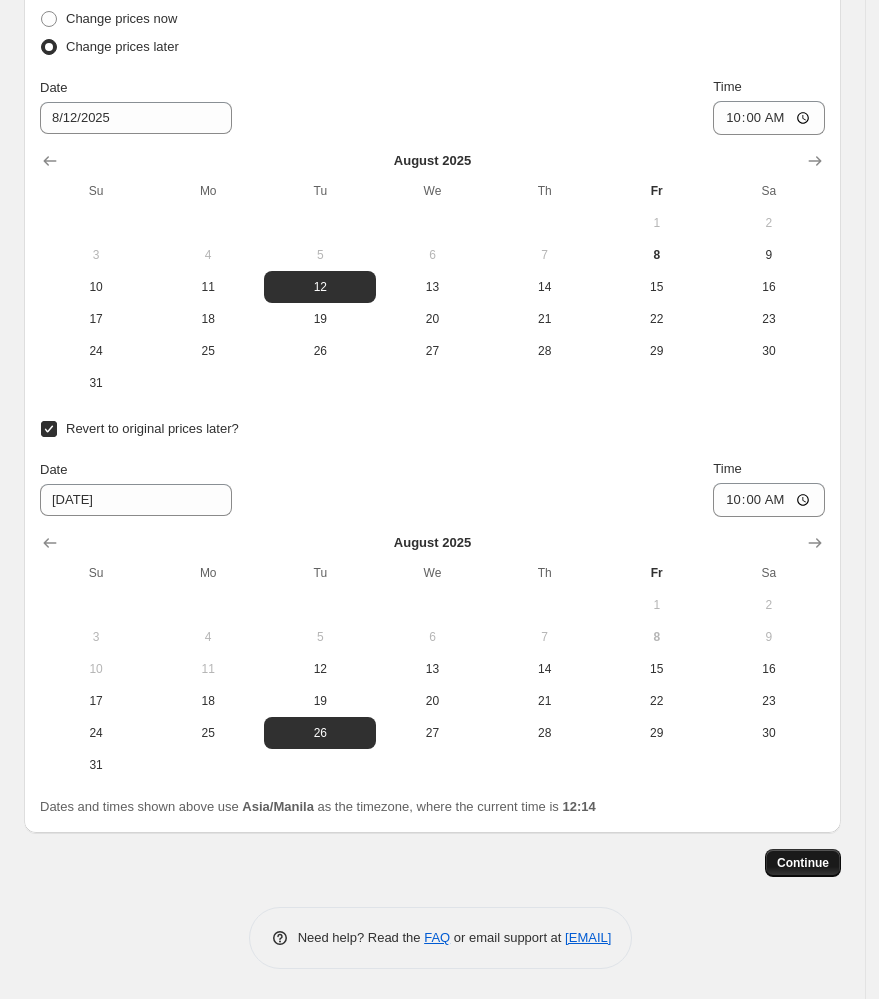 click on "Continue" at bounding box center (803, 863) 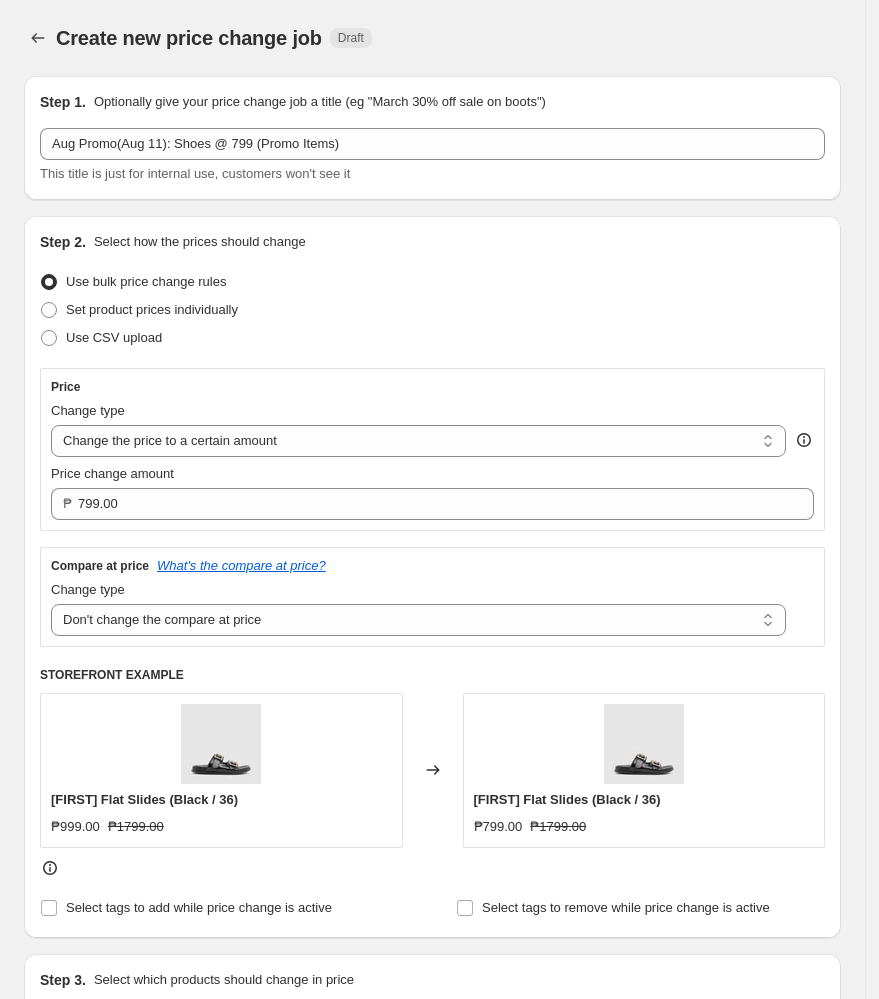 scroll, scrollTop: 2096, scrollLeft: 0, axis: vertical 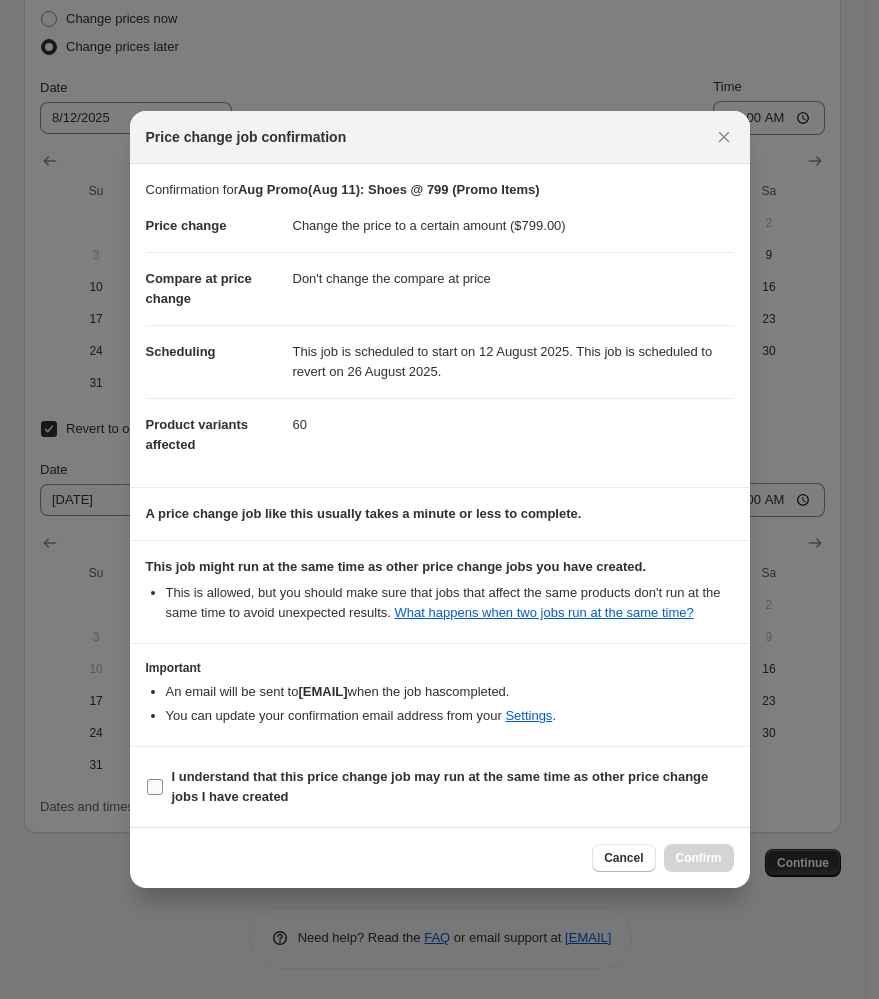 click on "I understand that this price change job may run at the same time as other price change jobs I have created" at bounding box center [155, 787] 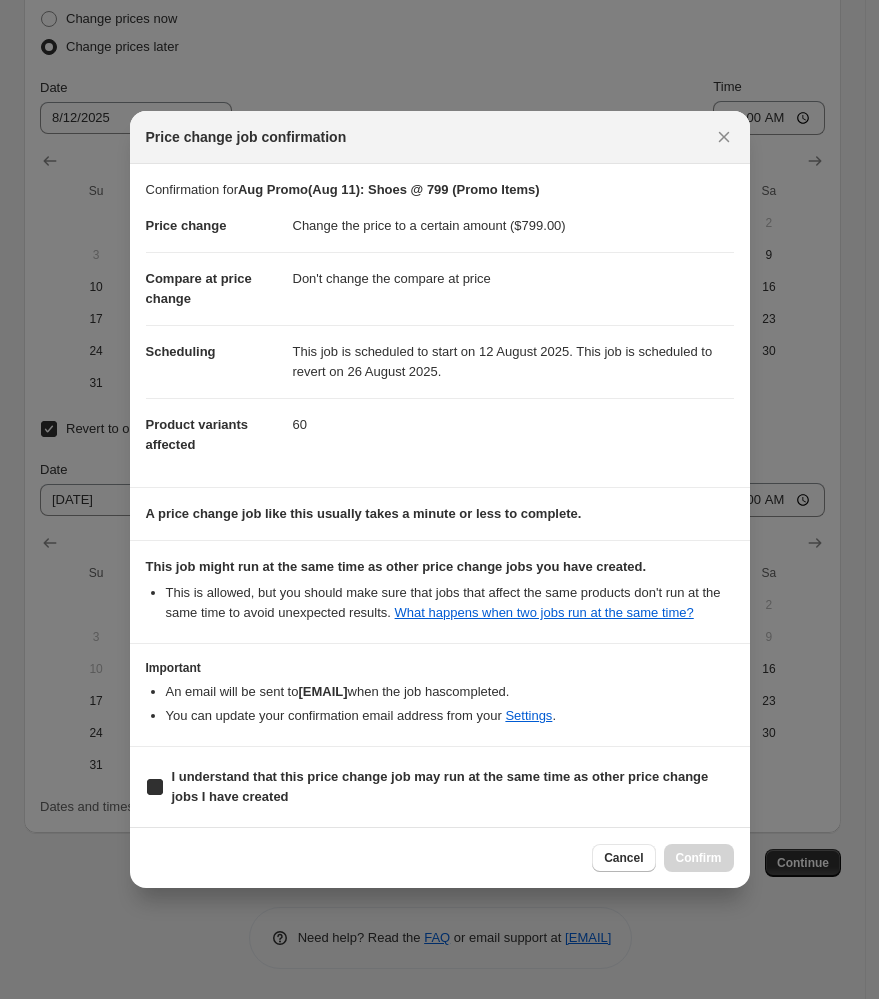 checkbox on "true" 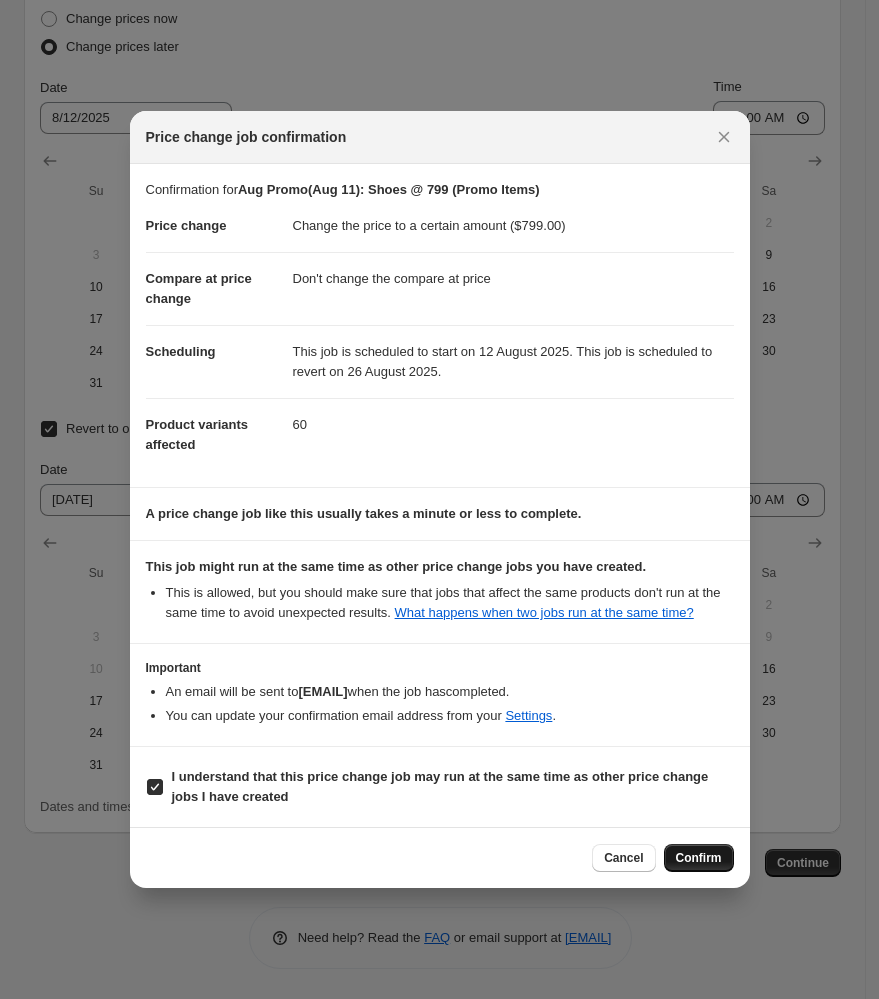 click on "Confirm" at bounding box center [699, 858] 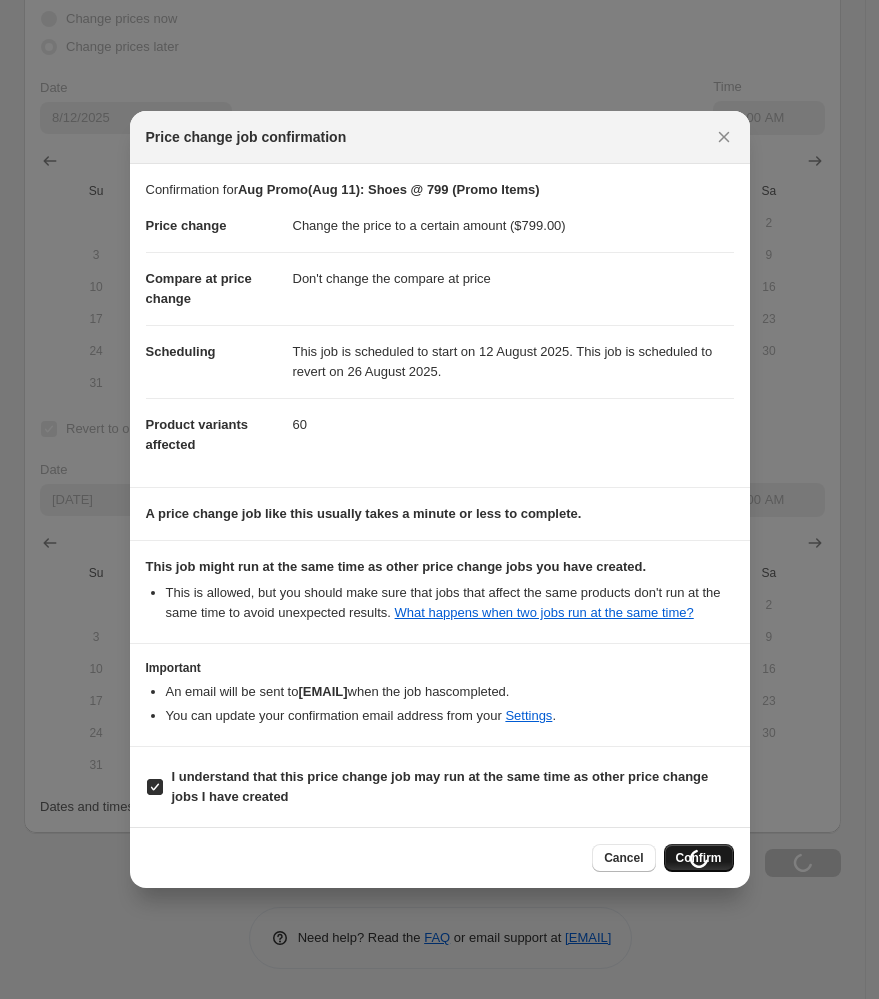 scroll, scrollTop: 2096, scrollLeft: 0, axis: vertical 